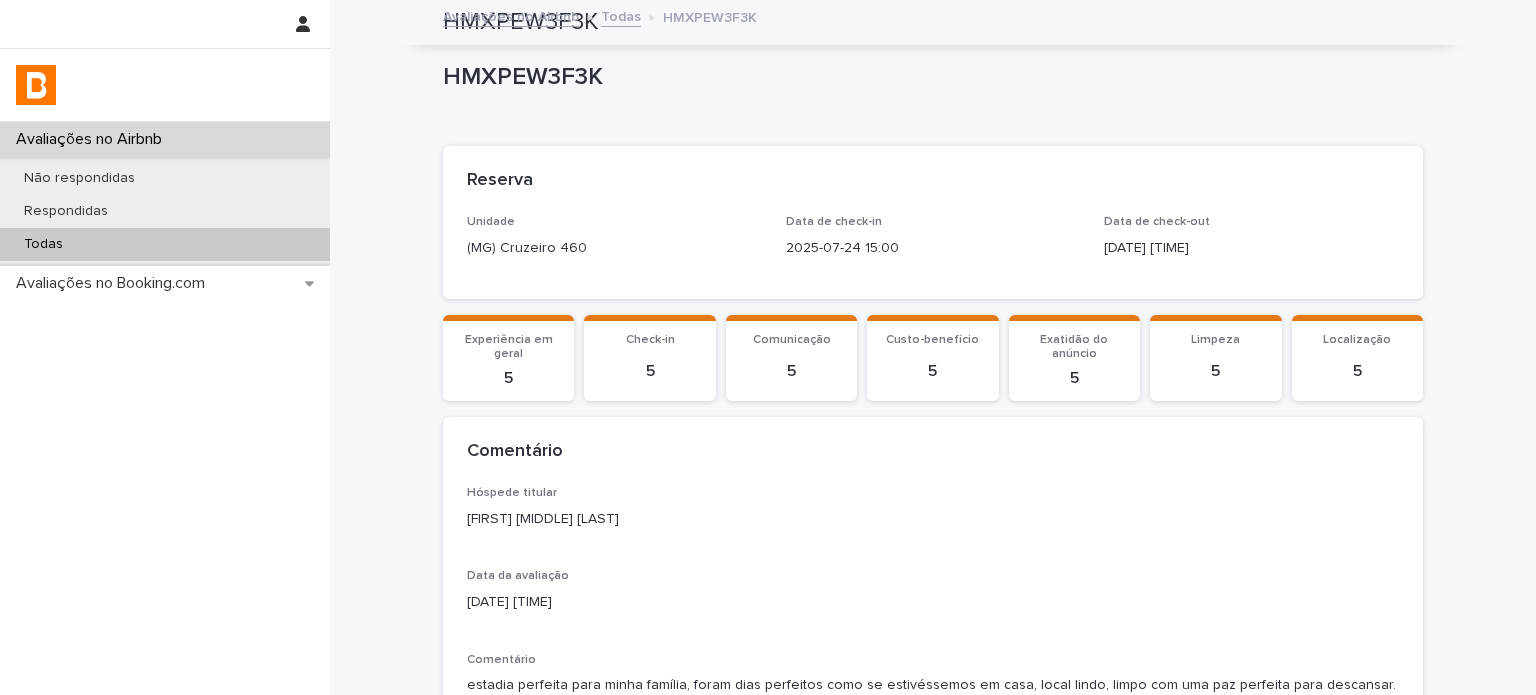 scroll, scrollTop: 0, scrollLeft: 0, axis: both 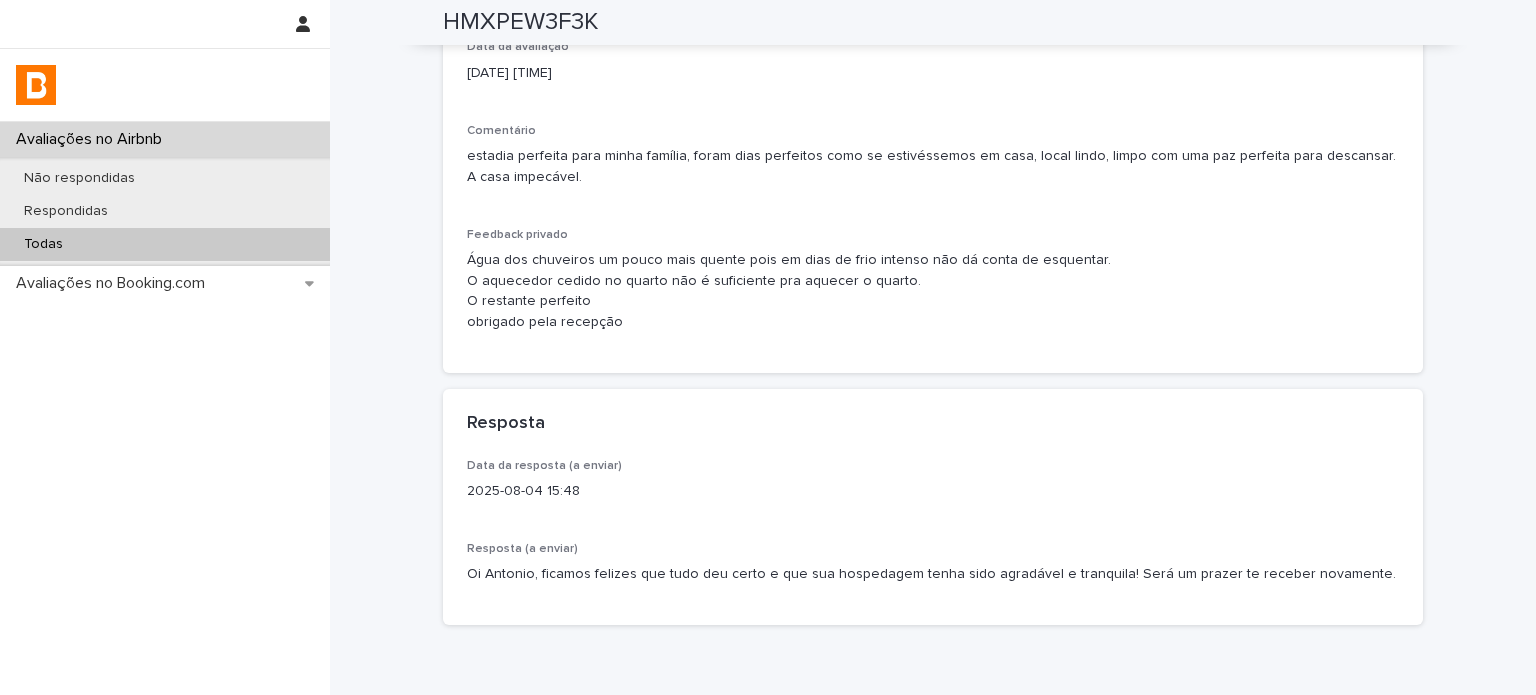 click on "Todas" at bounding box center (165, 244) 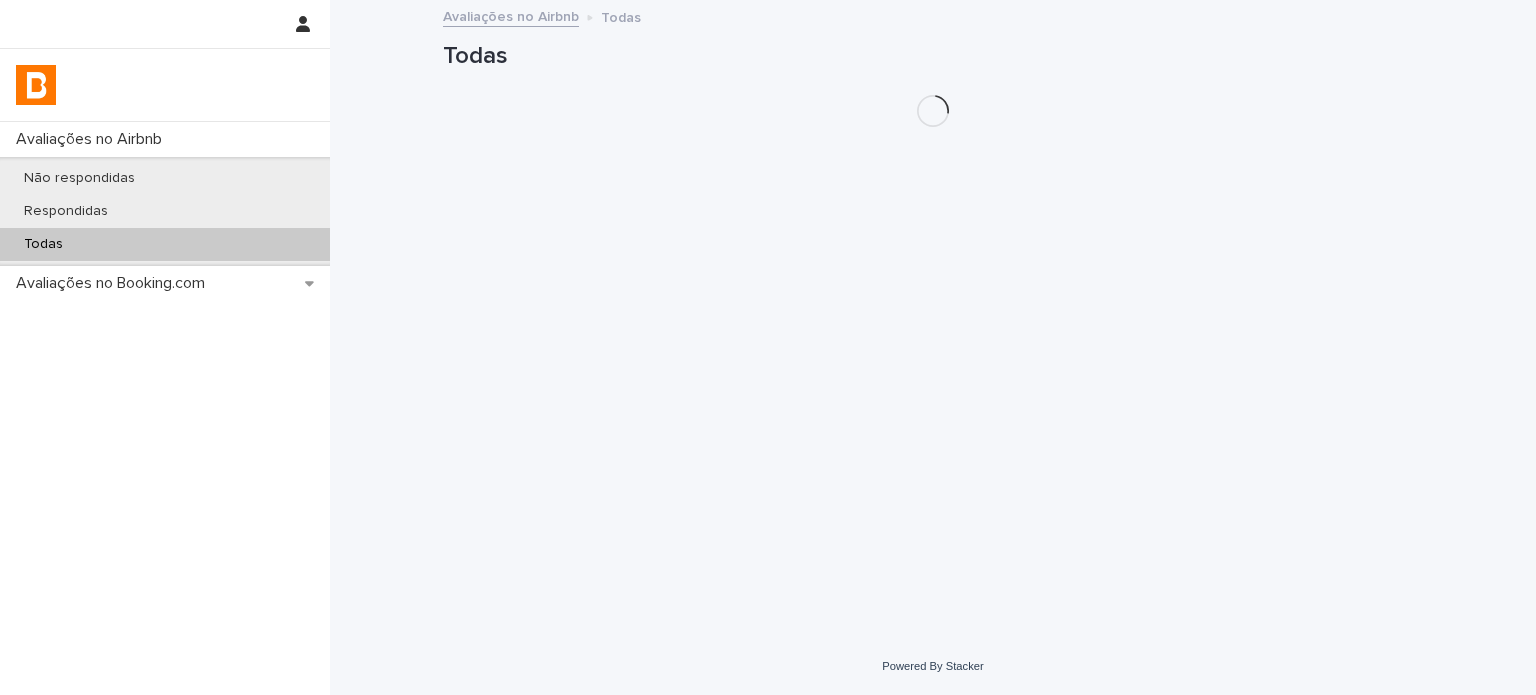 scroll, scrollTop: 0, scrollLeft: 0, axis: both 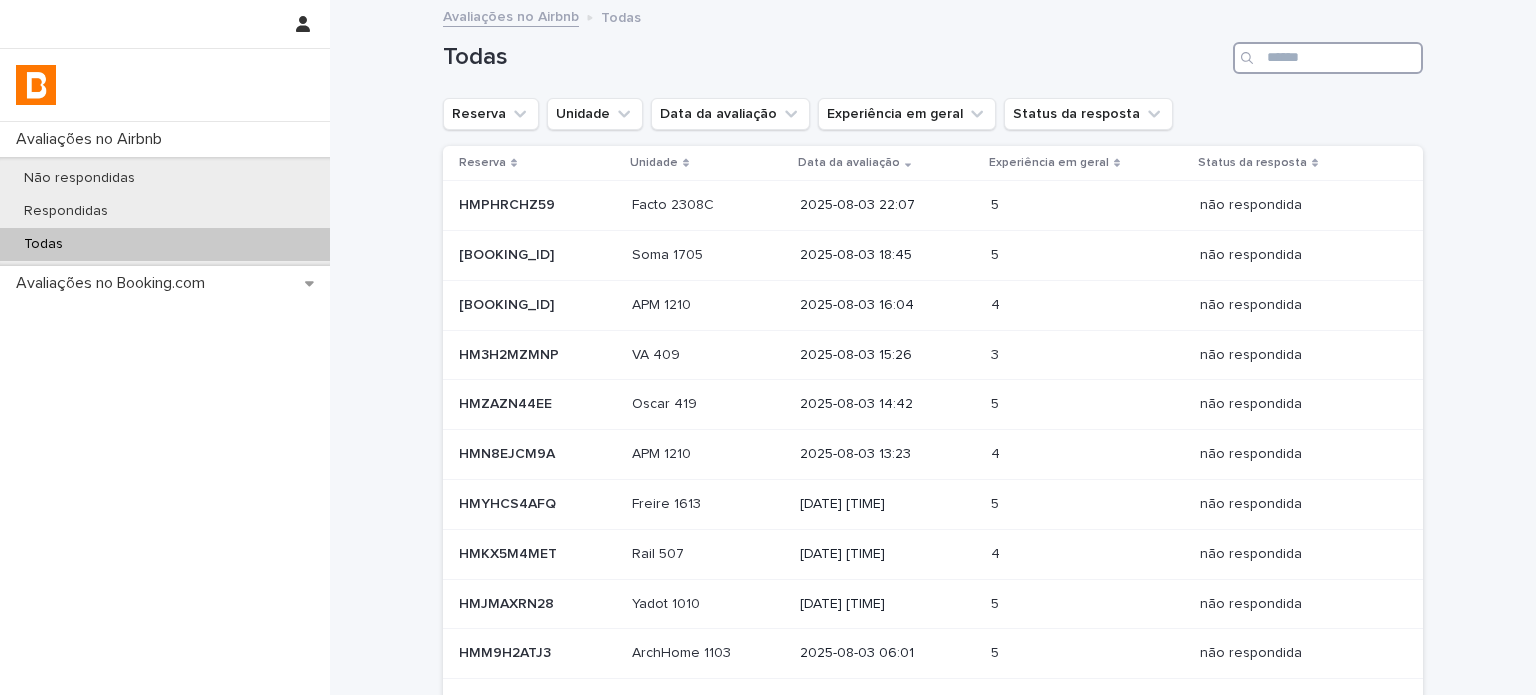 click at bounding box center (1328, 58) 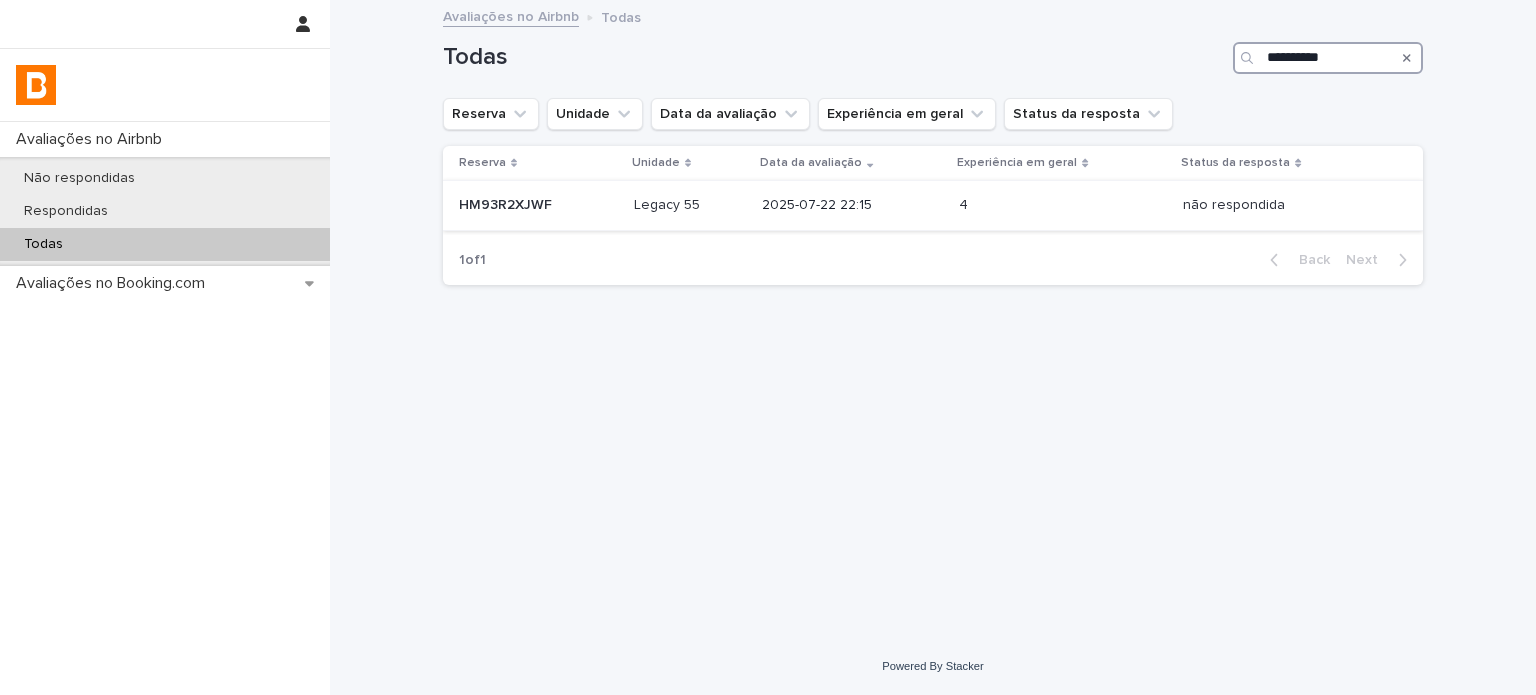 type on "**********" 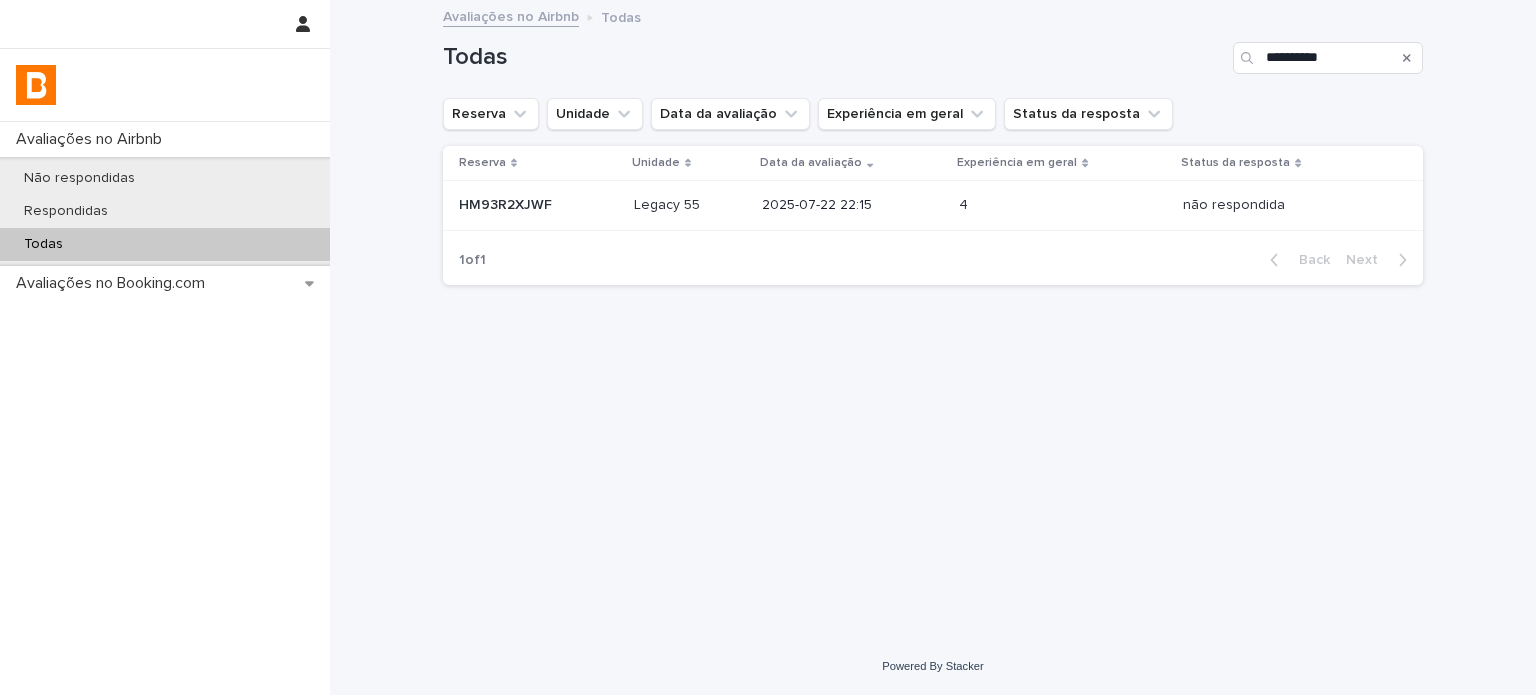 click on "2025-07-22 22:15" at bounding box center (852, 205) 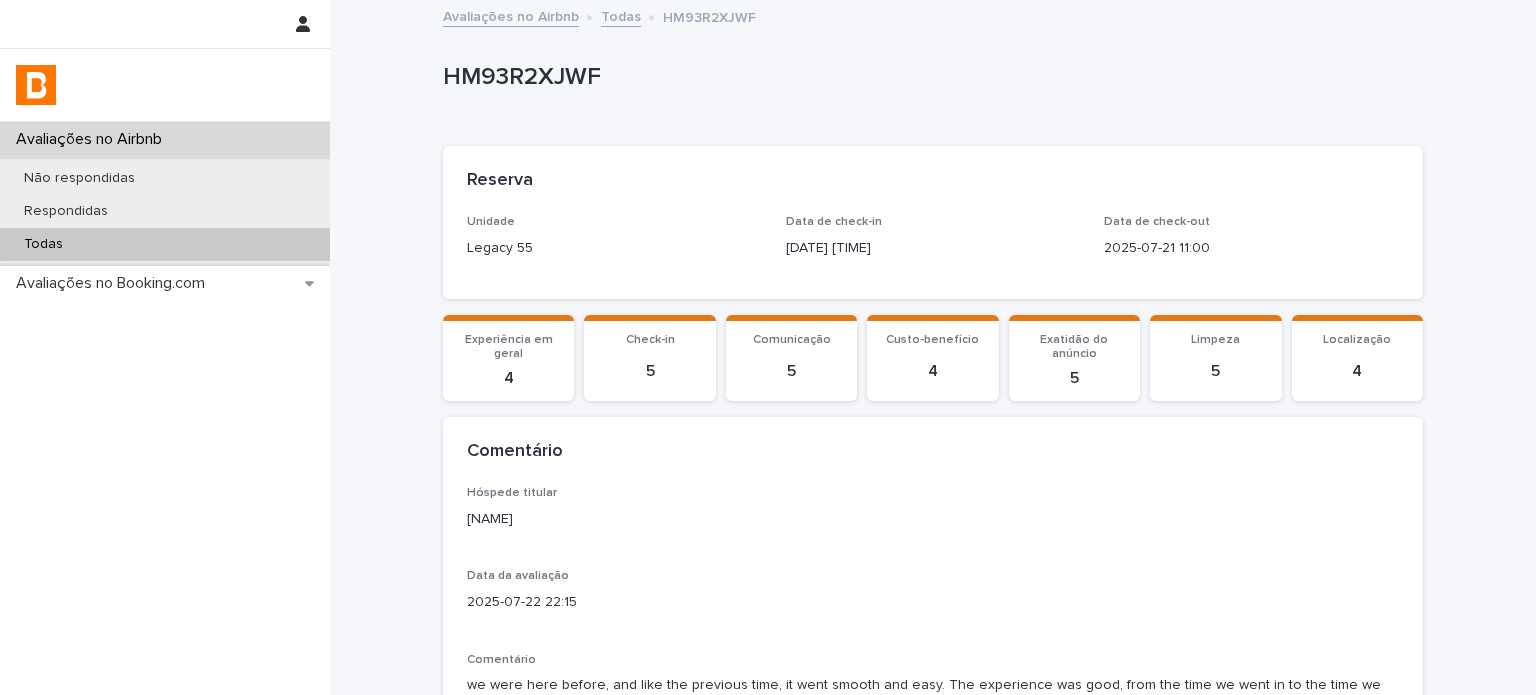 drag, startPoint x: 509, startPoint y: 515, endPoint x: 445, endPoint y: 510, distance: 64.195015 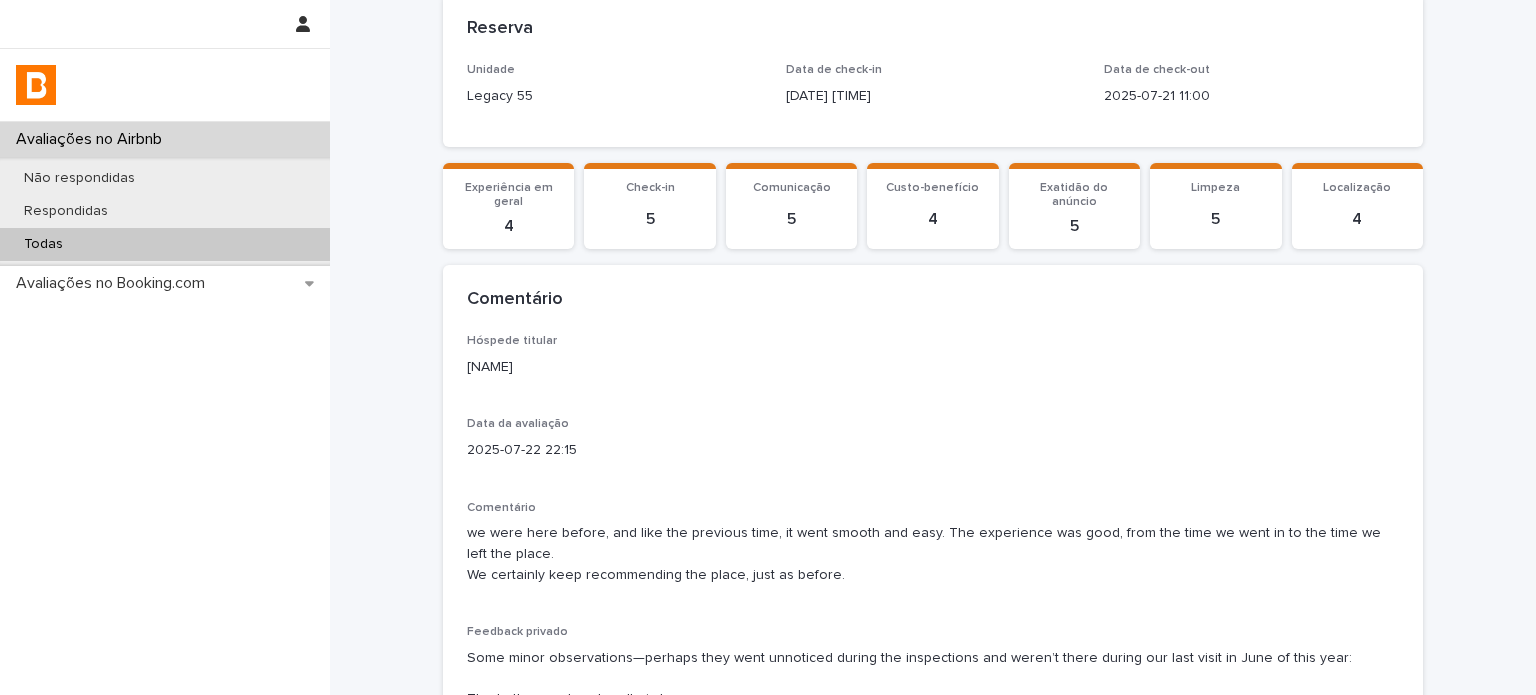 scroll, scrollTop: 400, scrollLeft: 0, axis: vertical 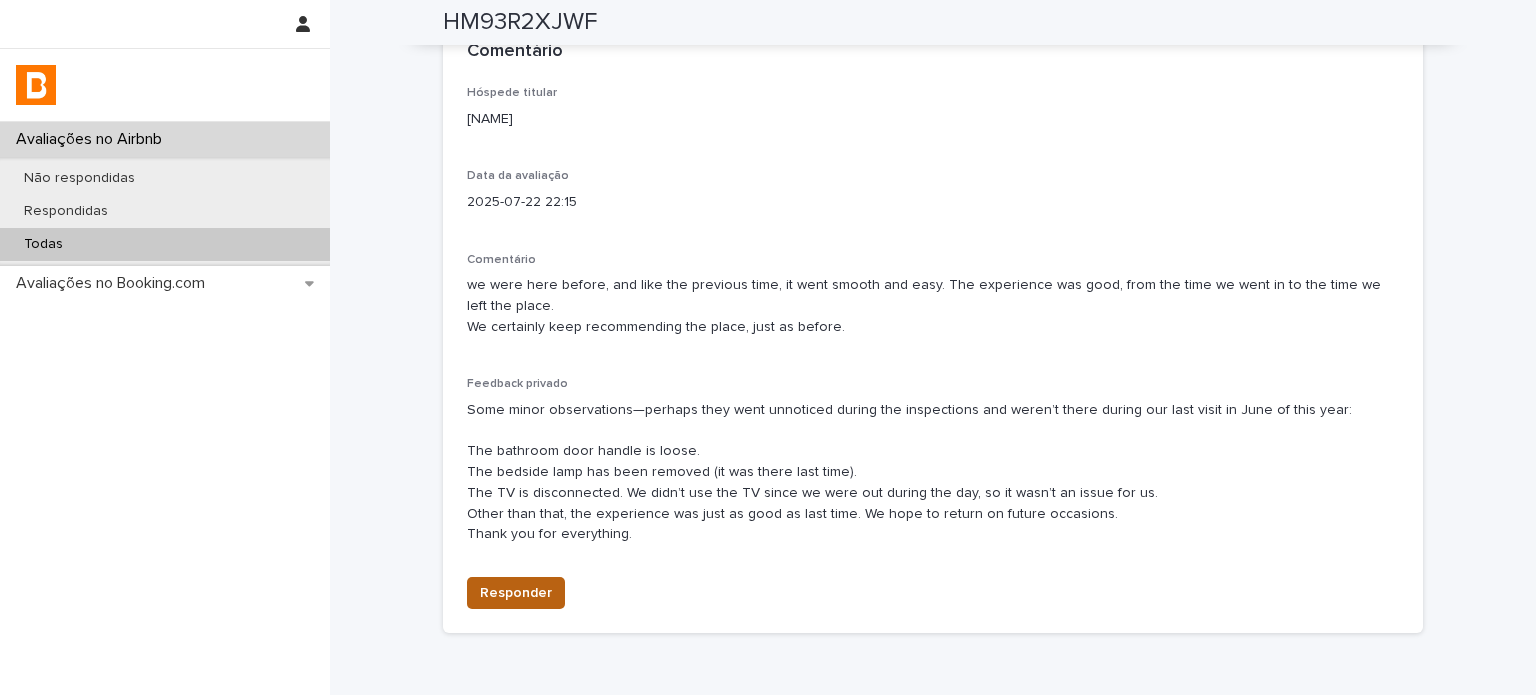 click on "Responder" at bounding box center (516, 593) 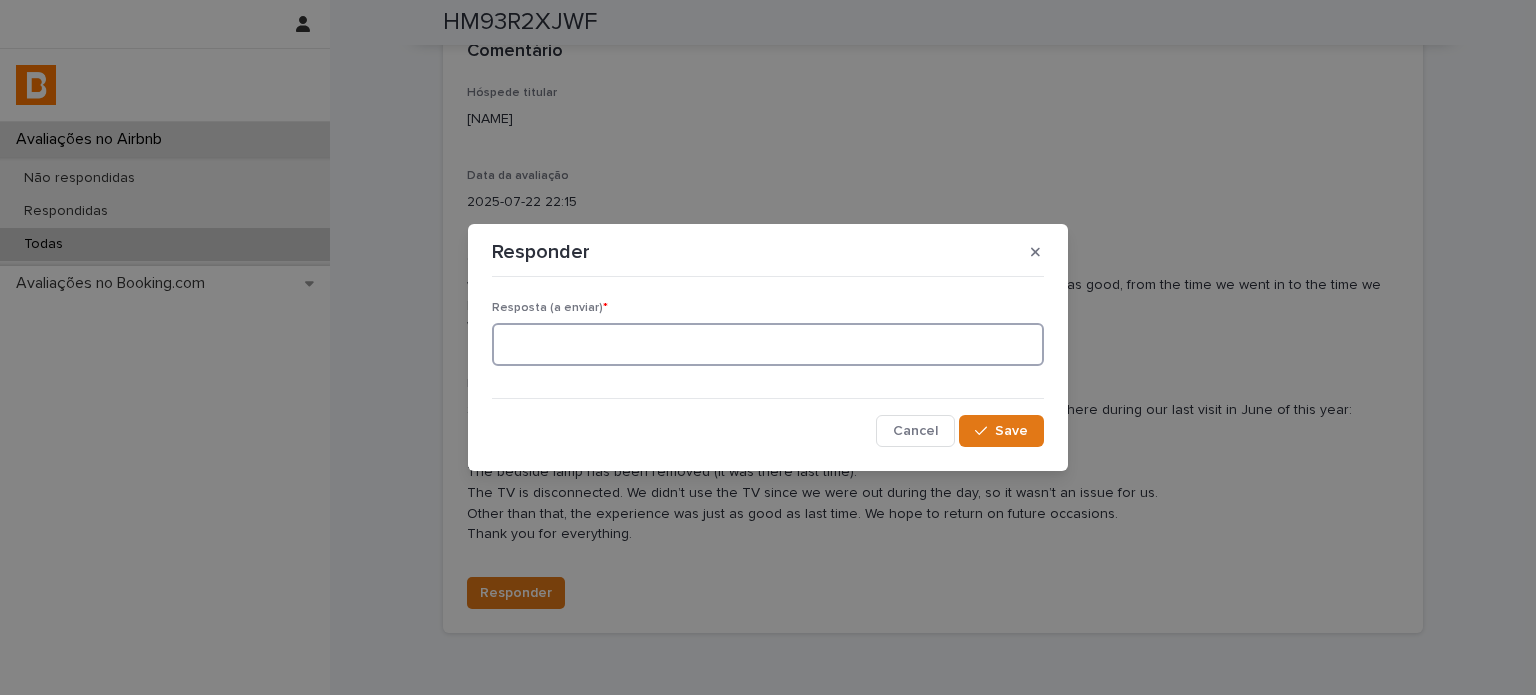 click at bounding box center (768, 344) 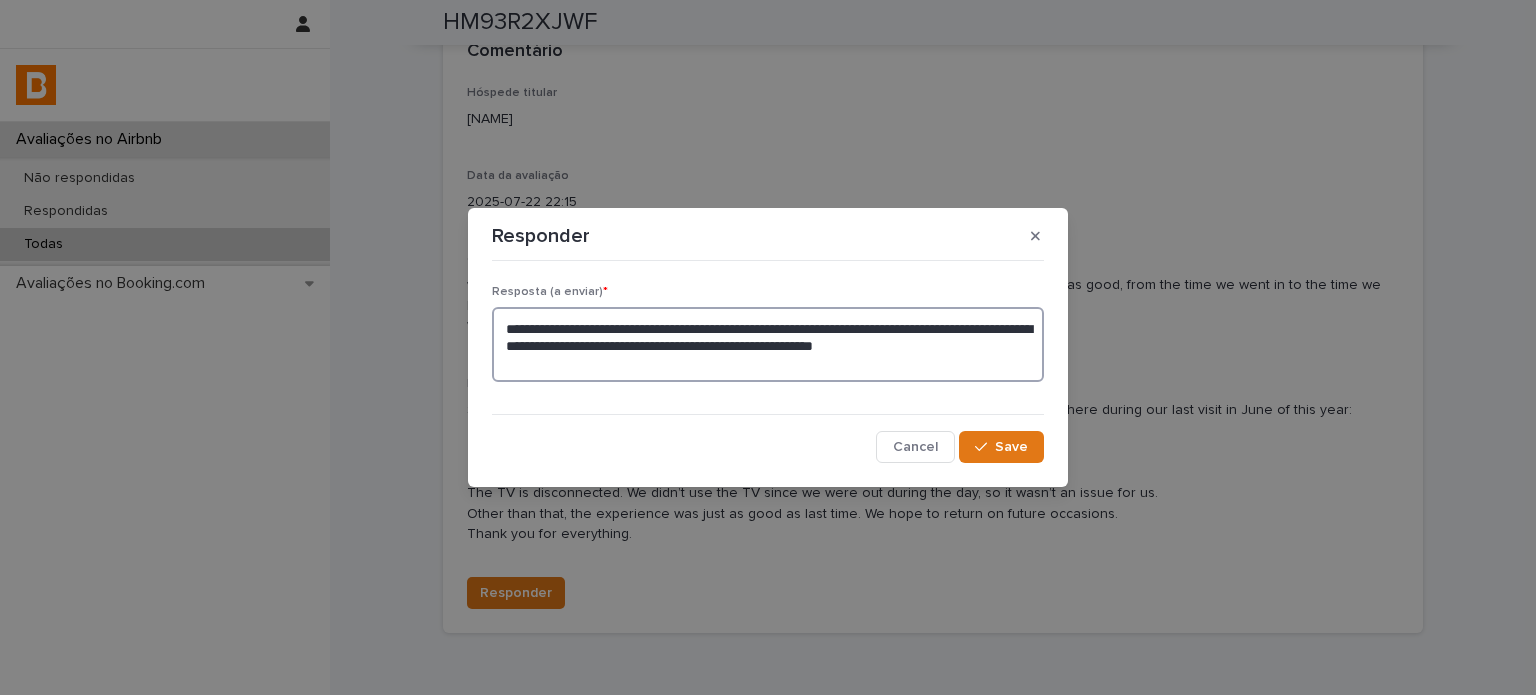 type on "**********" 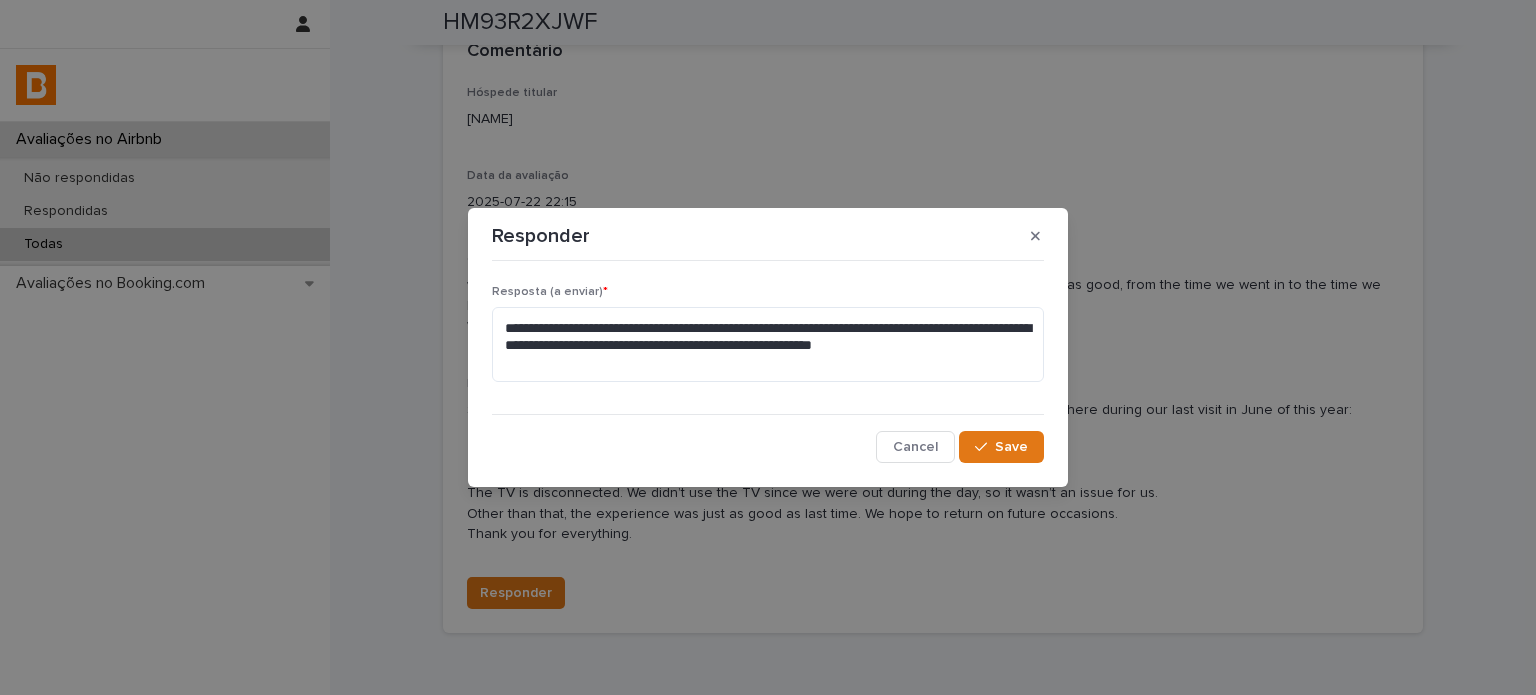 drag, startPoint x: 1012, startPoint y: 442, endPoint x: 1072, endPoint y: 442, distance: 60 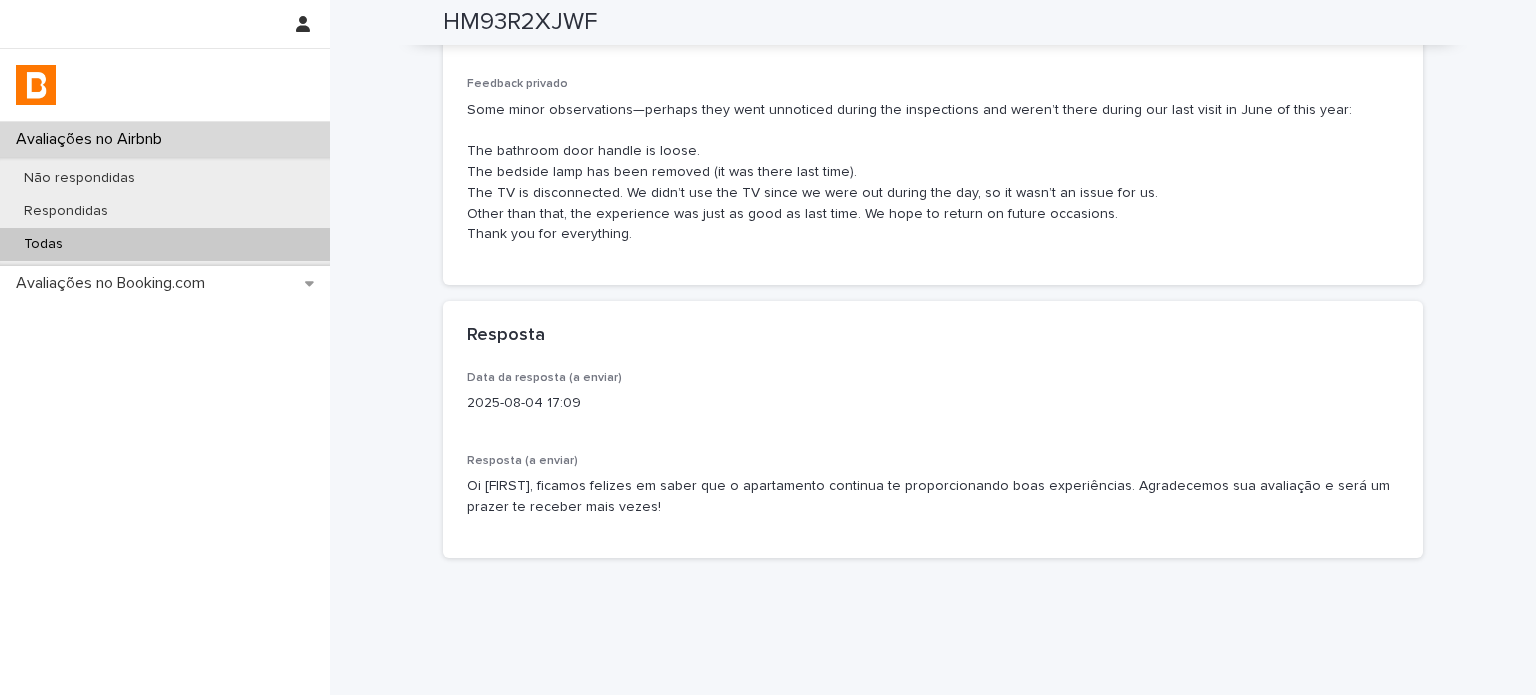 scroll, scrollTop: 712, scrollLeft: 0, axis: vertical 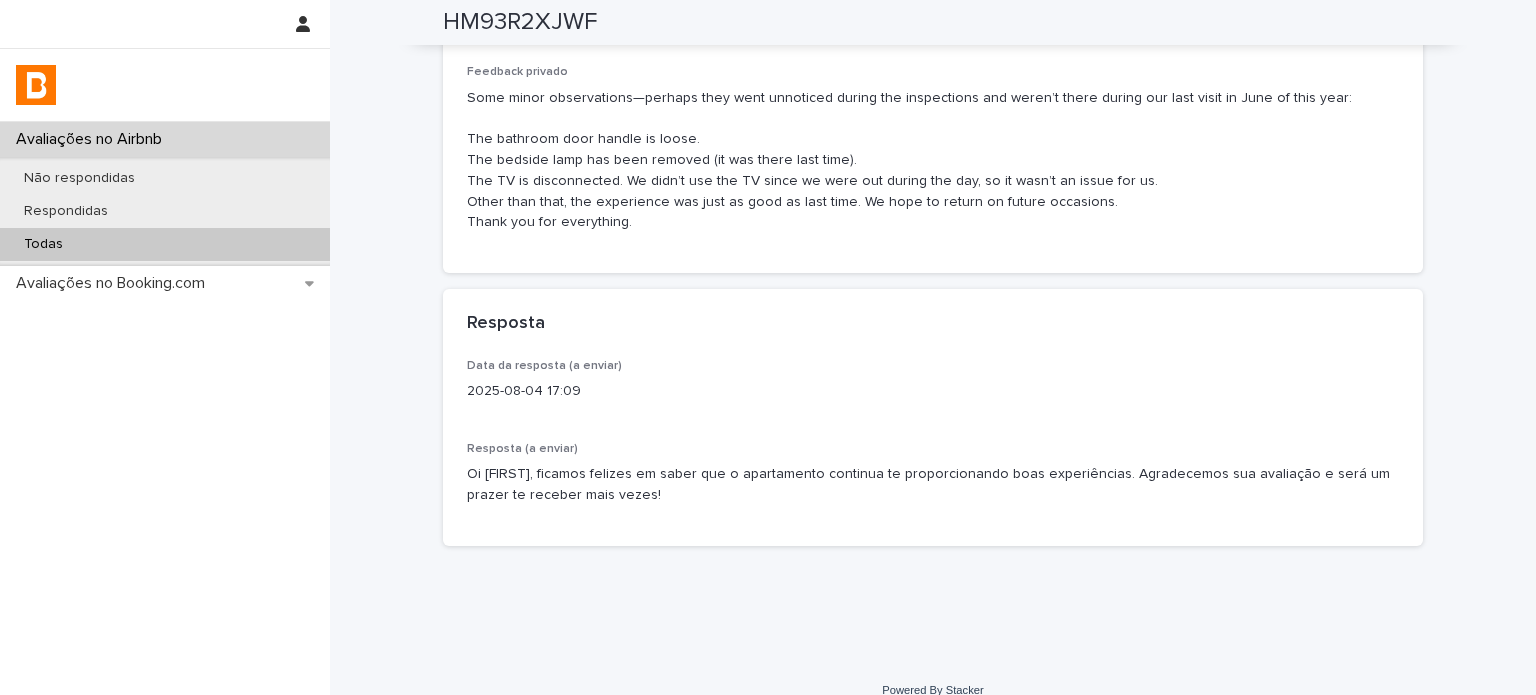 click on "Todas" at bounding box center [165, 244] 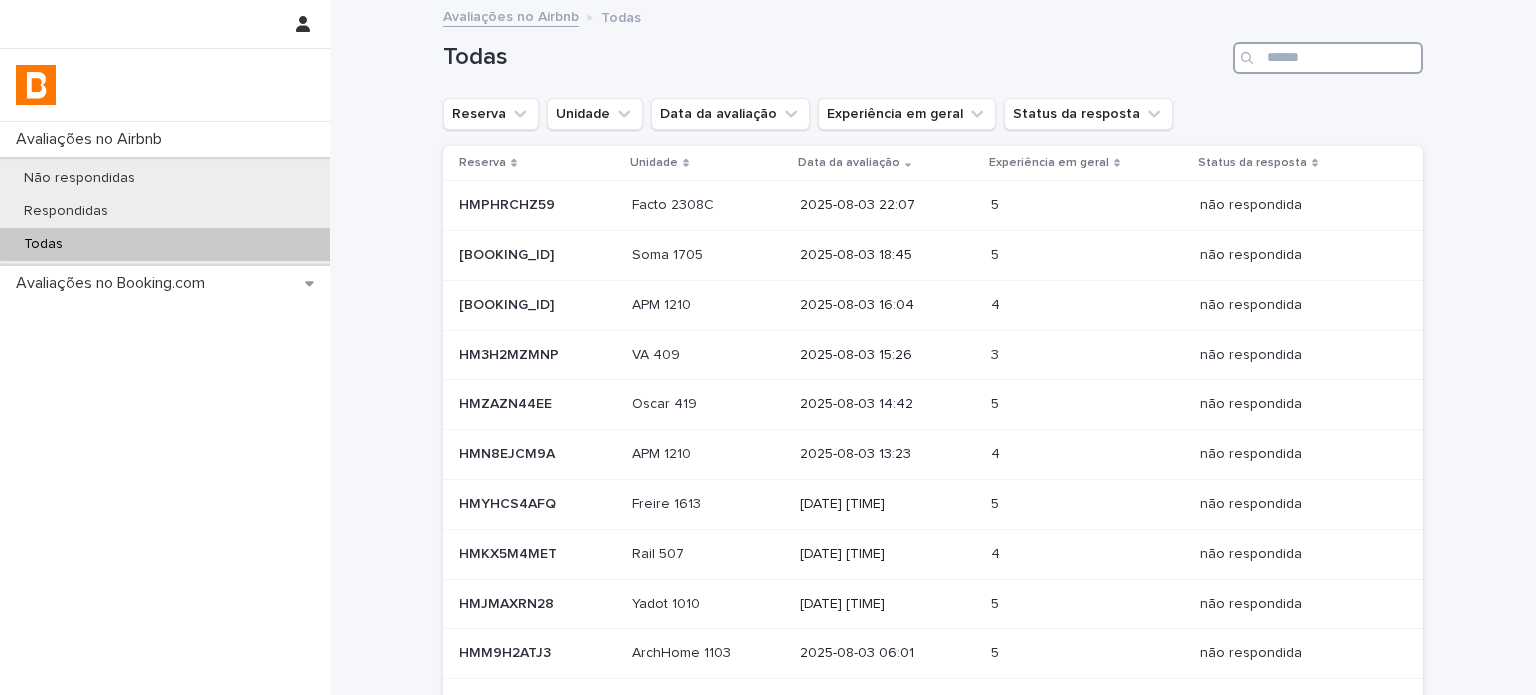 click at bounding box center (1328, 58) 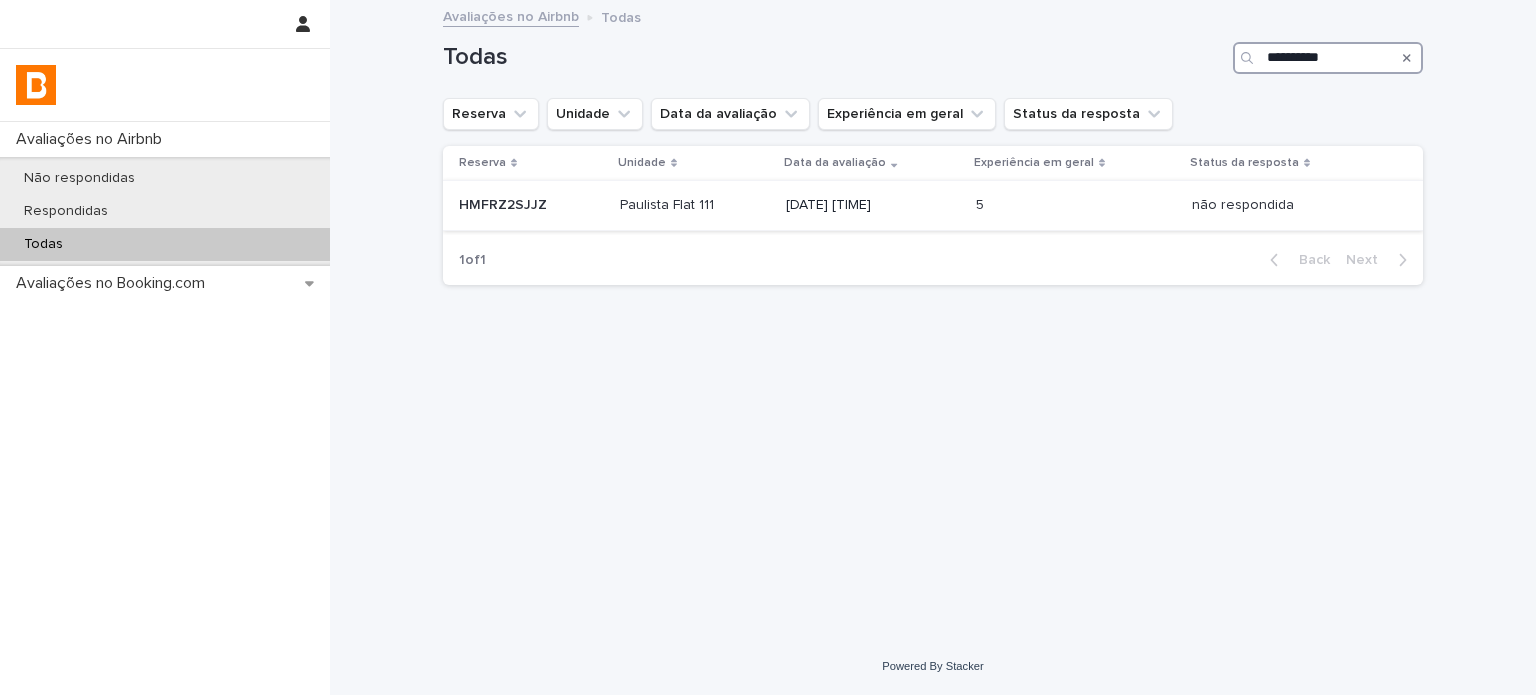 type on "**********" 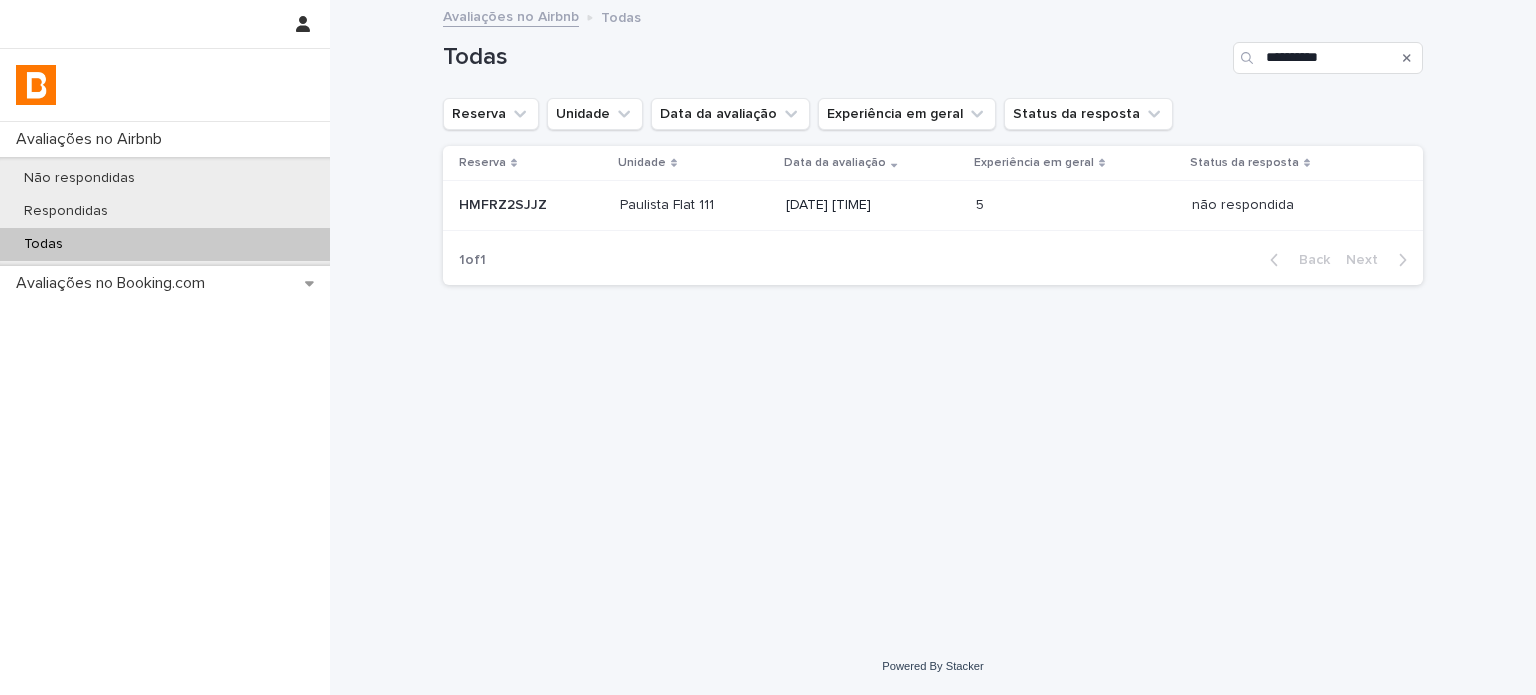 click on "Paulista Flat 111" at bounding box center (669, 203) 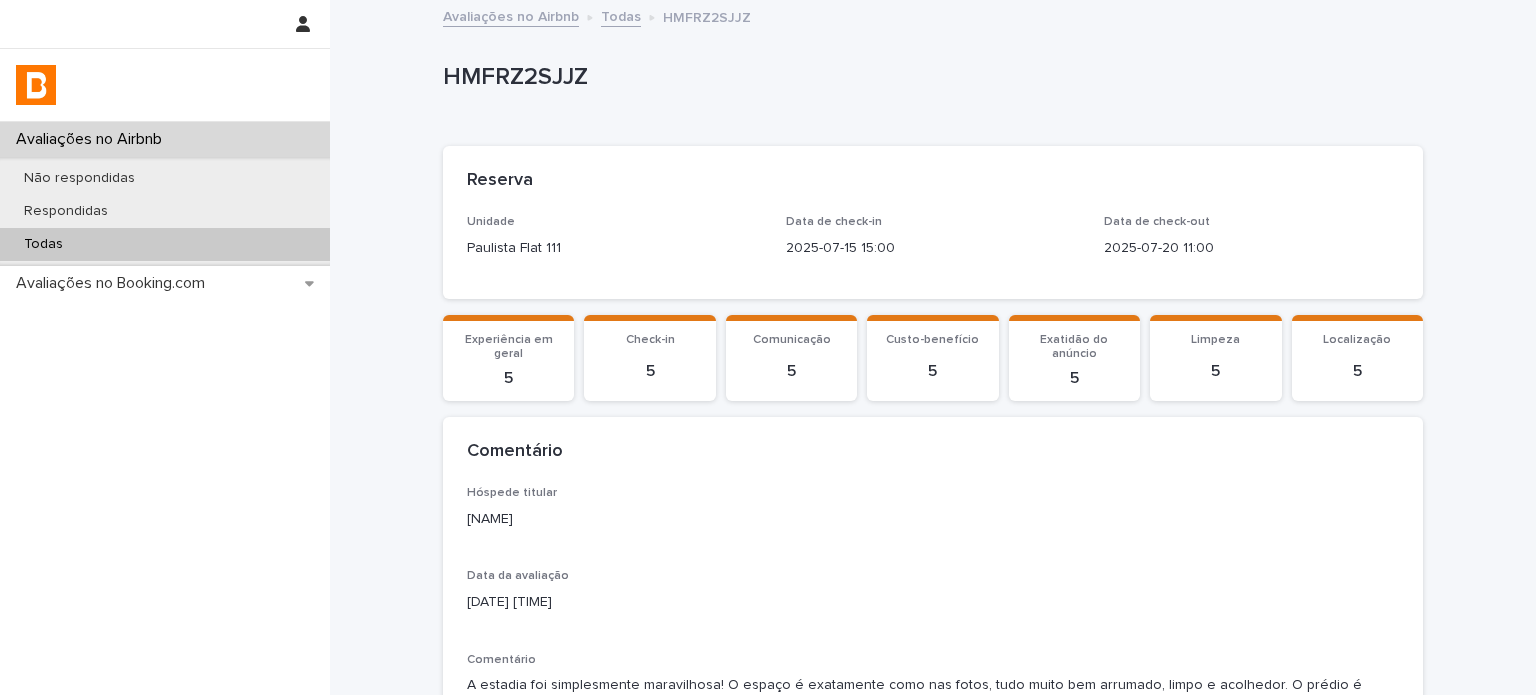click on "[NAME]" at bounding box center [933, 519] 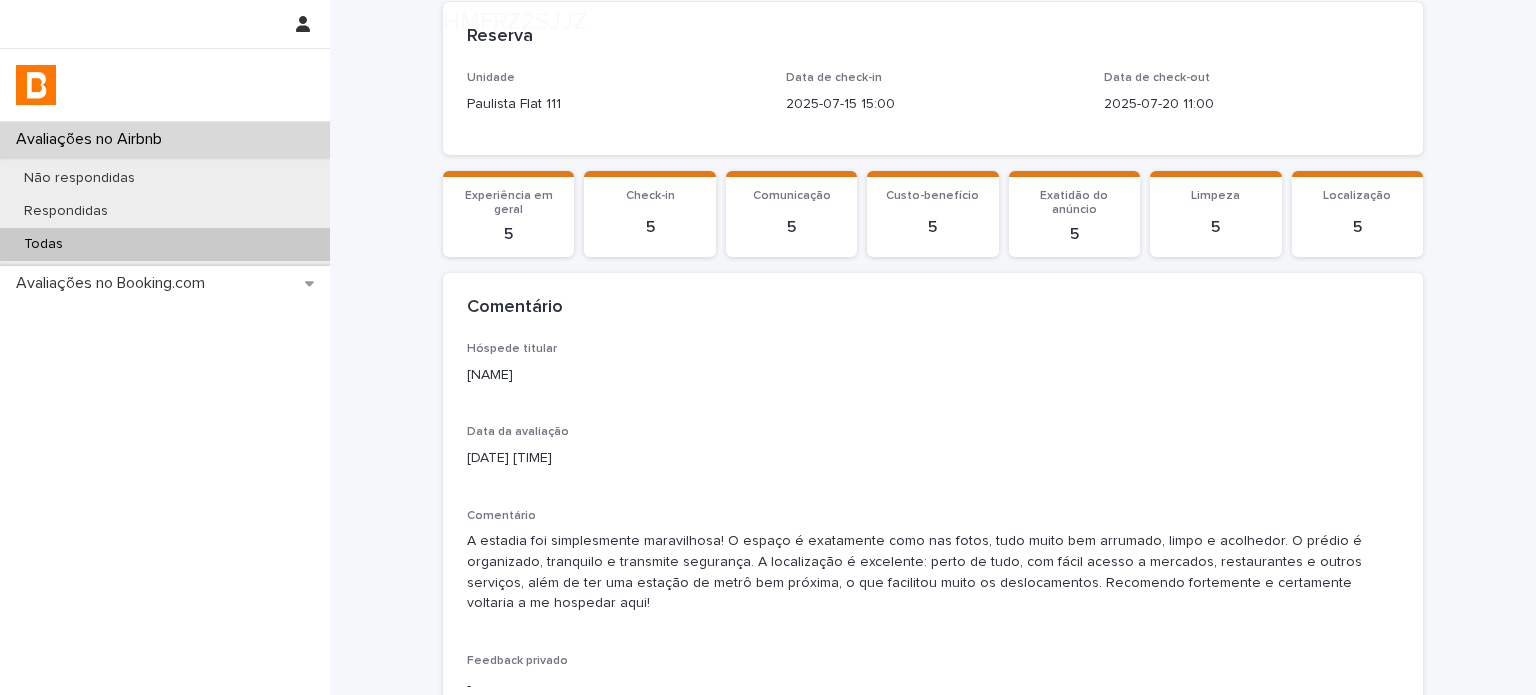 scroll, scrollTop: 385, scrollLeft: 0, axis: vertical 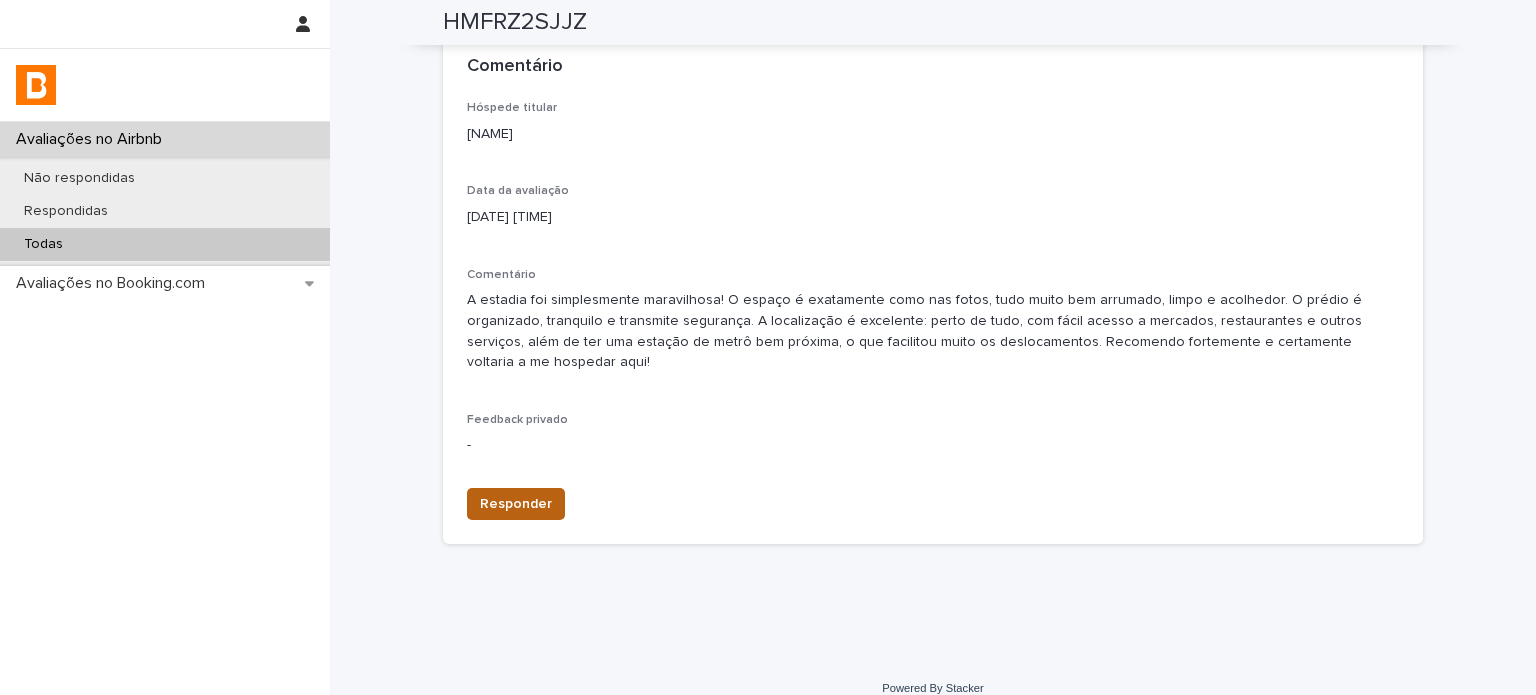 click on "Responder" at bounding box center [516, 504] 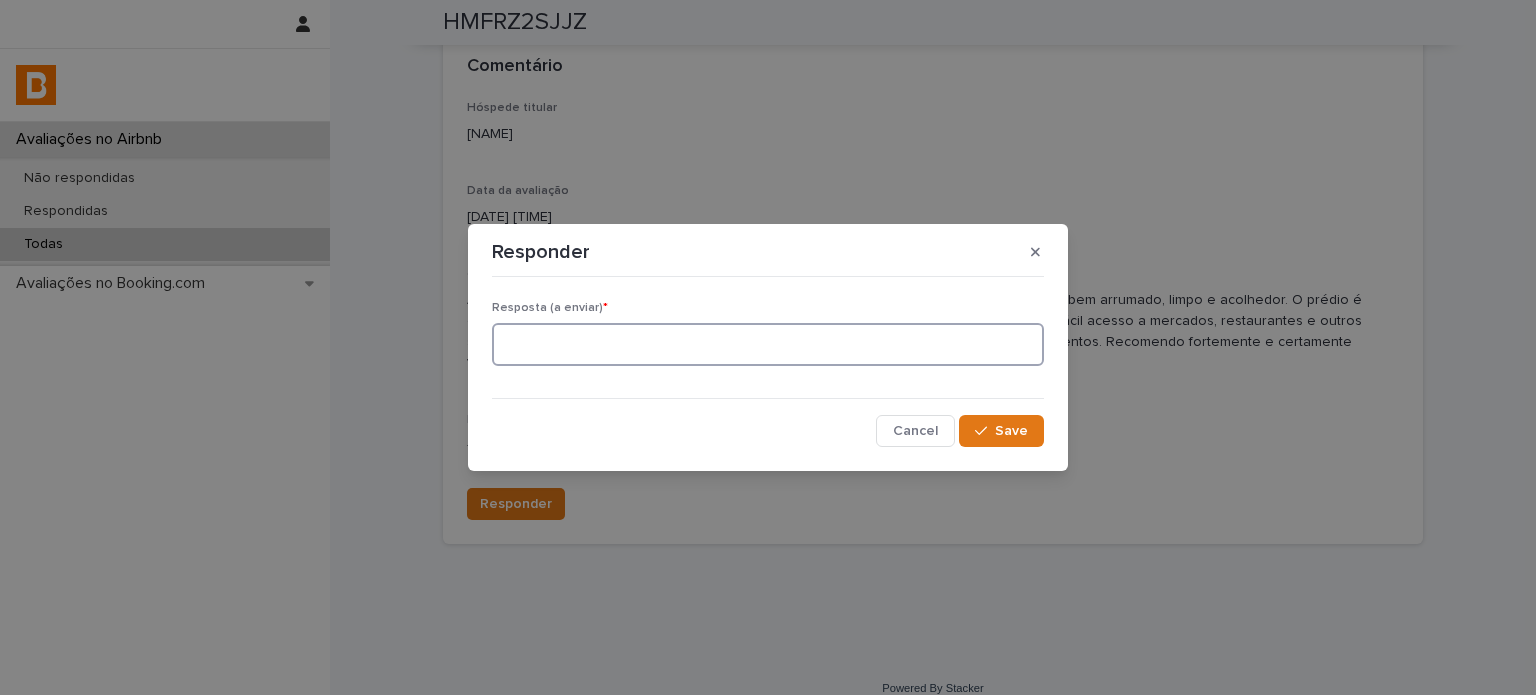 click at bounding box center [768, 344] 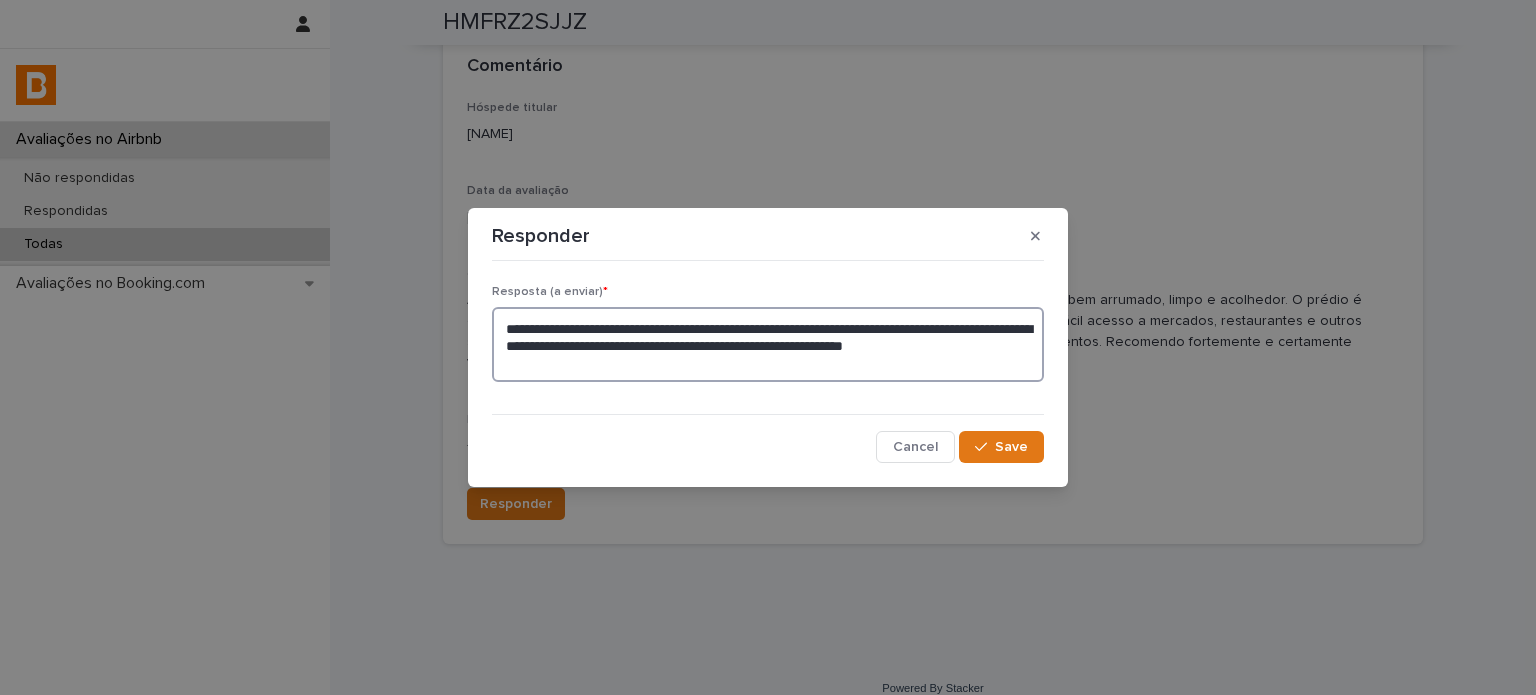 click on "**********" at bounding box center [768, 345] 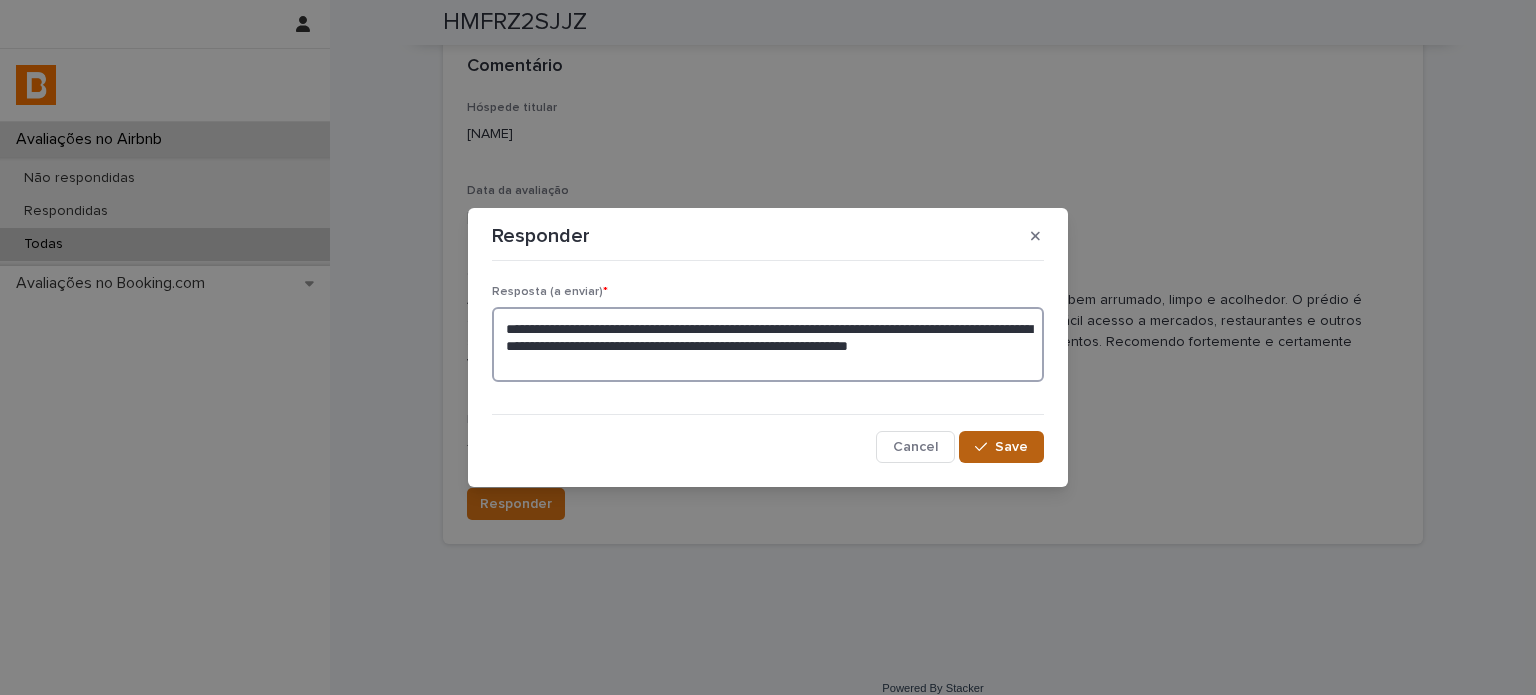 type on "**********" 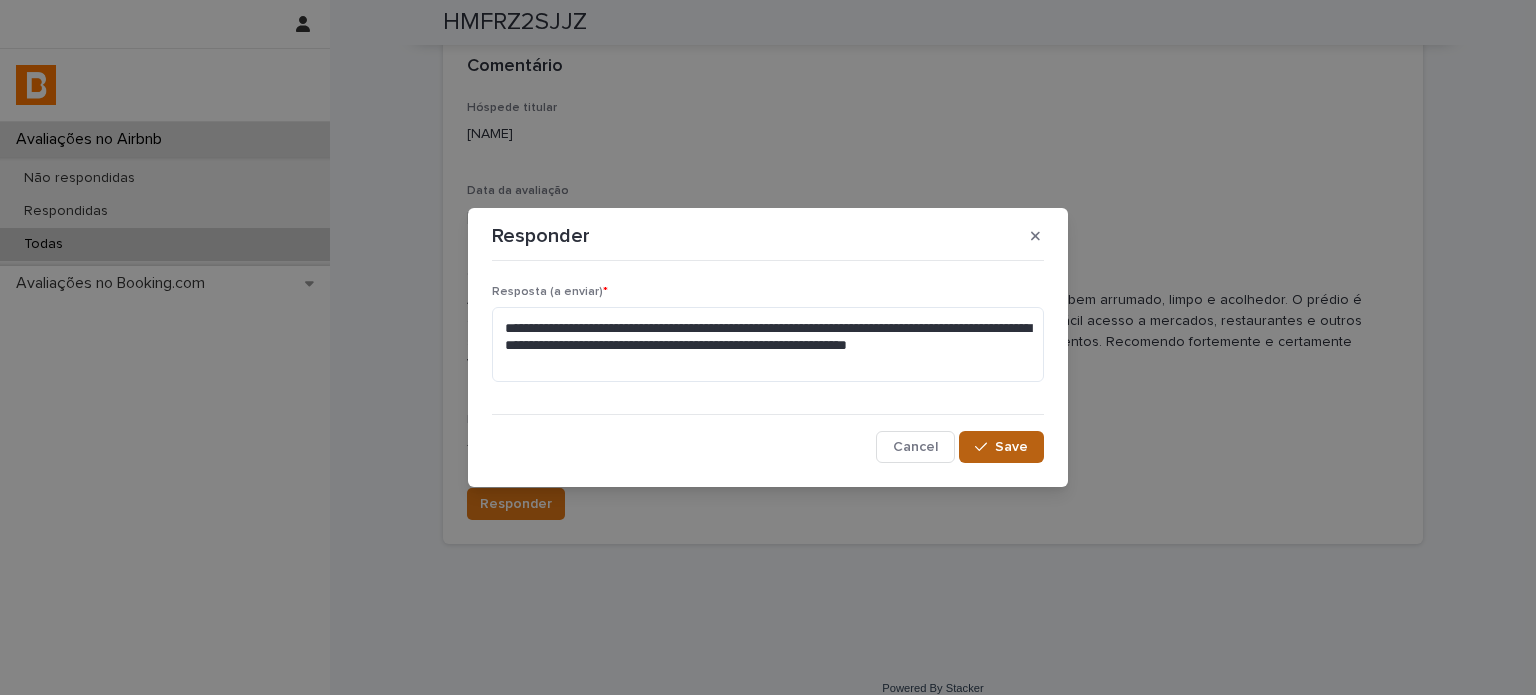 click on "Save" at bounding box center (1011, 447) 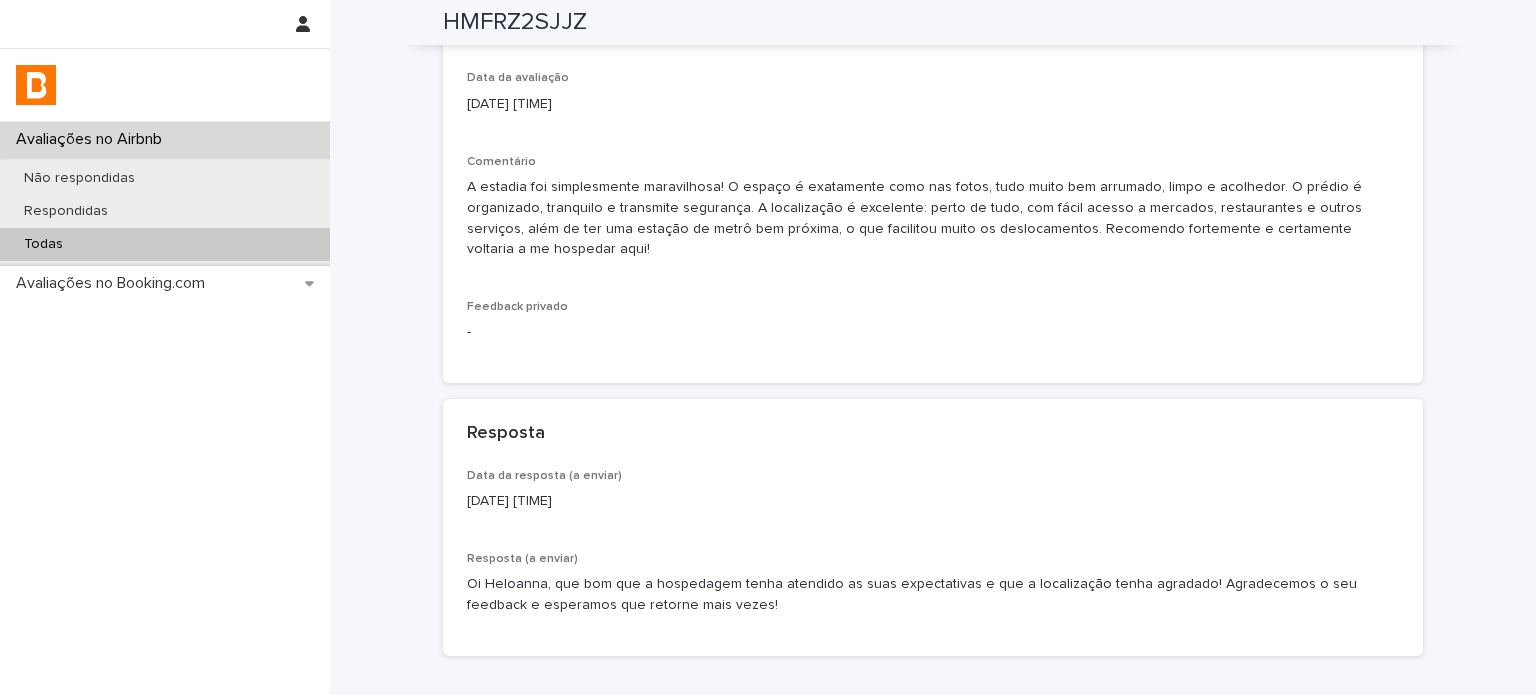 scroll, scrollTop: 498, scrollLeft: 0, axis: vertical 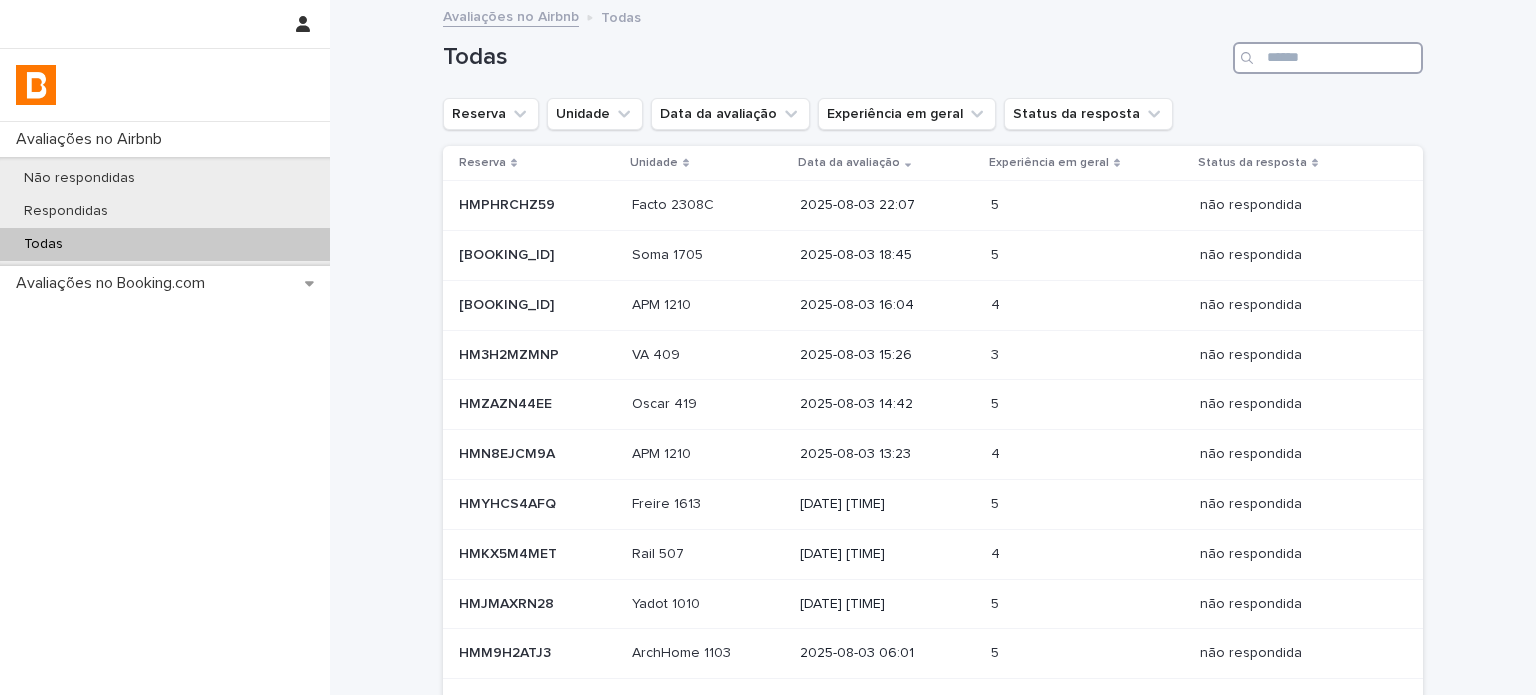 click at bounding box center (1328, 58) 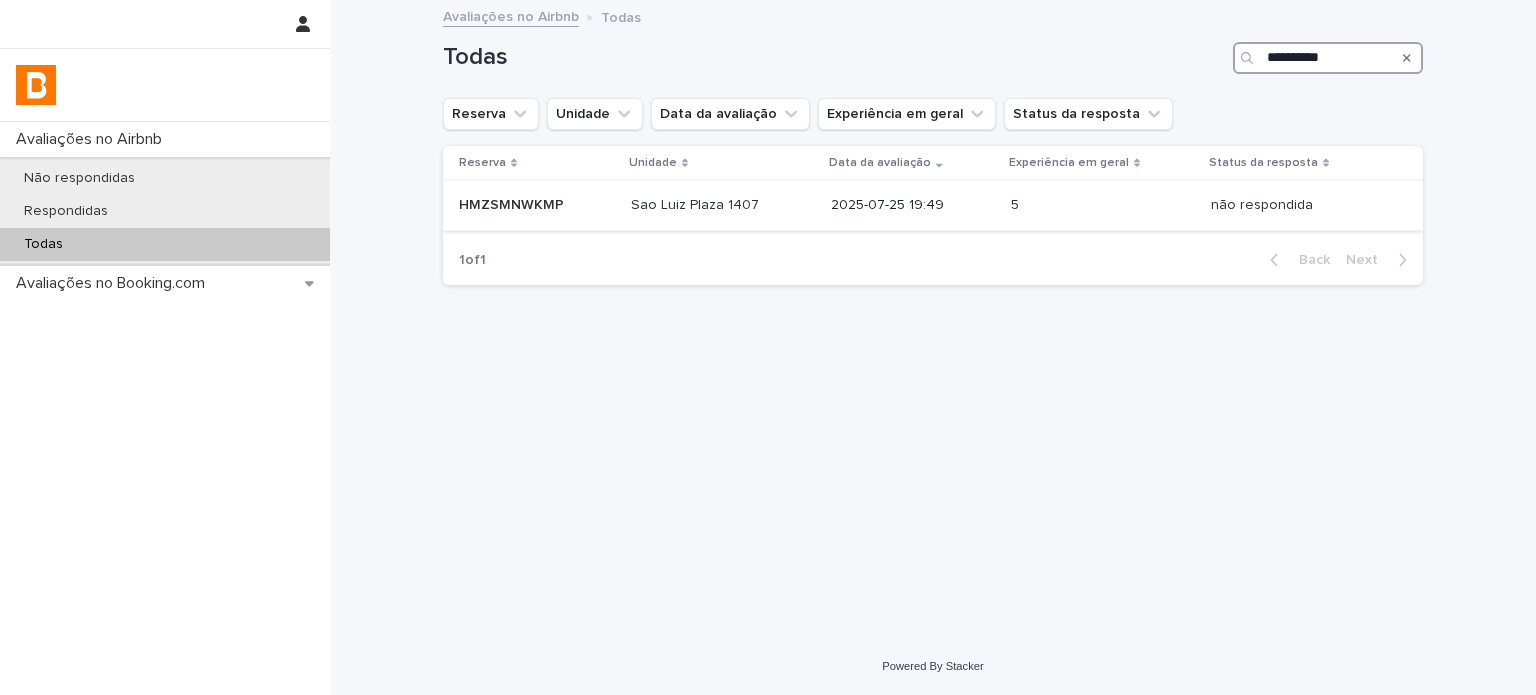 type on "**********" 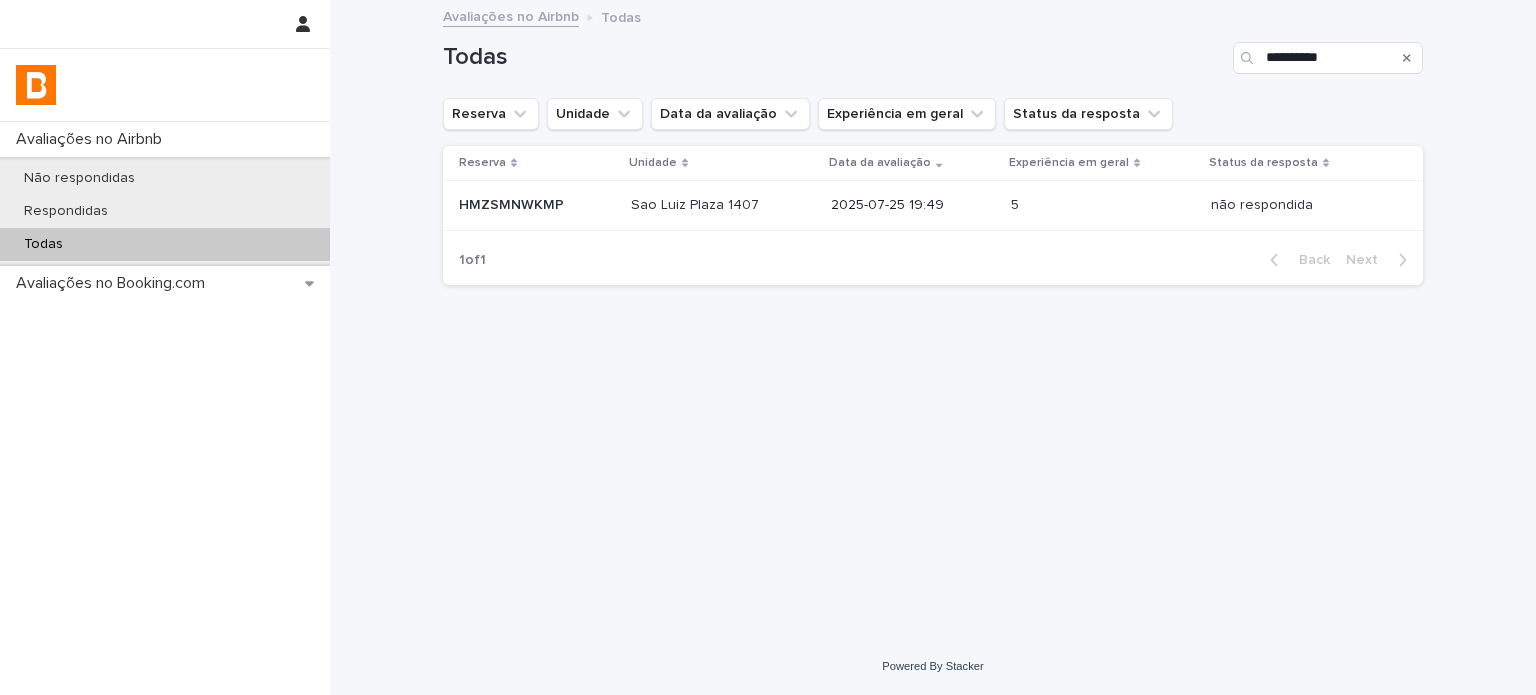drag, startPoint x: 1112, startPoint y: 203, endPoint x: 1107, endPoint y: 193, distance: 11.18034 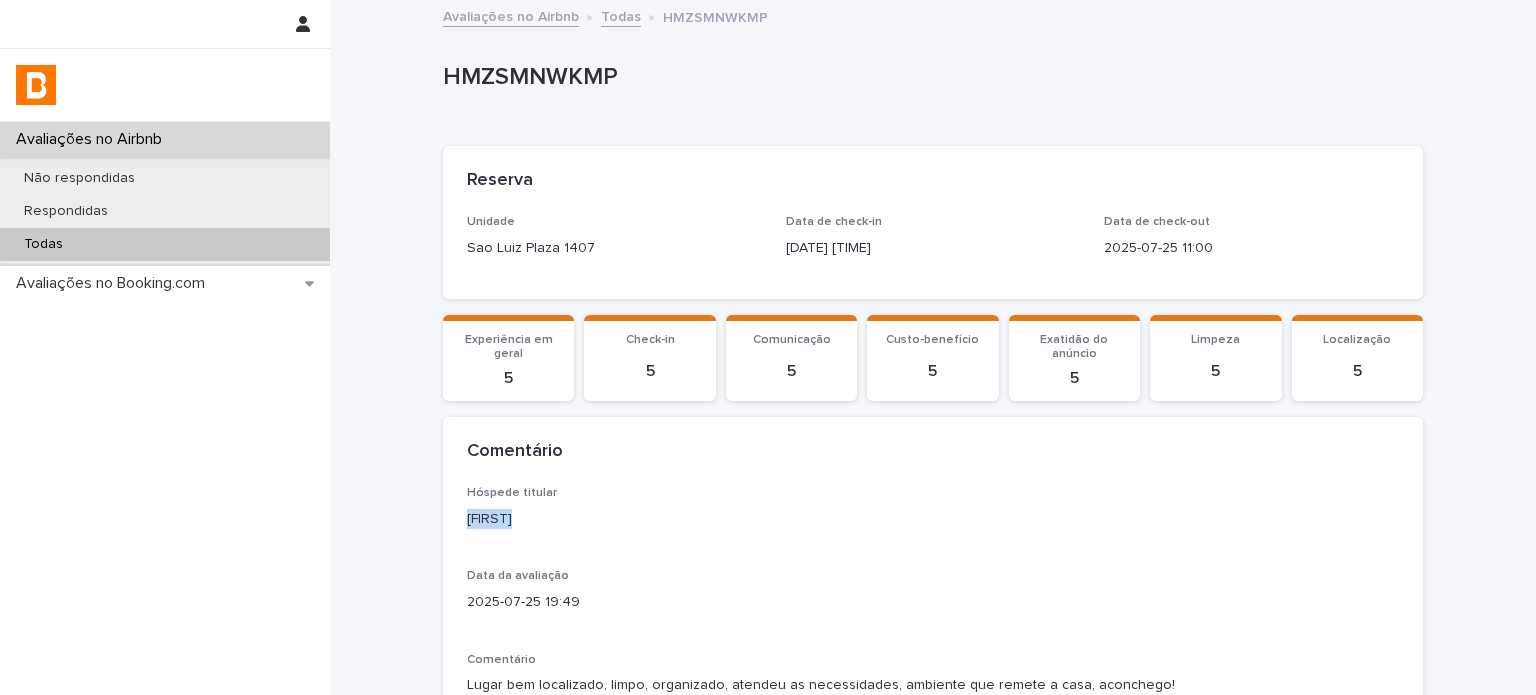 drag, startPoint x: 508, startPoint y: 516, endPoint x: 455, endPoint y: 517, distance: 53.009434 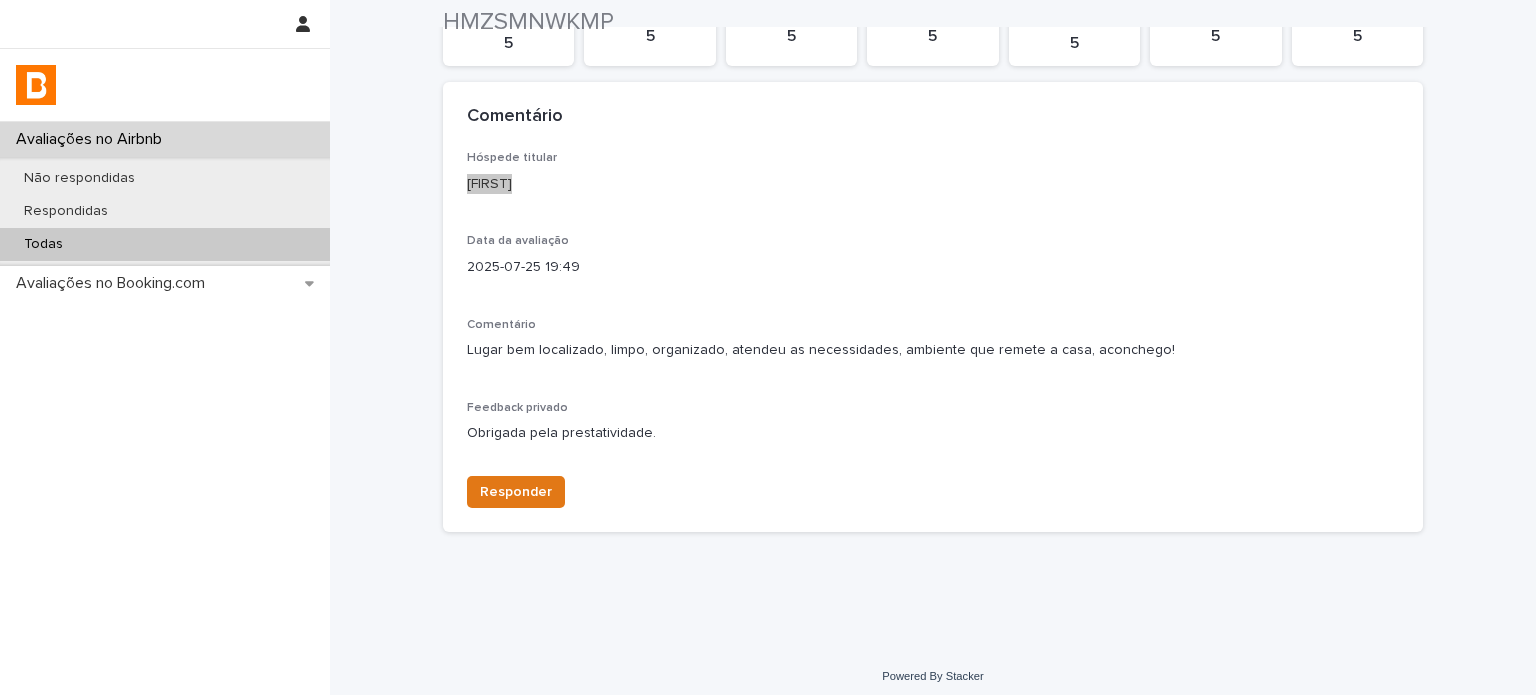 scroll, scrollTop: 344, scrollLeft: 0, axis: vertical 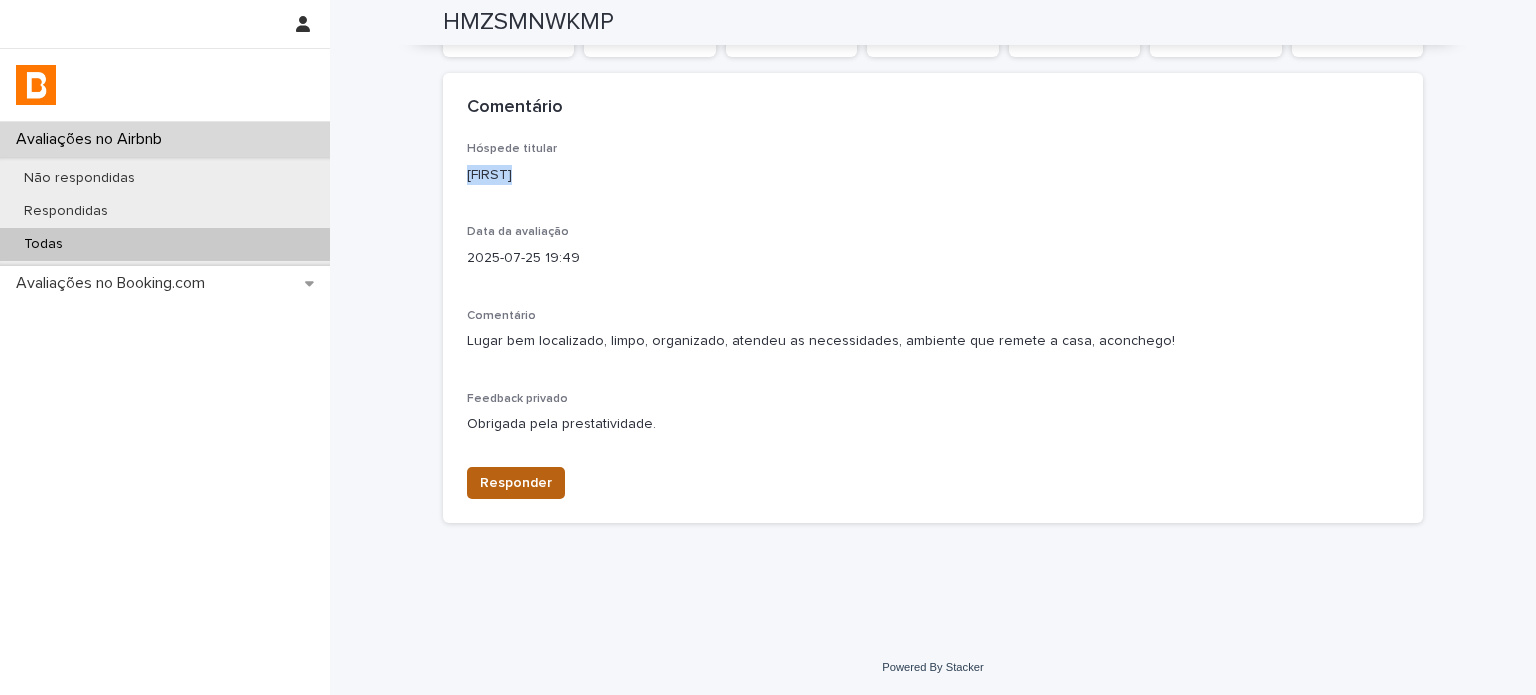 click on "Responder" at bounding box center [516, 483] 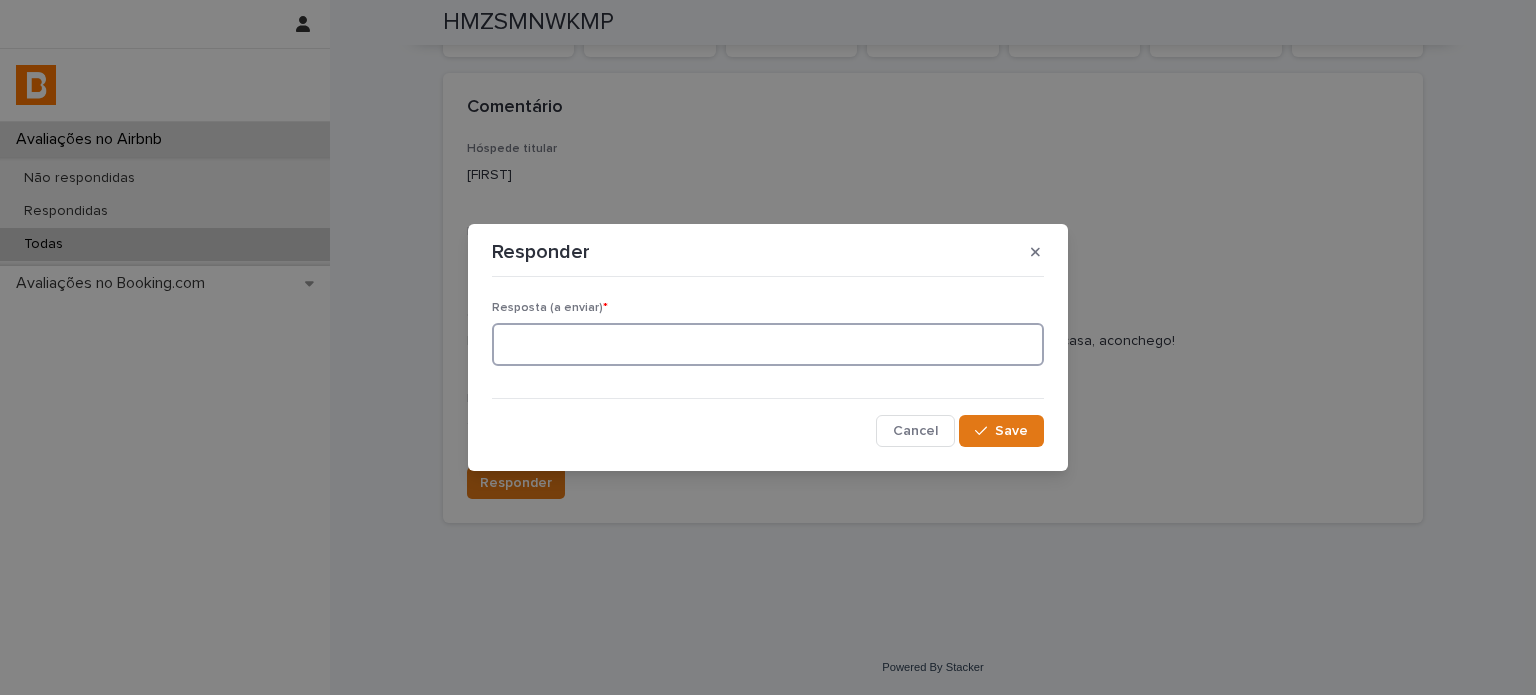 click at bounding box center (768, 344) 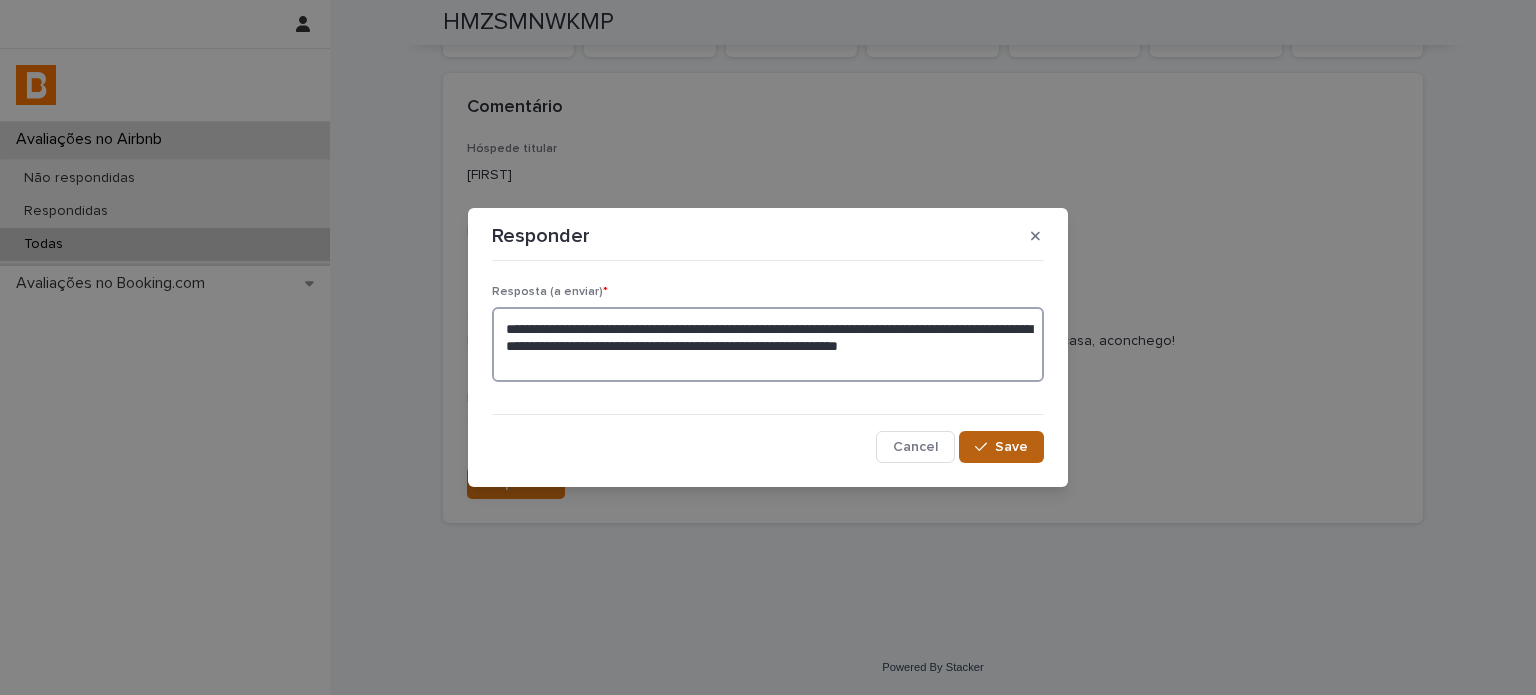type on "**********" 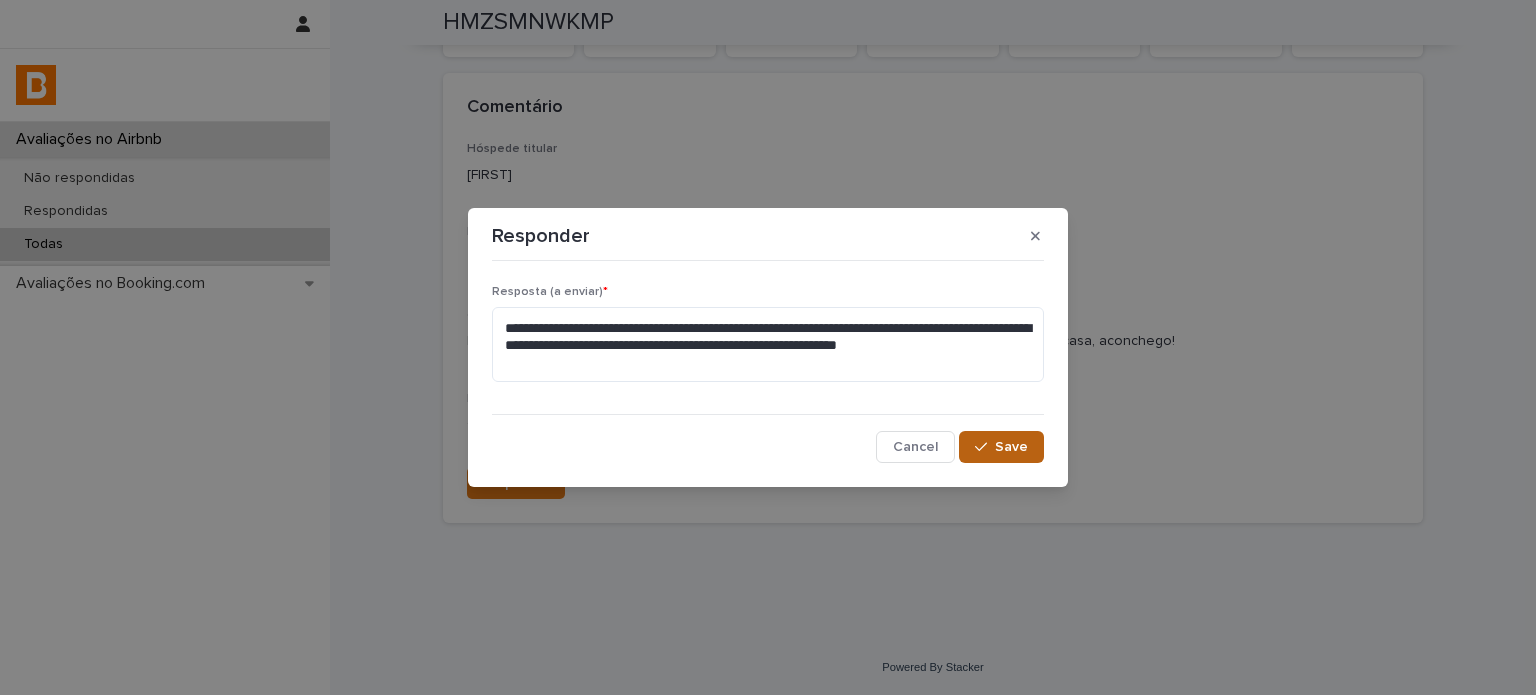 click on "Save" at bounding box center (1011, 447) 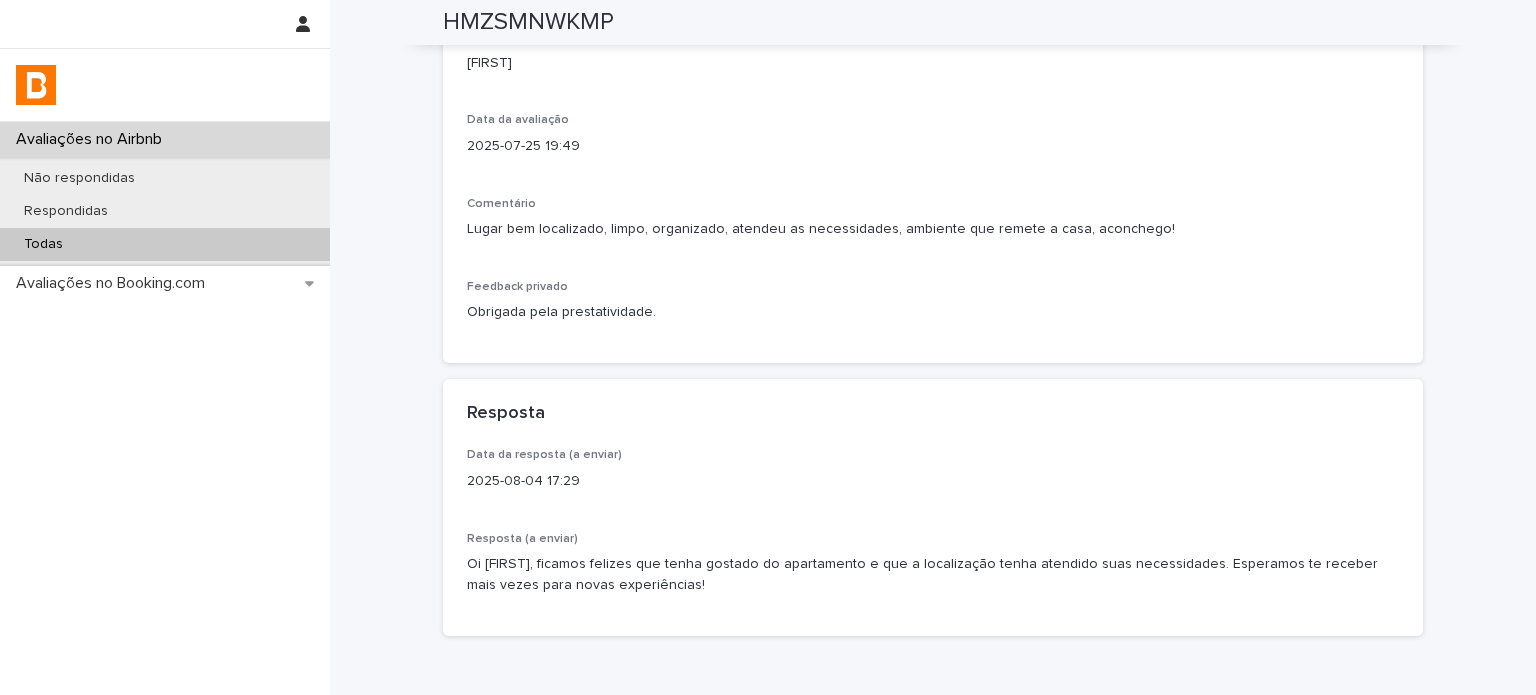 scroll, scrollTop: 456, scrollLeft: 0, axis: vertical 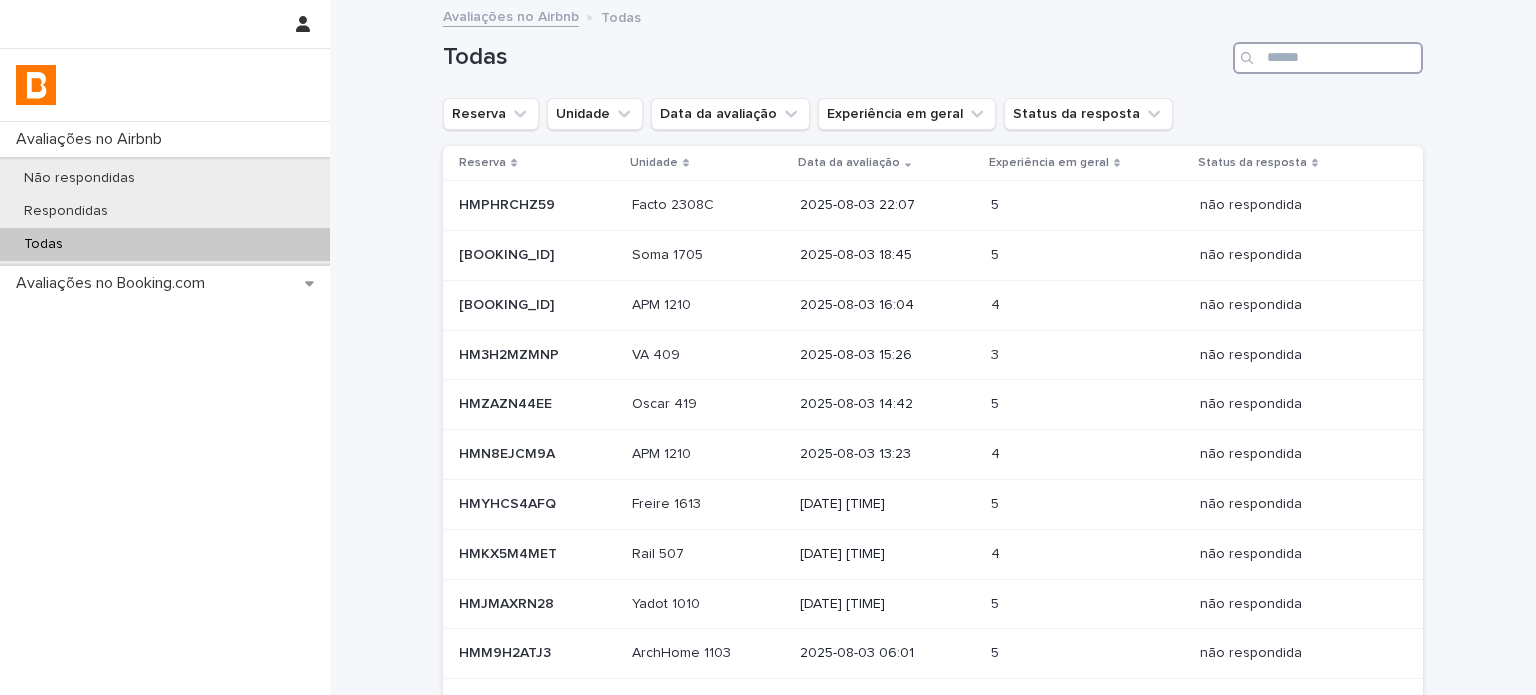 click at bounding box center [1328, 58] 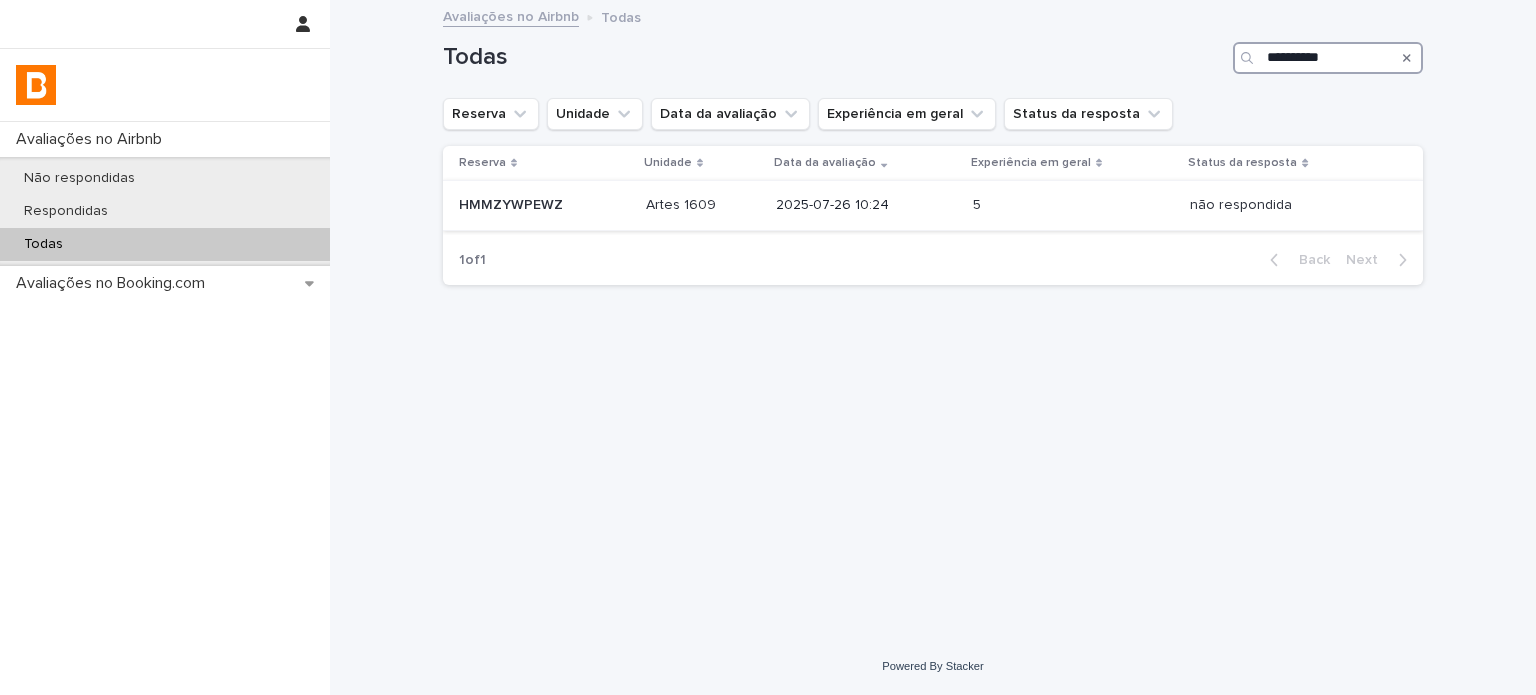 type on "**********" 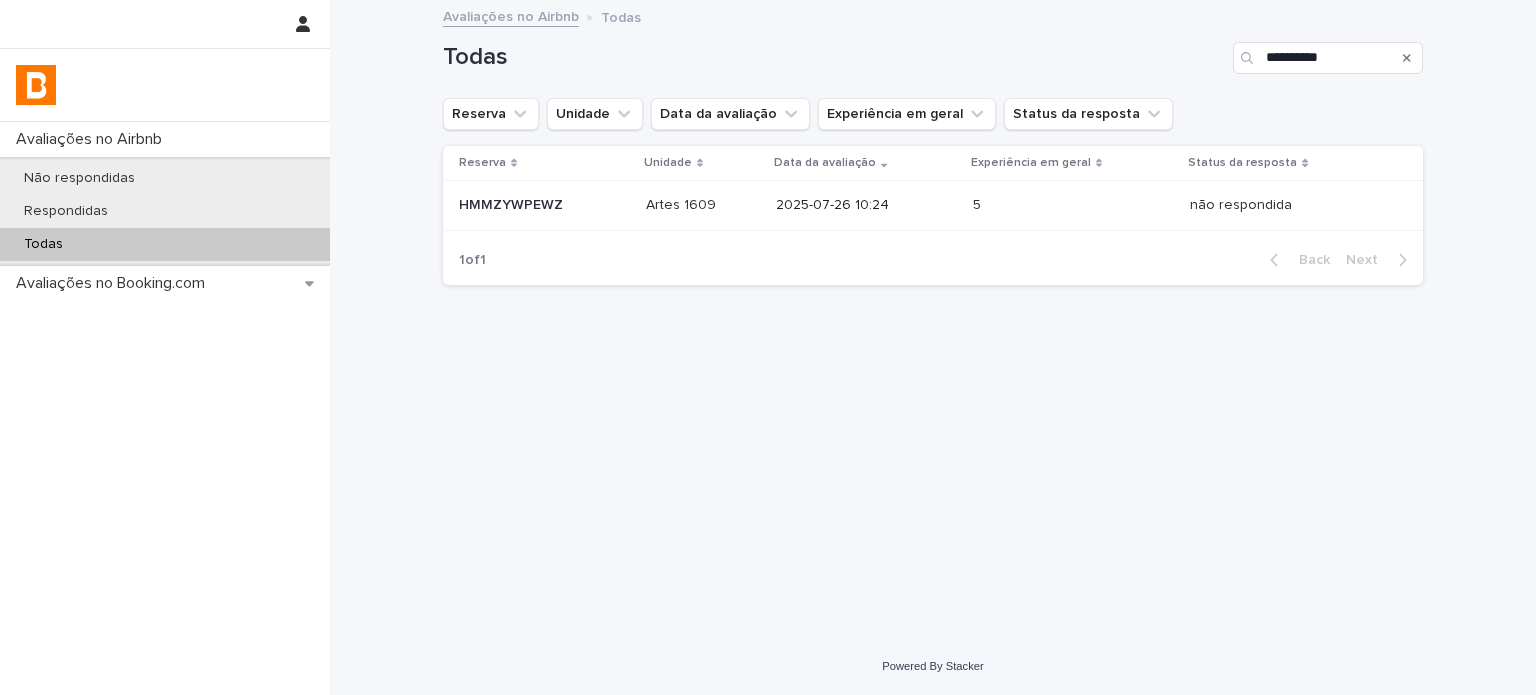 click on "2025-07-26 10:24" at bounding box center [866, 205] 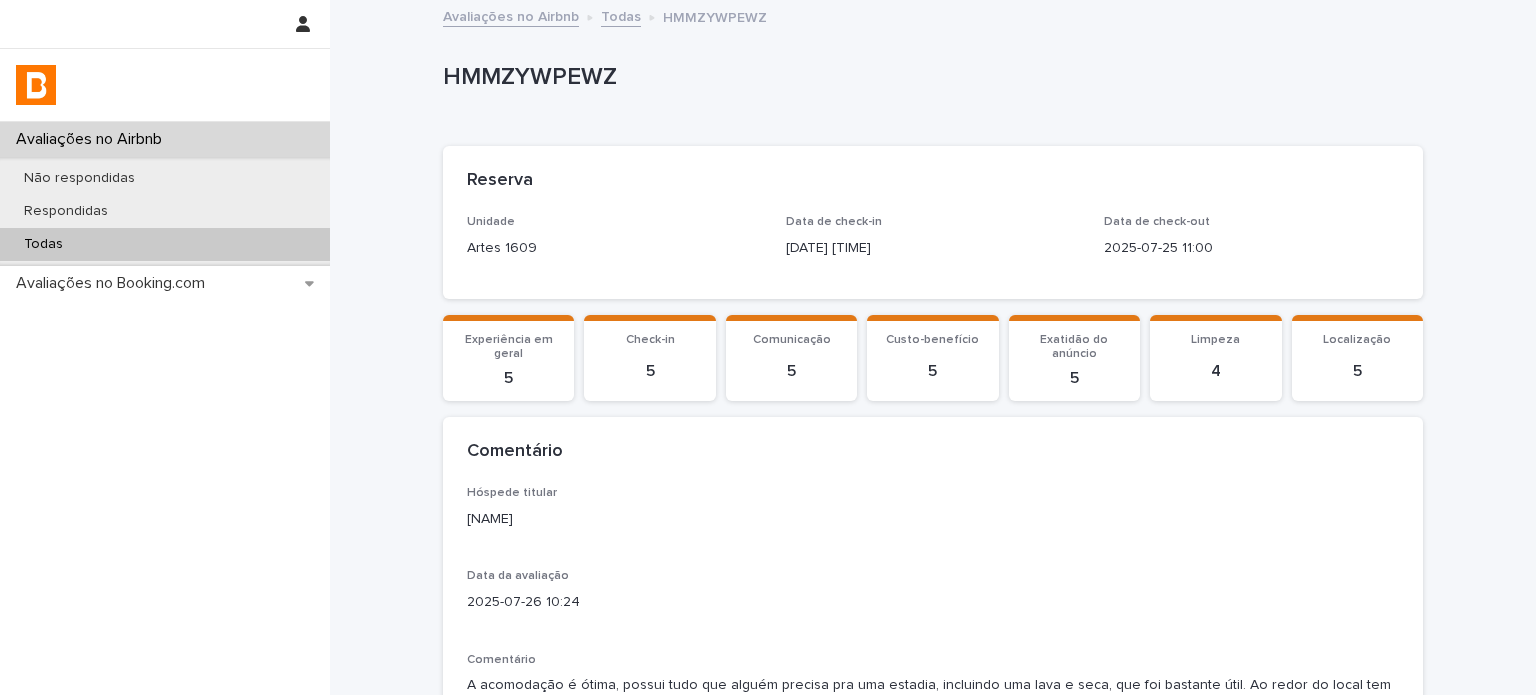 drag, startPoint x: 511, startPoint y: 523, endPoint x: 426, endPoint y: 520, distance: 85.052925 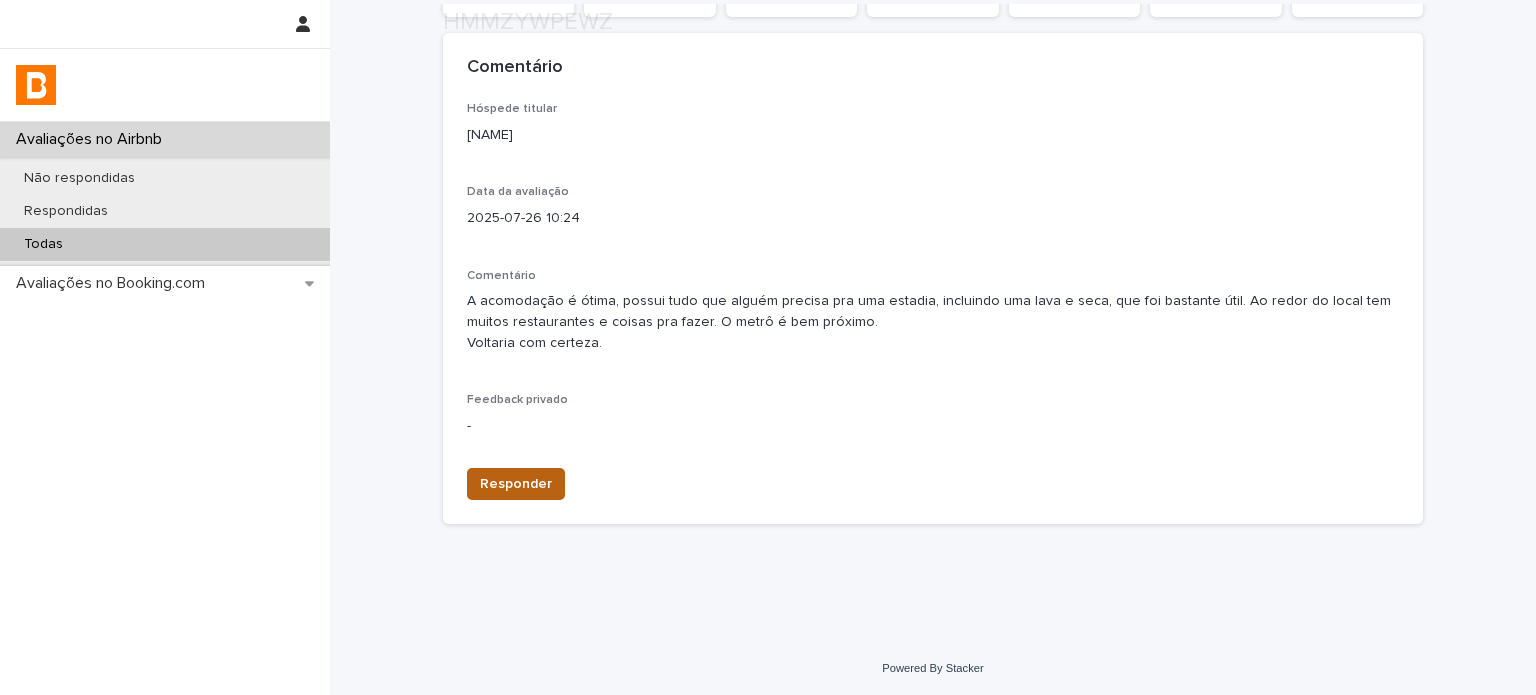 scroll, scrollTop: 385, scrollLeft: 0, axis: vertical 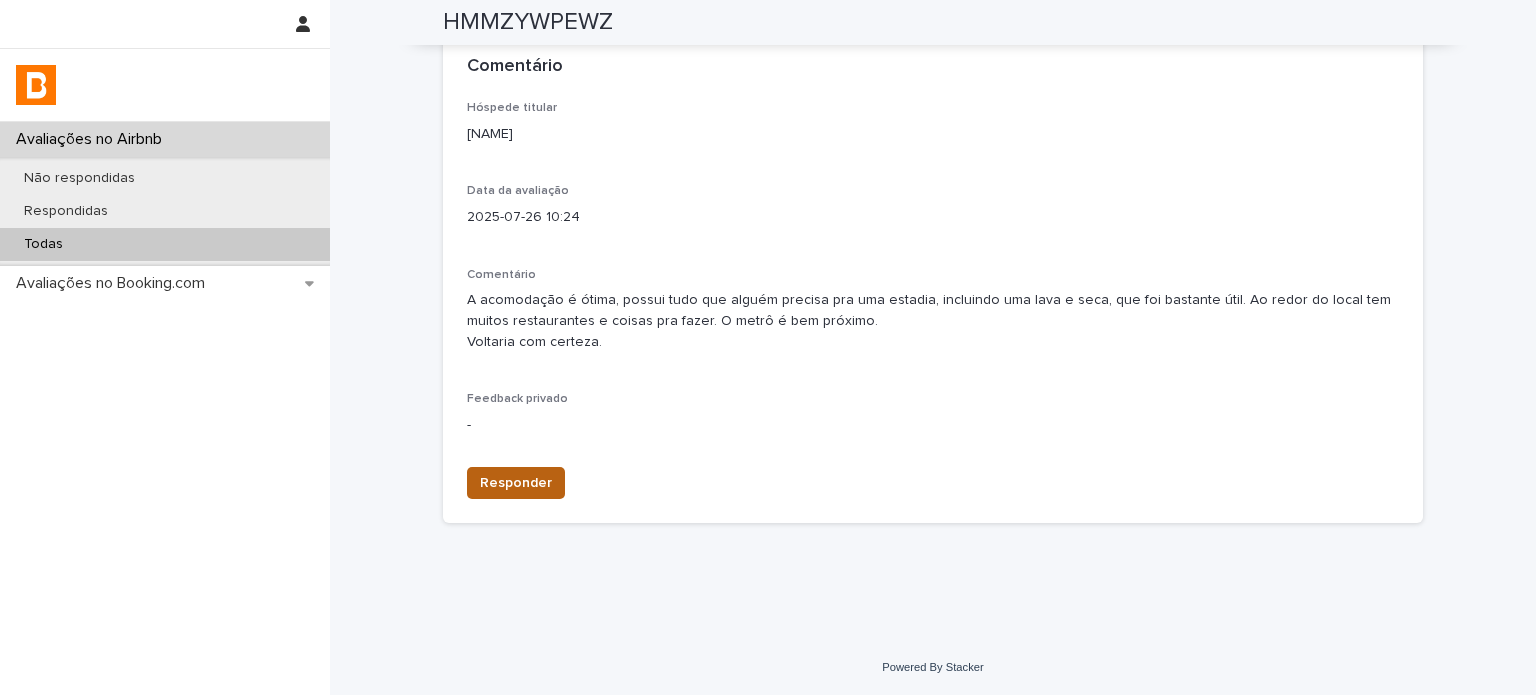 click on "Responder" at bounding box center (516, 483) 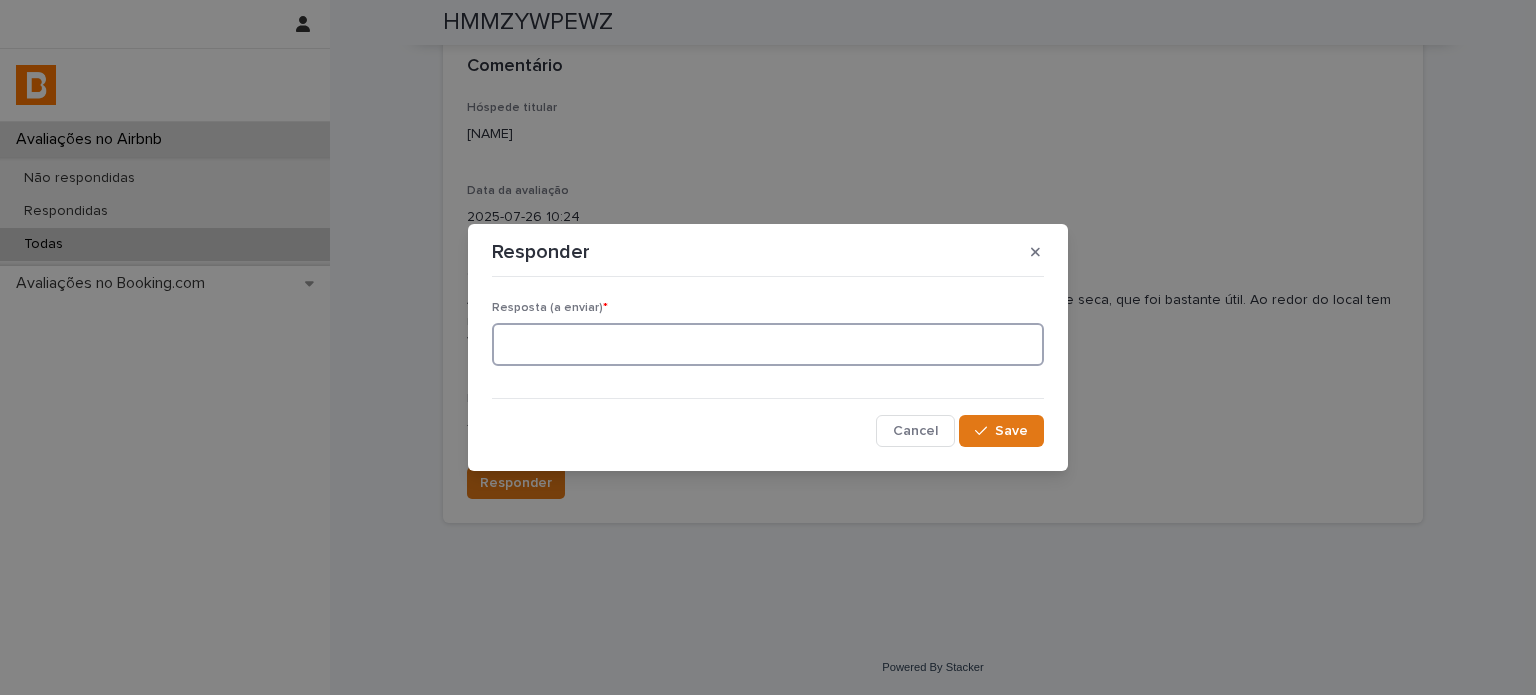 click at bounding box center (768, 344) 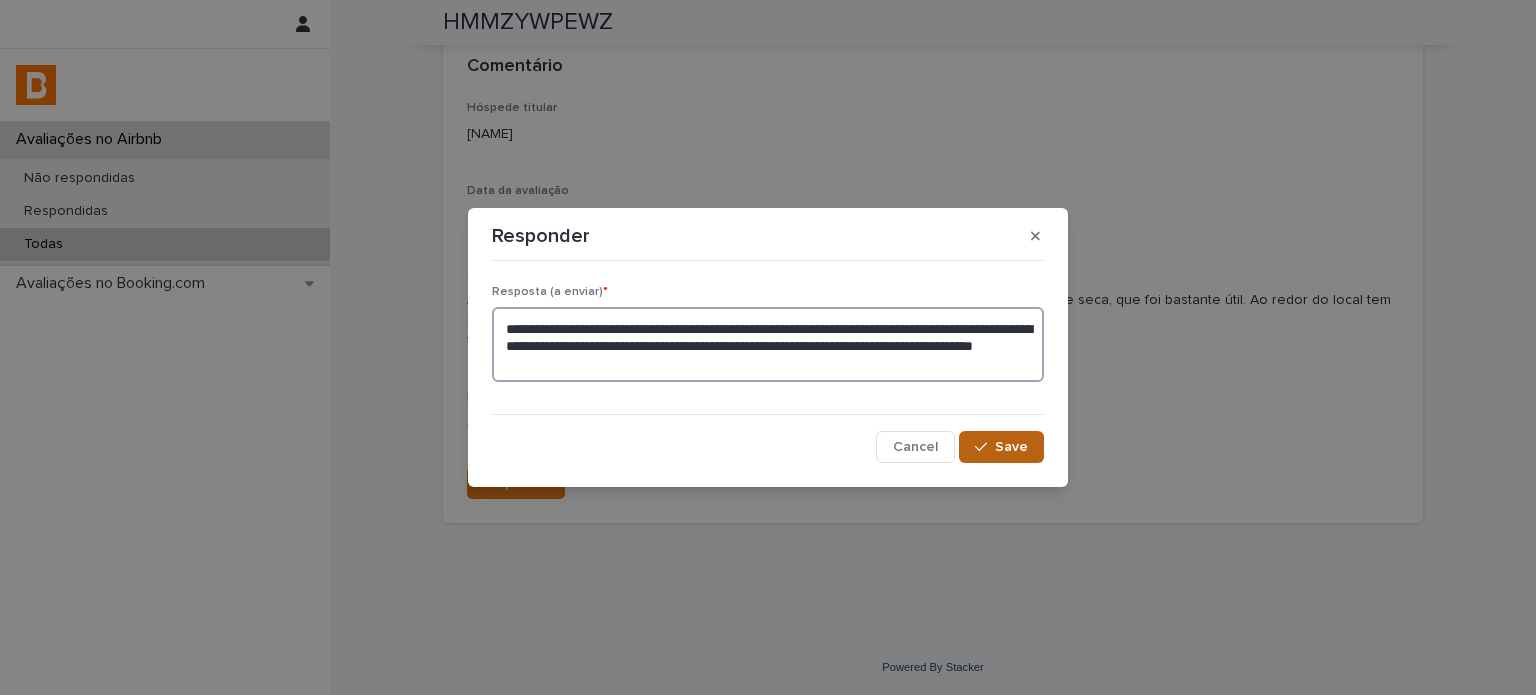 type on "**********" 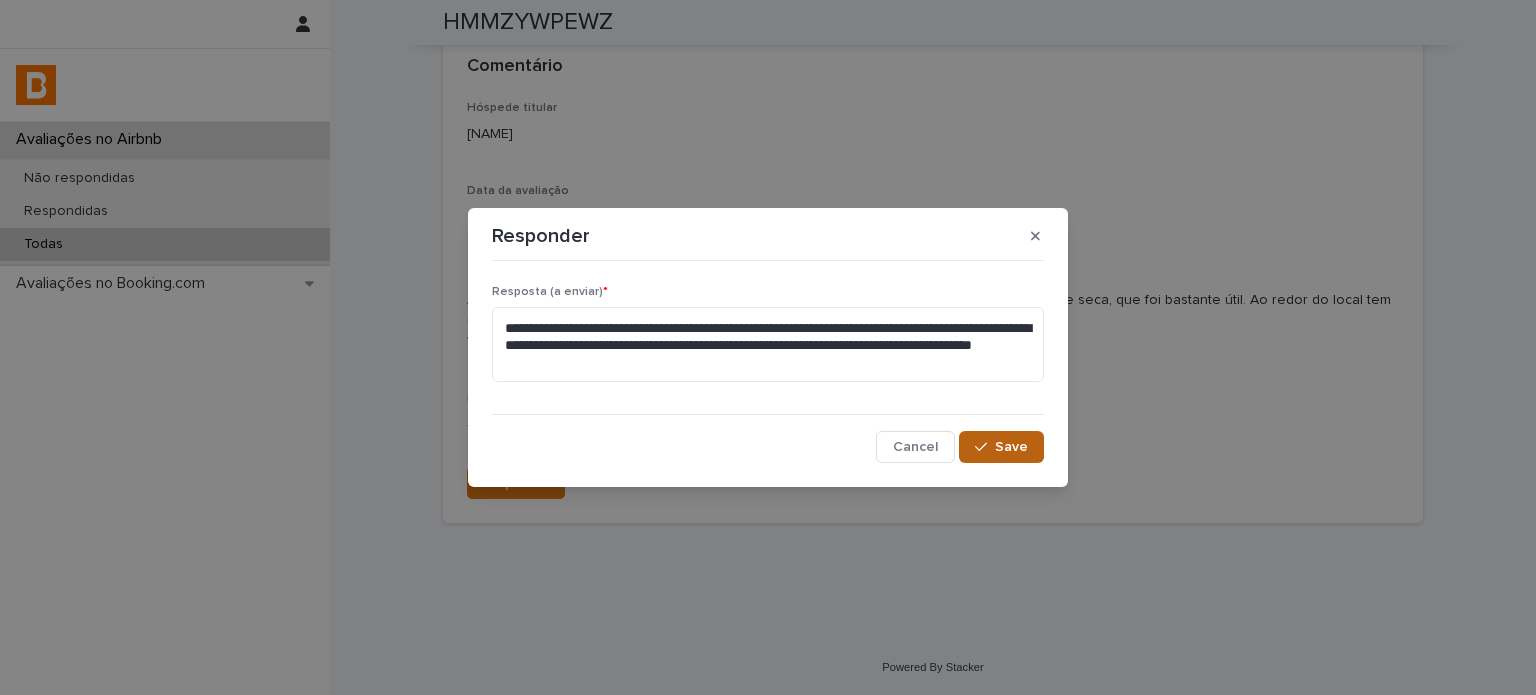 click on "Save" at bounding box center [1011, 447] 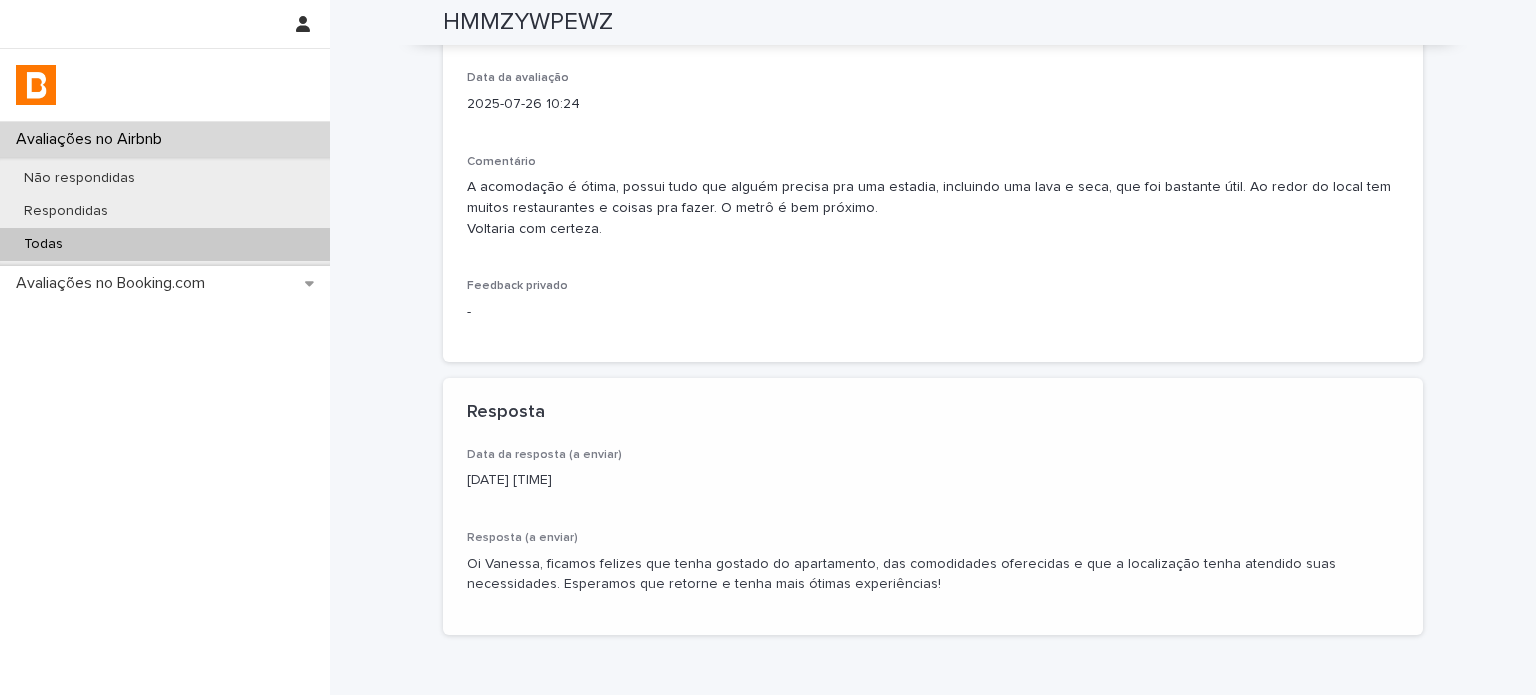 scroll, scrollTop: 498, scrollLeft: 0, axis: vertical 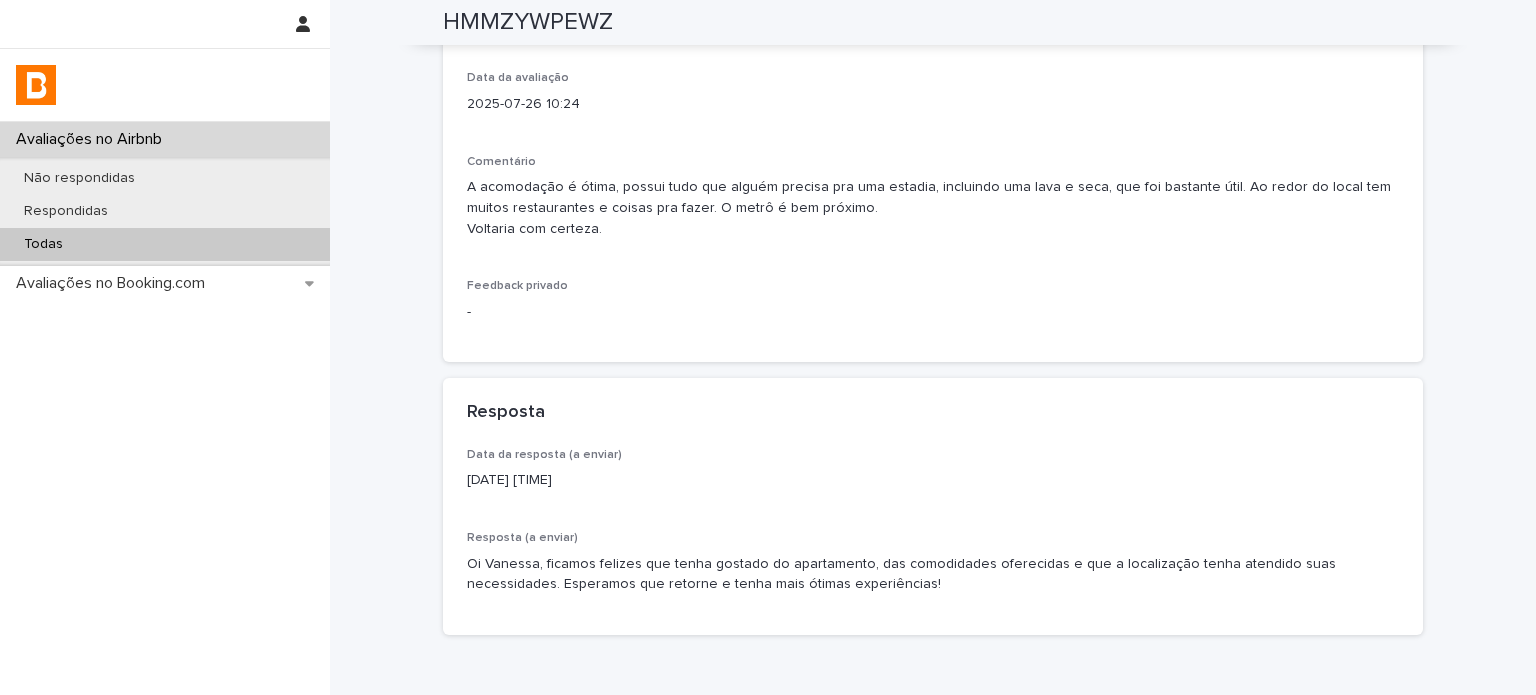 click on "Todas" at bounding box center [165, 244] 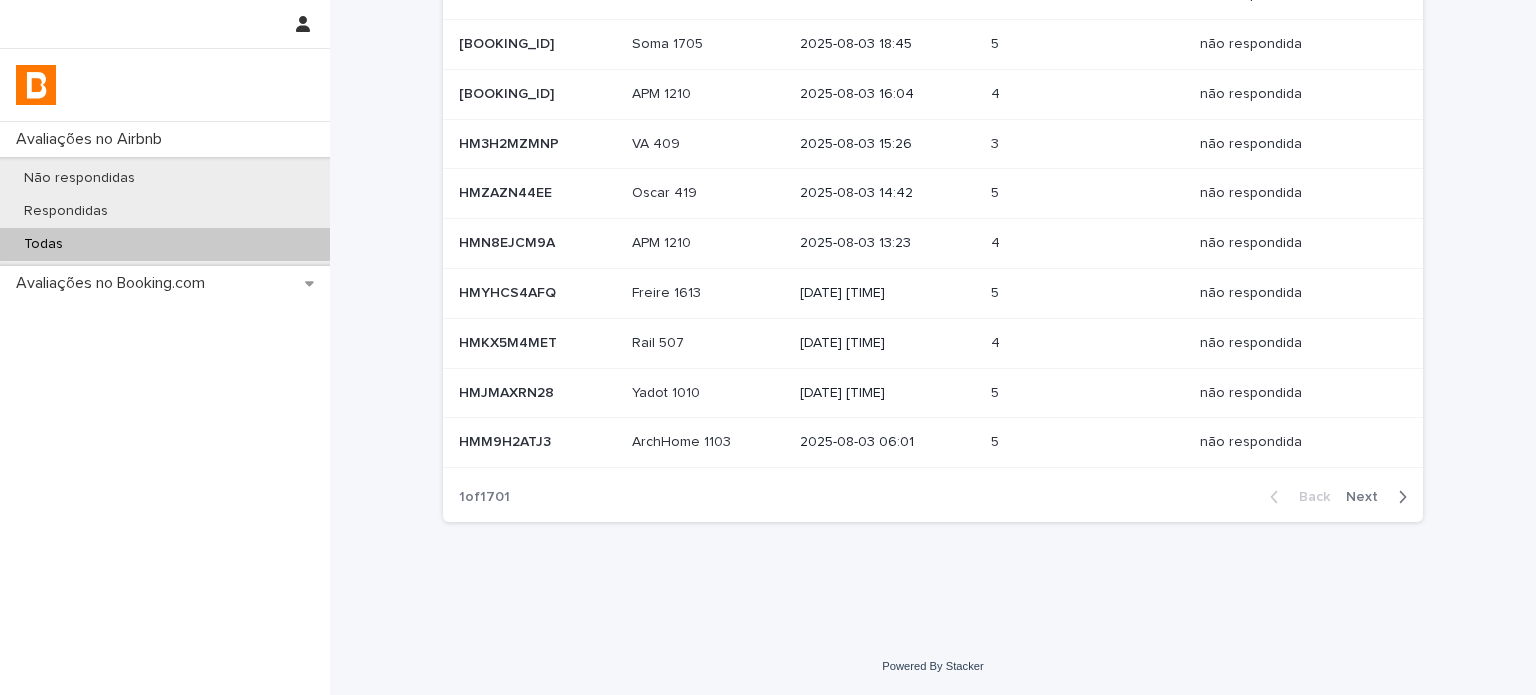 scroll, scrollTop: 0, scrollLeft: 0, axis: both 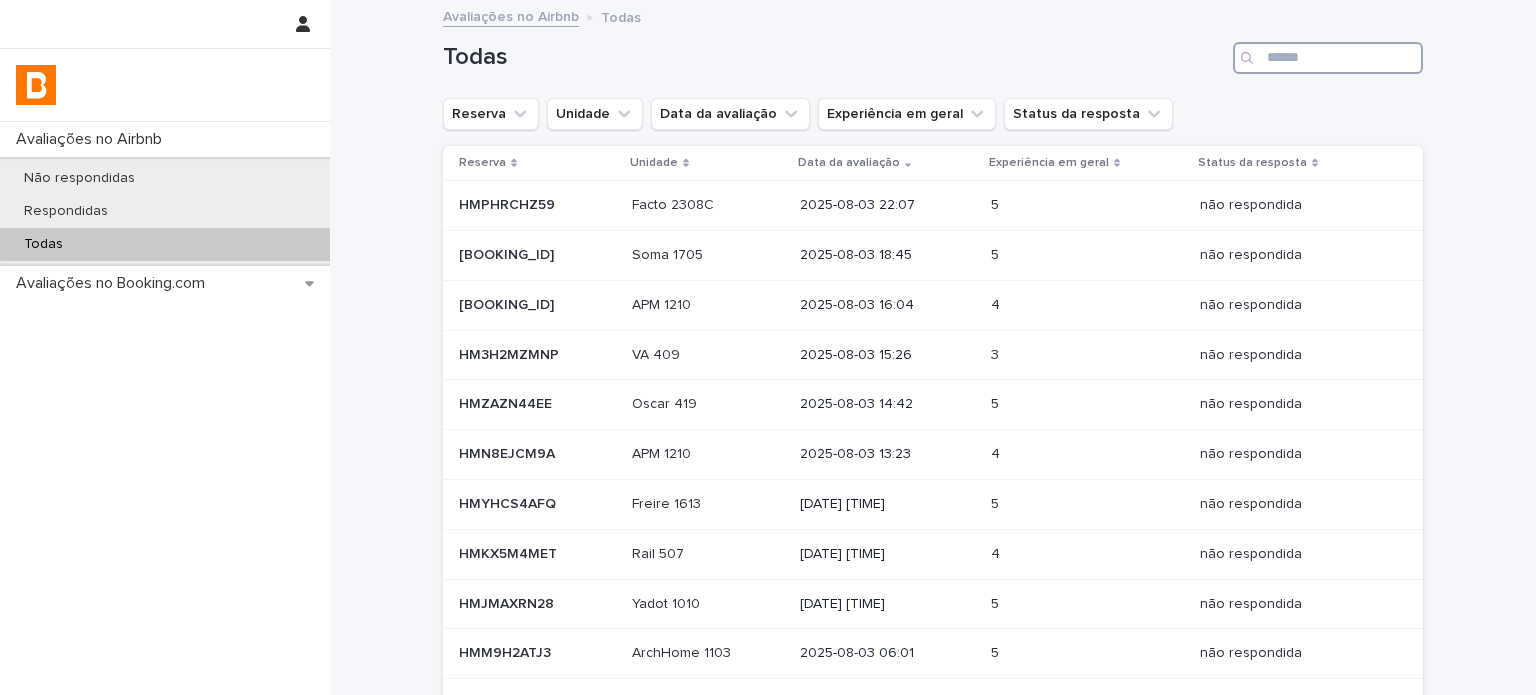 click at bounding box center [1328, 58] 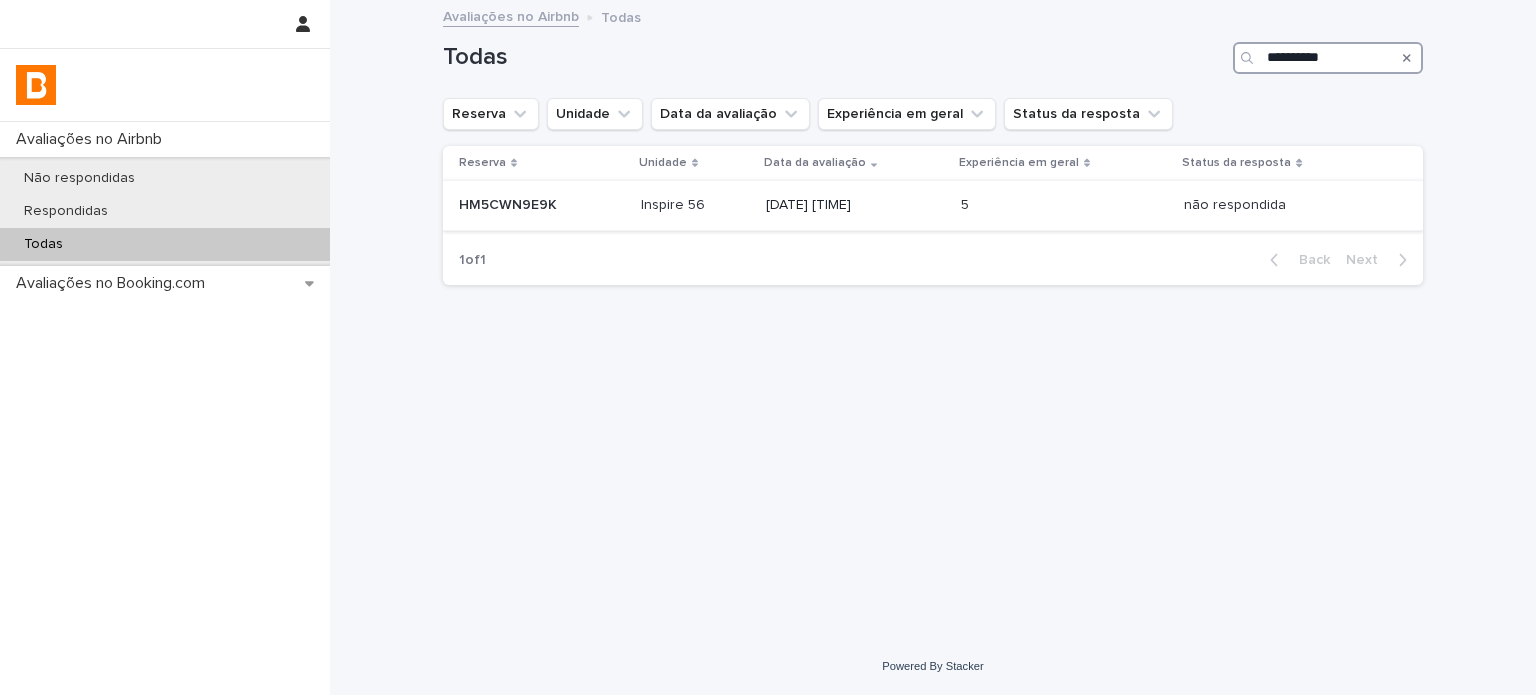 type on "**********" 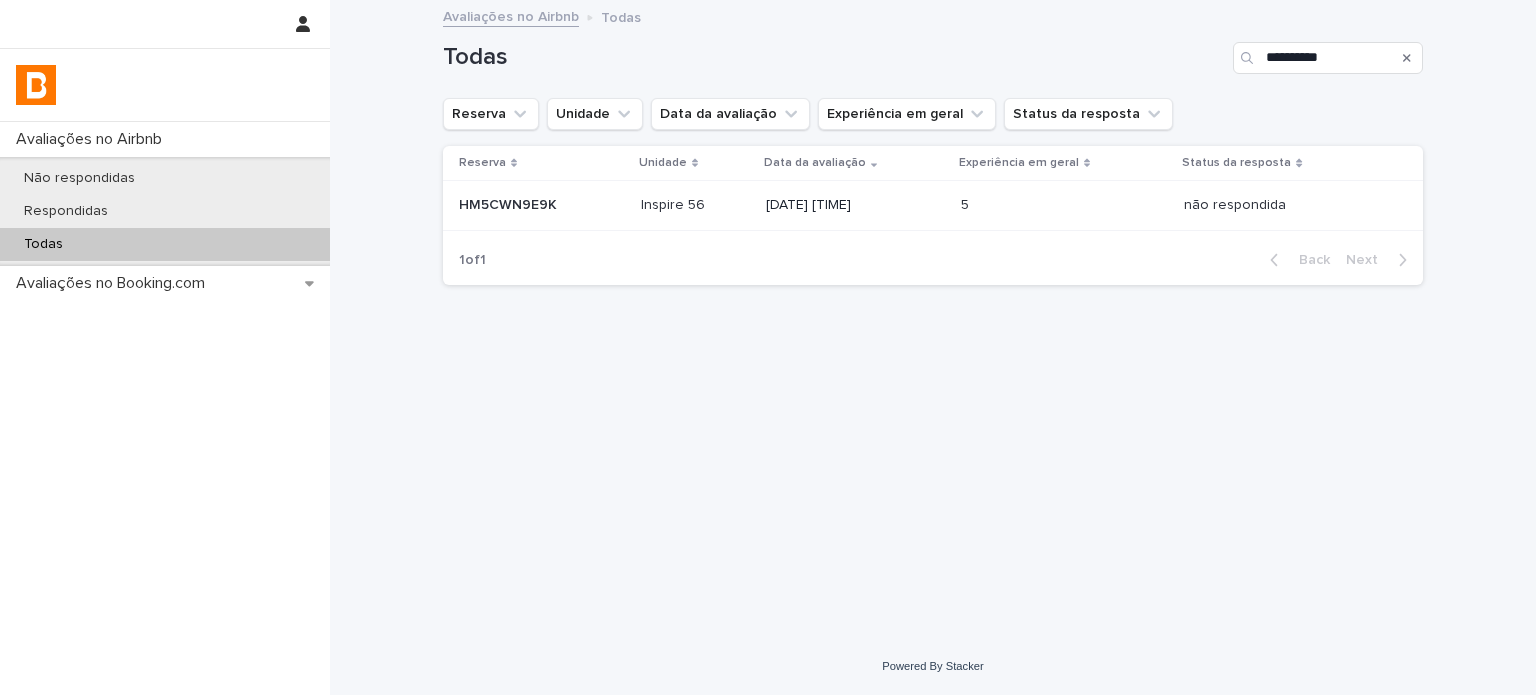 click on "[DATE] [TIME]" at bounding box center [855, 205] 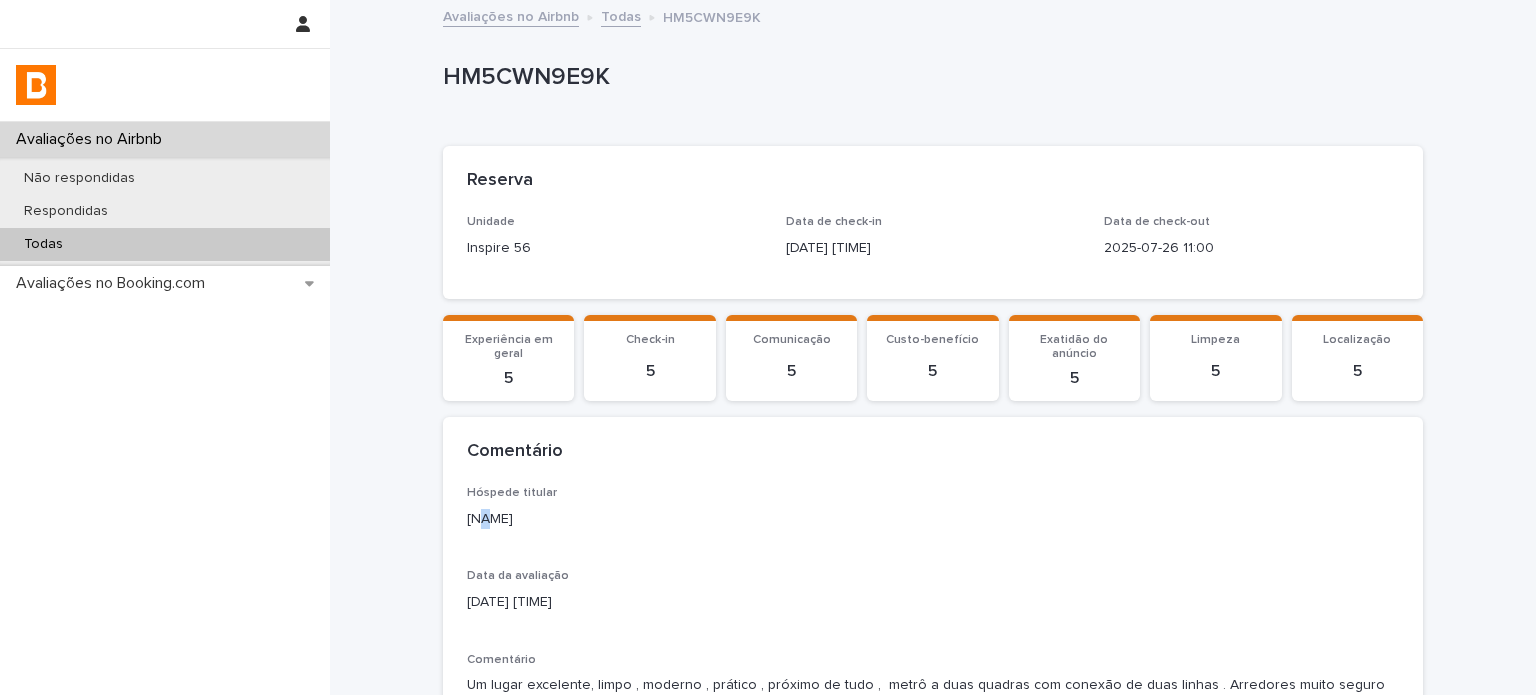 click on "[NAME]" at bounding box center [933, 519] 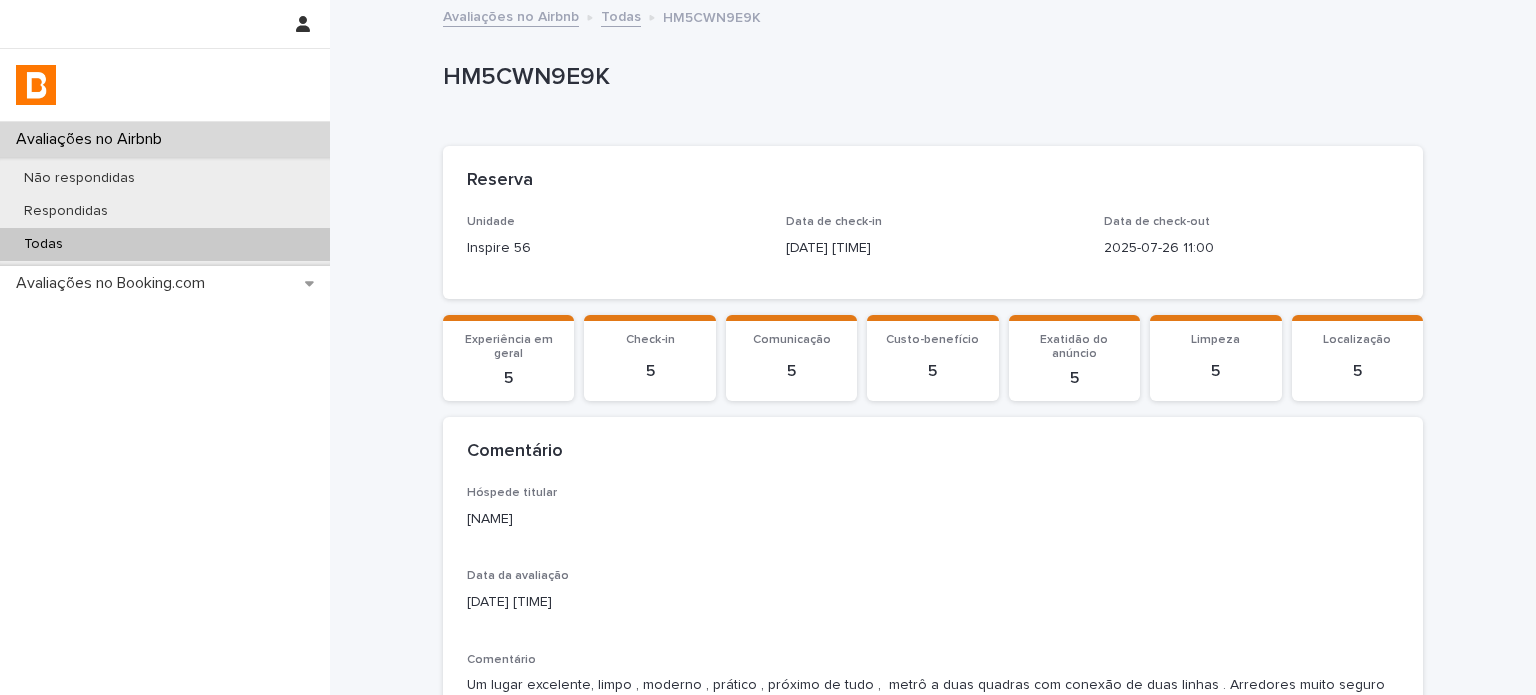 click on "[NAME]" at bounding box center (933, 519) 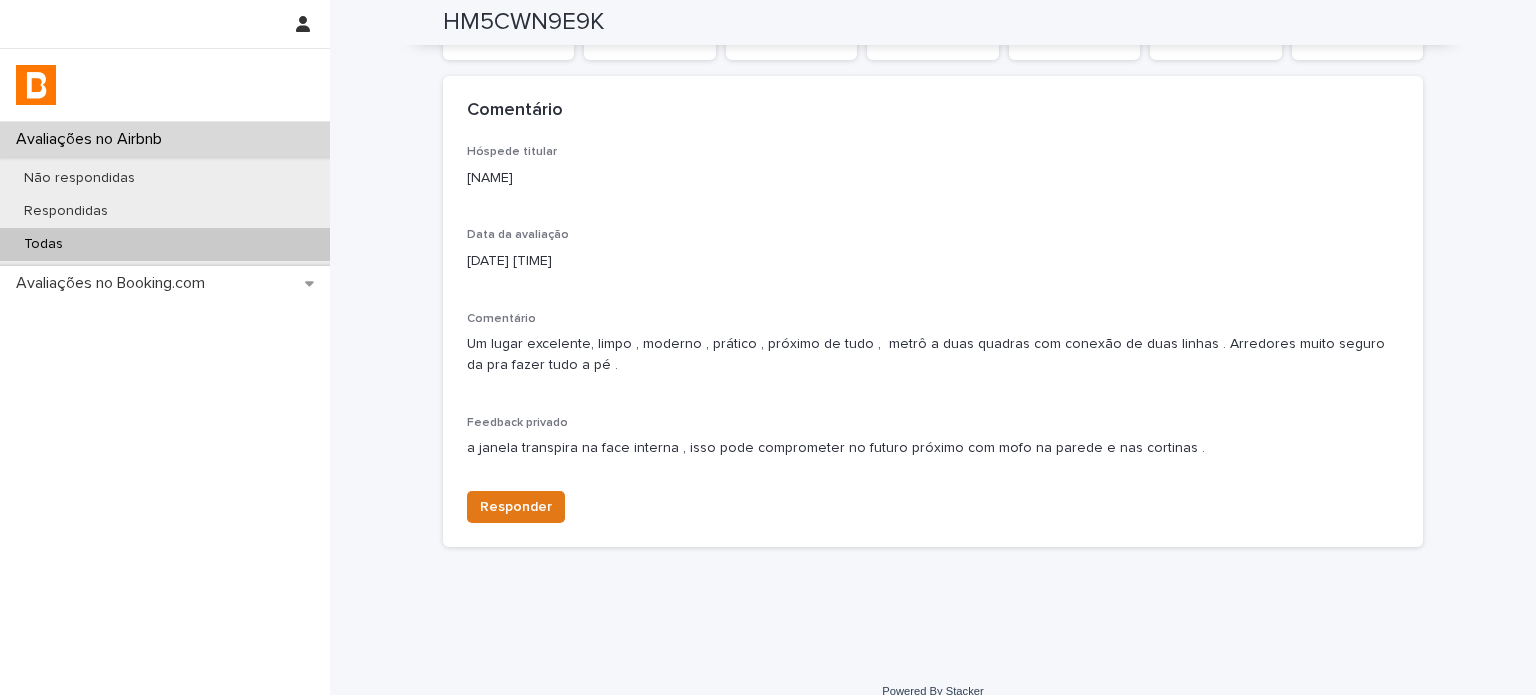 scroll, scrollTop: 364, scrollLeft: 0, axis: vertical 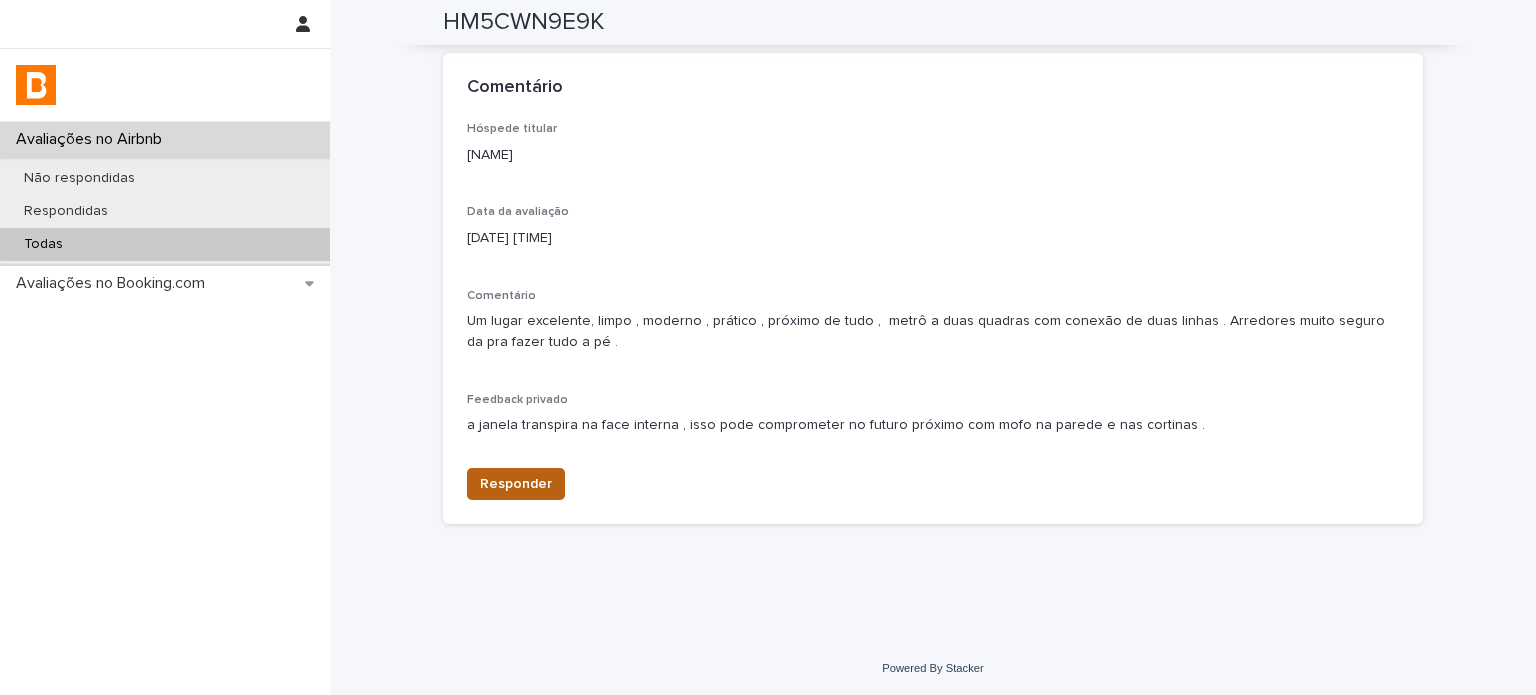 click on "Responder" at bounding box center (516, 484) 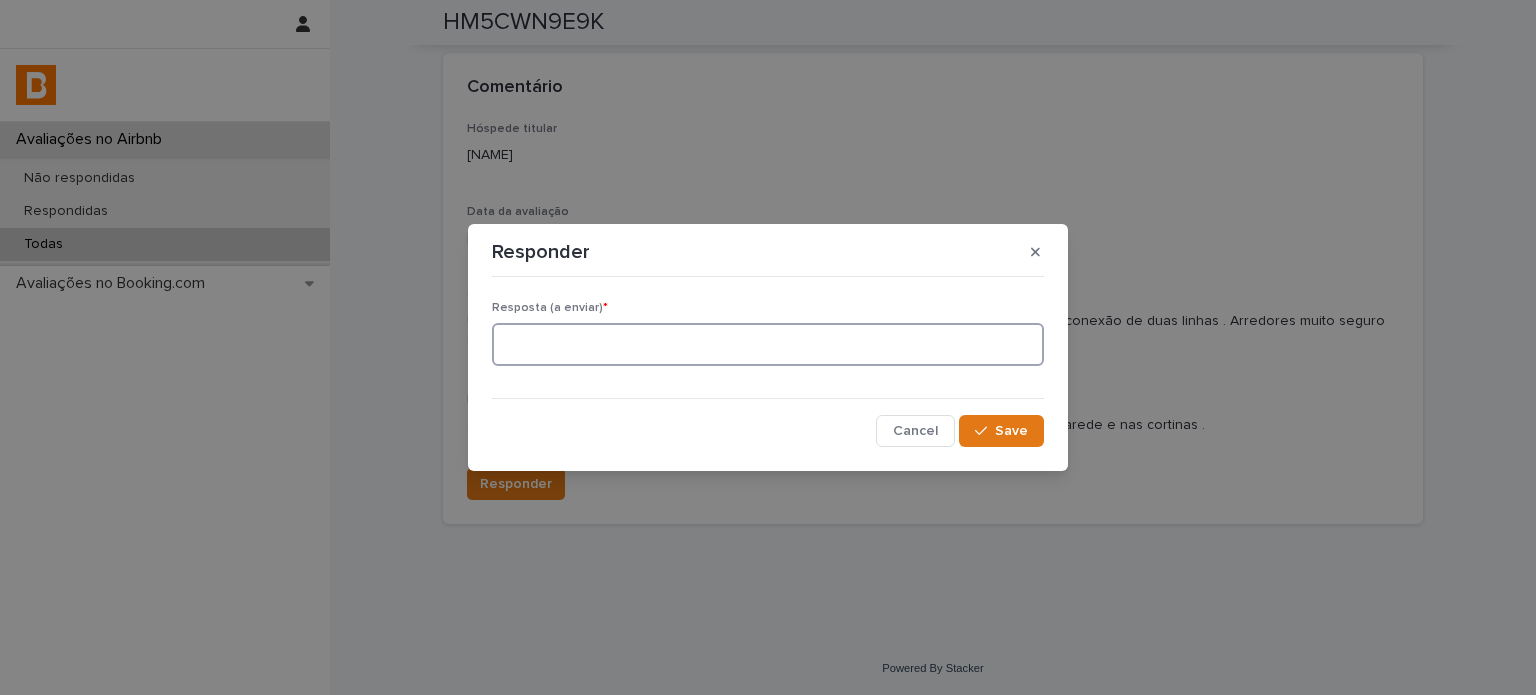click at bounding box center [768, 344] 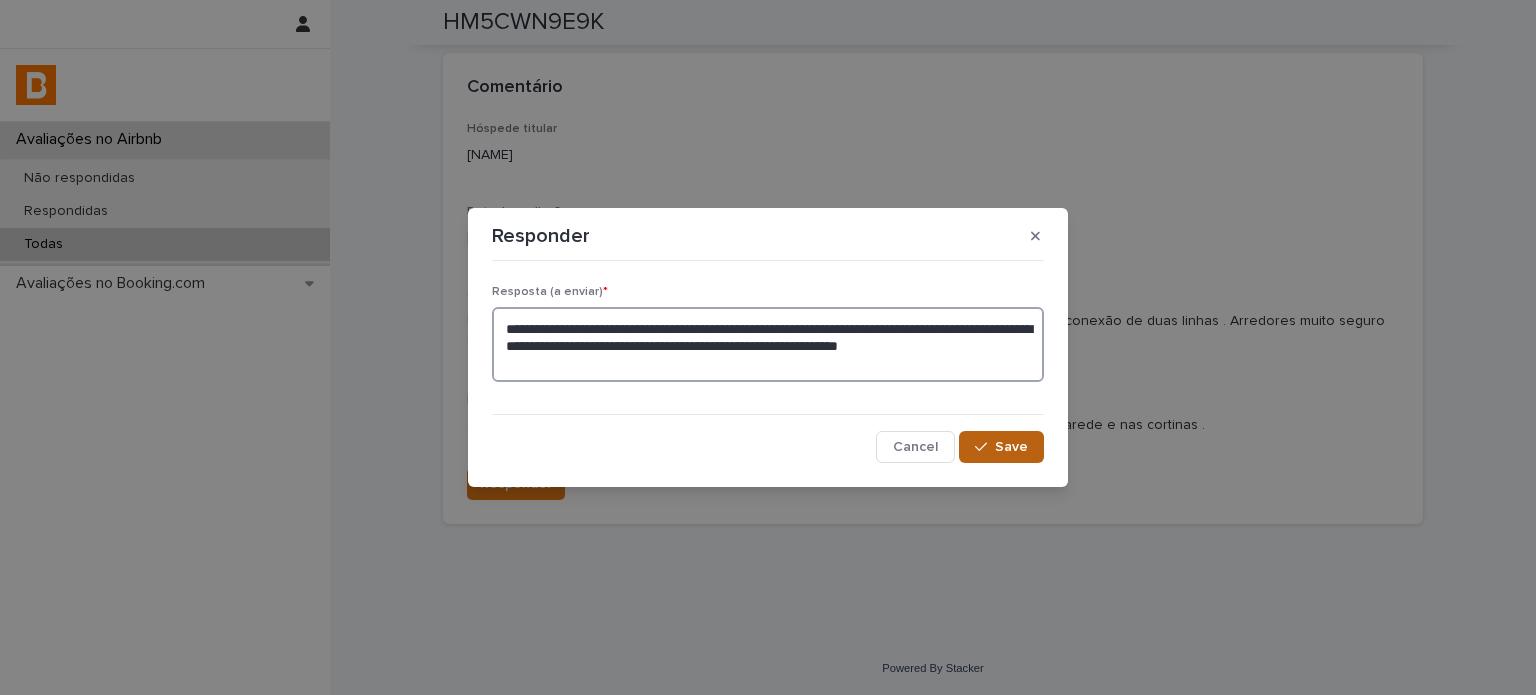 type on "**********" 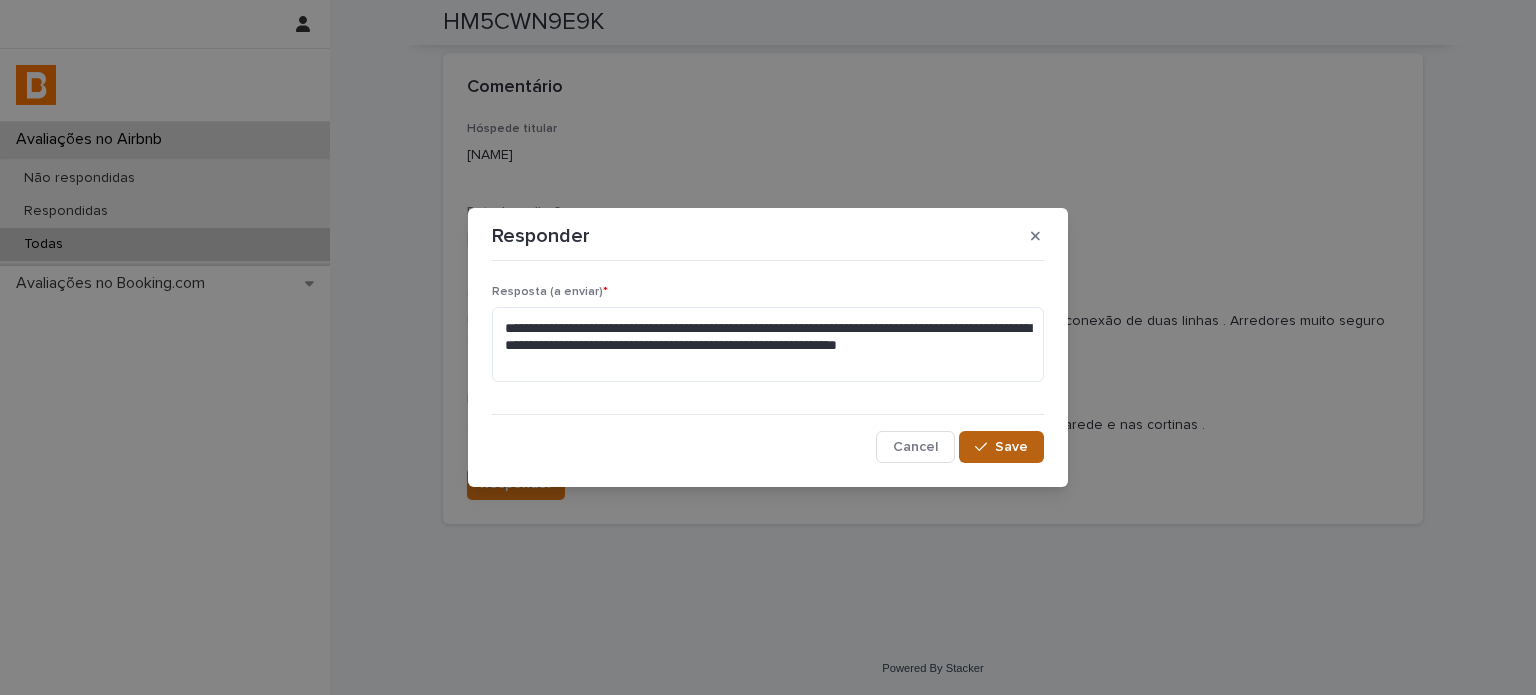 click on "Save" at bounding box center [1011, 447] 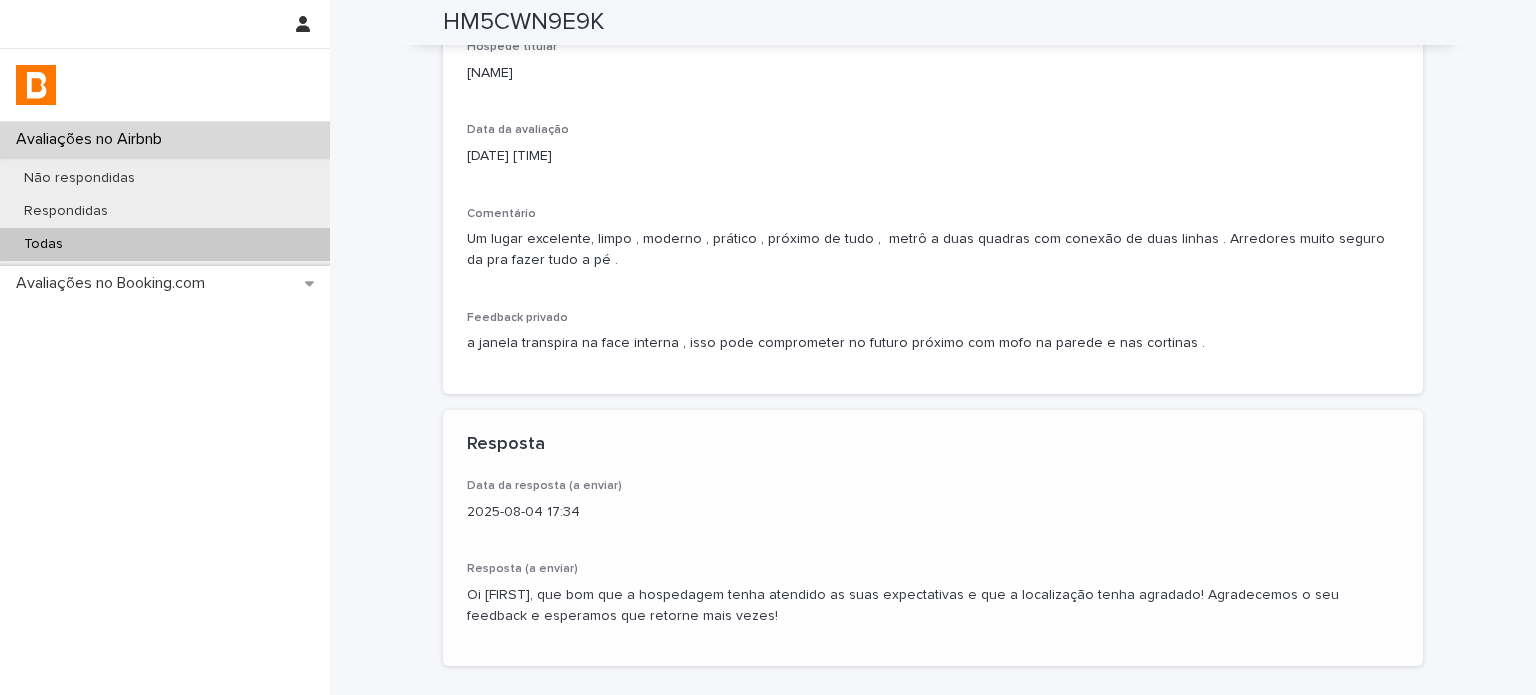 scroll, scrollTop: 477, scrollLeft: 0, axis: vertical 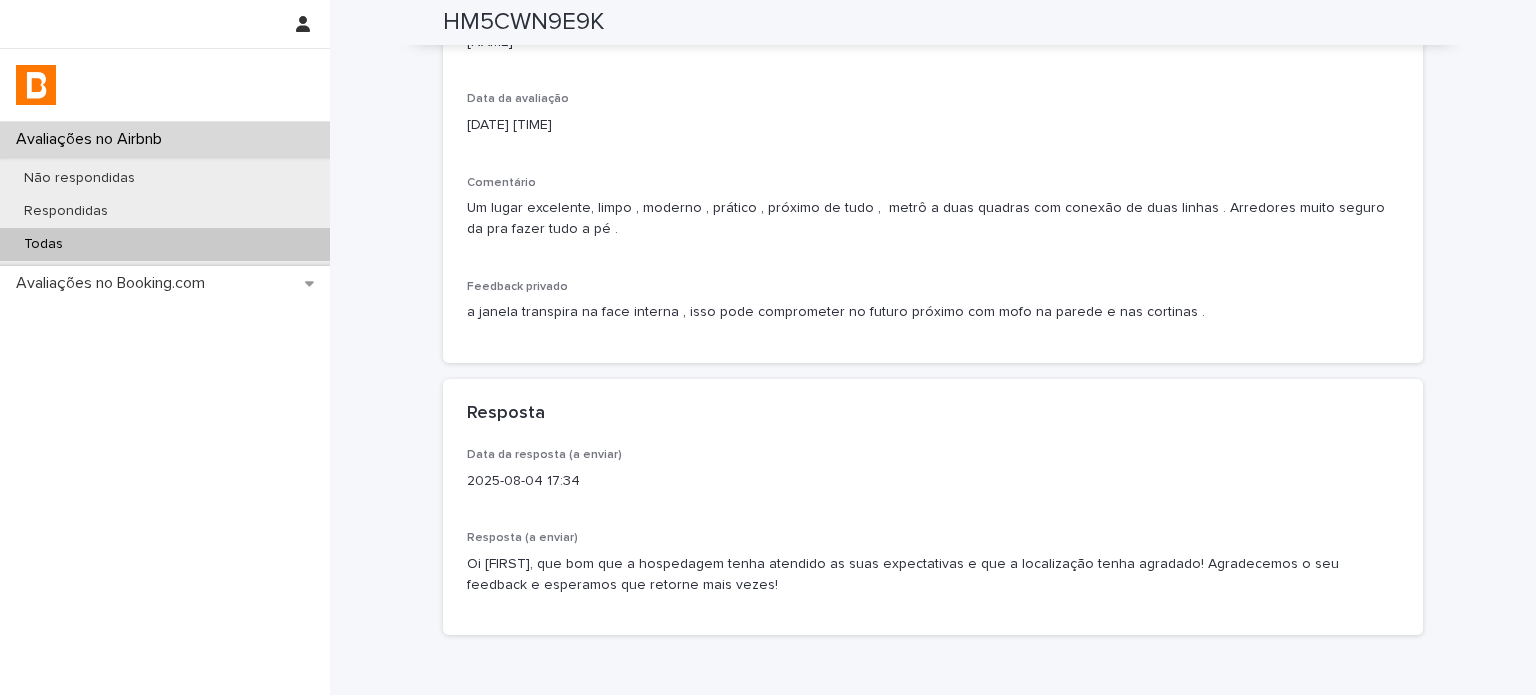 click on "Todas" at bounding box center (165, 244) 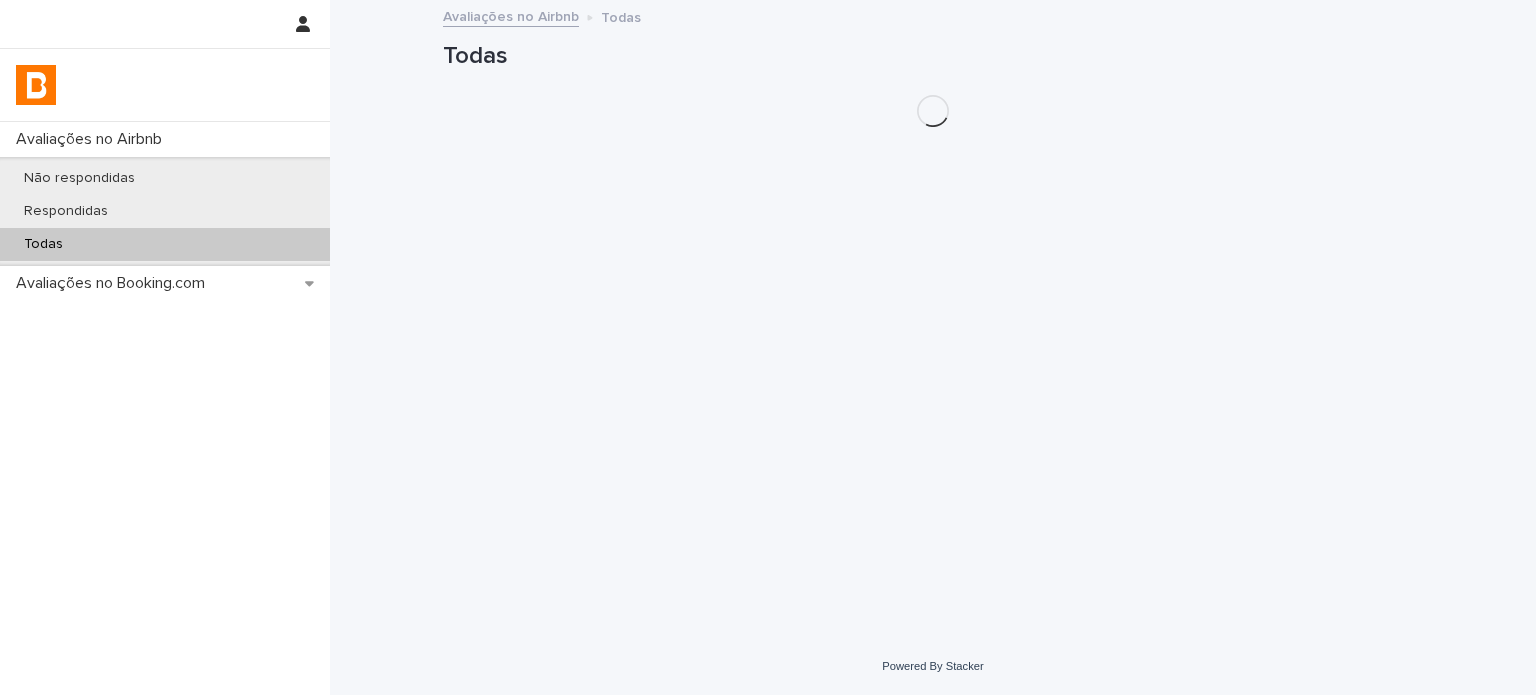 scroll, scrollTop: 0, scrollLeft: 0, axis: both 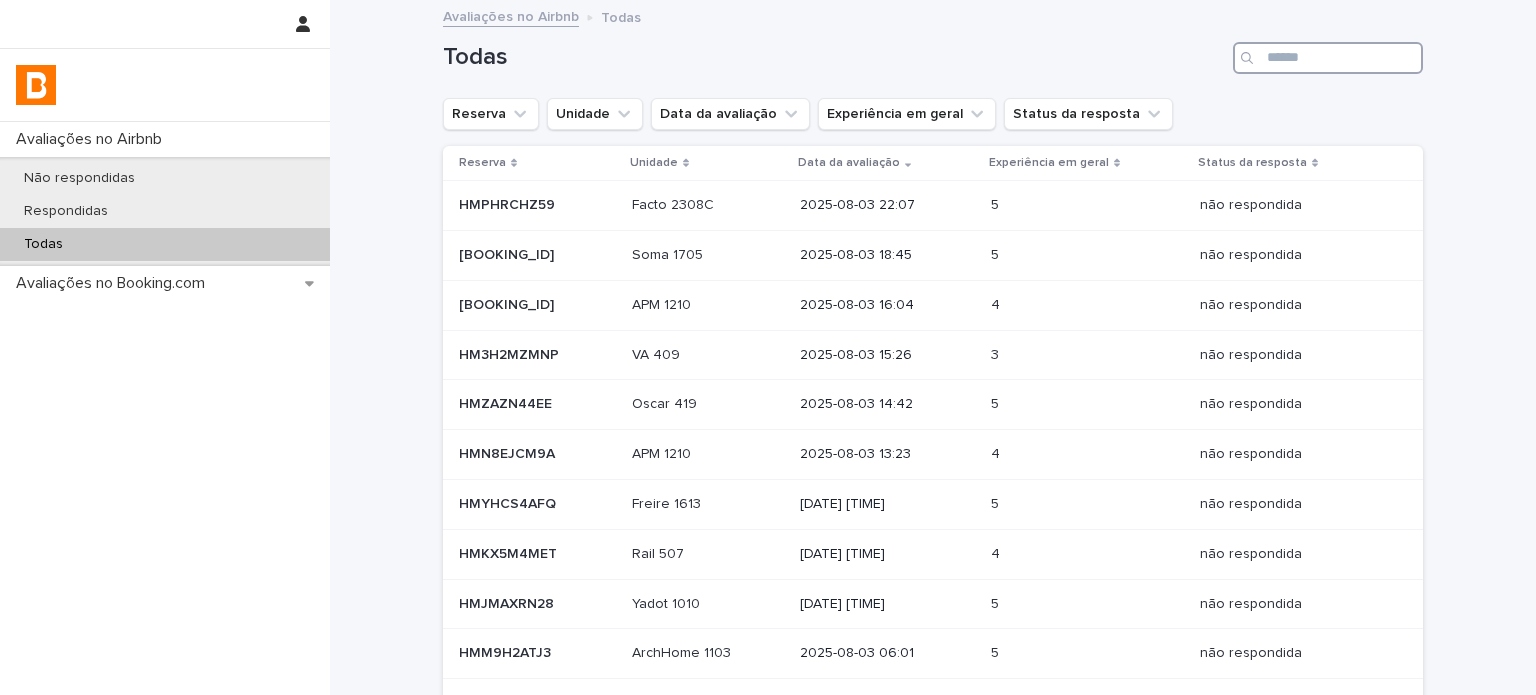 click at bounding box center [1328, 58] 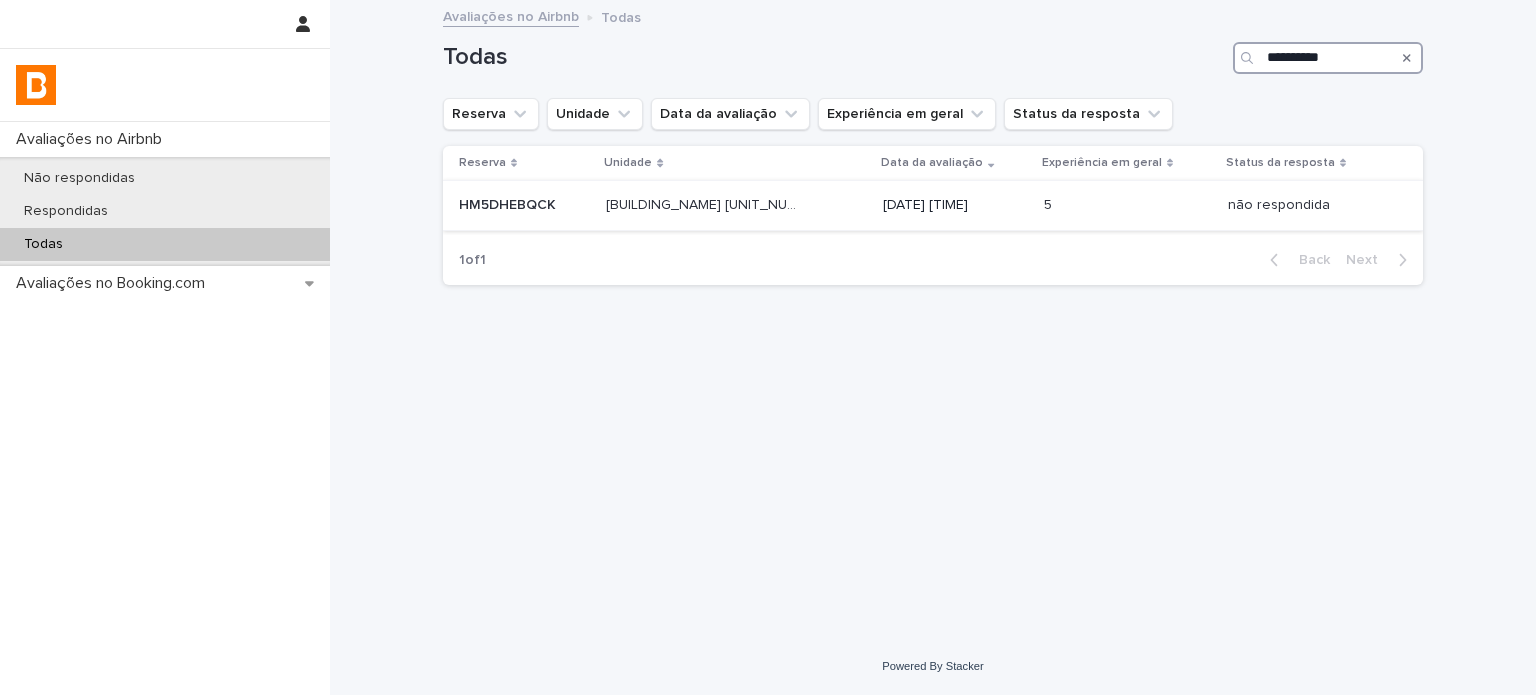 type on "**********" 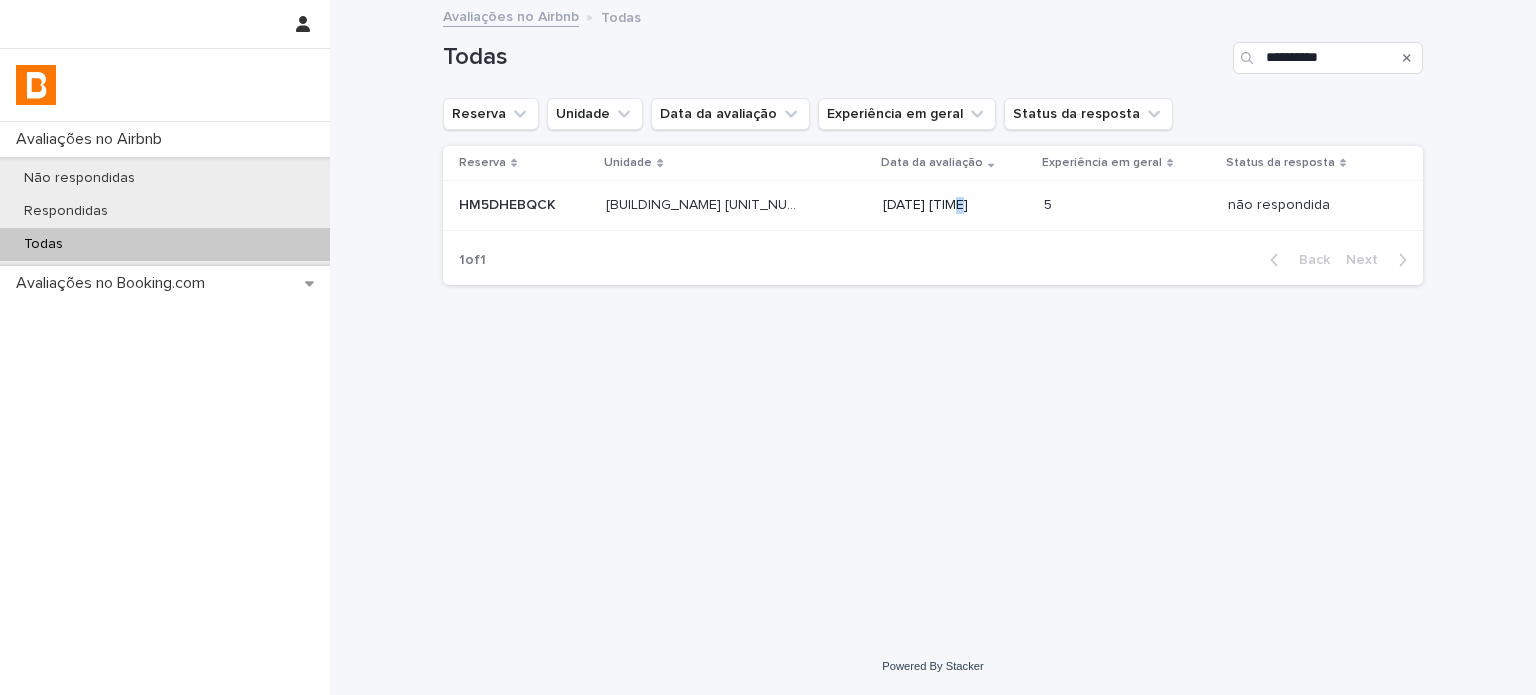 click on "[DATE] [TIME]" at bounding box center (955, 205) 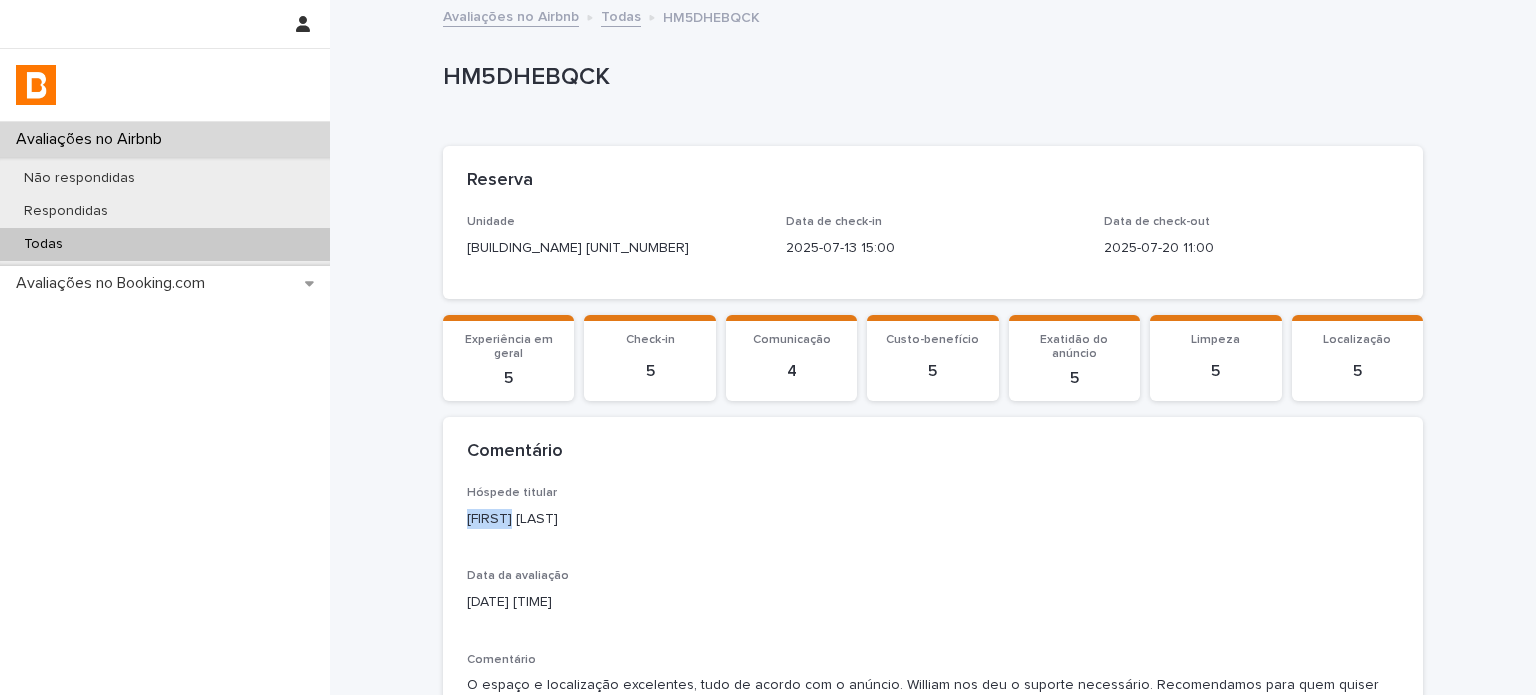 drag, startPoint x: 500, startPoint y: 517, endPoint x: 420, endPoint y: 519, distance: 80.024994 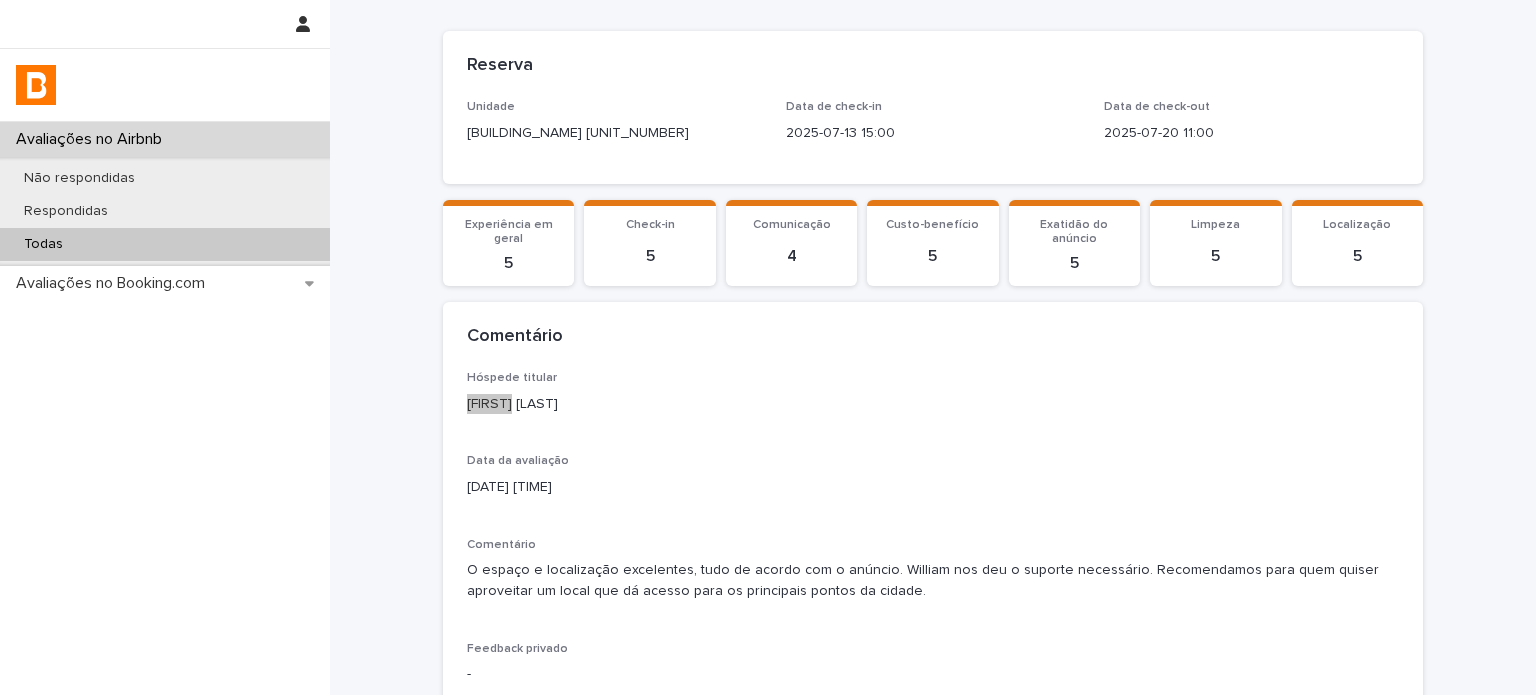 scroll, scrollTop: 364, scrollLeft: 0, axis: vertical 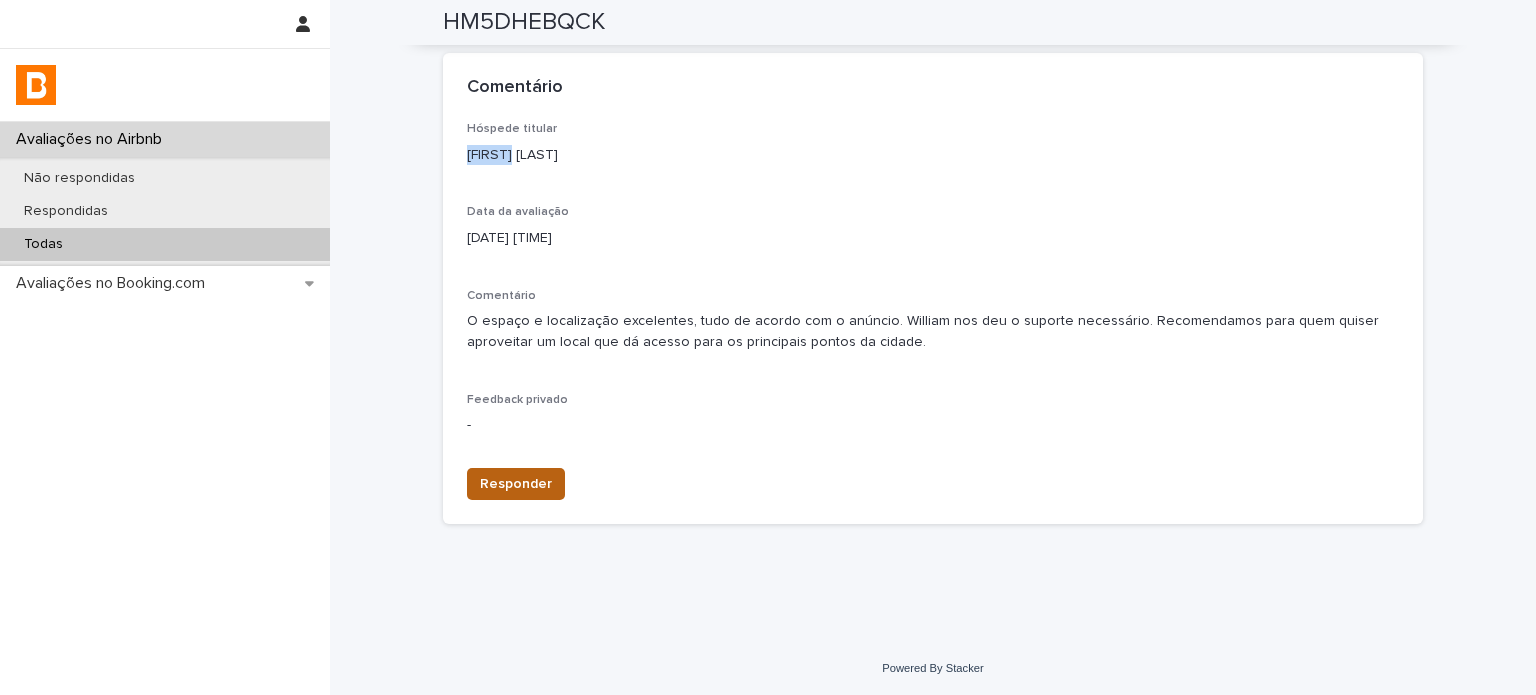 click on "Responder" at bounding box center [516, 484] 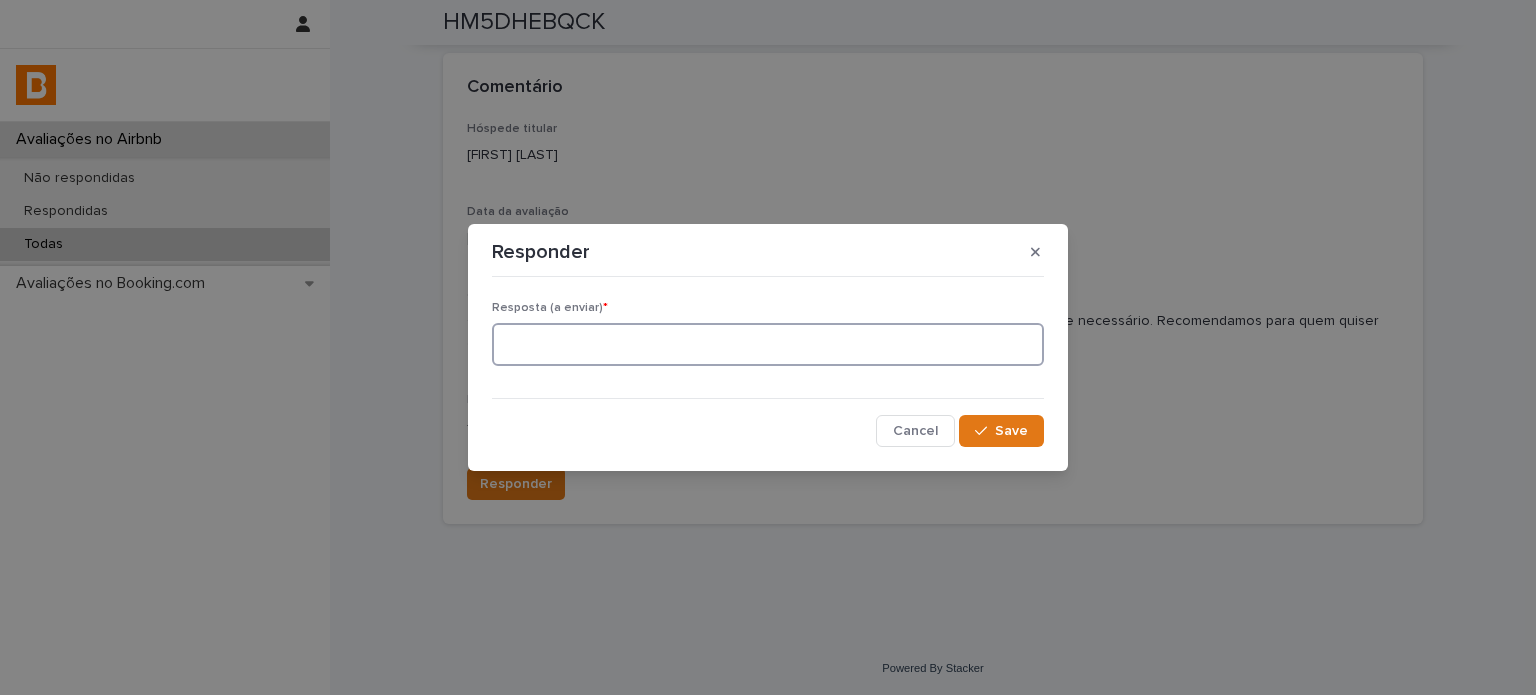 click at bounding box center [768, 344] 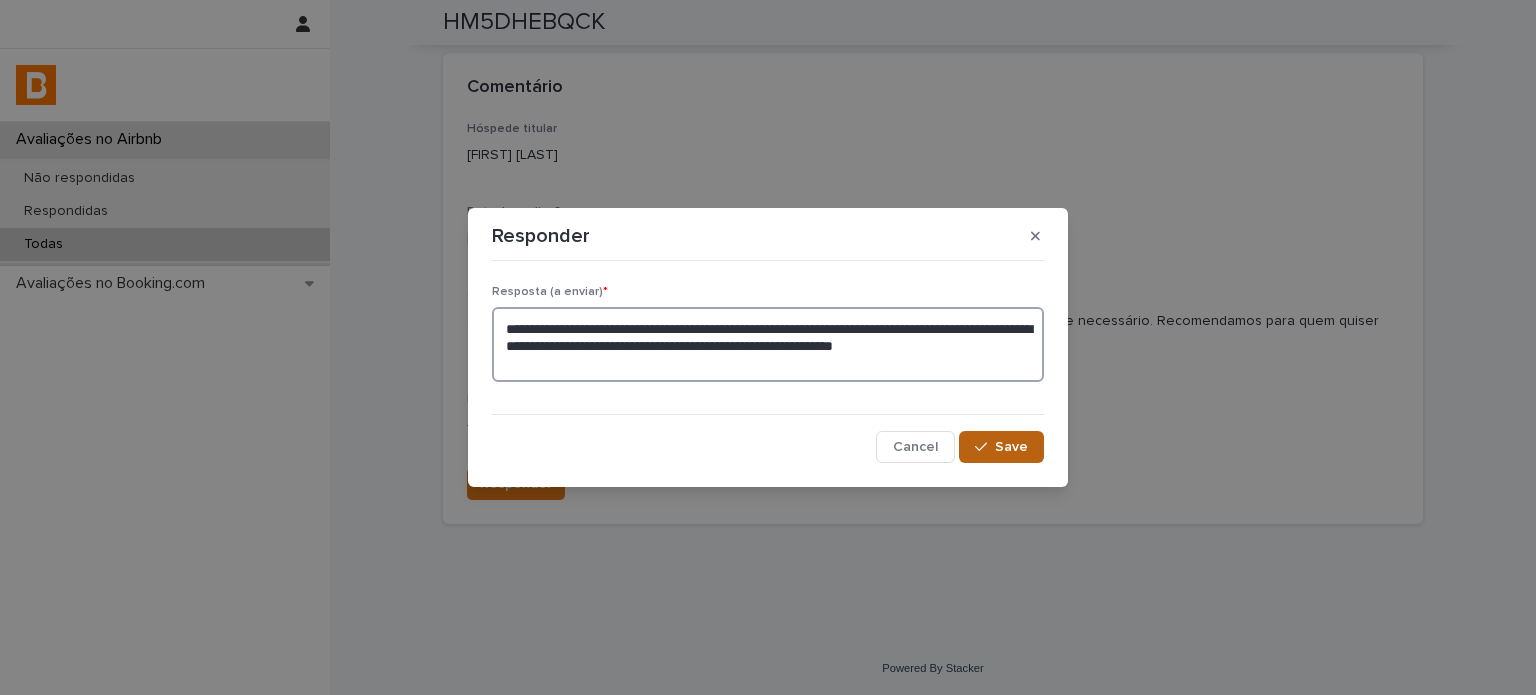 type on "**********" 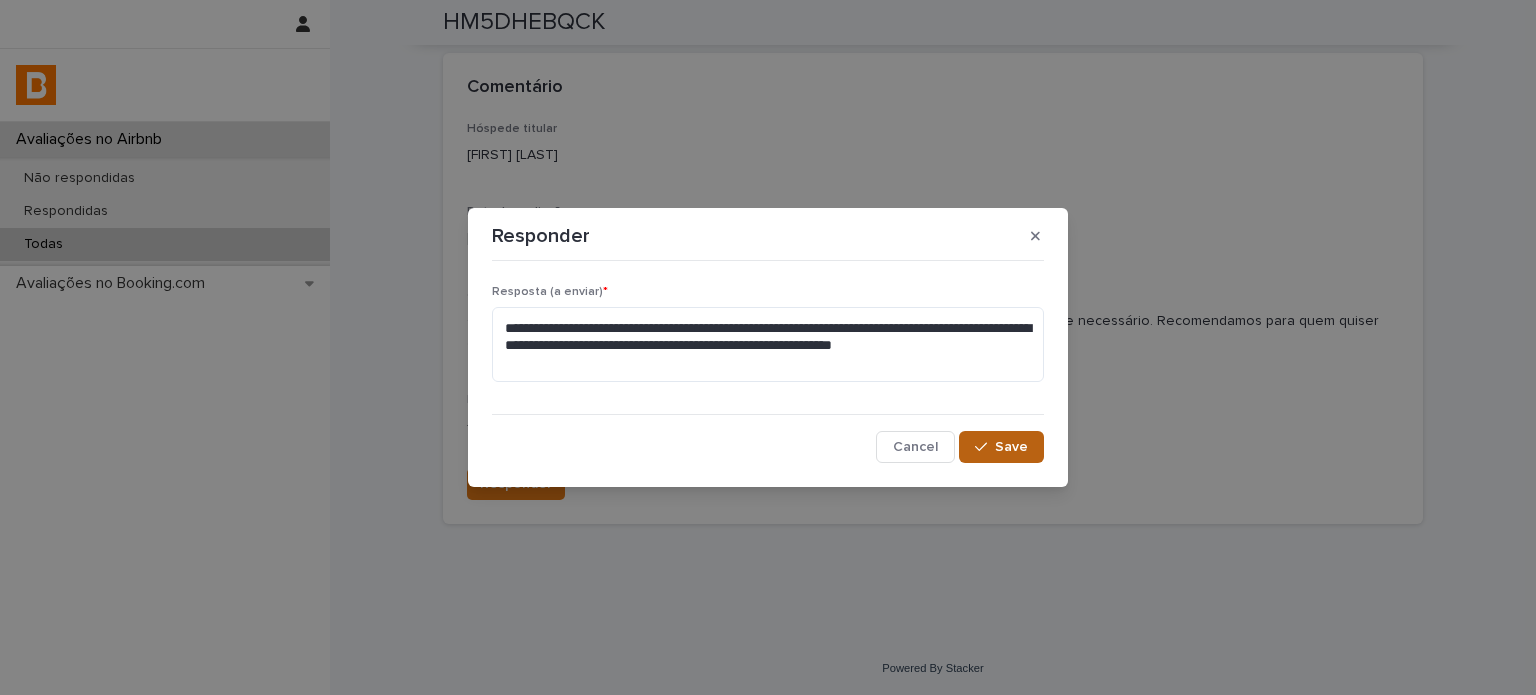 click on "Save" at bounding box center (1001, 447) 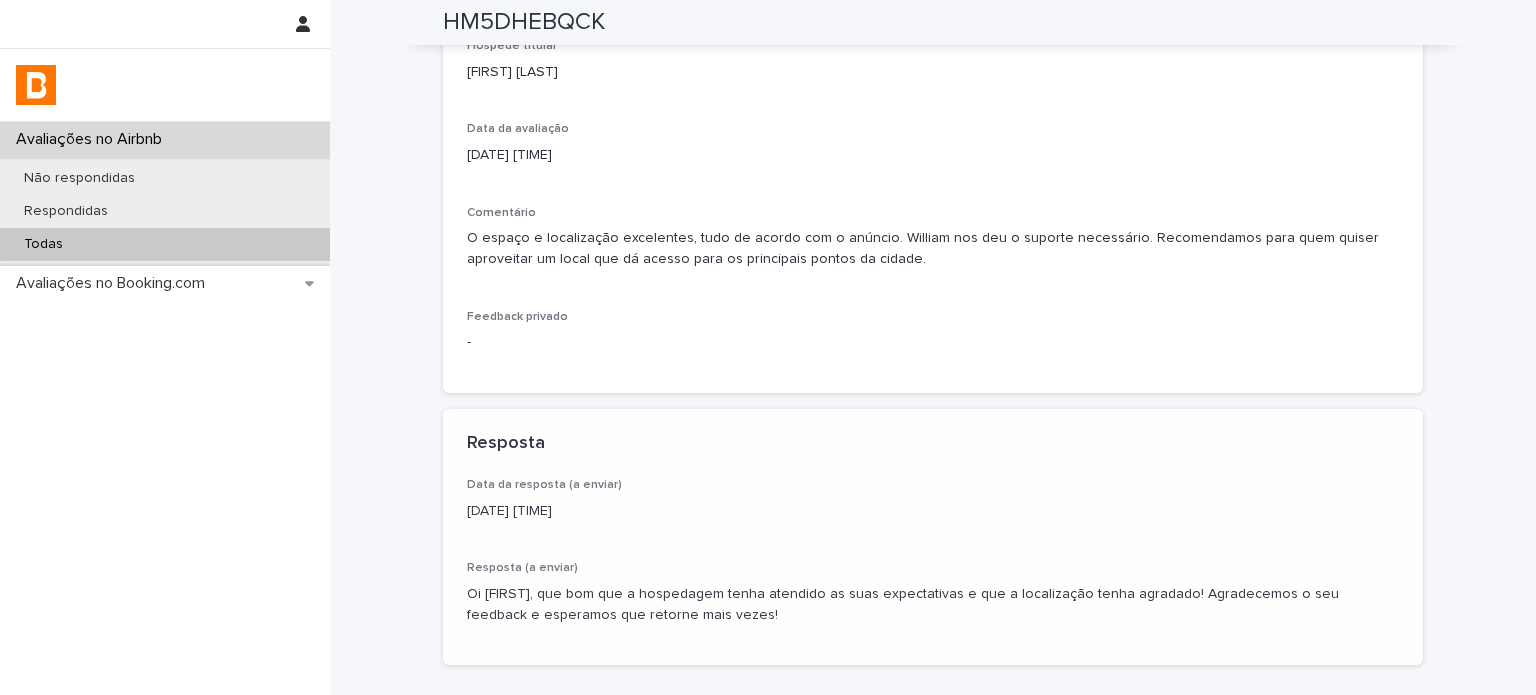 scroll, scrollTop: 477, scrollLeft: 0, axis: vertical 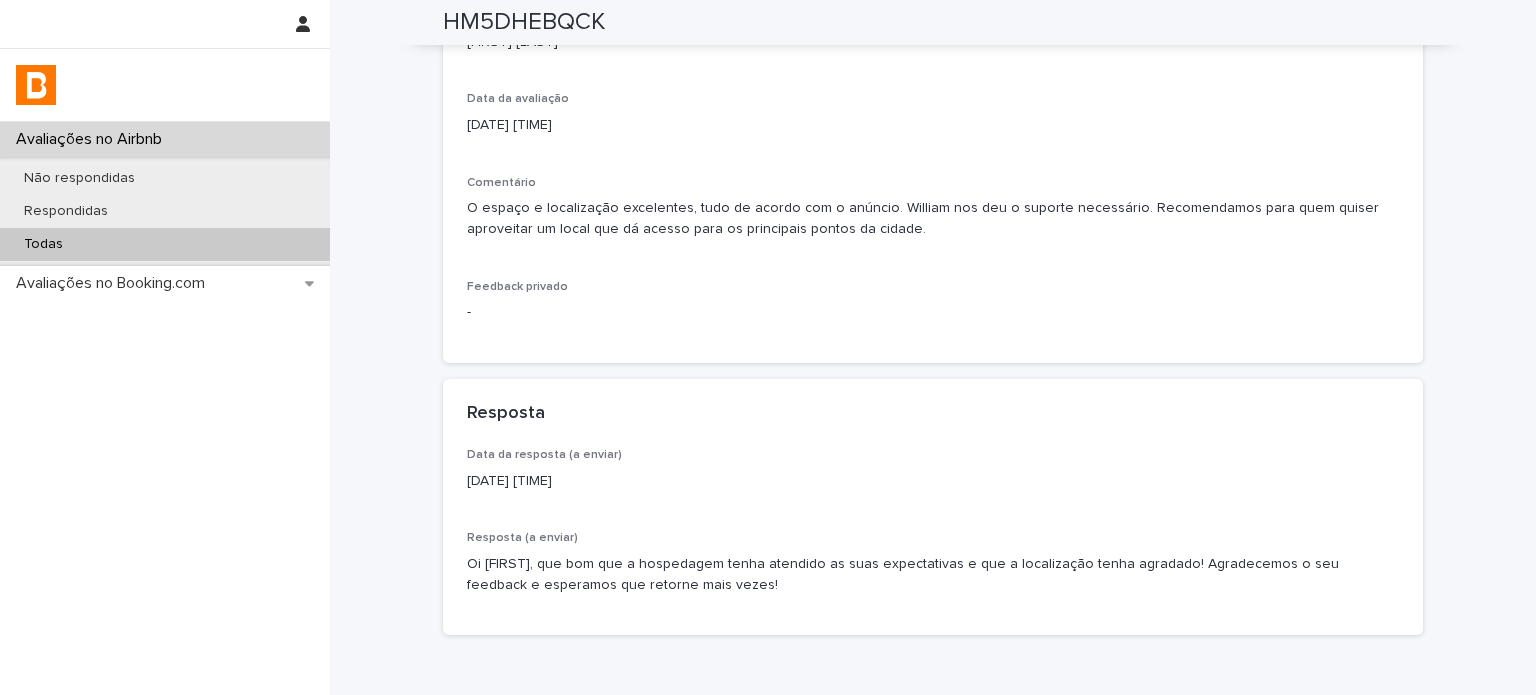 click on "Todas" at bounding box center [165, 244] 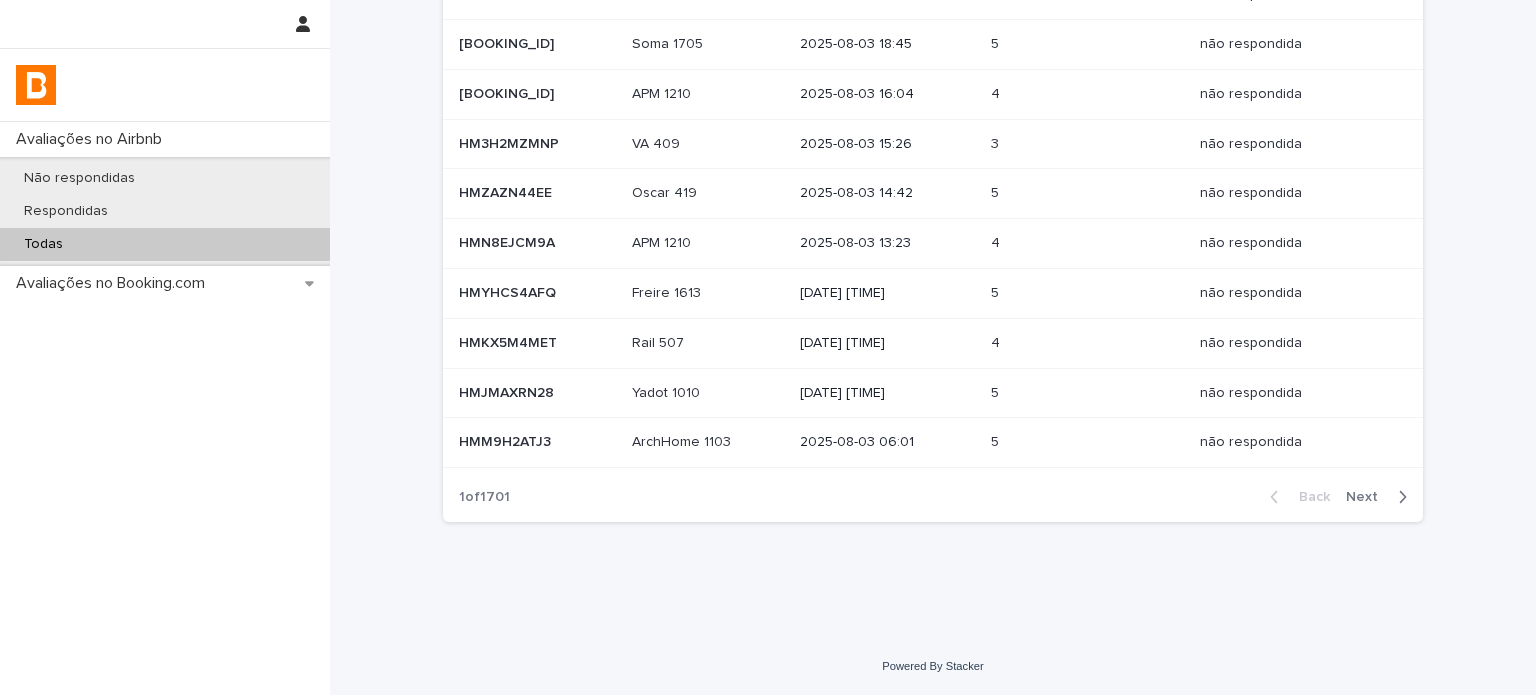 scroll, scrollTop: 0, scrollLeft: 0, axis: both 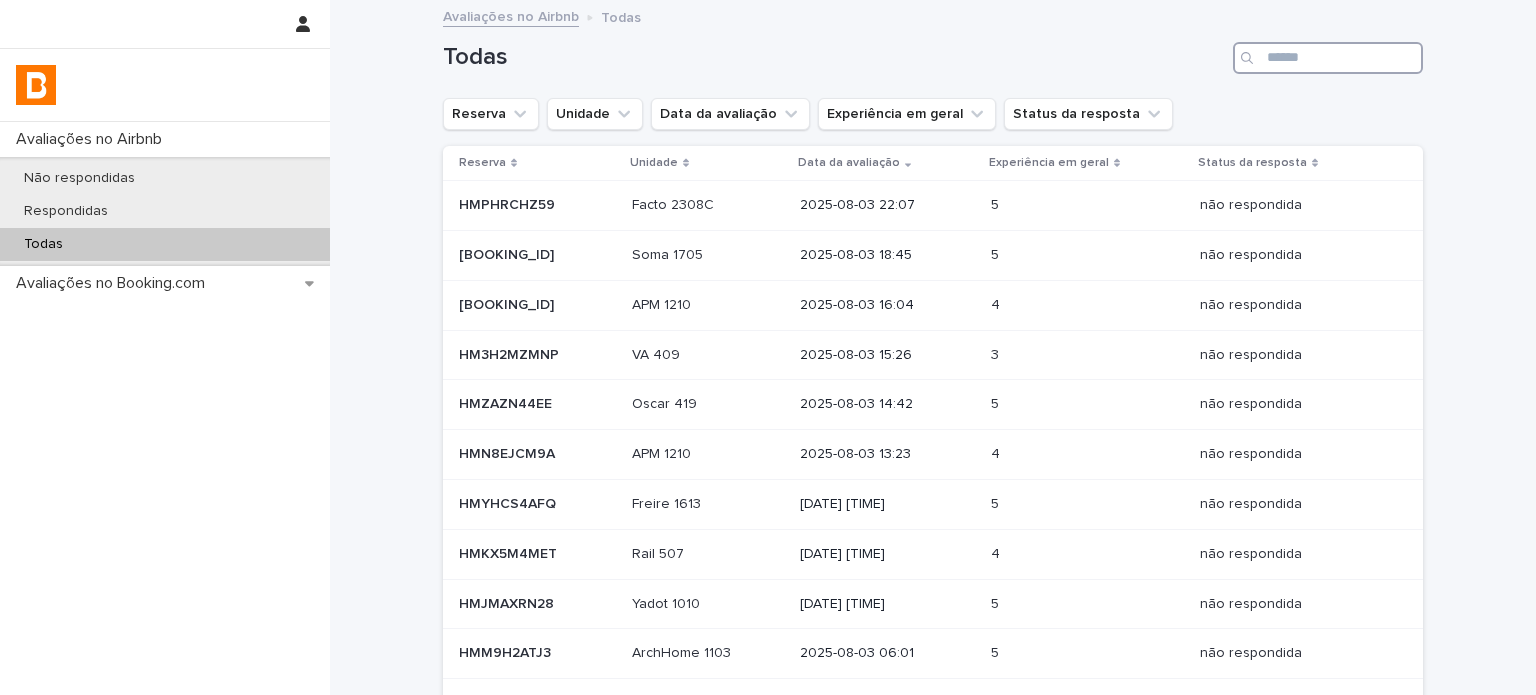 click at bounding box center (1328, 58) 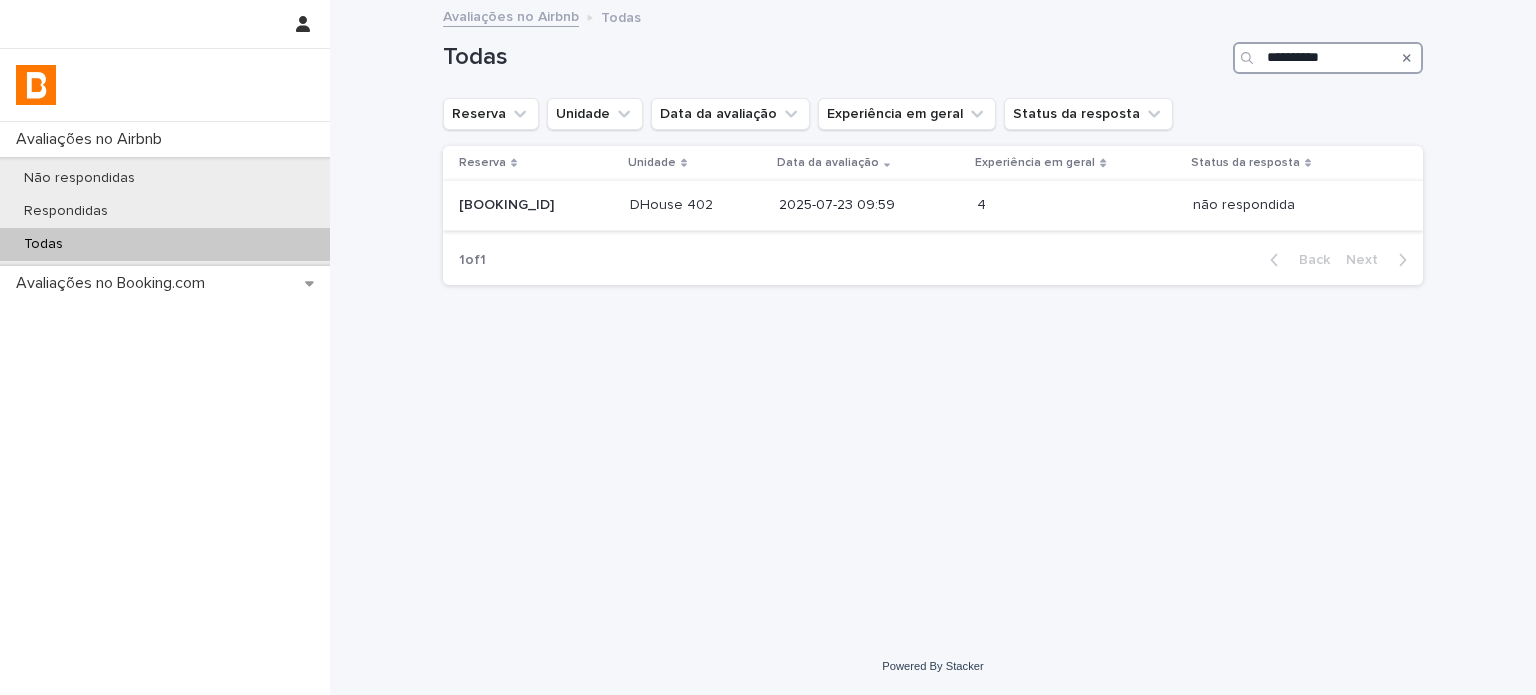 type on "**********" 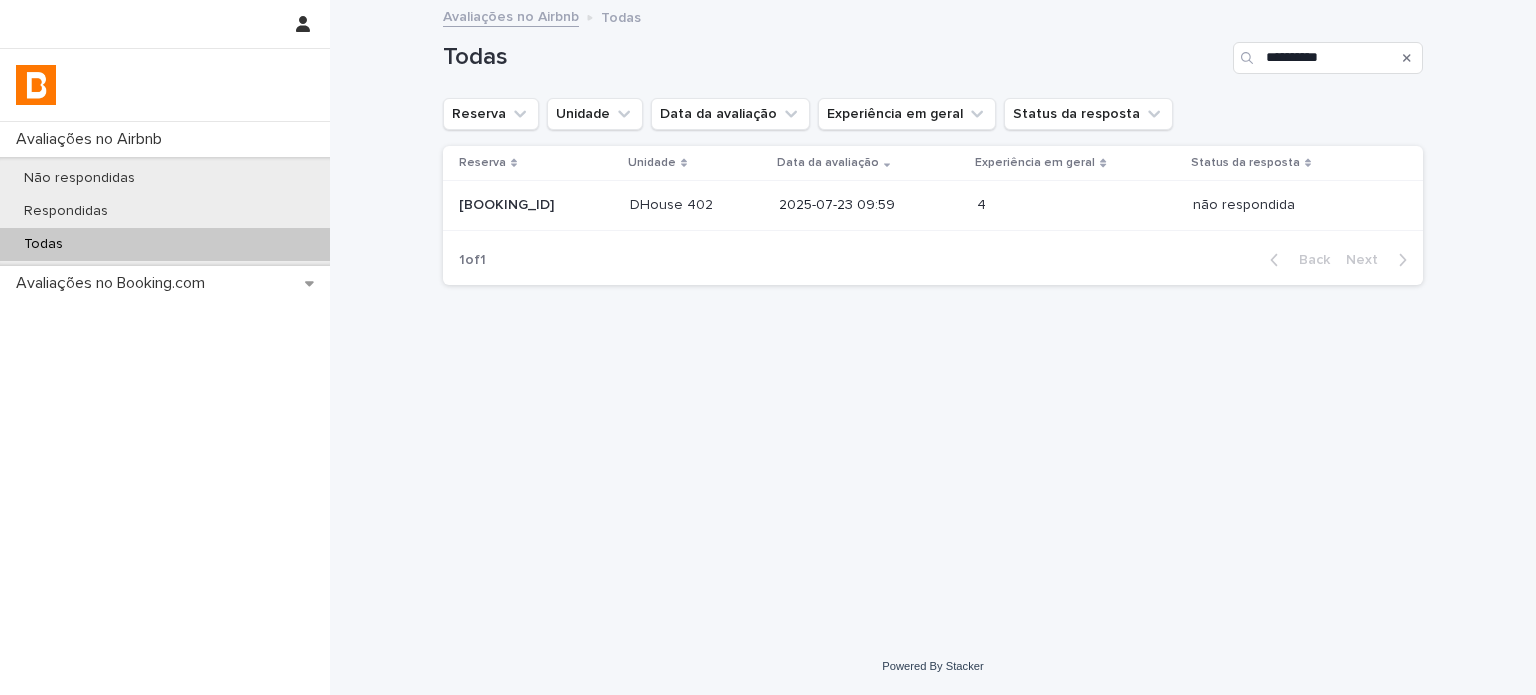 click at bounding box center (1027, 205) 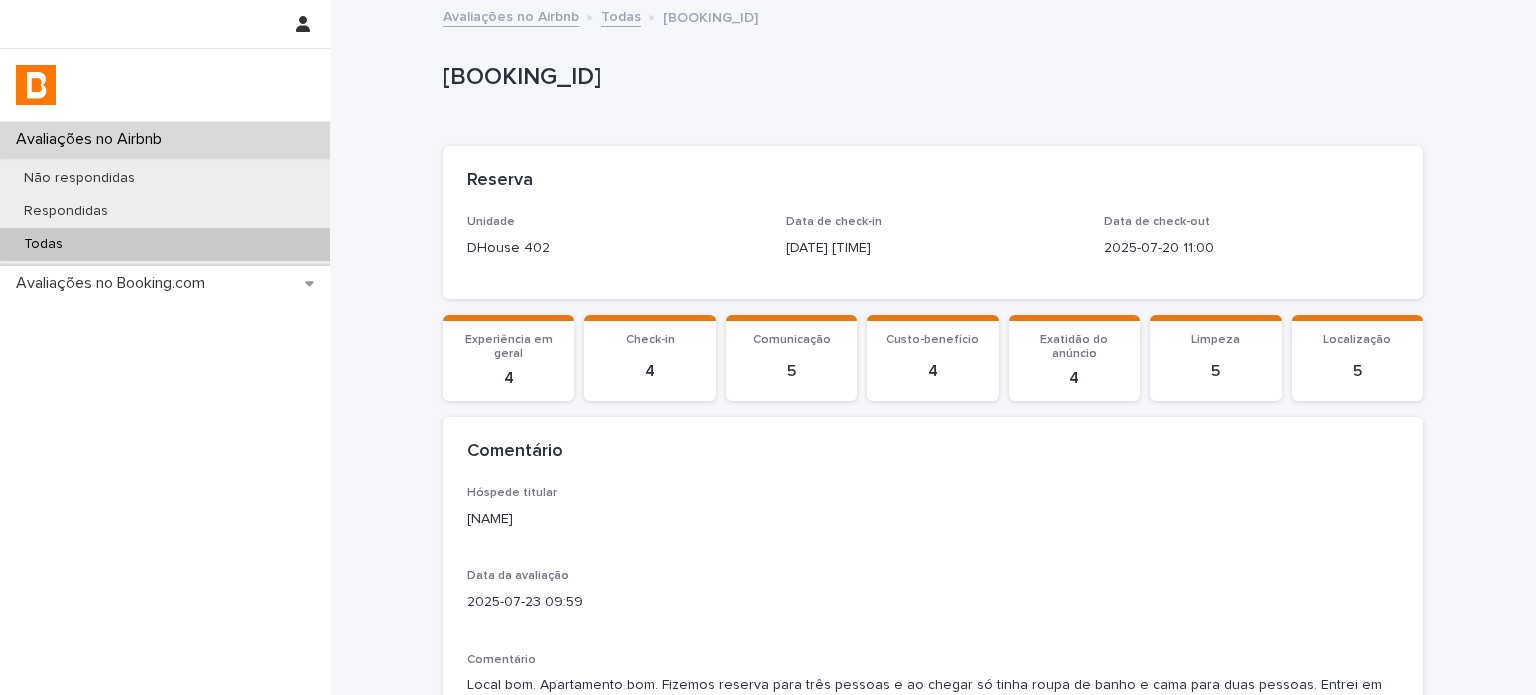 drag, startPoint x: 512, startPoint y: 516, endPoint x: 453, endPoint y: 500, distance: 61.13101 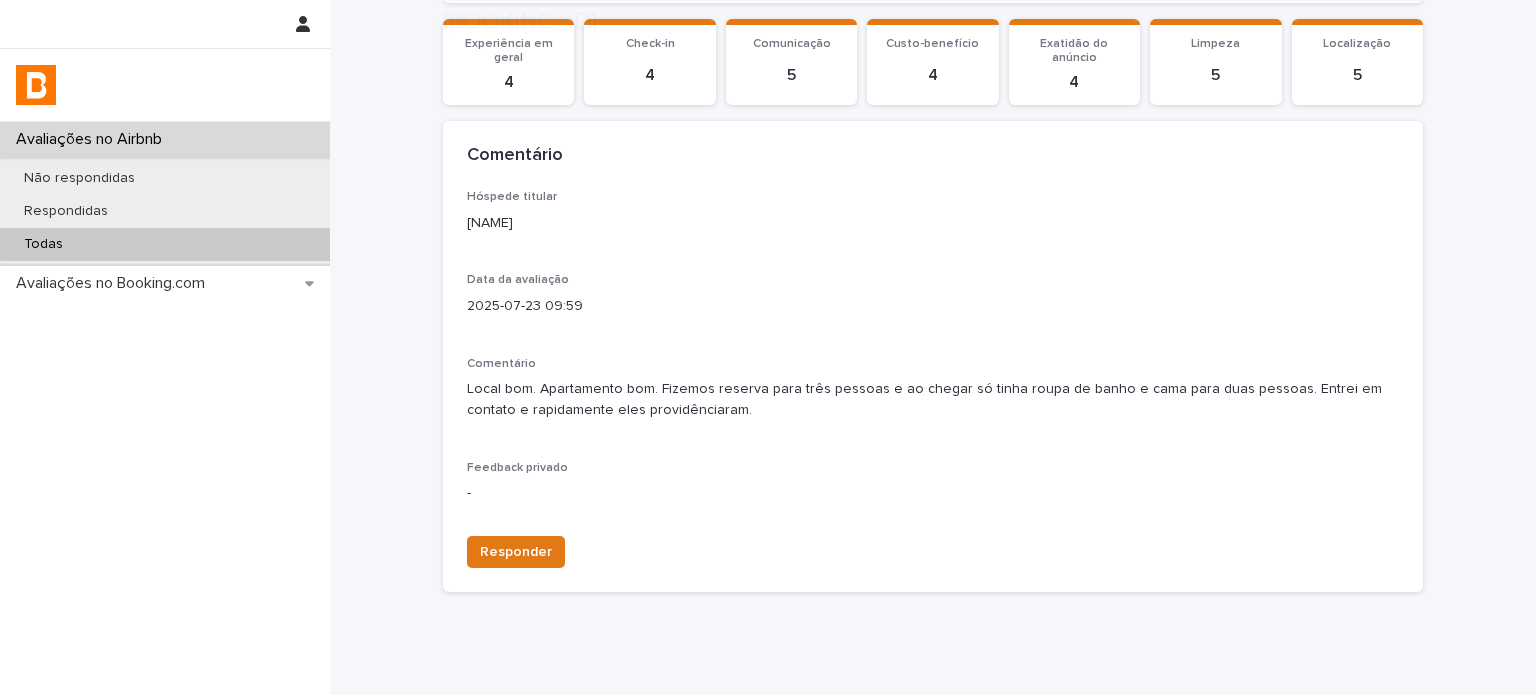 scroll, scrollTop: 300, scrollLeft: 0, axis: vertical 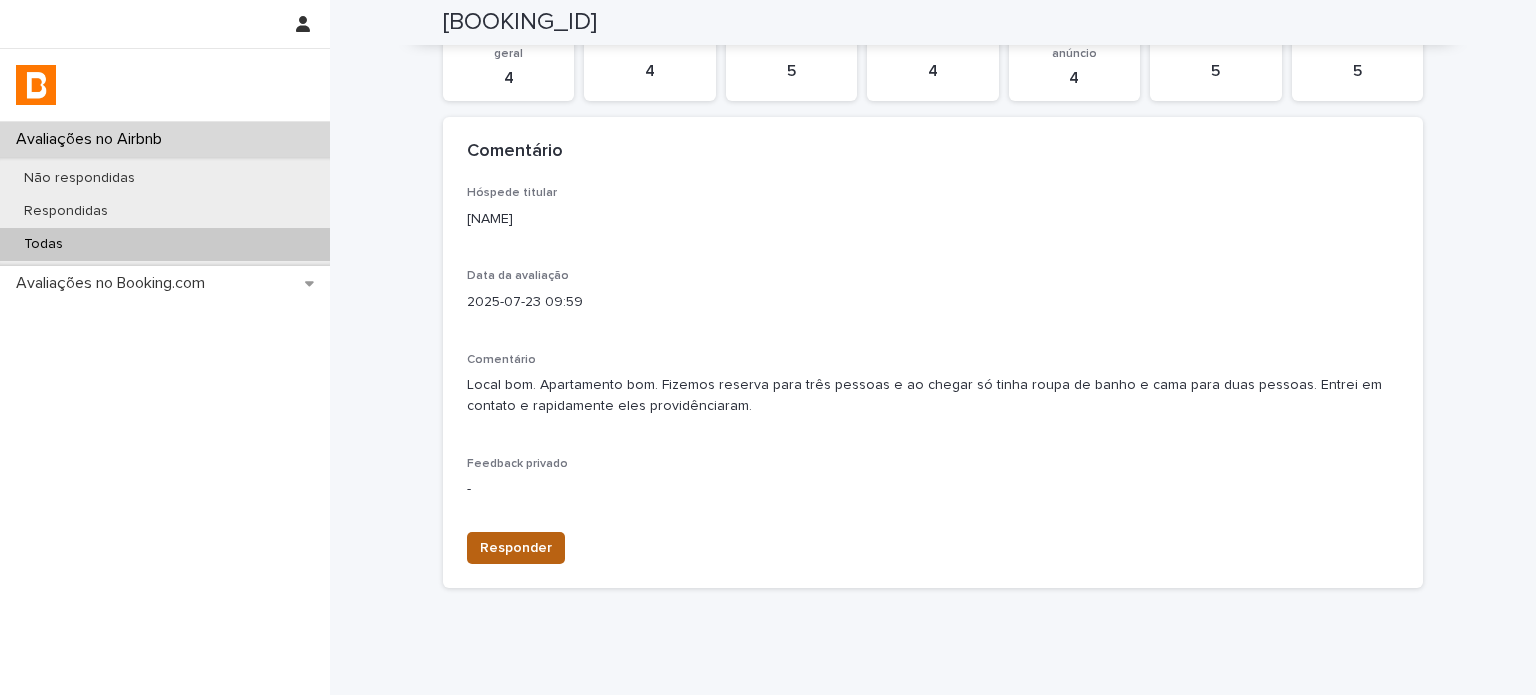 click on "Responder" at bounding box center (516, 548) 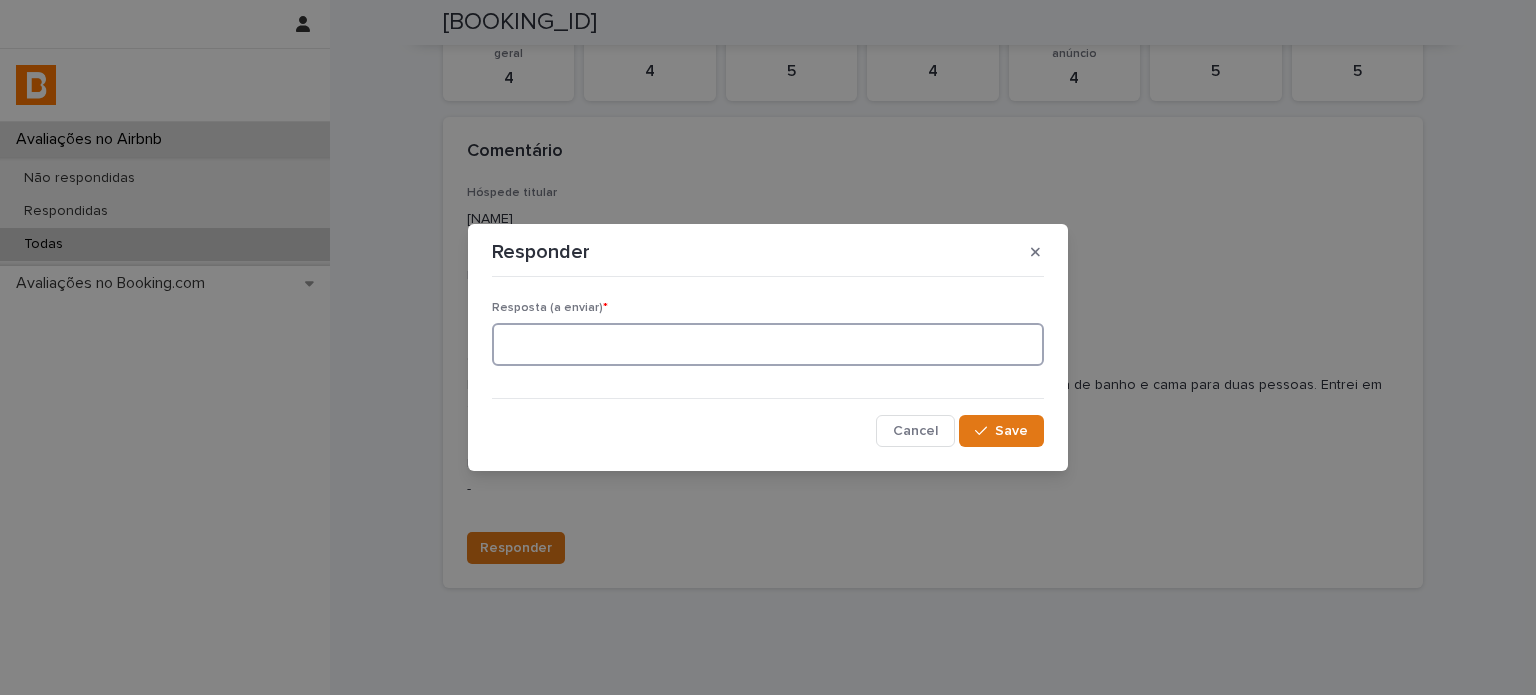 click at bounding box center (768, 344) 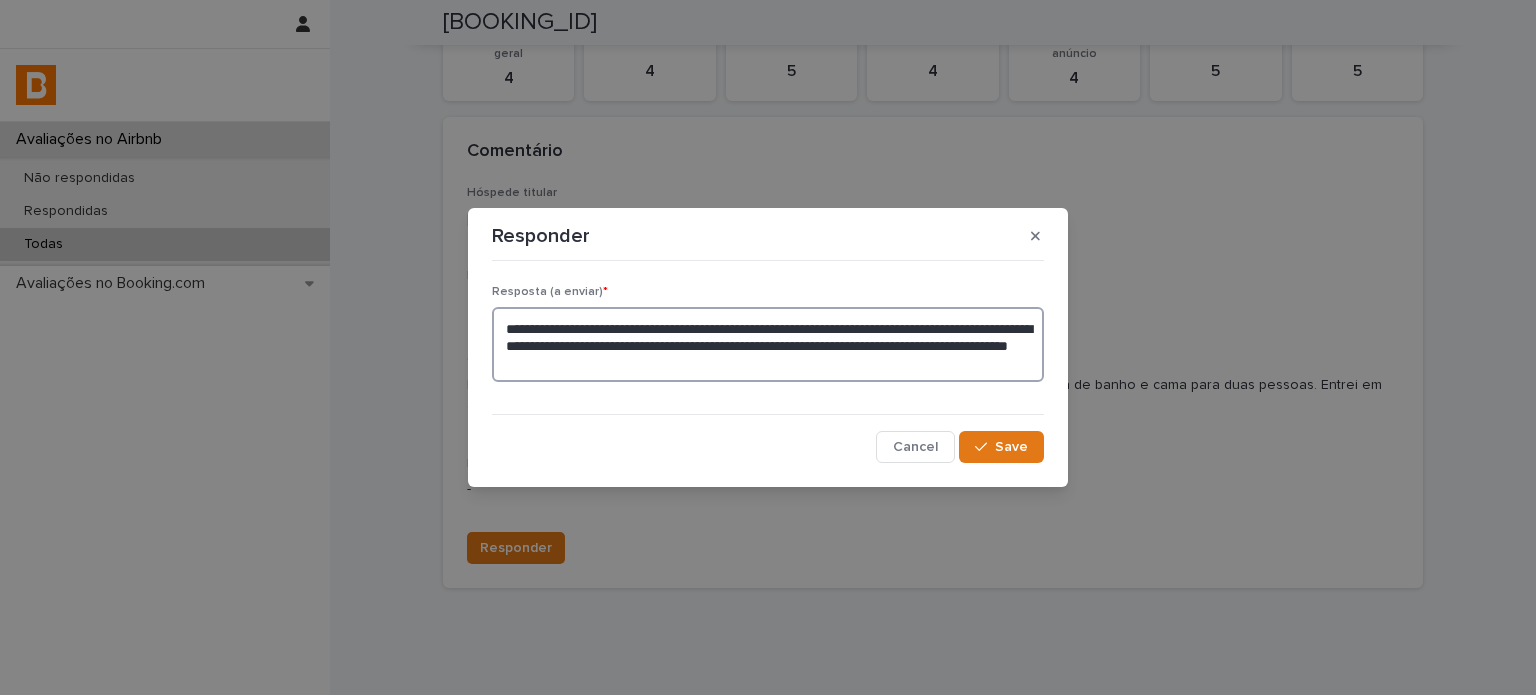 click on "**********" at bounding box center [768, 345] 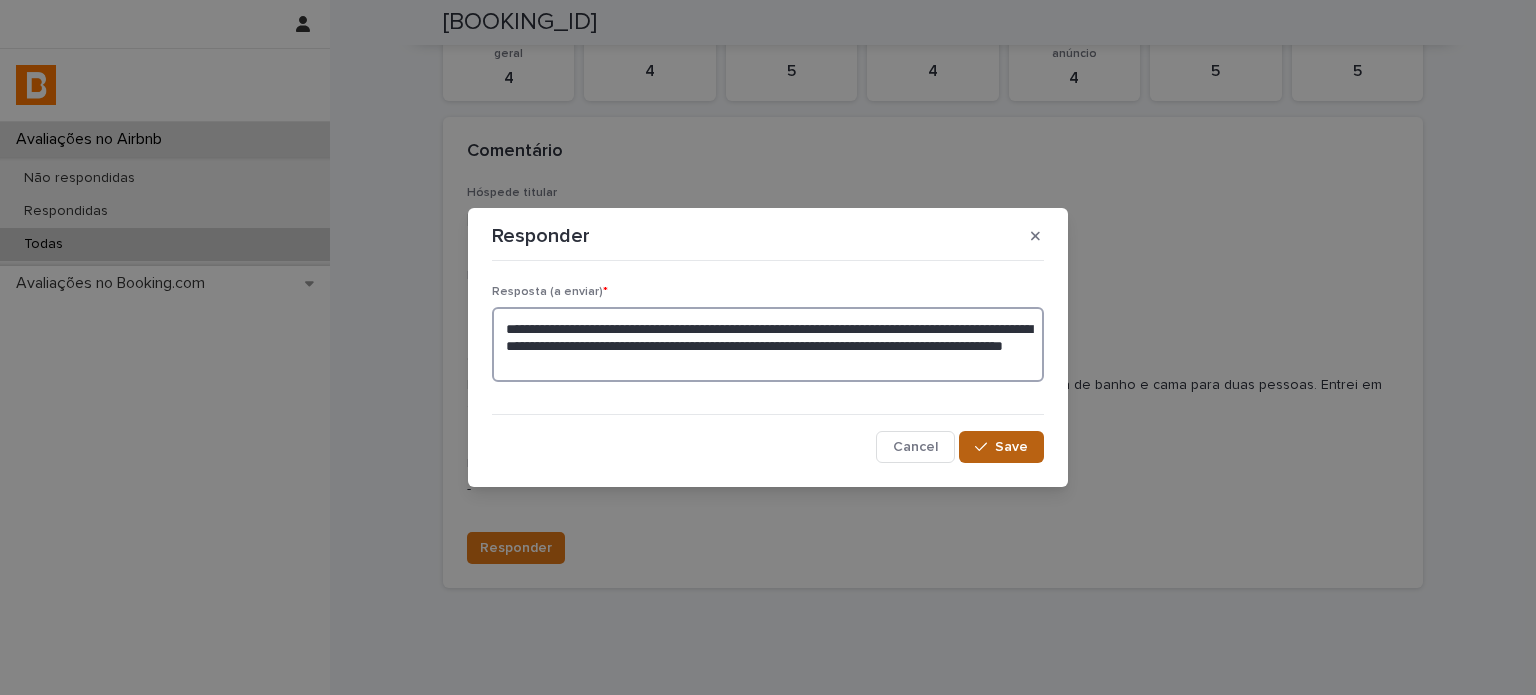 type on "**********" 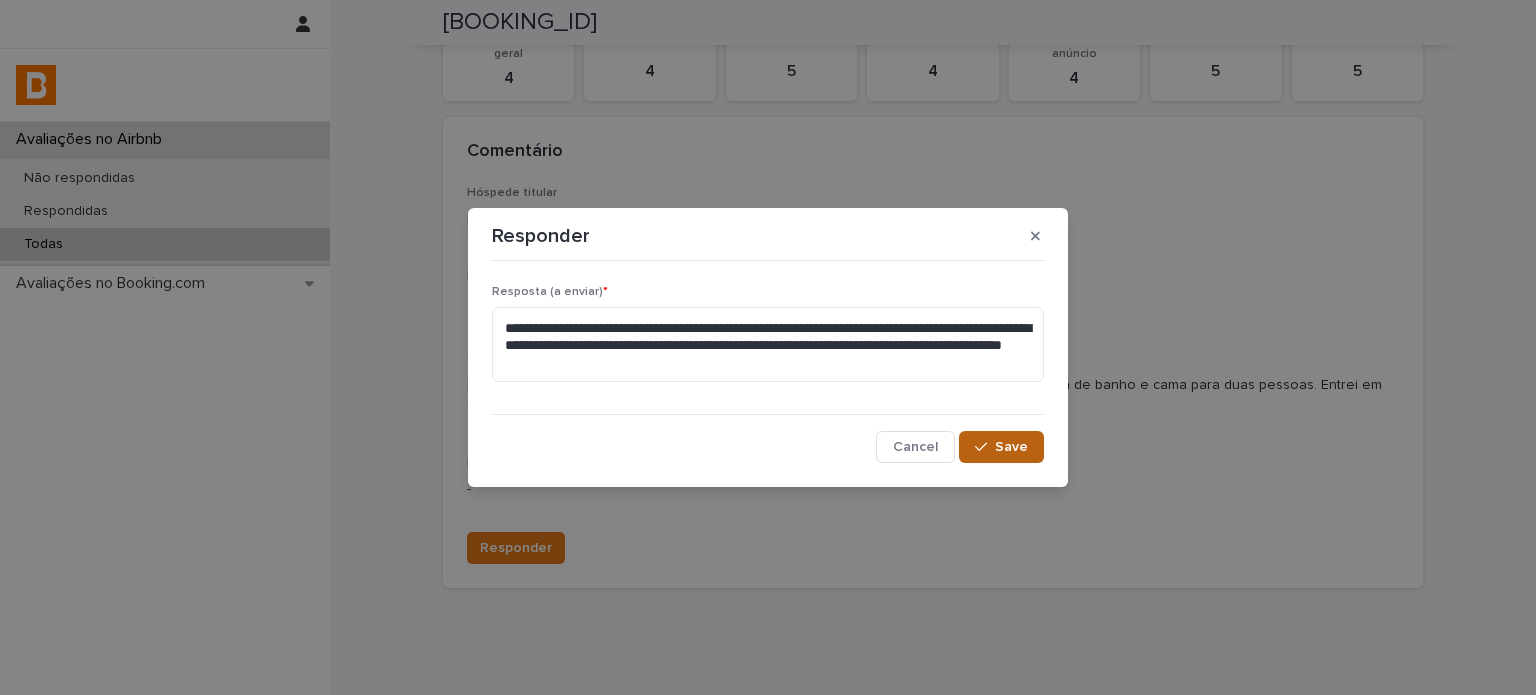 click on "Save" at bounding box center (1001, 447) 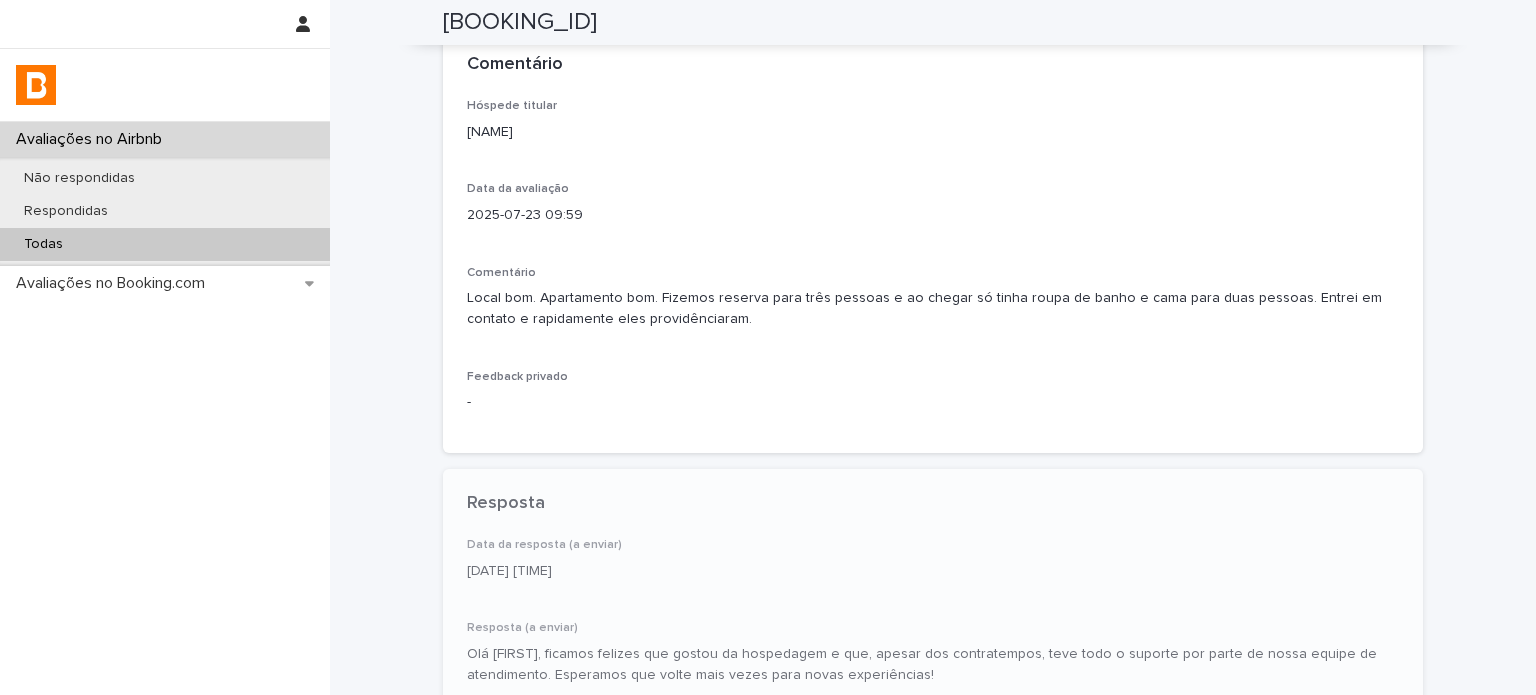 scroll, scrollTop: 412, scrollLeft: 0, axis: vertical 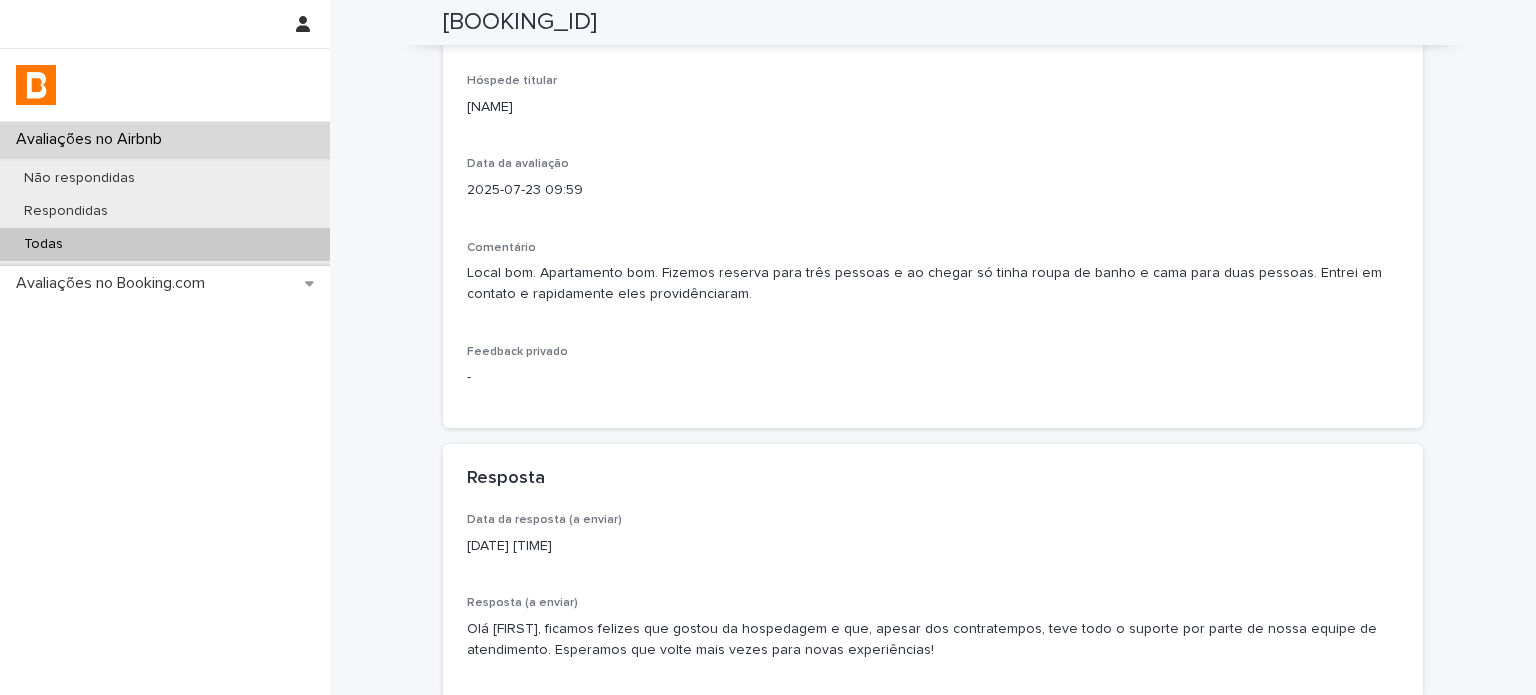 click on "Todas" at bounding box center [165, 244] 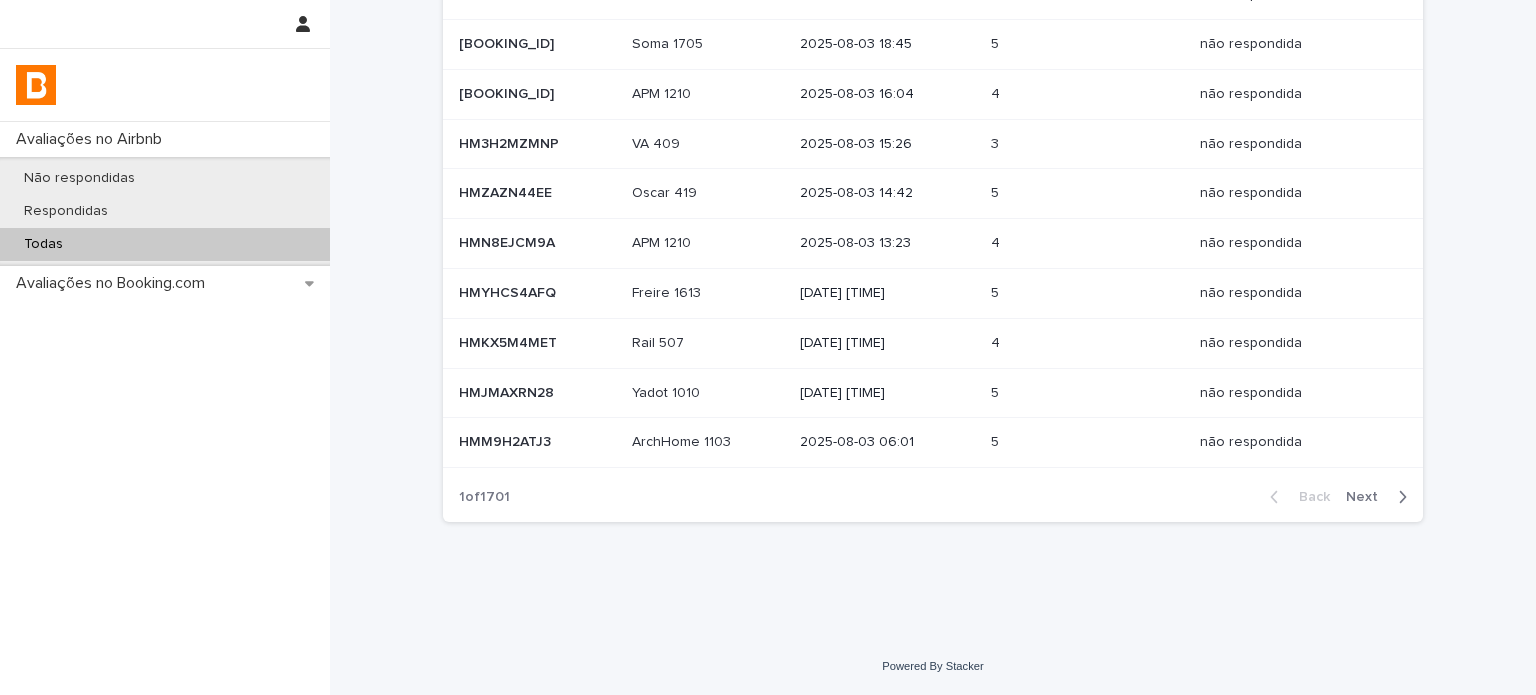 scroll, scrollTop: 0, scrollLeft: 0, axis: both 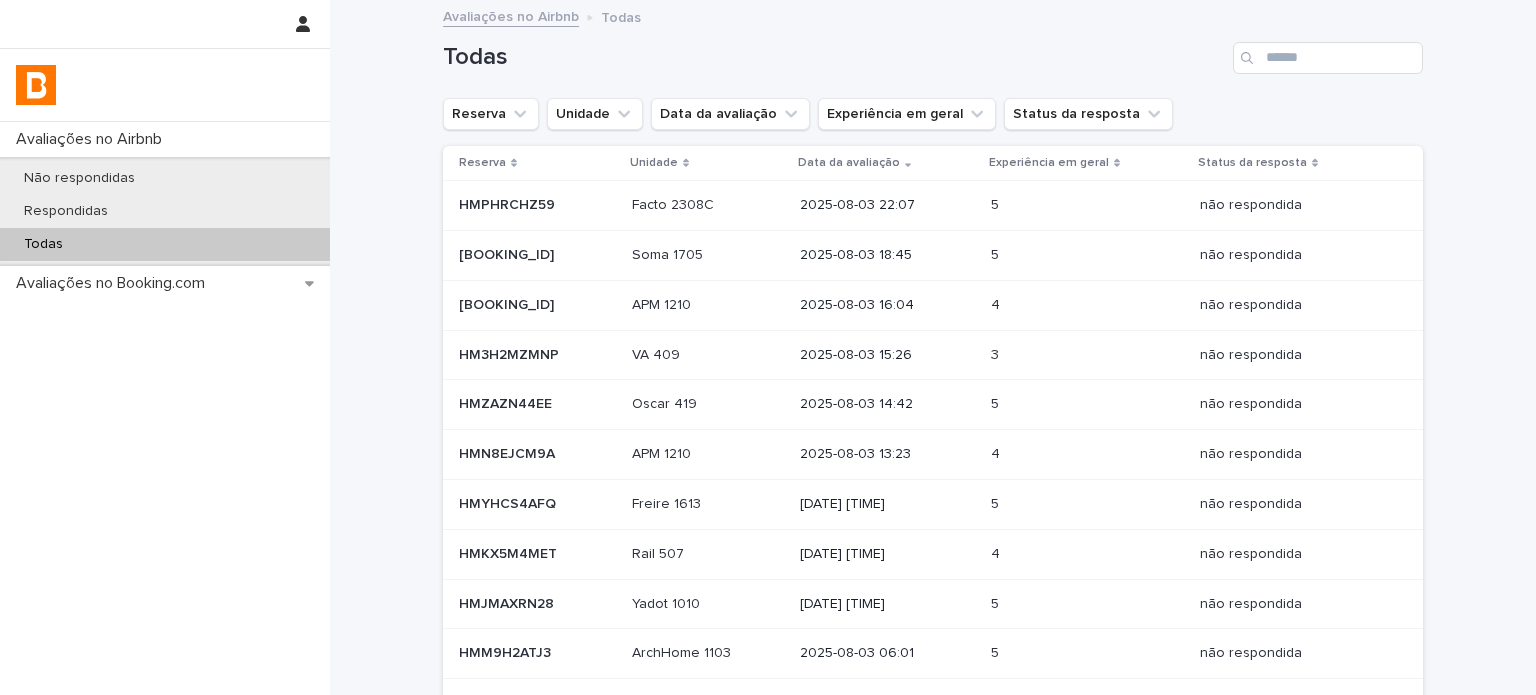 click on "Todas" at bounding box center (933, 50) 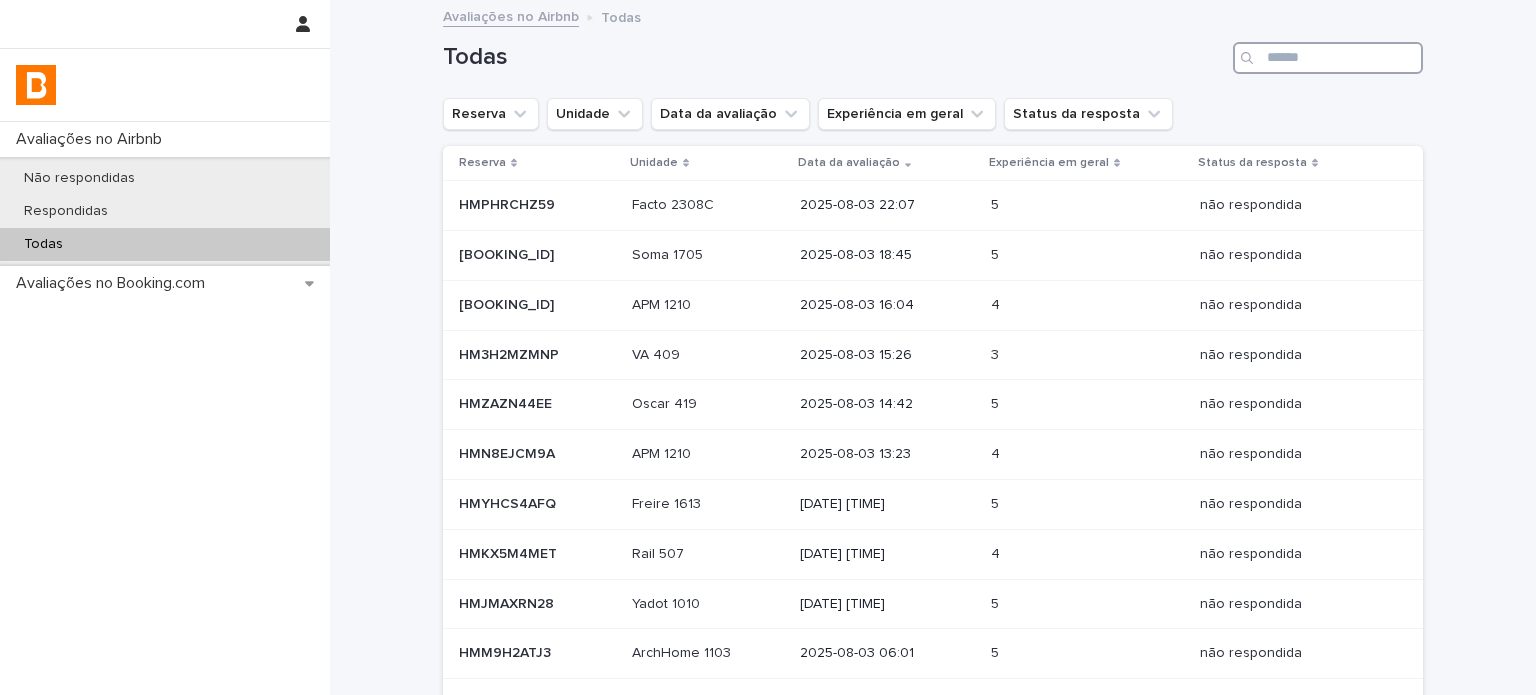click at bounding box center (1328, 58) 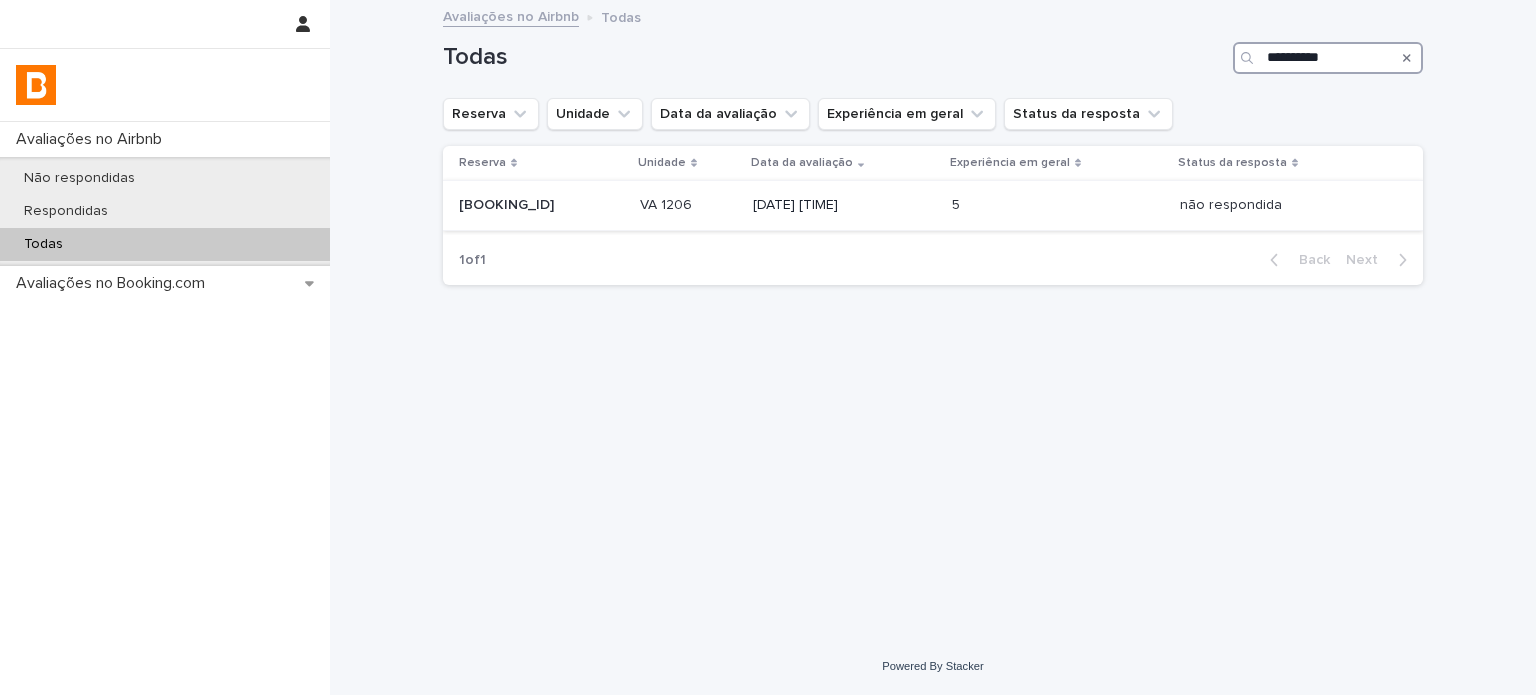 type on "**********" 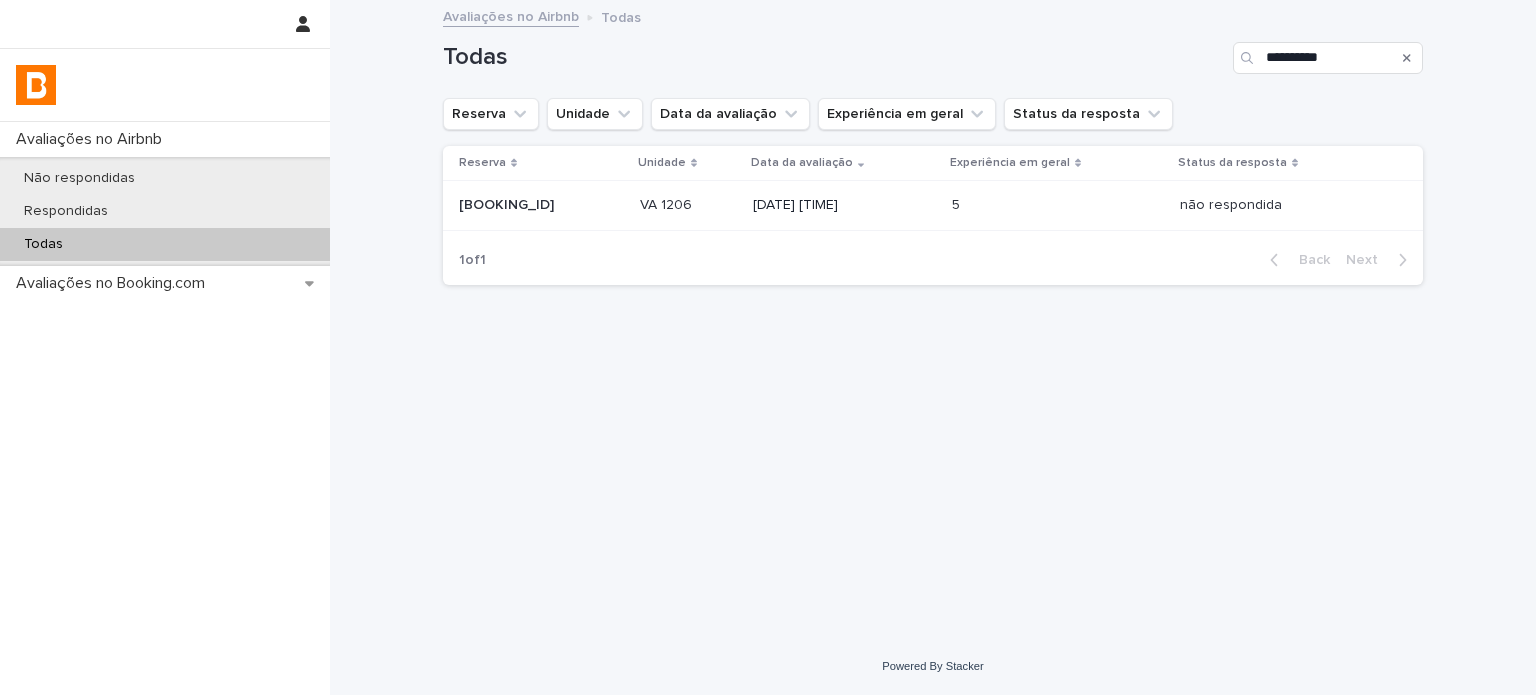 click on "5 5" at bounding box center (1058, 205) 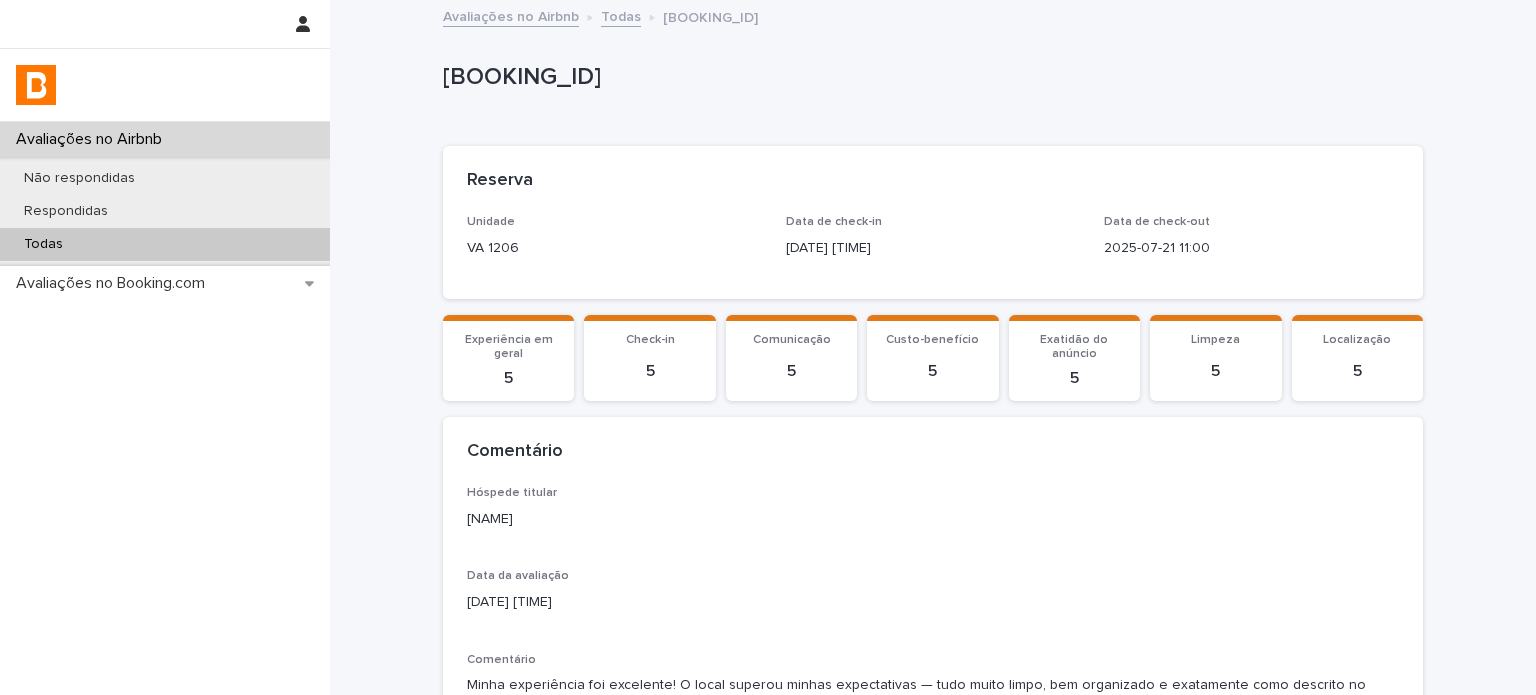drag, startPoint x: 524, startPoint y: 523, endPoint x: 442, endPoint y: 519, distance: 82.0975 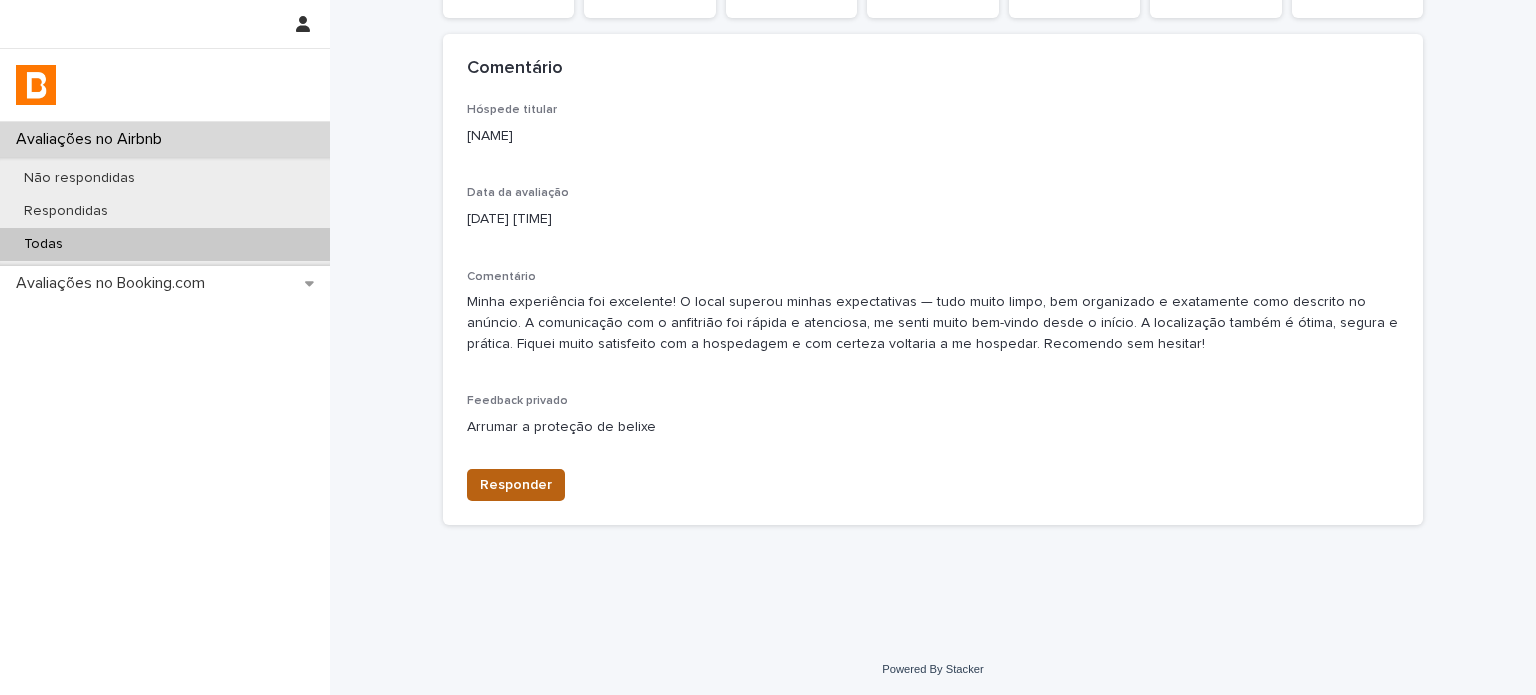 scroll, scrollTop: 385, scrollLeft: 0, axis: vertical 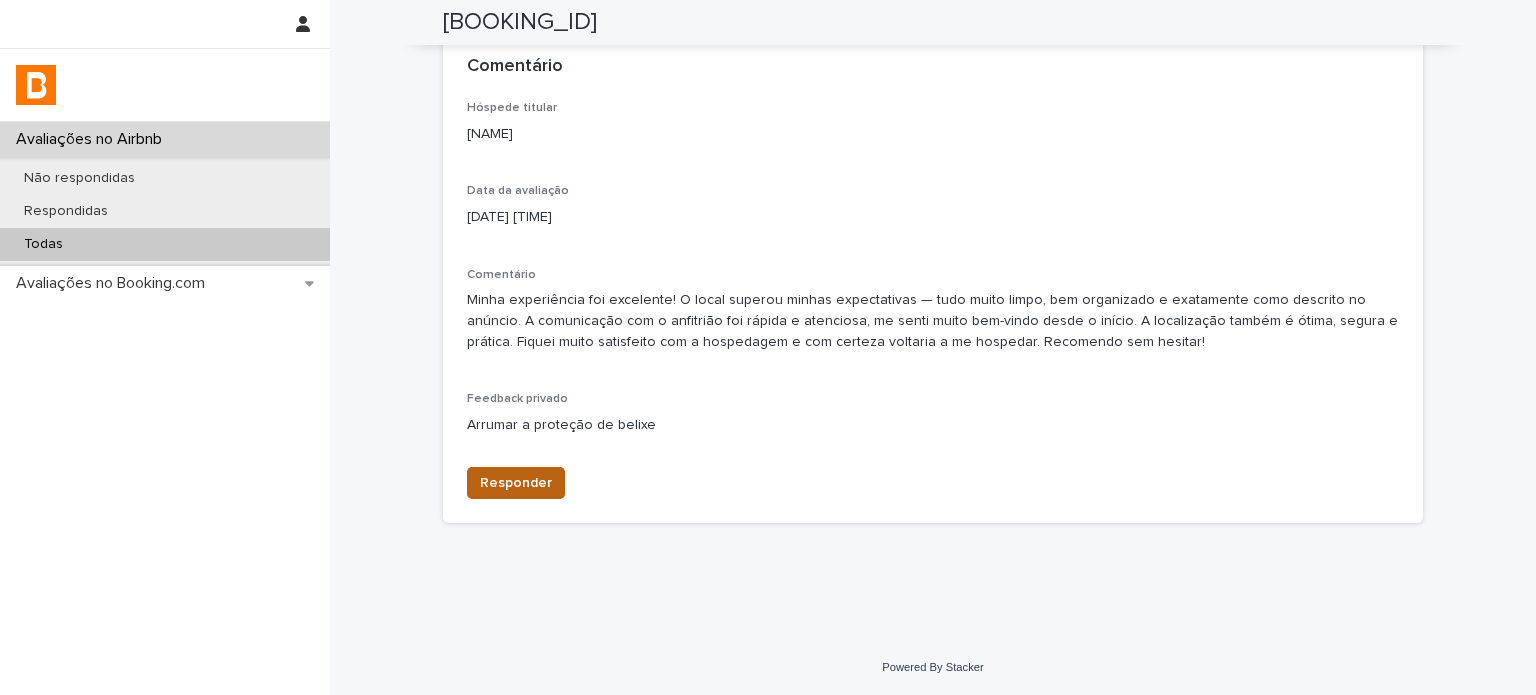 click on "Responder" at bounding box center (516, 483) 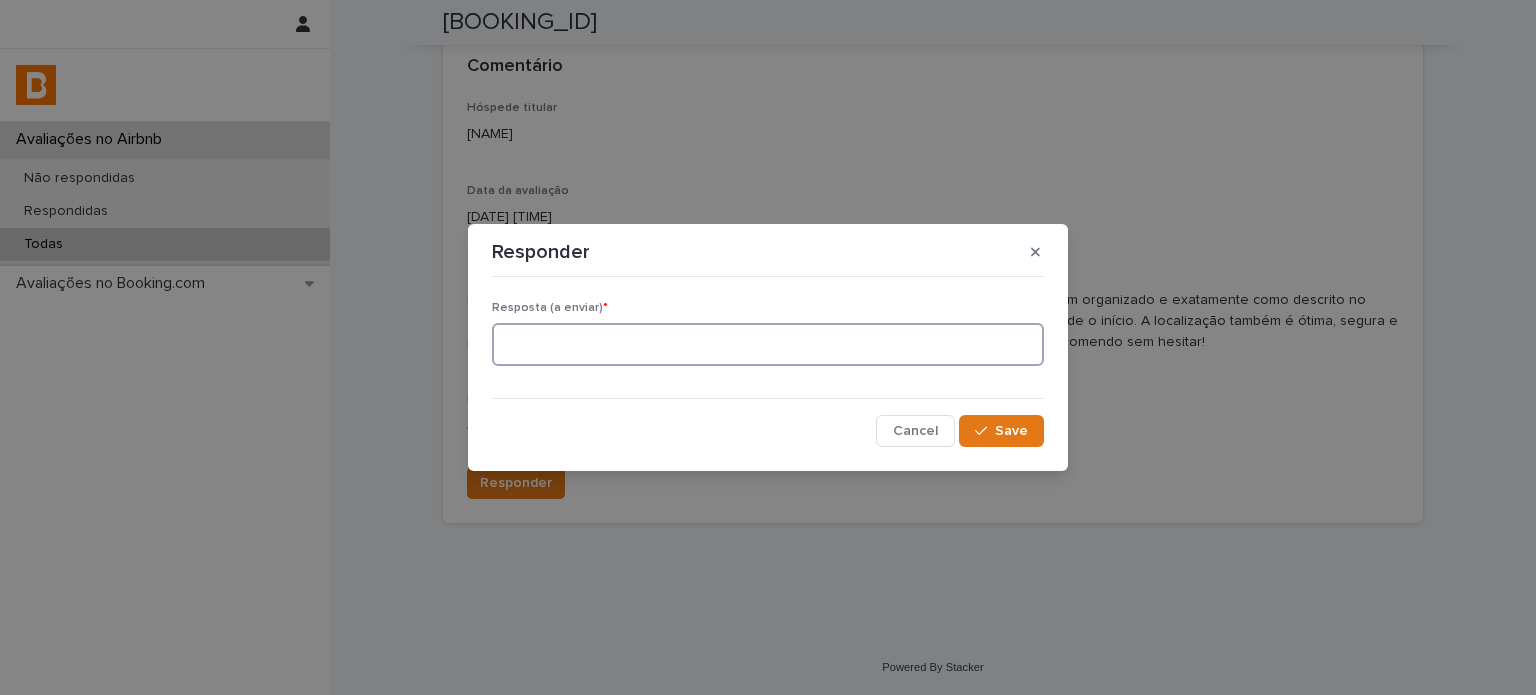 click at bounding box center (768, 344) 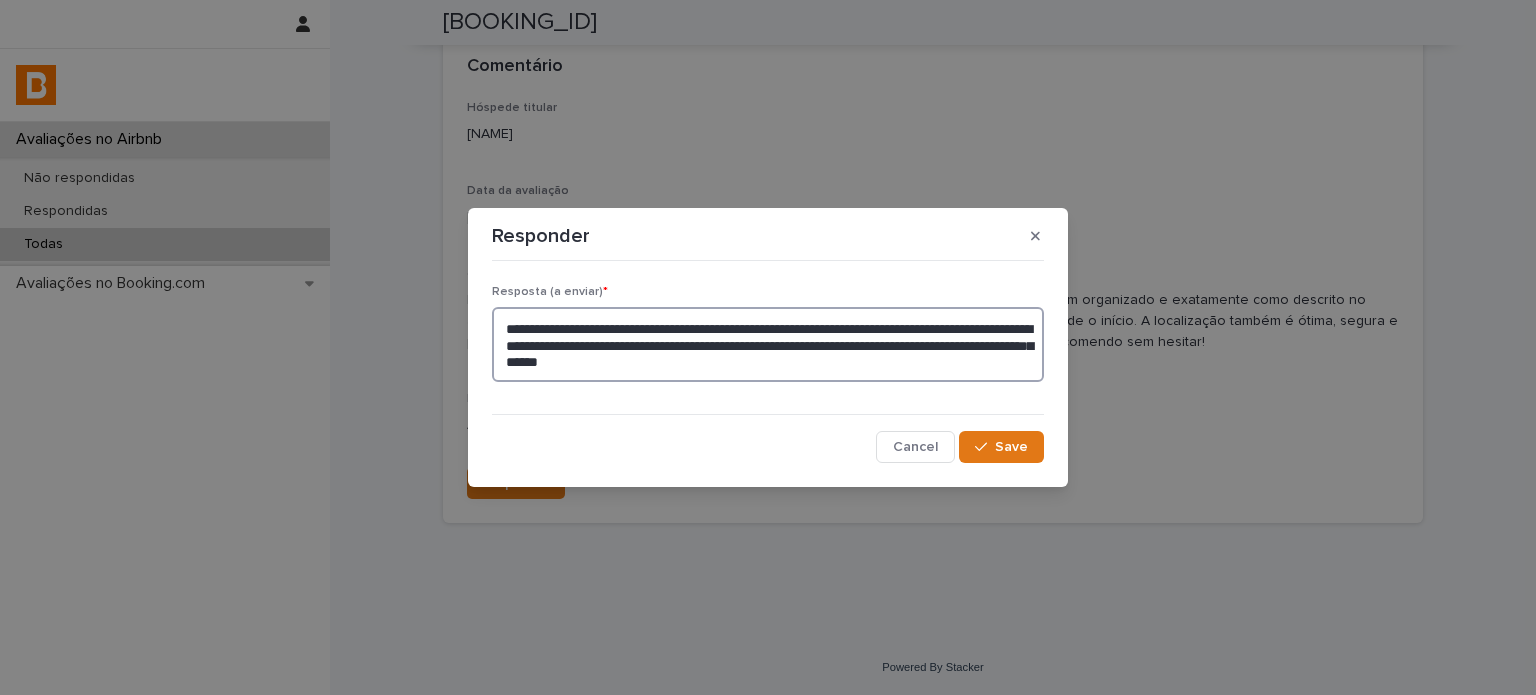 drag, startPoint x: 682, startPoint y: 346, endPoint x: 698, endPoint y: 379, distance: 36.67424 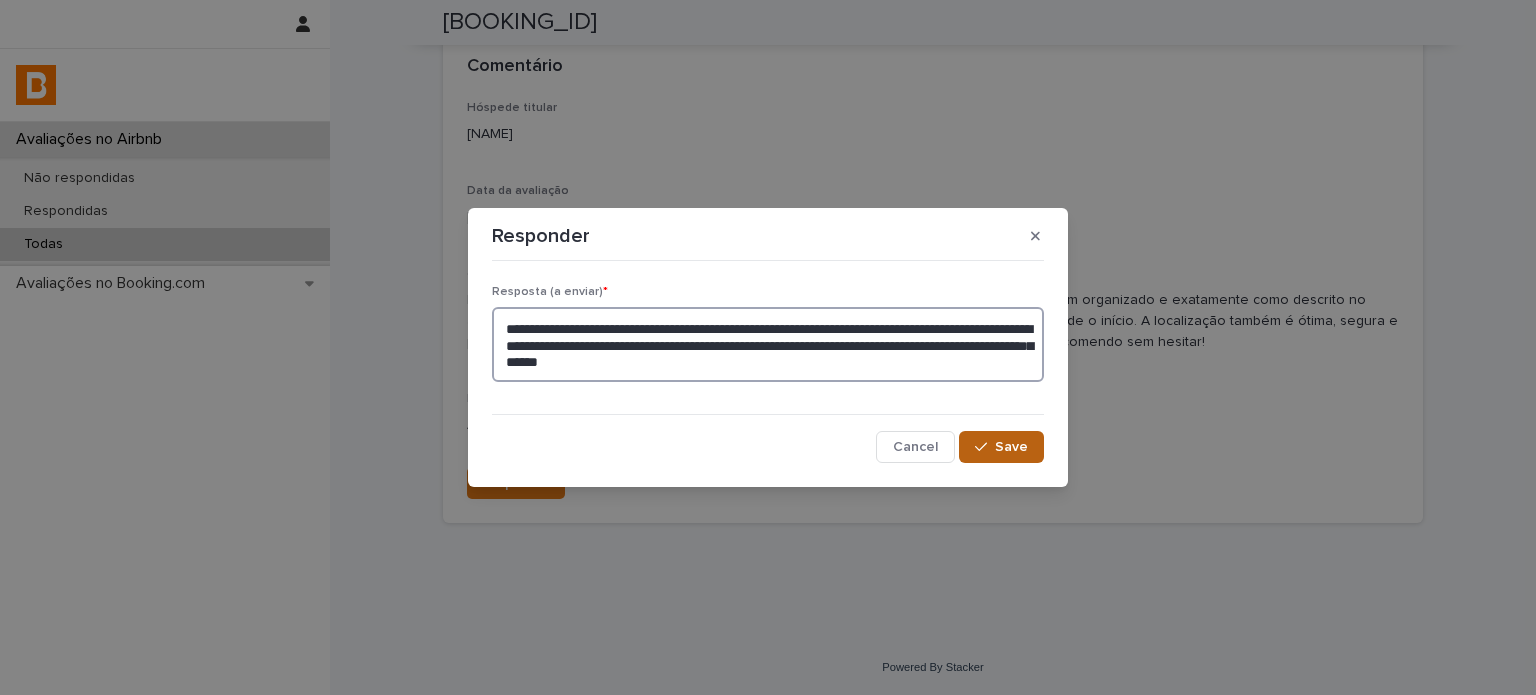 type on "**********" 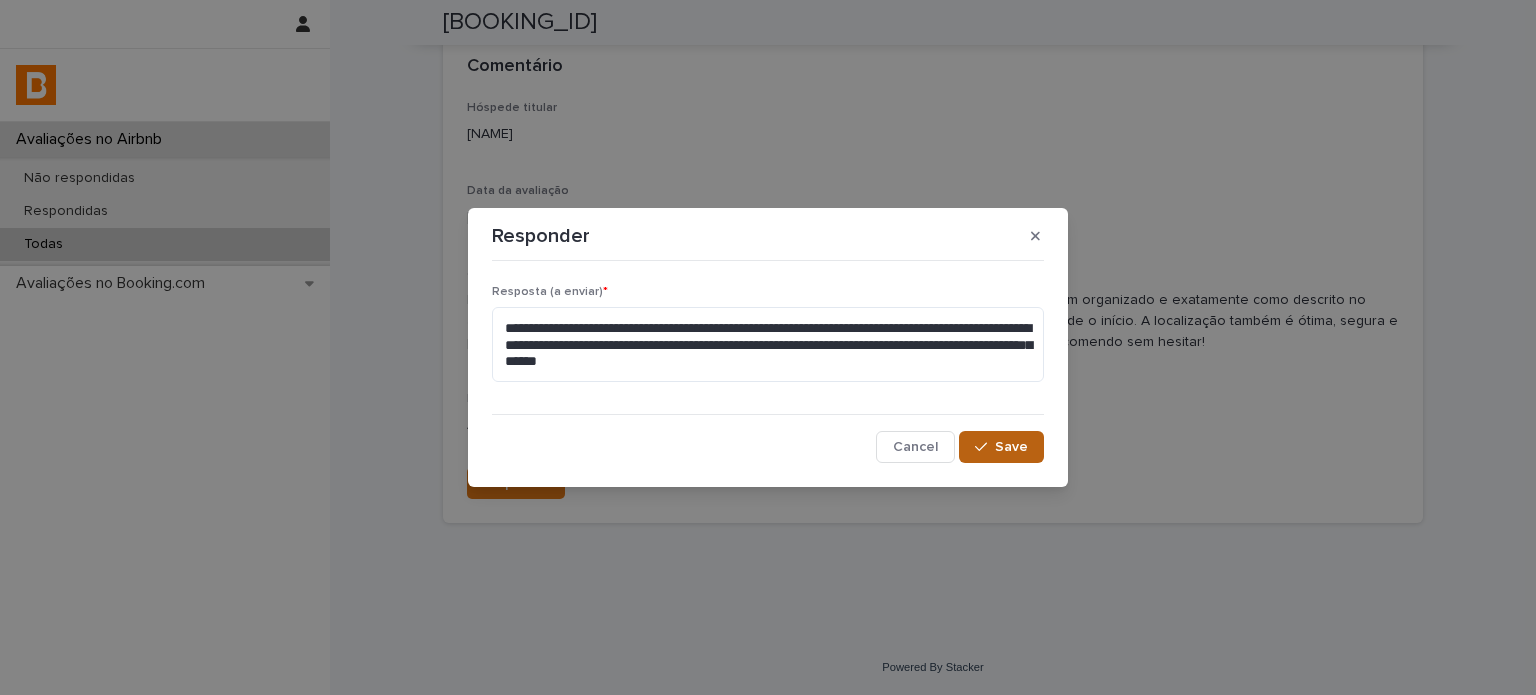 click at bounding box center (985, 447) 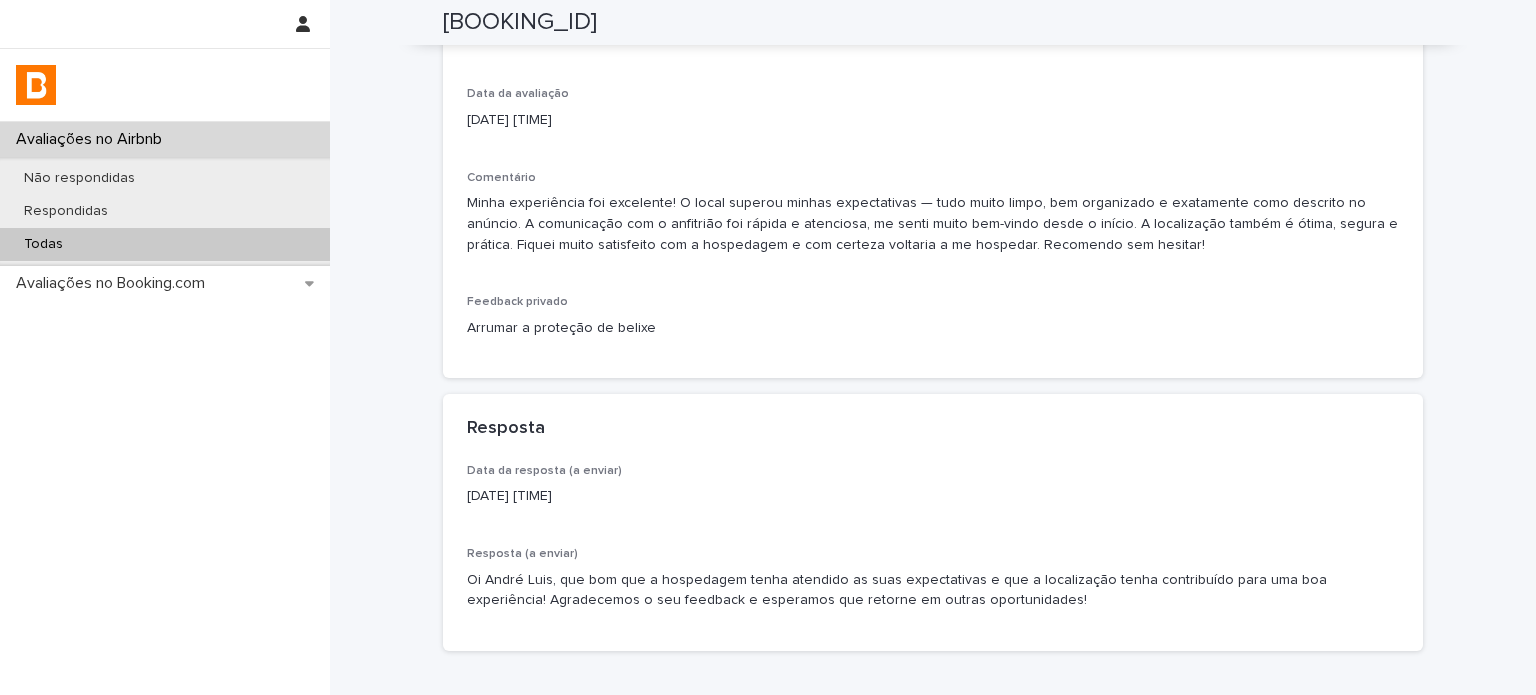scroll, scrollTop: 498, scrollLeft: 0, axis: vertical 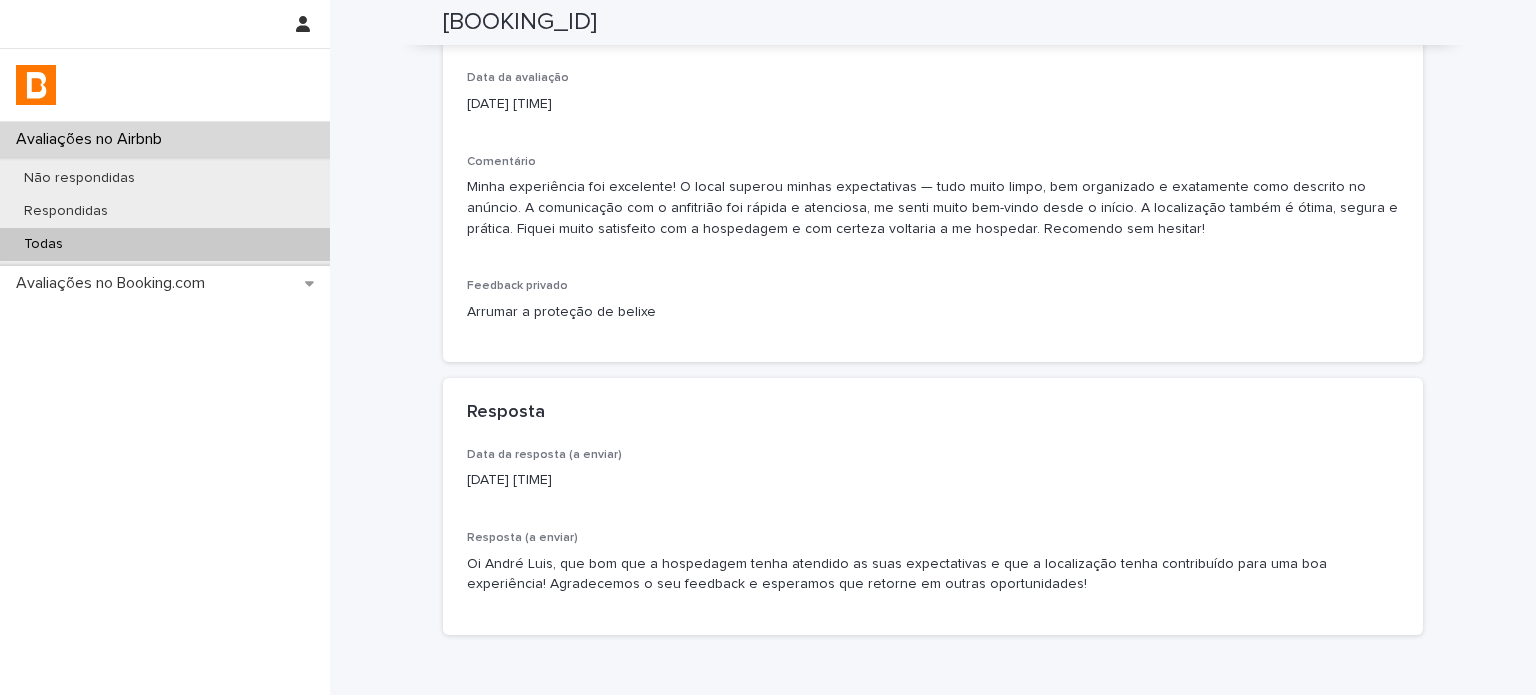 click on "Todas" at bounding box center [165, 244] 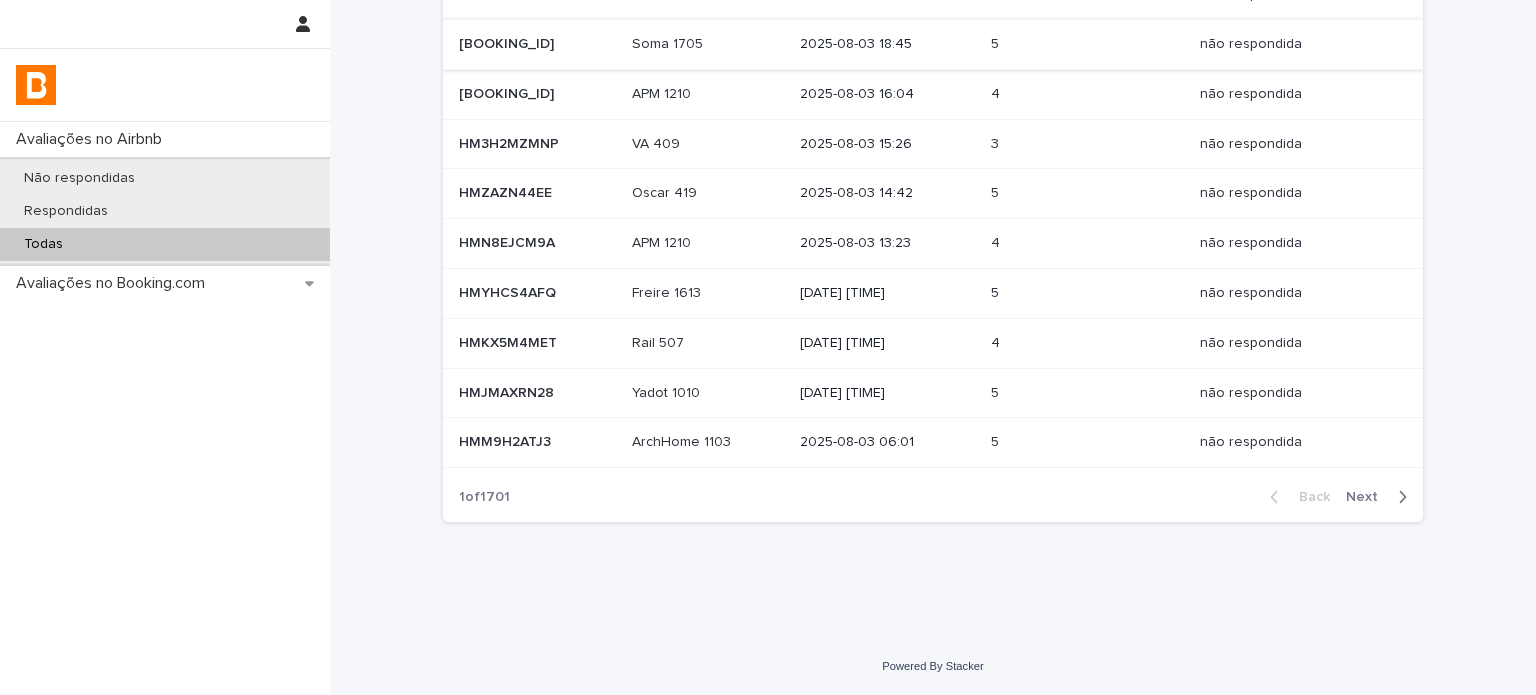 scroll, scrollTop: 0, scrollLeft: 0, axis: both 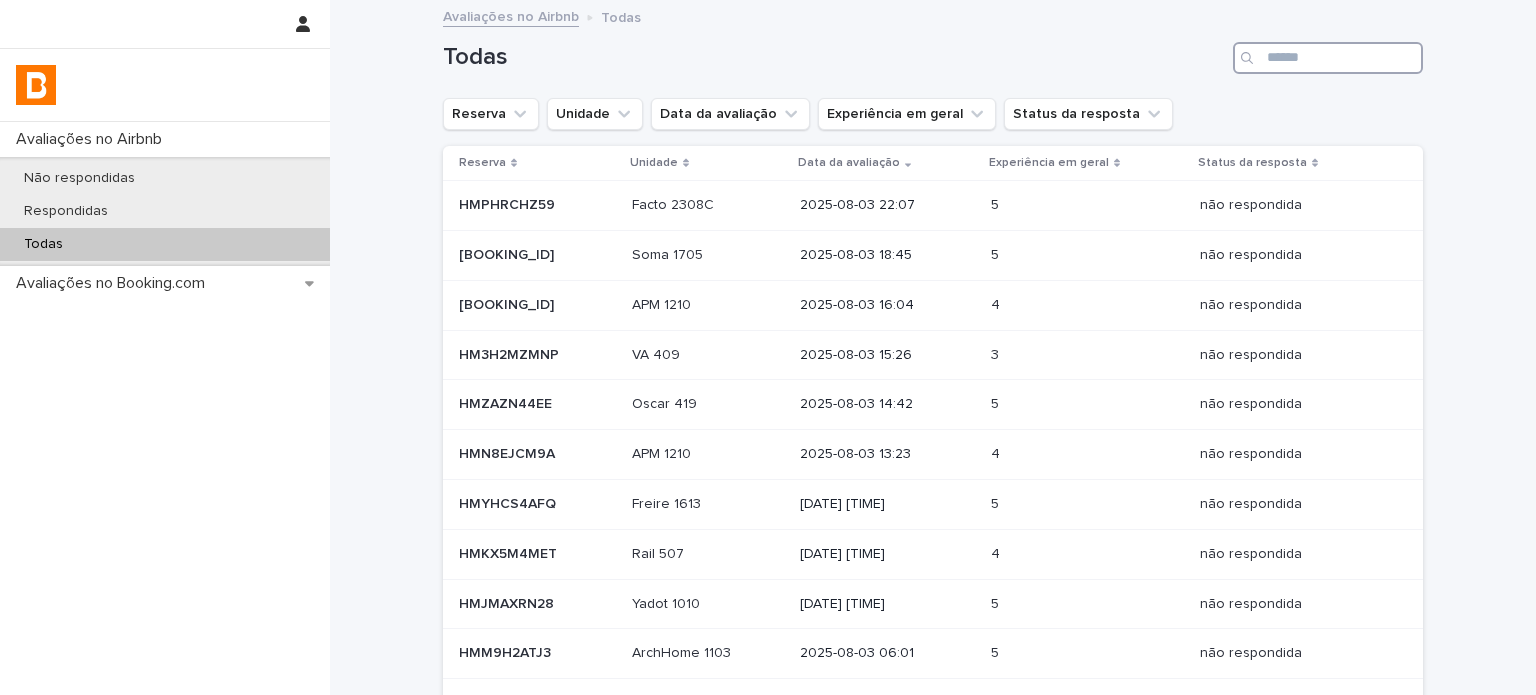 click at bounding box center [1328, 58] 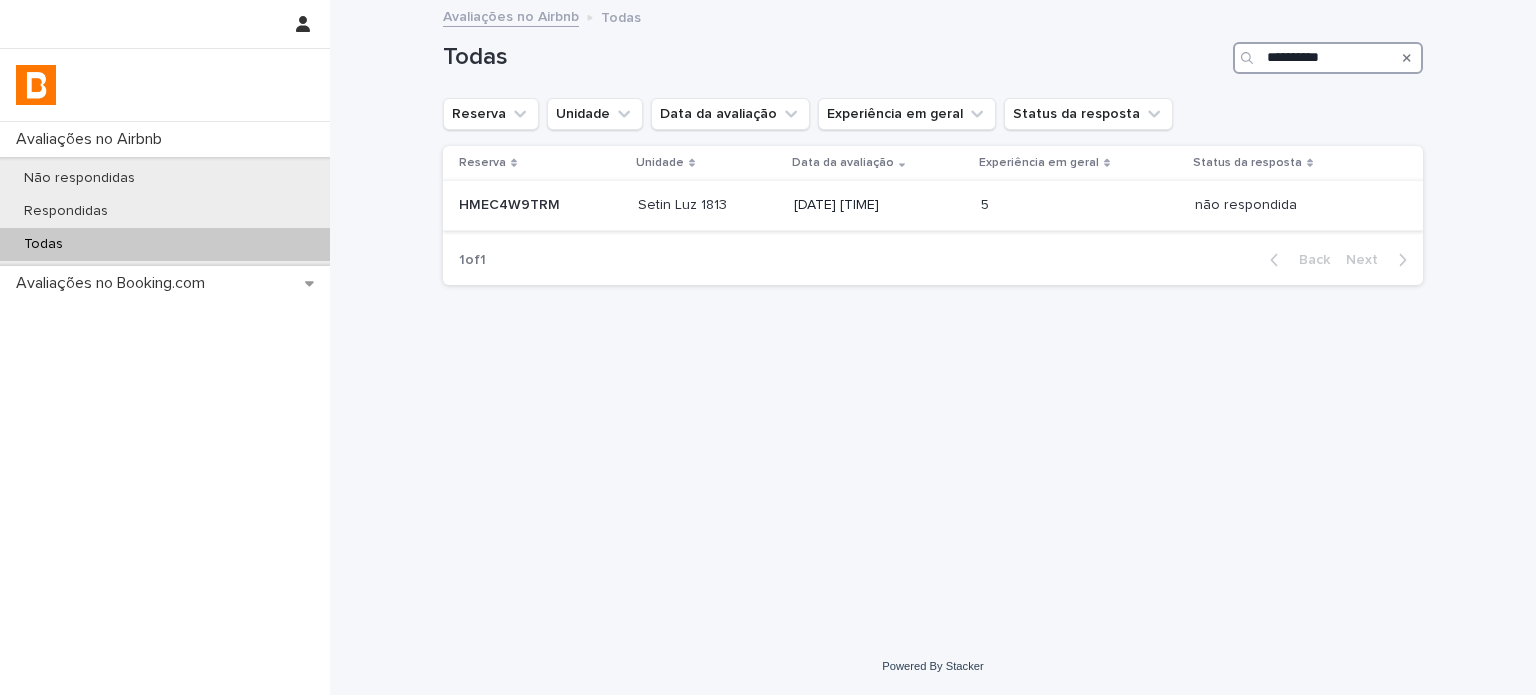 type on "**********" 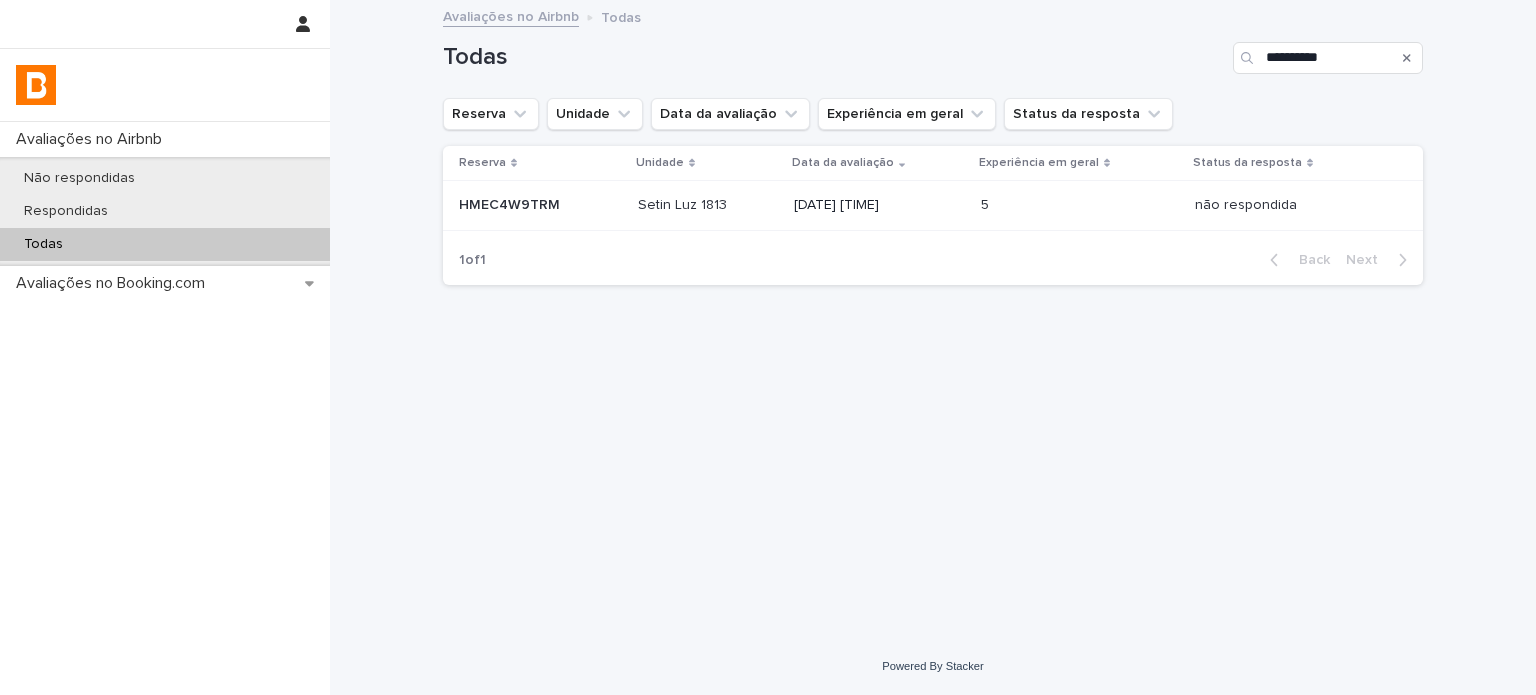 click on "Setin Luz 1813 Setin Luz 1813" at bounding box center [708, 206] 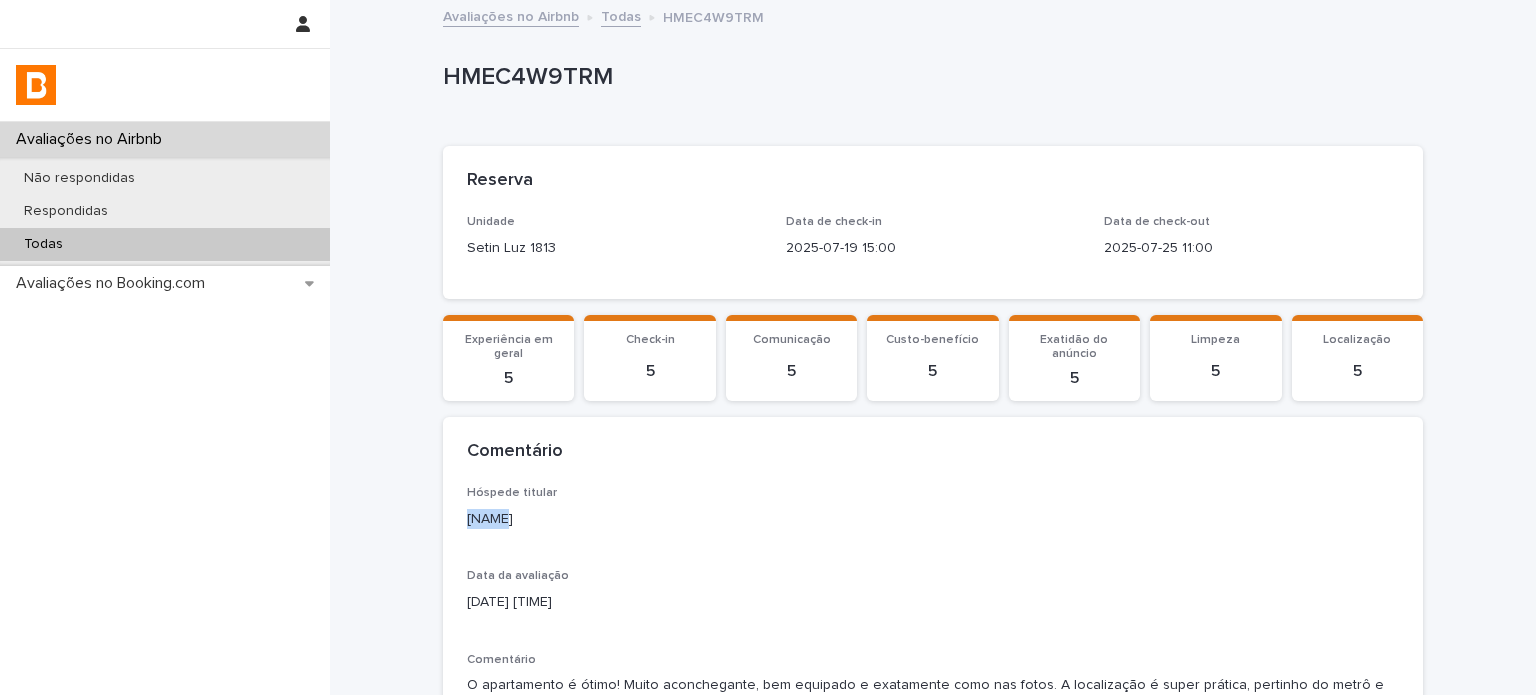 drag, startPoint x: 496, startPoint y: 519, endPoint x: 413, endPoint y: 521, distance: 83.02409 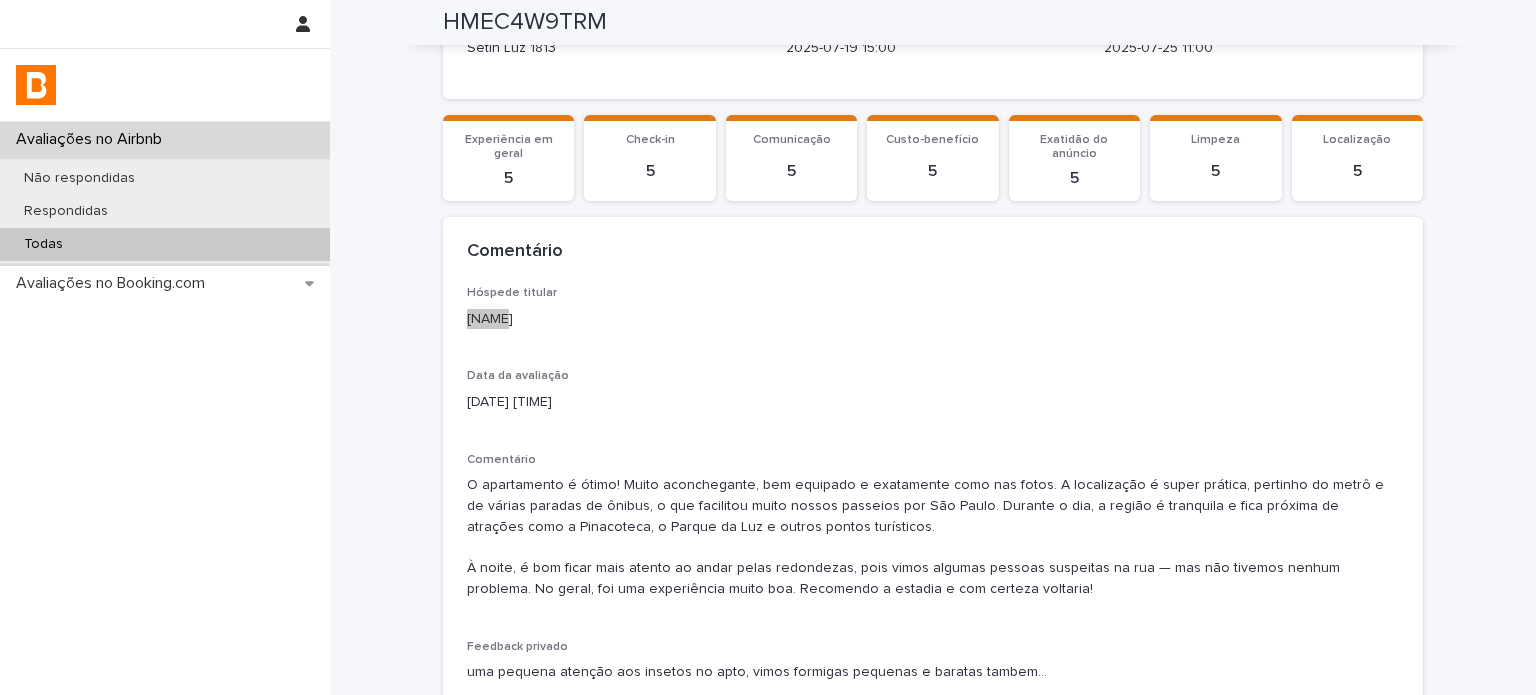 scroll, scrollTop: 400, scrollLeft: 0, axis: vertical 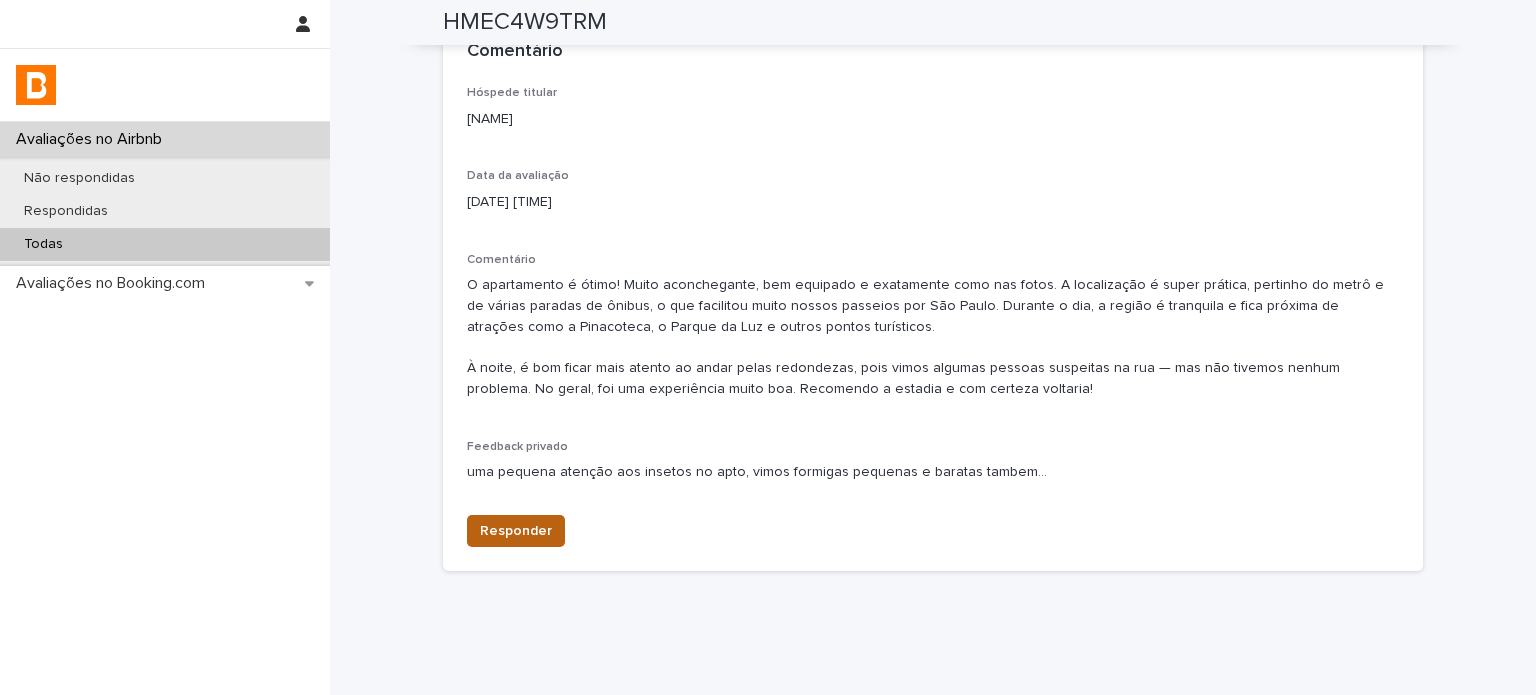 click on "Responder" at bounding box center (933, 527) 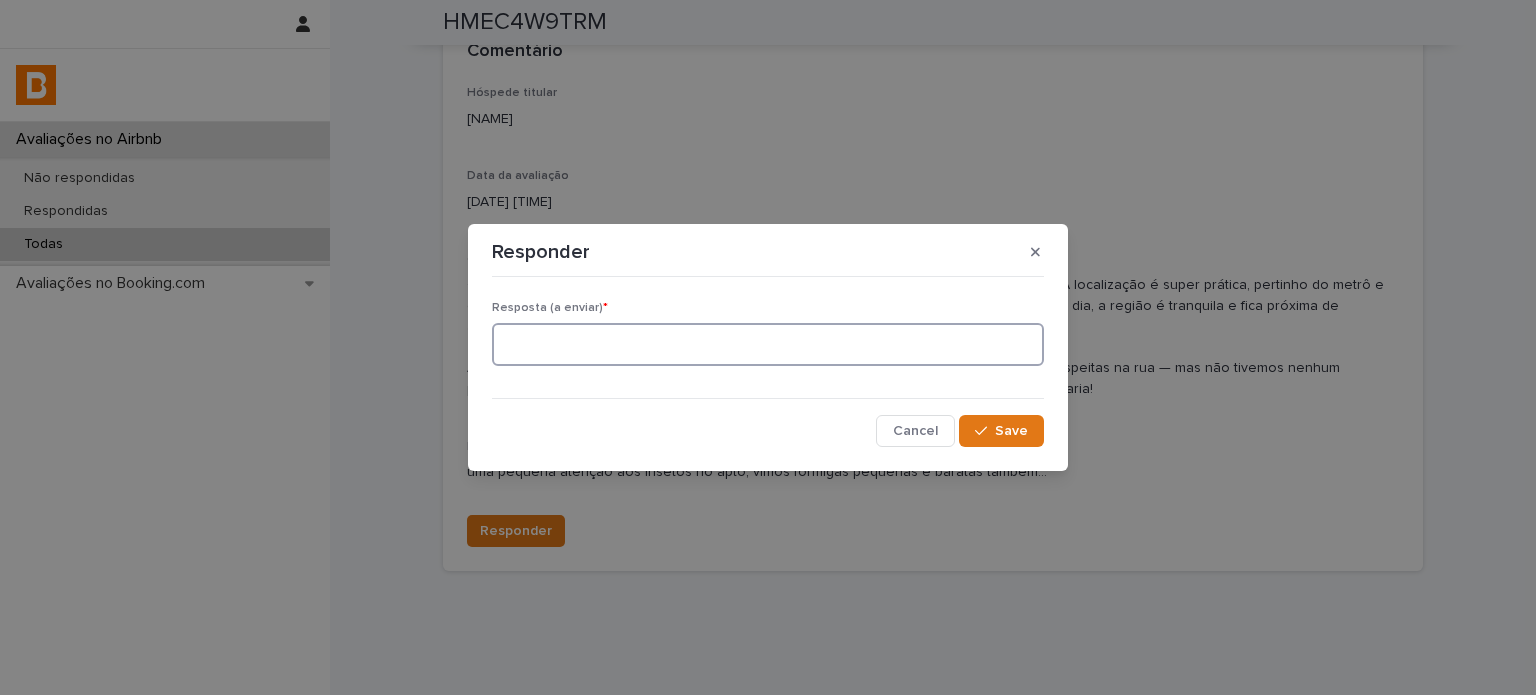 click at bounding box center [768, 344] 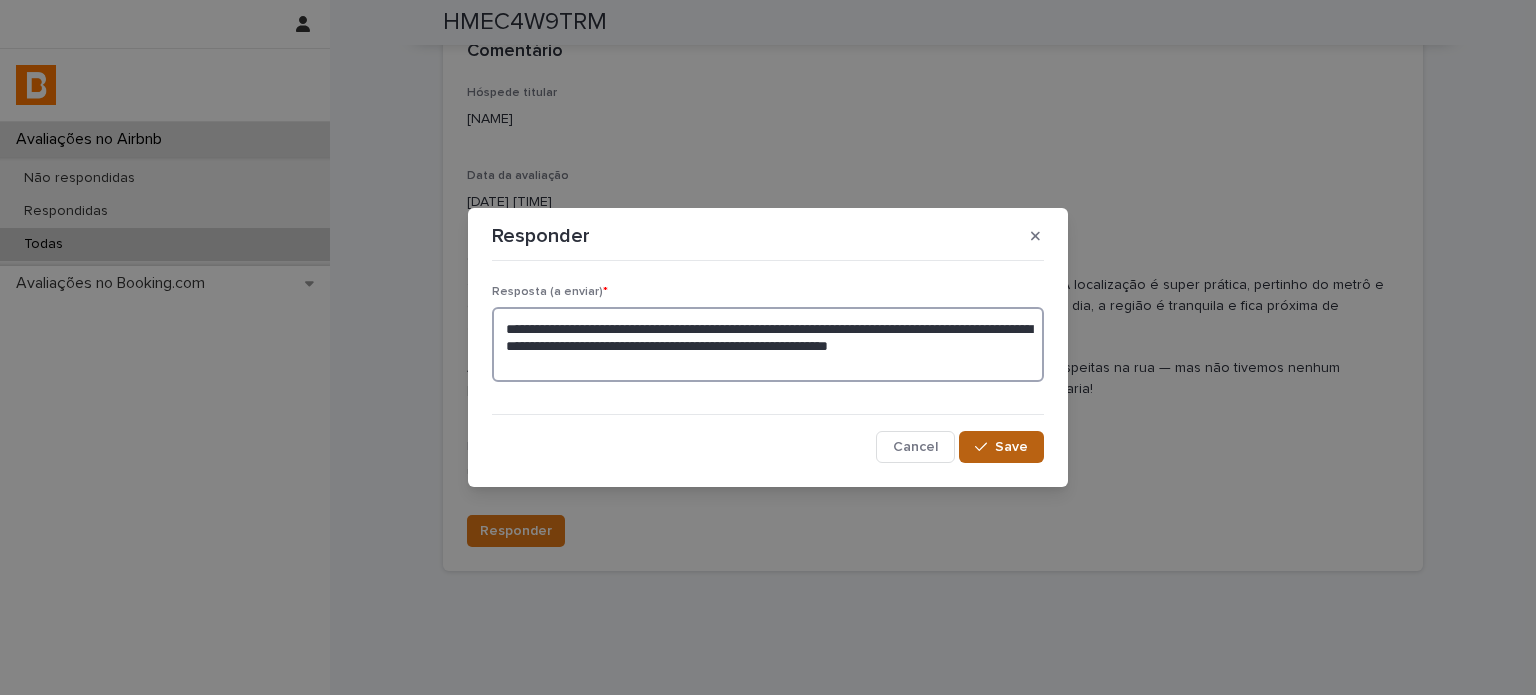 type on "**********" 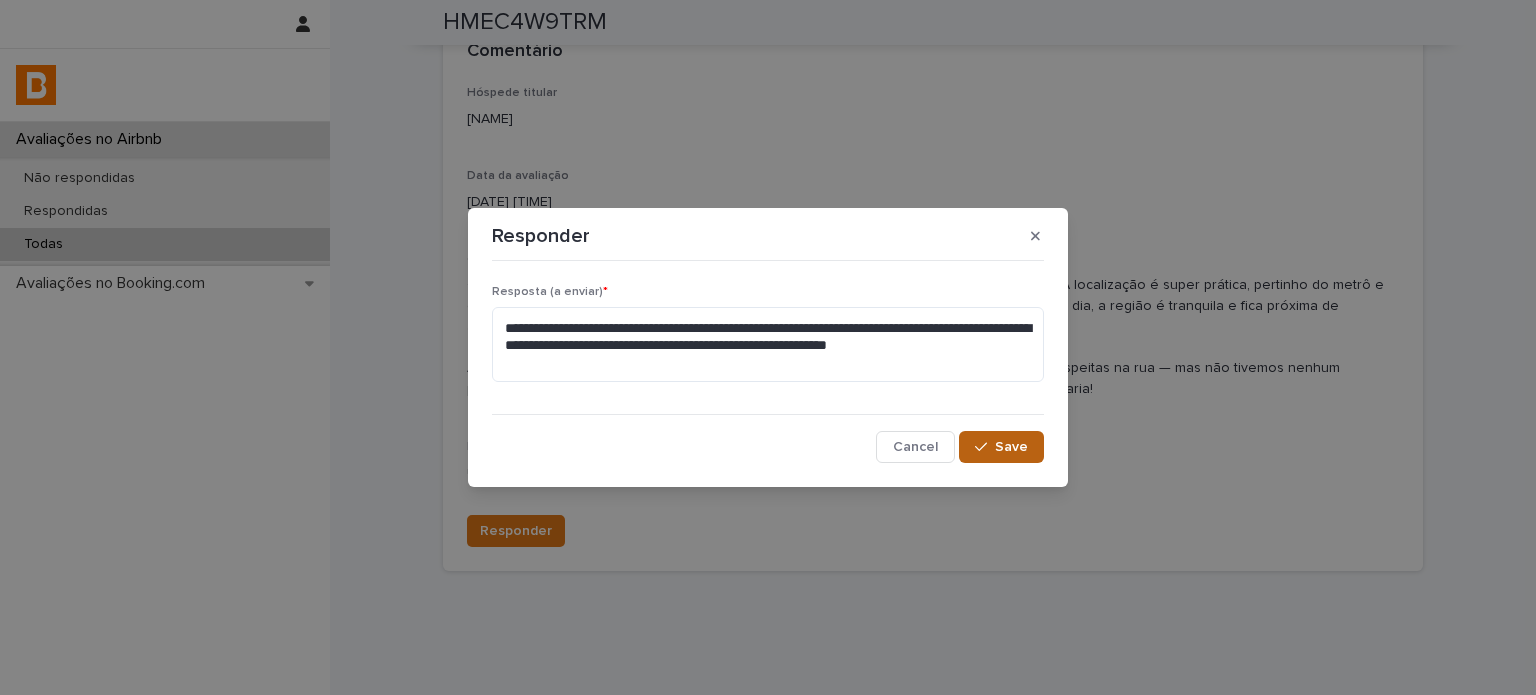 click on "Save" at bounding box center (1011, 447) 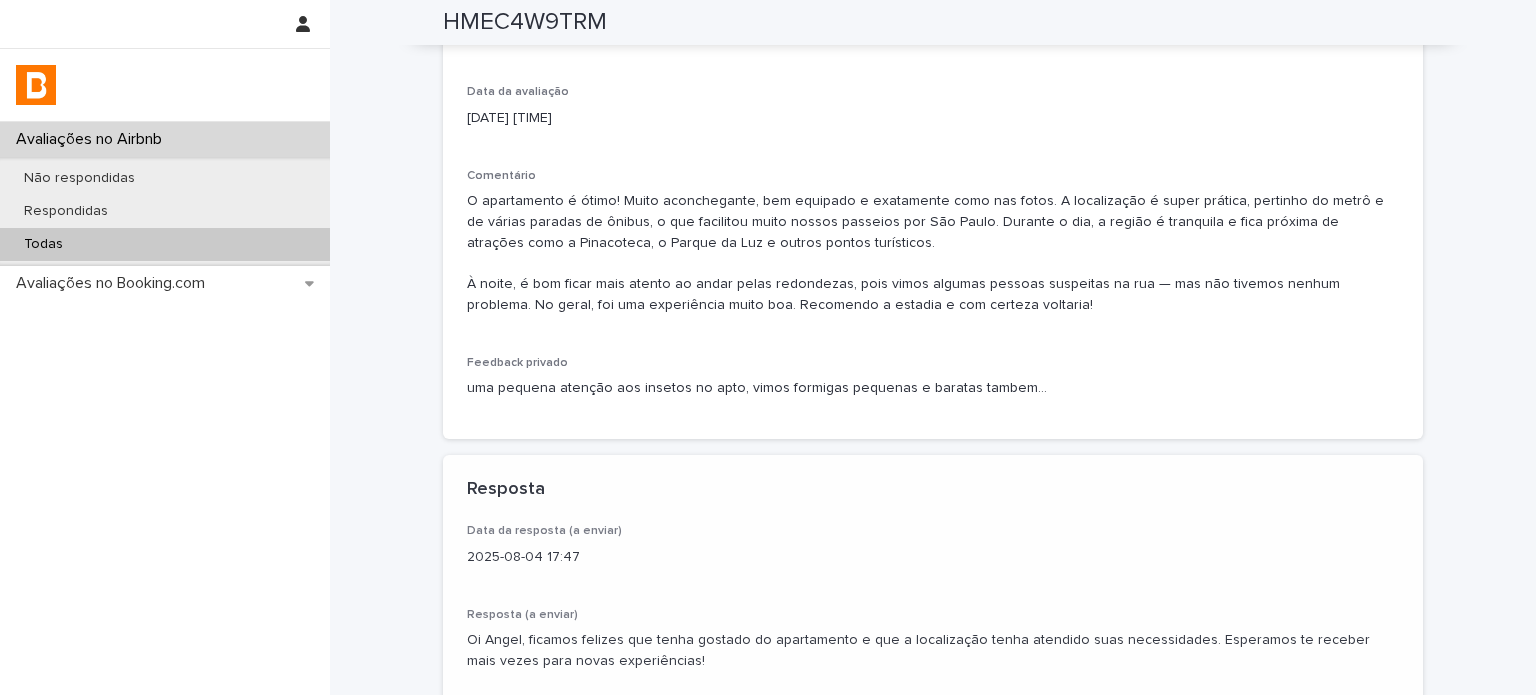 scroll, scrollTop: 512, scrollLeft: 0, axis: vertical 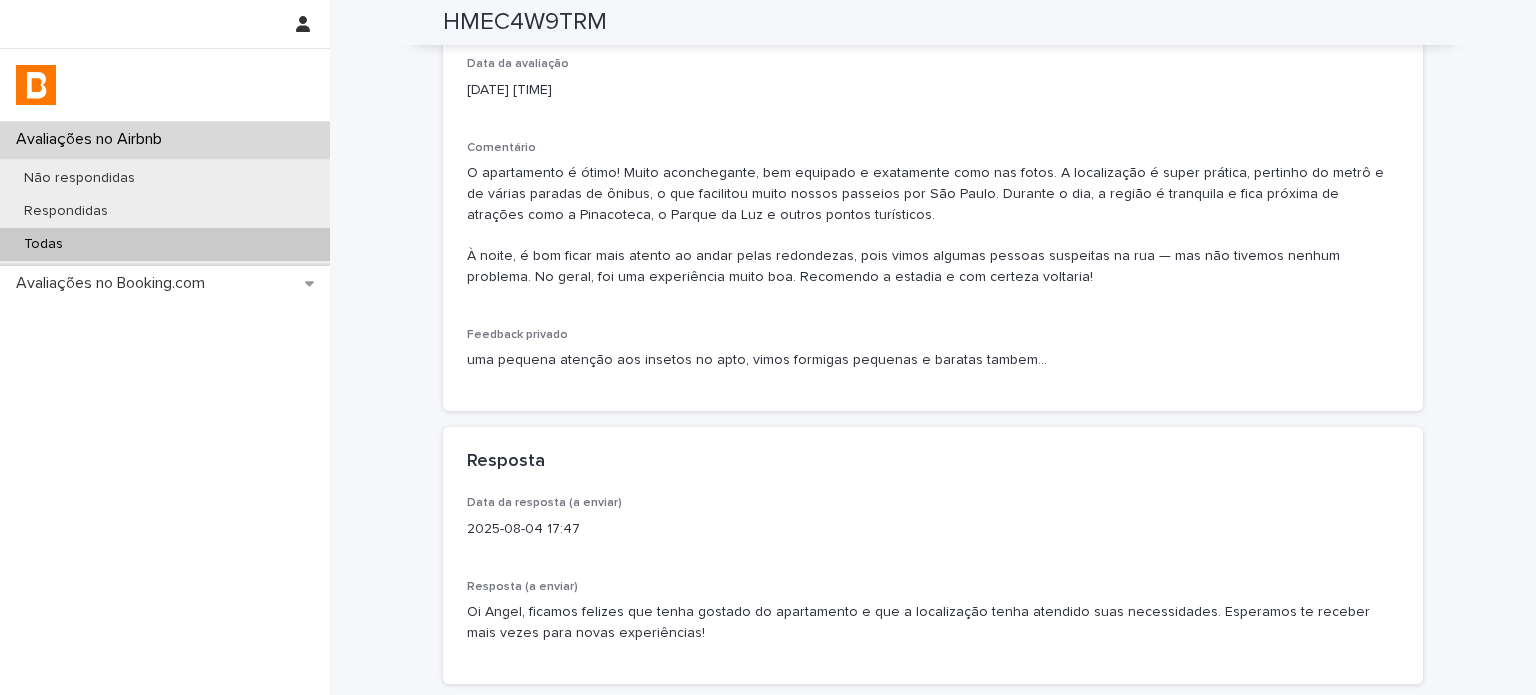 click on "Todas" at bounding box center [165, 244] 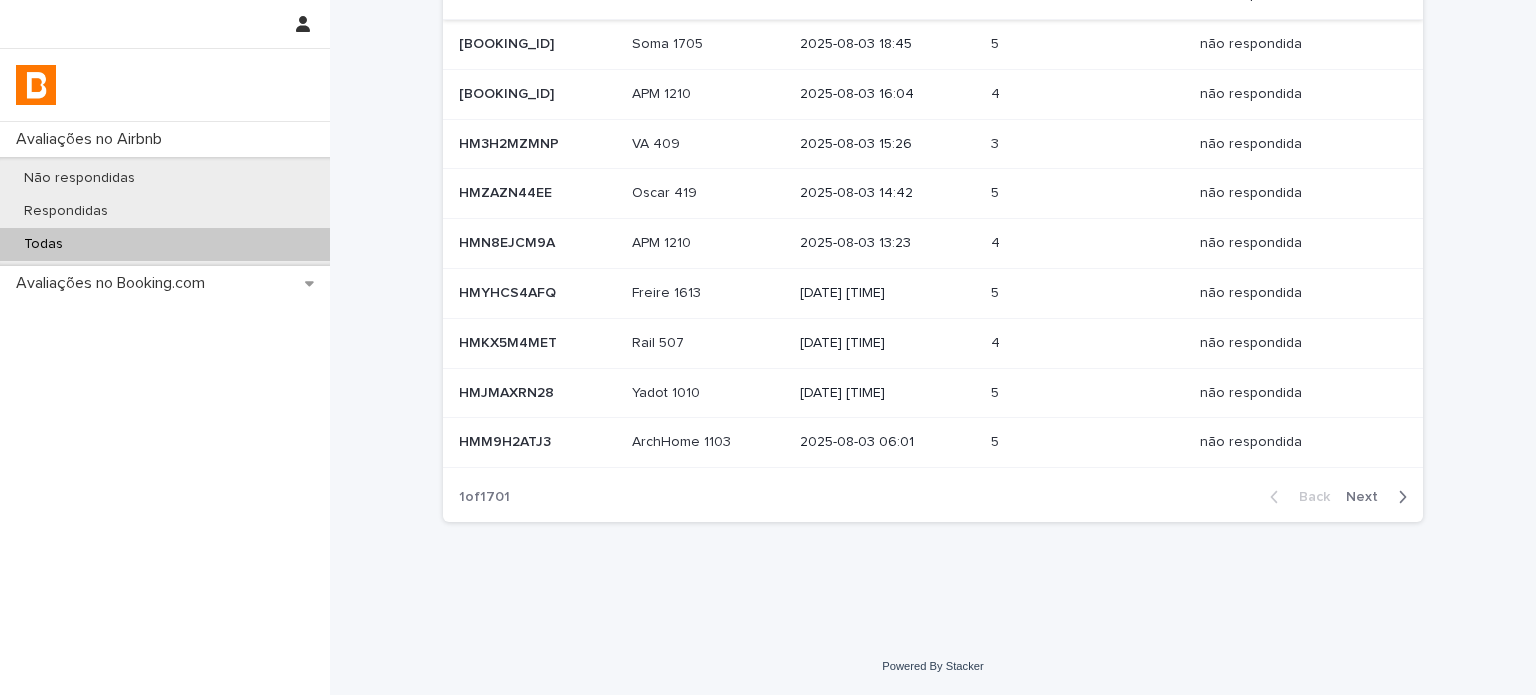 scroll, scrollTop: 0, scrollLeft: 0, axis: both 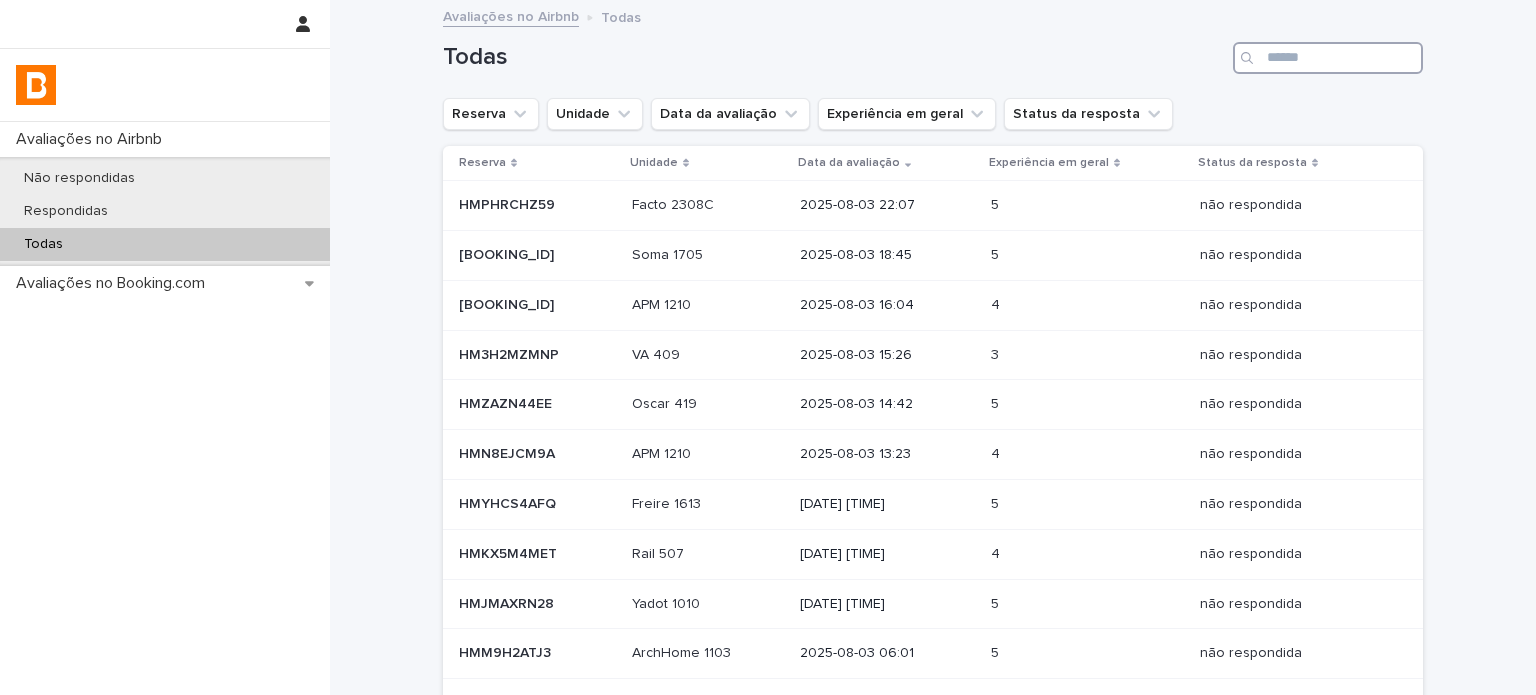 click at bounding box center [1328, 58] 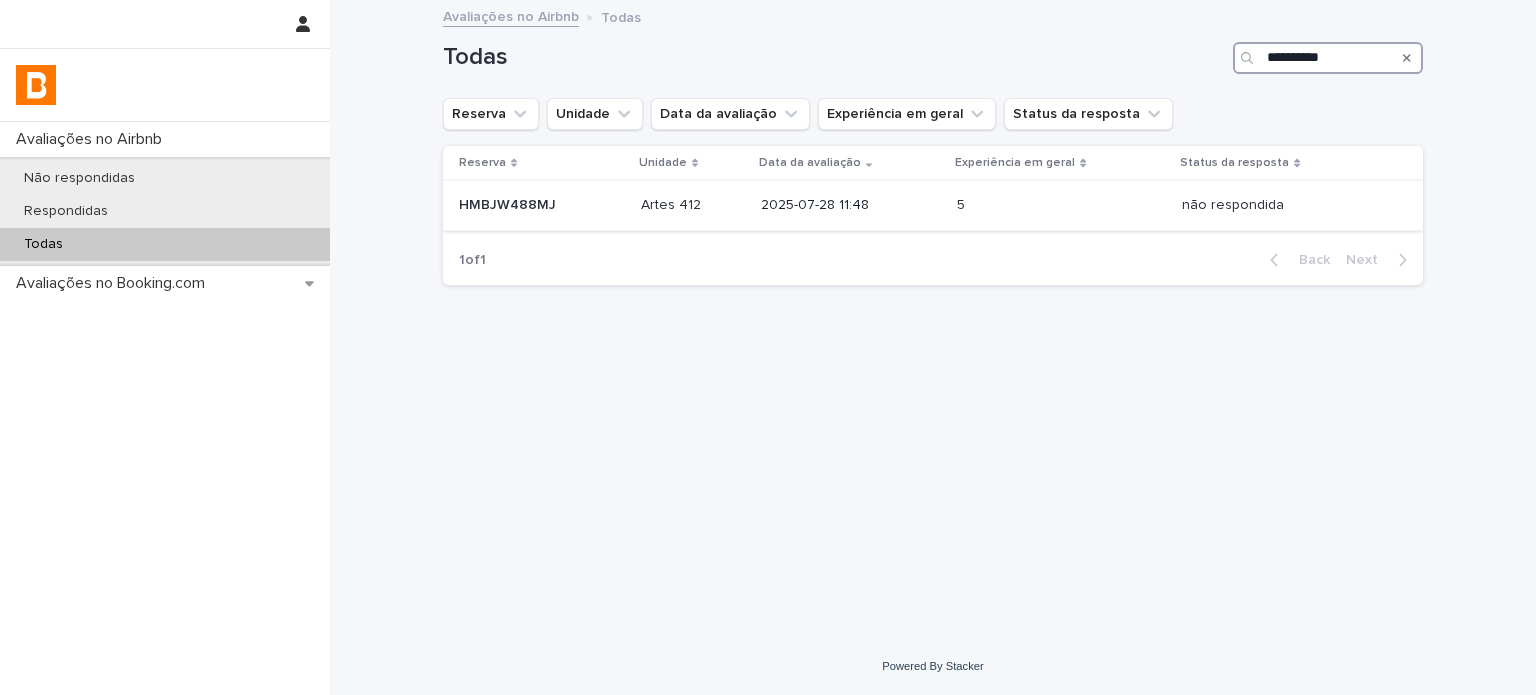 type on "**********" 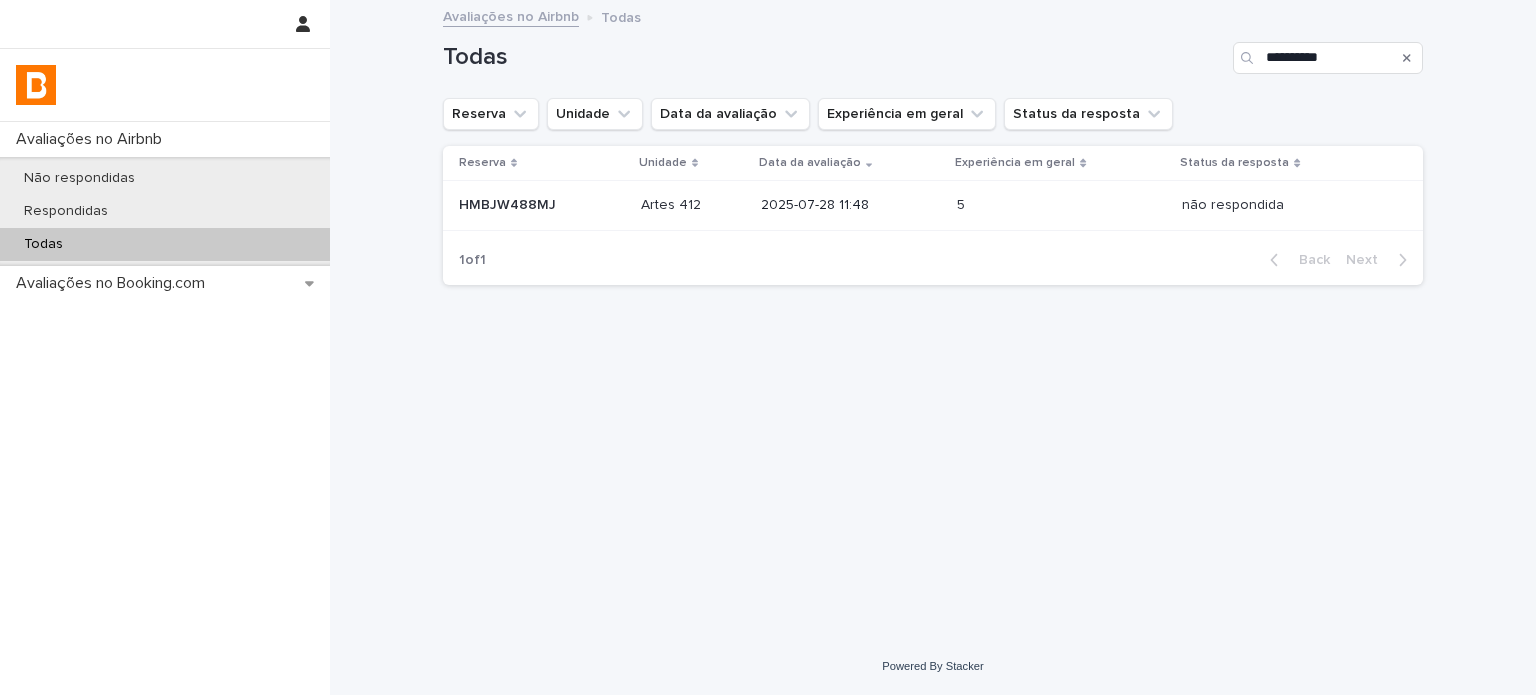 click on "2025-07-28 11:48" at bounding box center (851, 205) 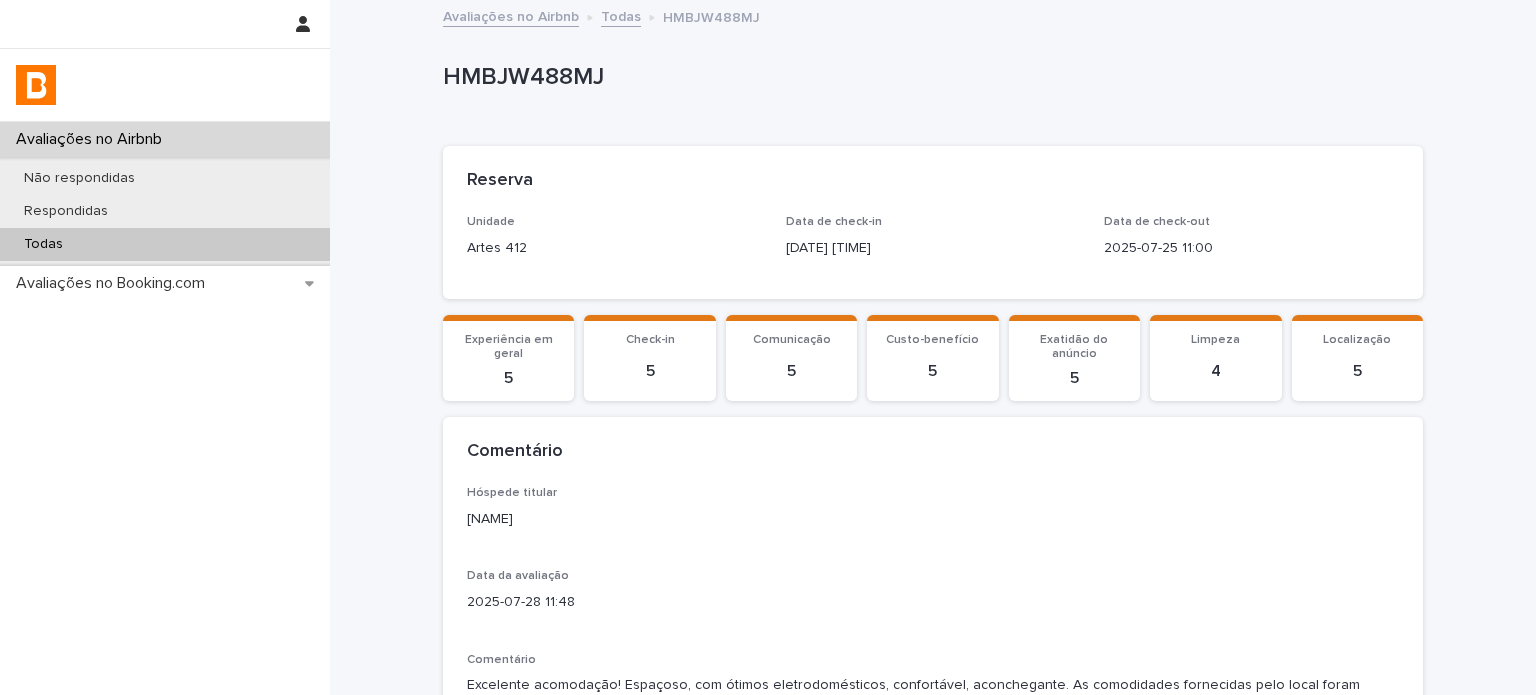 click on "[NAME]" at bounding box center (933, 519) 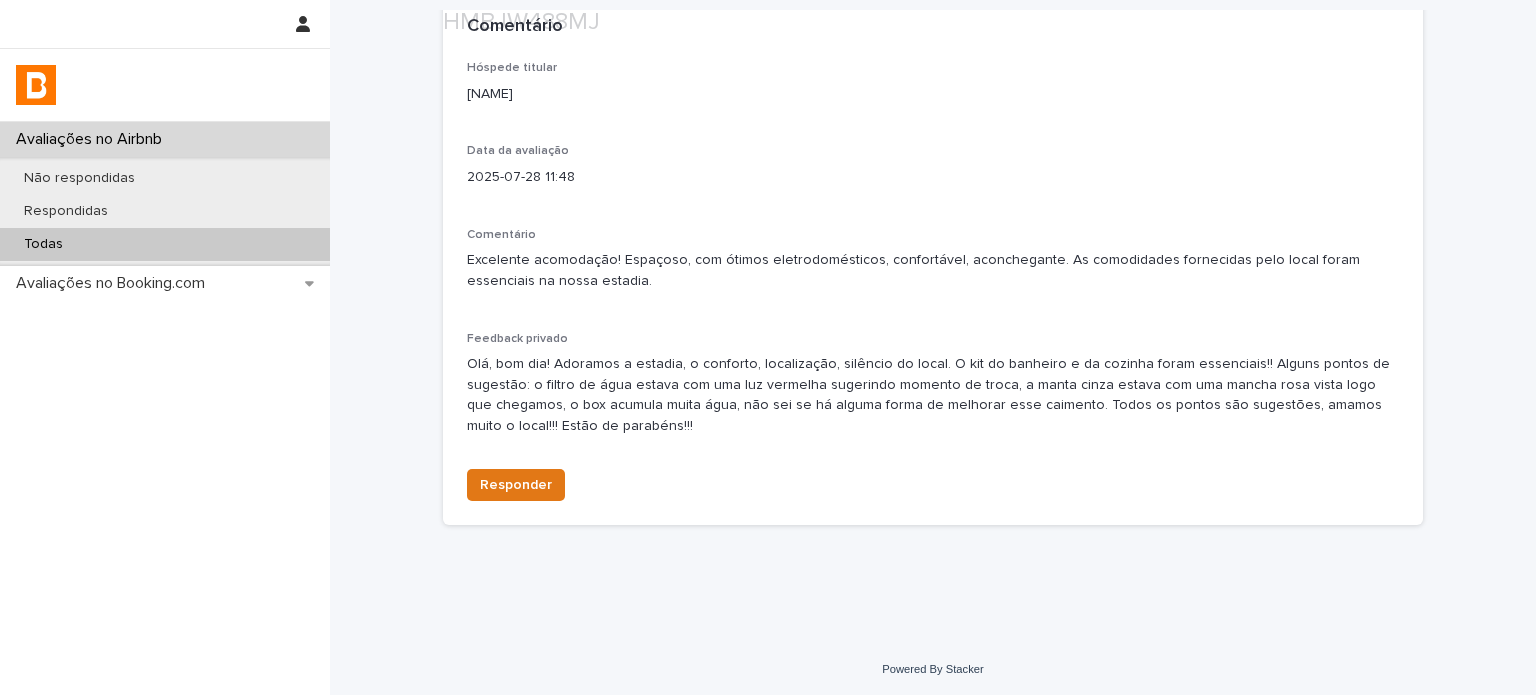 scroll, scrollTop: 427, scrollLeft: 0, axis: vertical 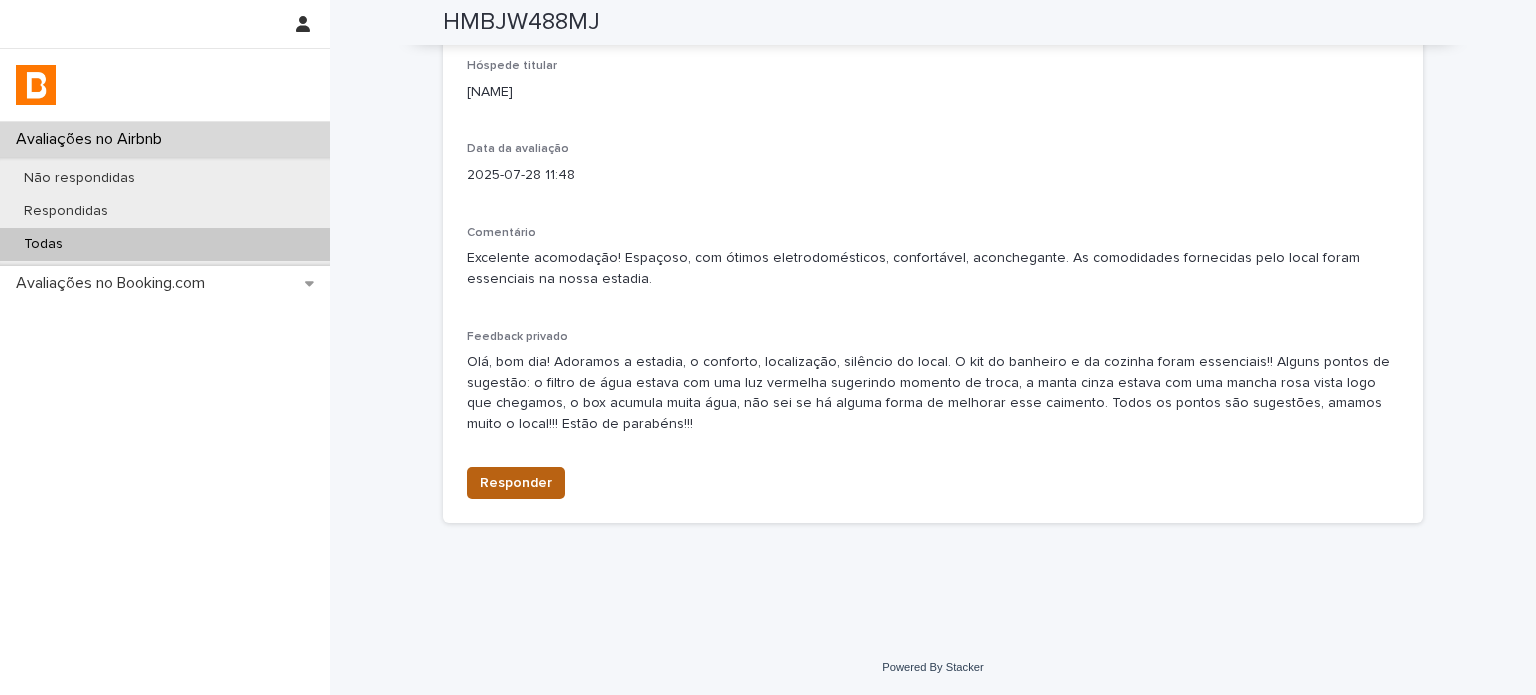 click on "Responder" at bounding box center (516, 483) 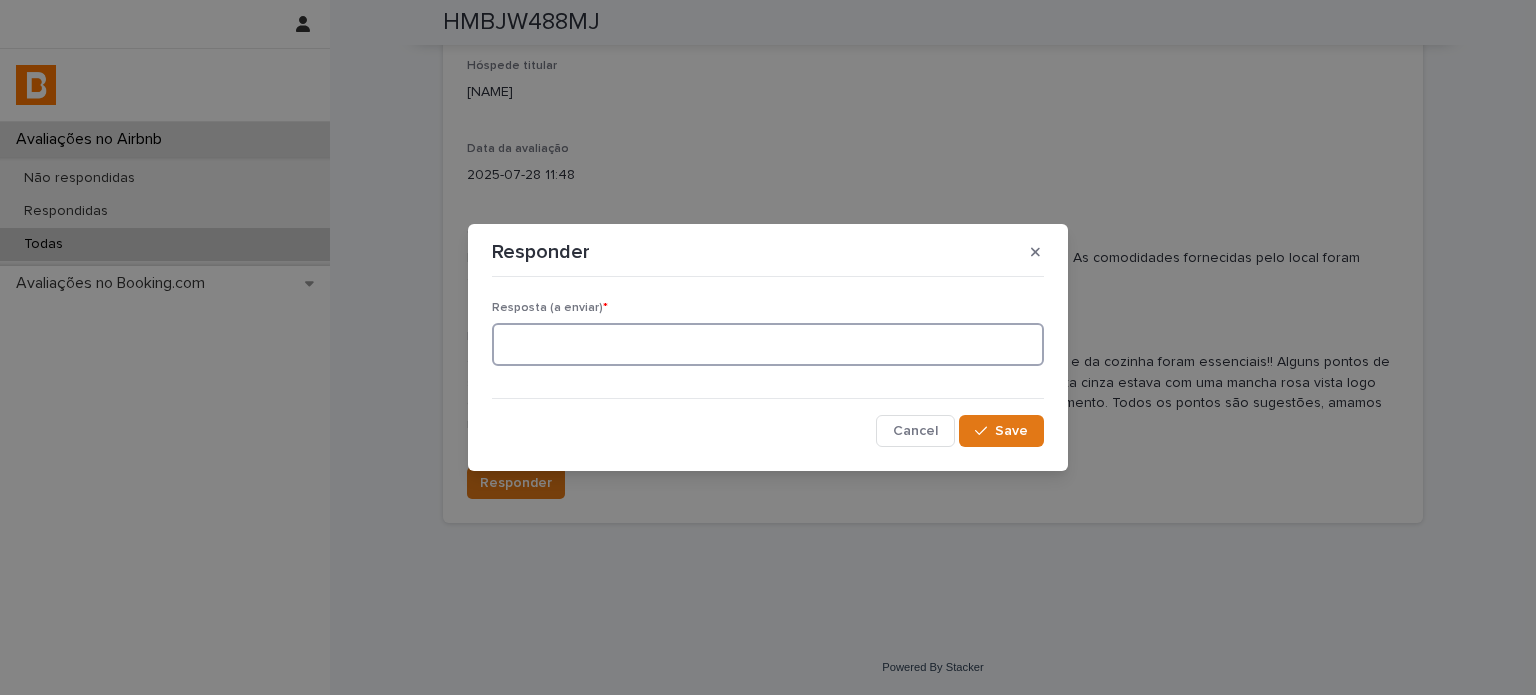 click at bounding box center (768, 344) 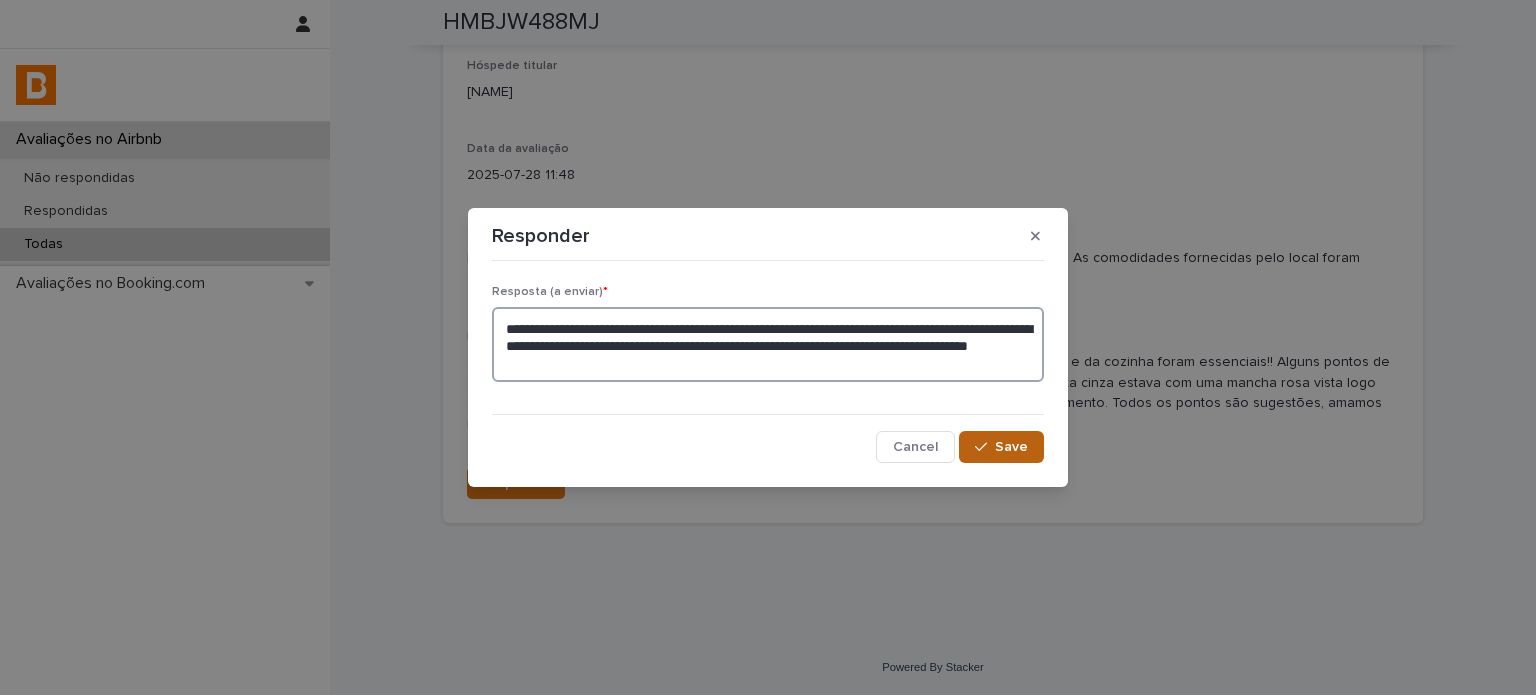 type on "**********" 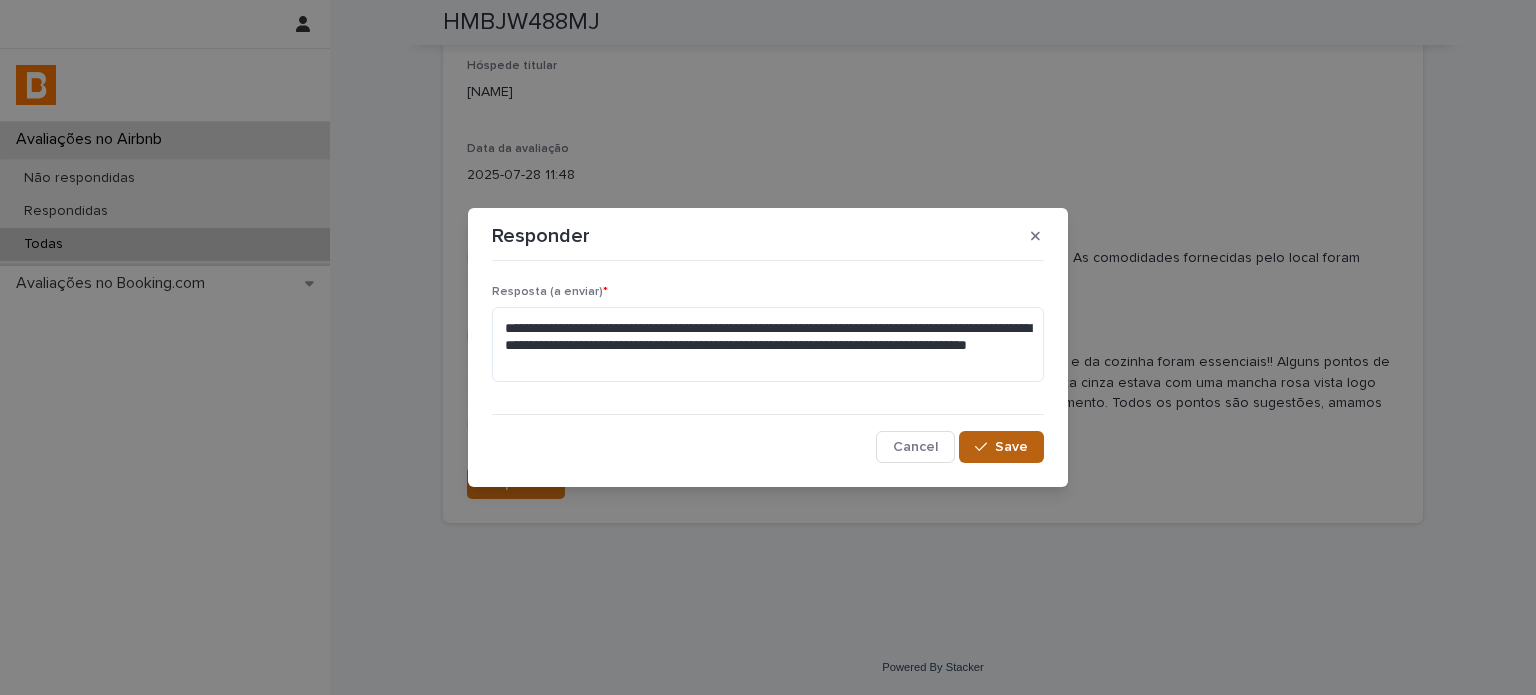 click on "Save" at bounding box center (1011, 447) 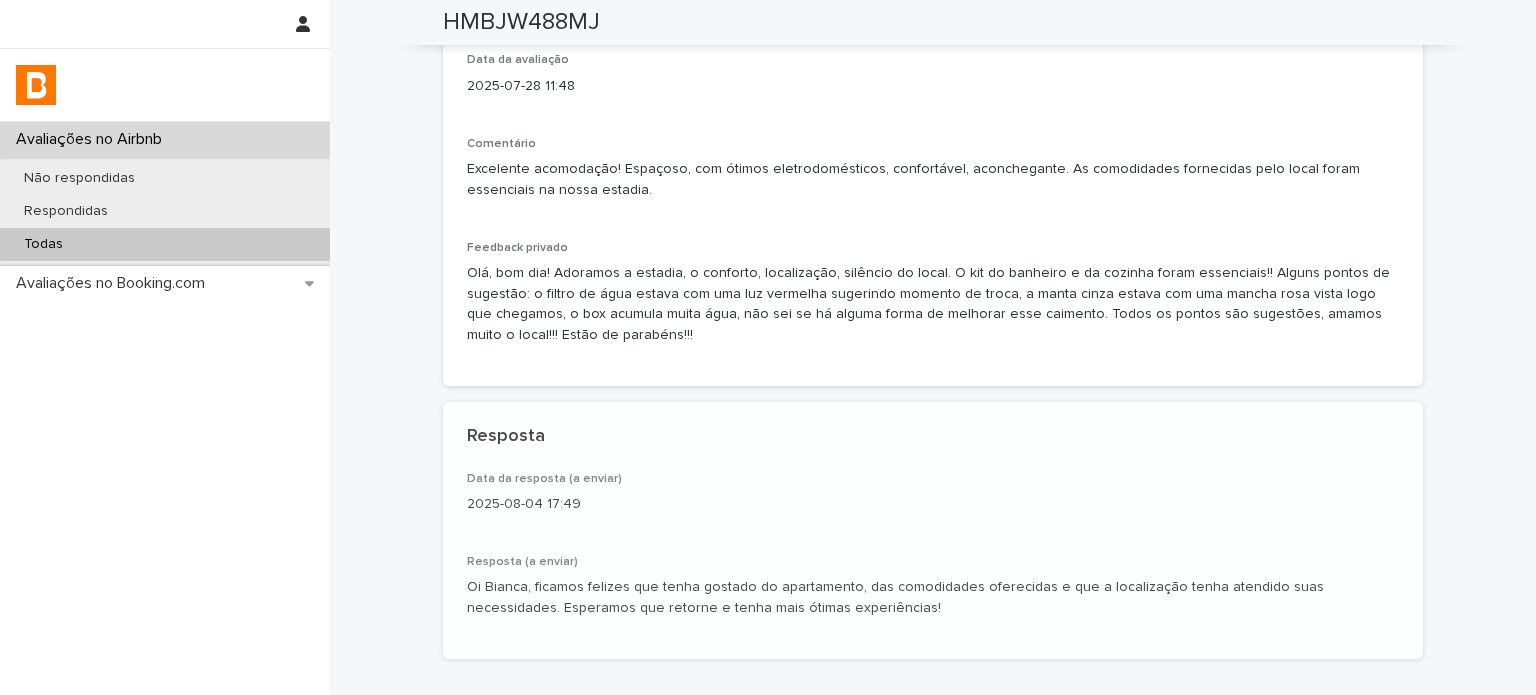 scroll, scrollTop: 540, scrollLeft: 0, axis: vertical 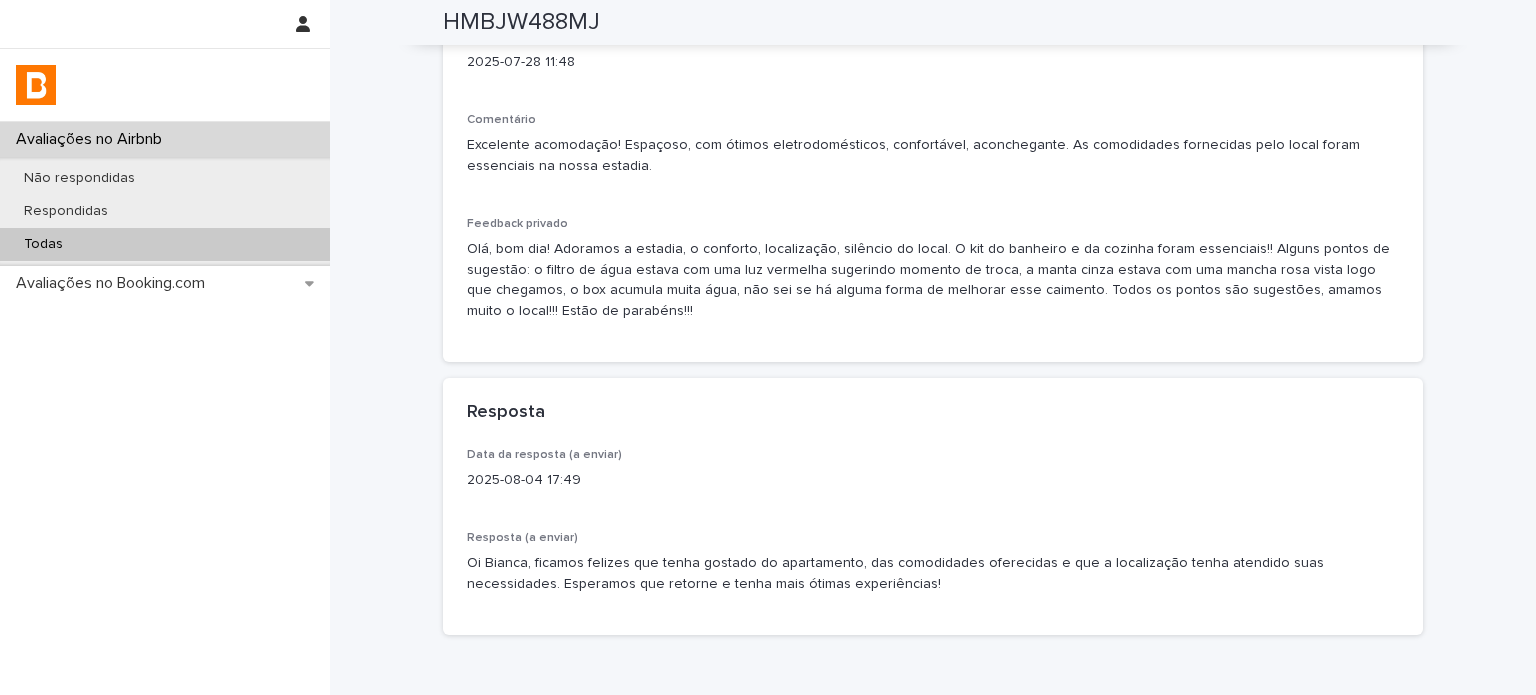 click on "Todas" at bounding box center (165, 244) 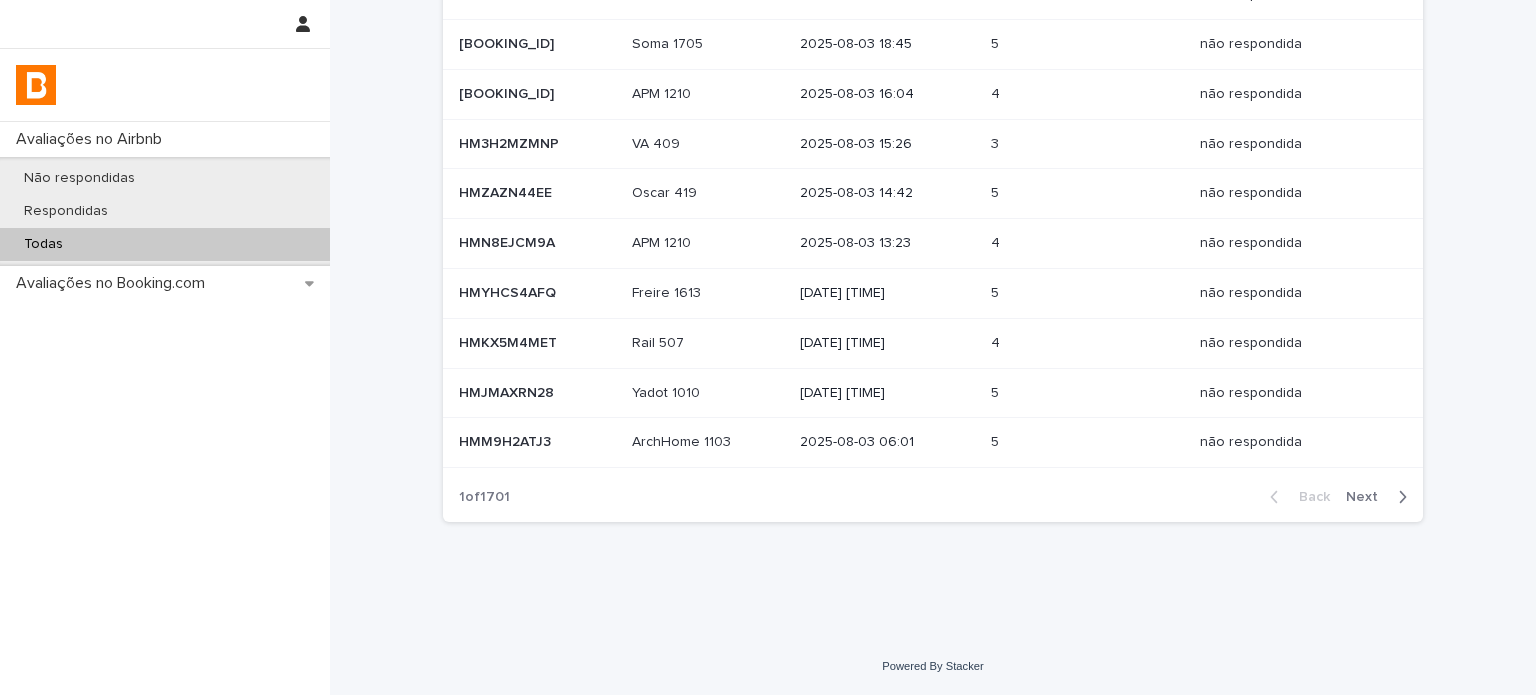 scroll, scrollTop: 0, scrollLeft: 0, axis: both 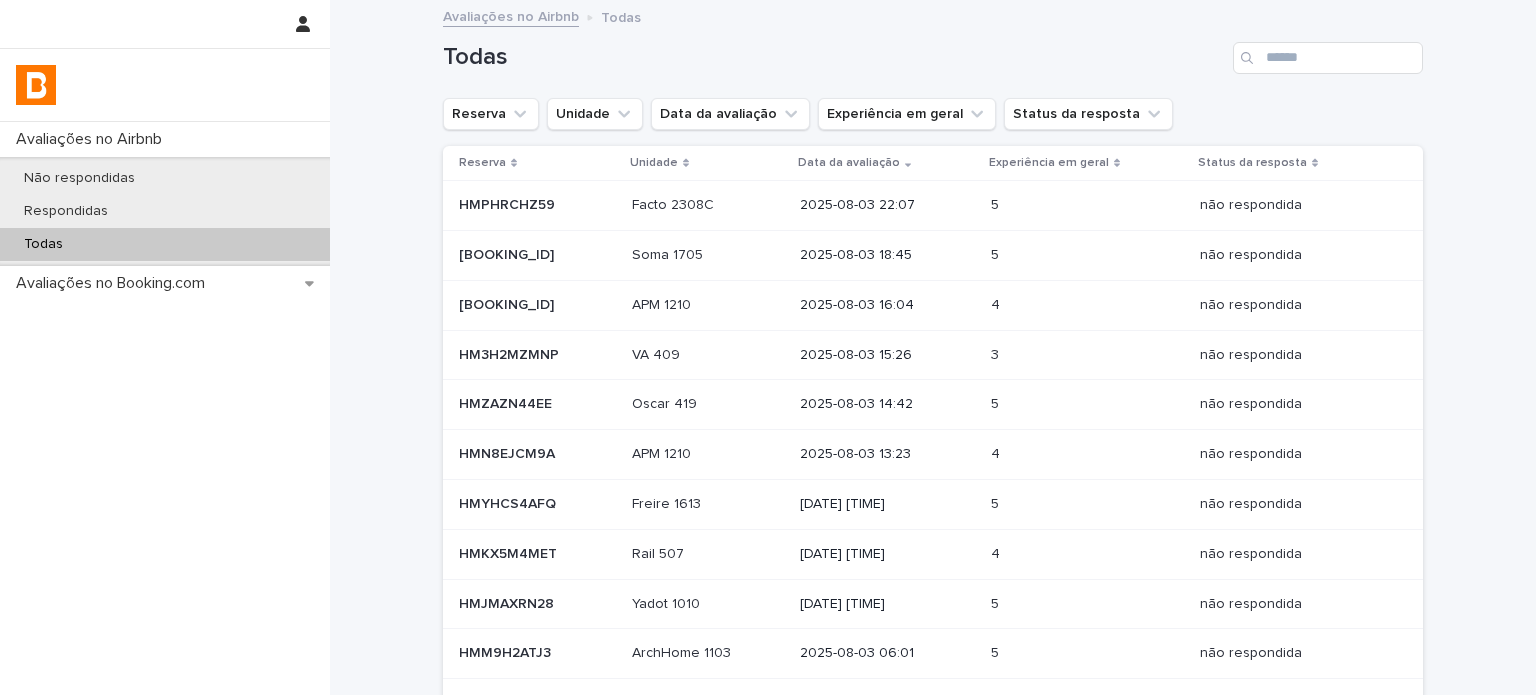 click on "Todas" at bounding box center [933, 50] 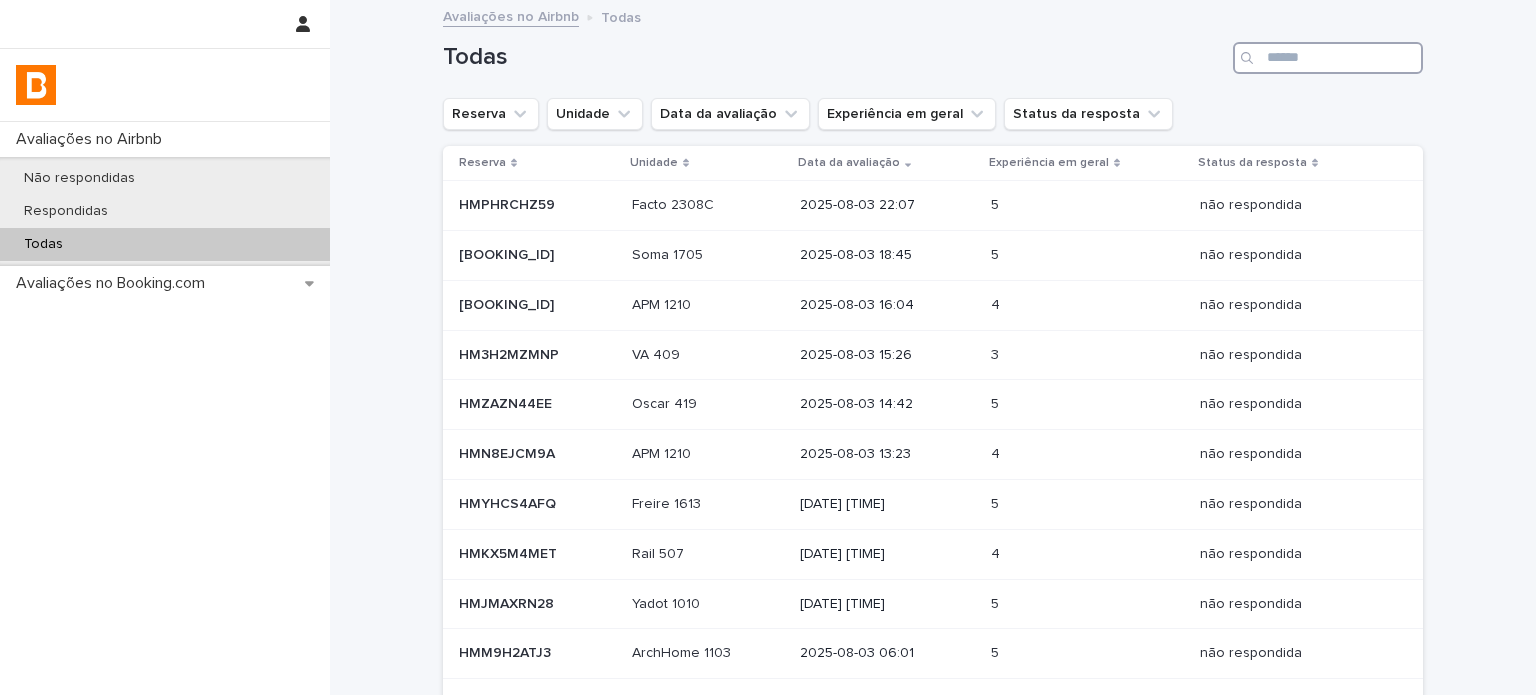 click at bounding box center (1328, 58) 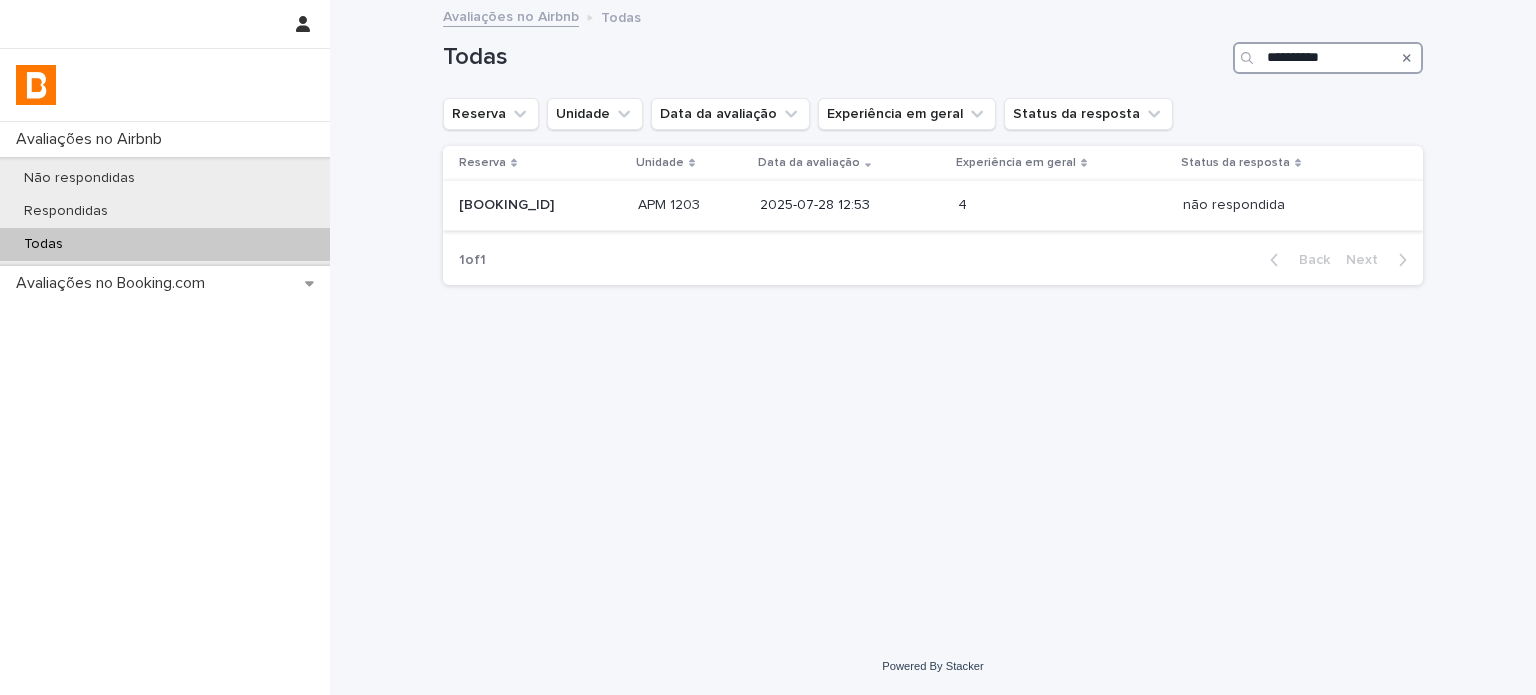 type on "**********" 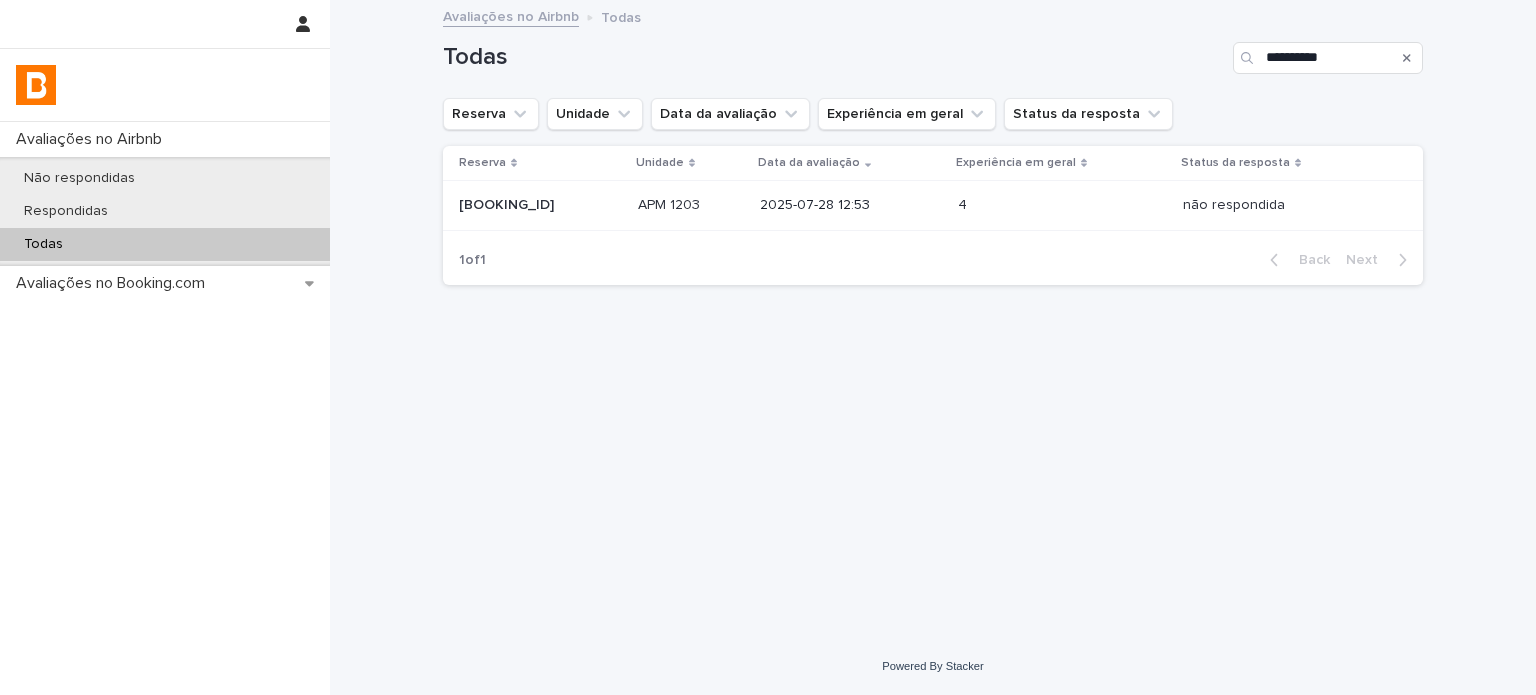 drag, startPoint x: 767, startPoint y: 196, endPoint x: 796, endPoint y: 189, distance: 29.832869 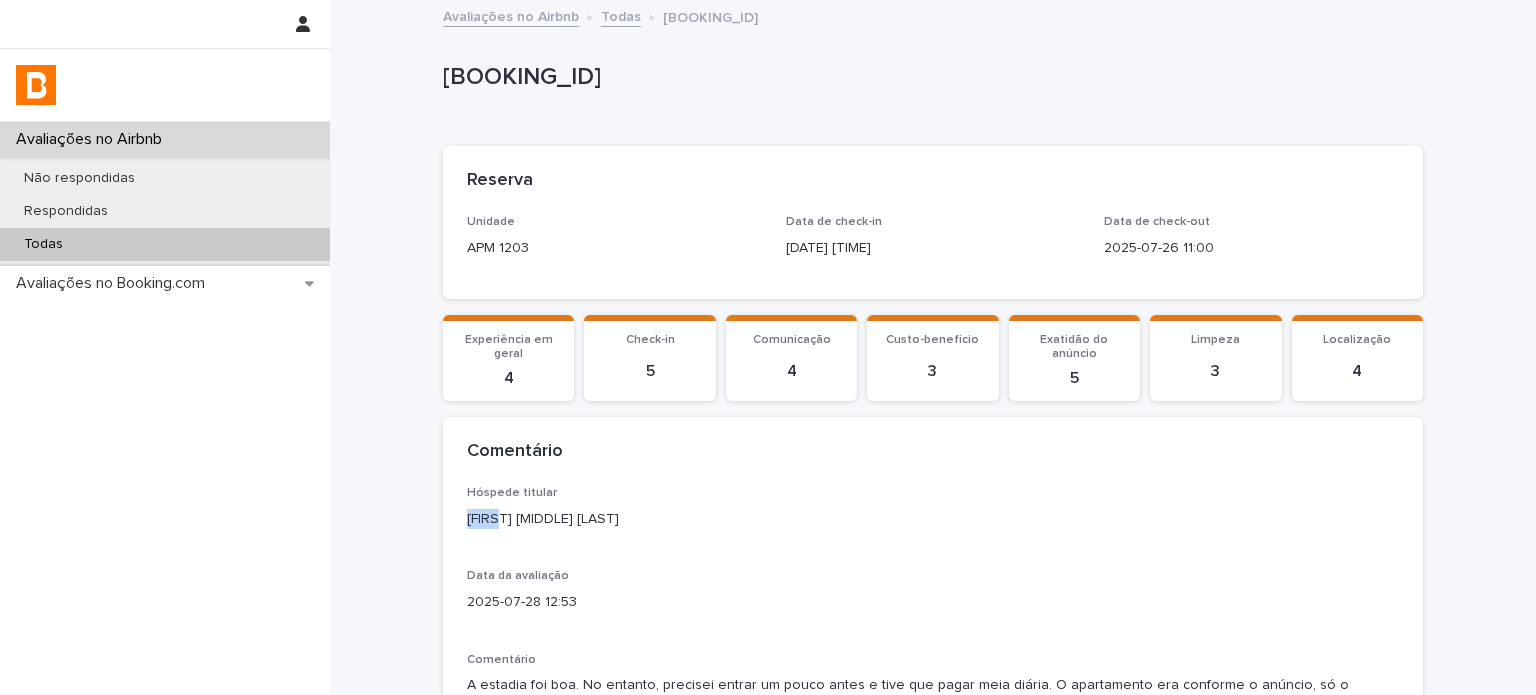 drag, startPoint x: 473, startPoint y: 520, endPoint x: 382, endPoint y: 520, distance: 91 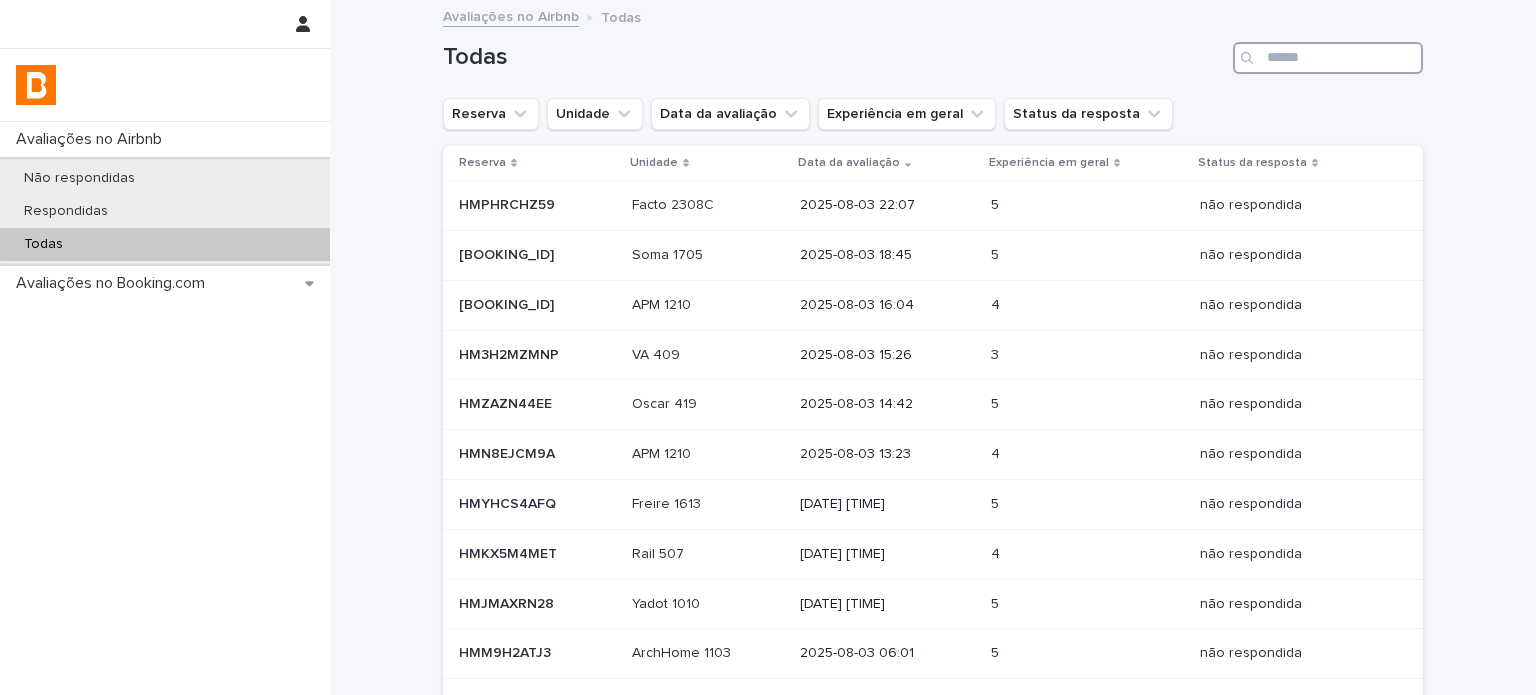 click at bounding box center (1328, 58) 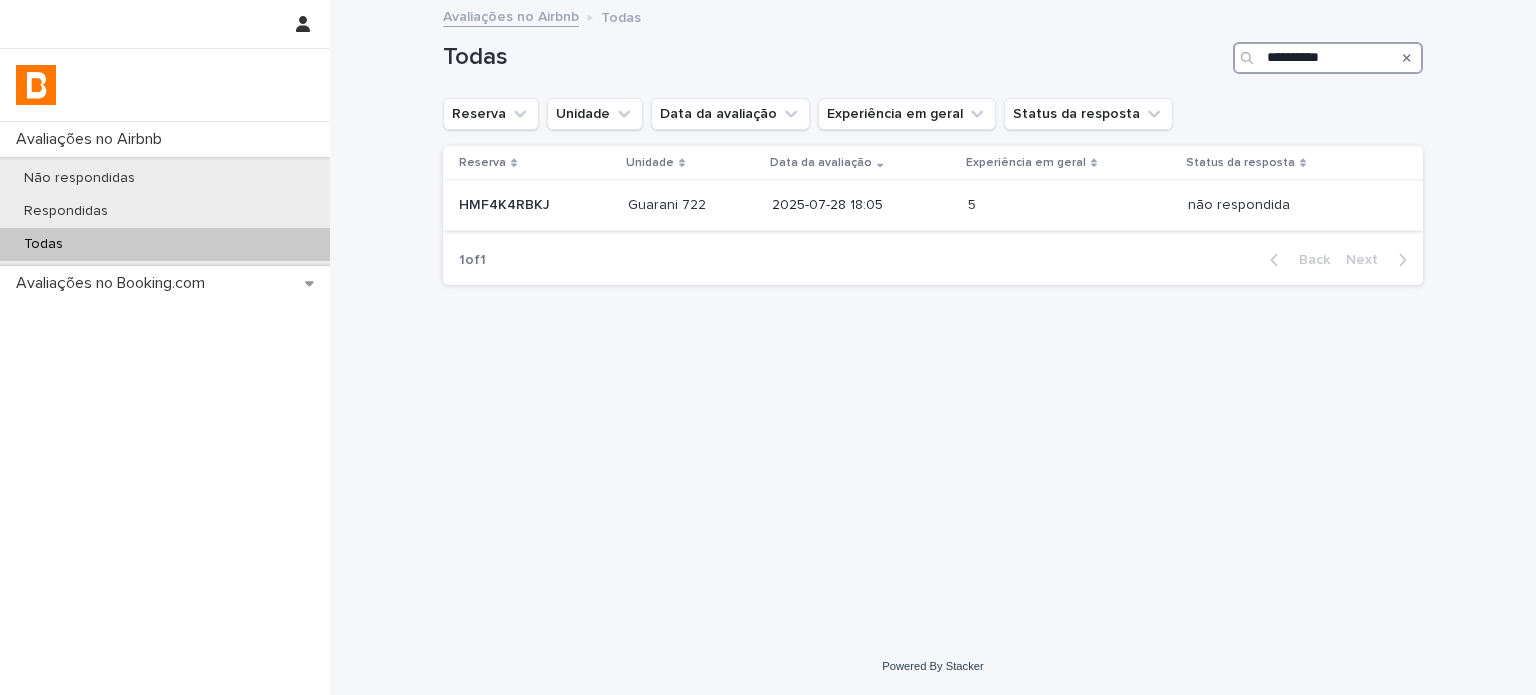 type on "**********" 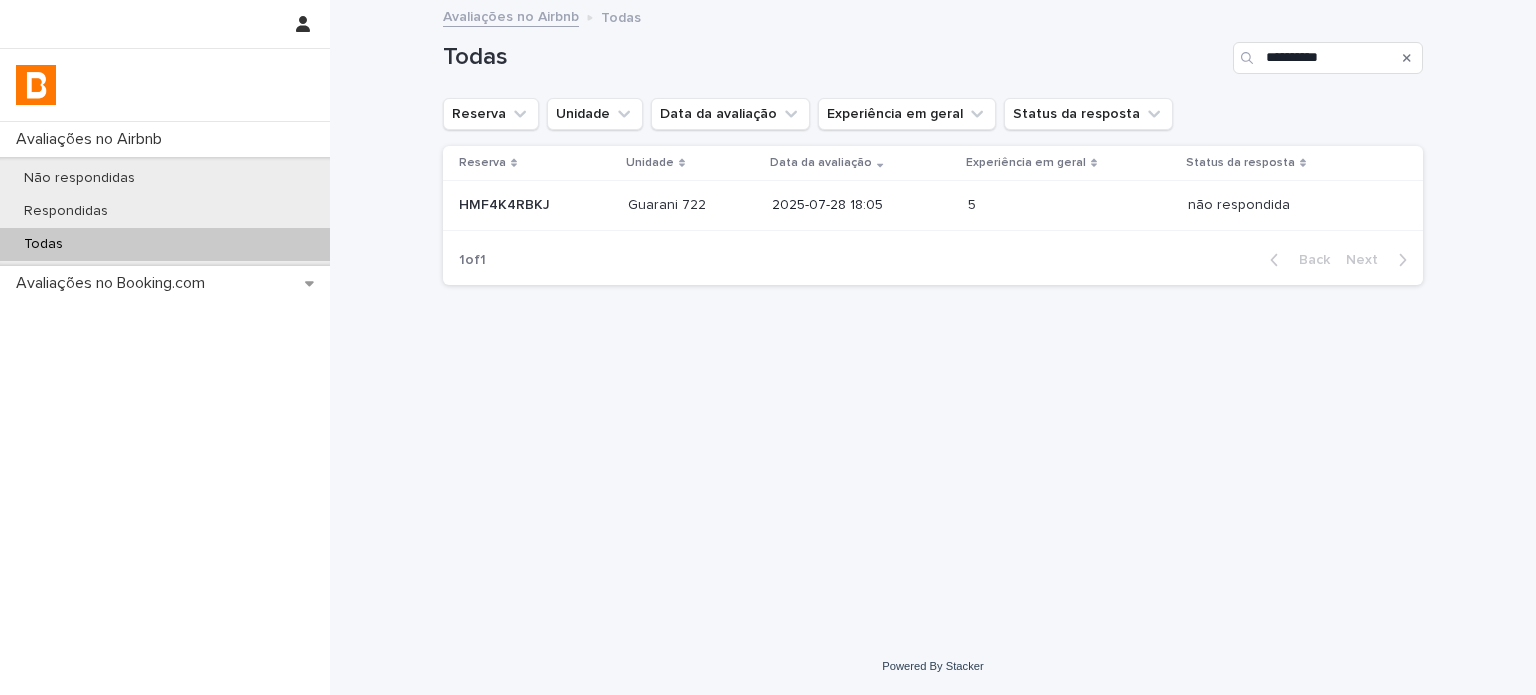 click on "2025-07-28 18:05" at bounding box center (861, 205) 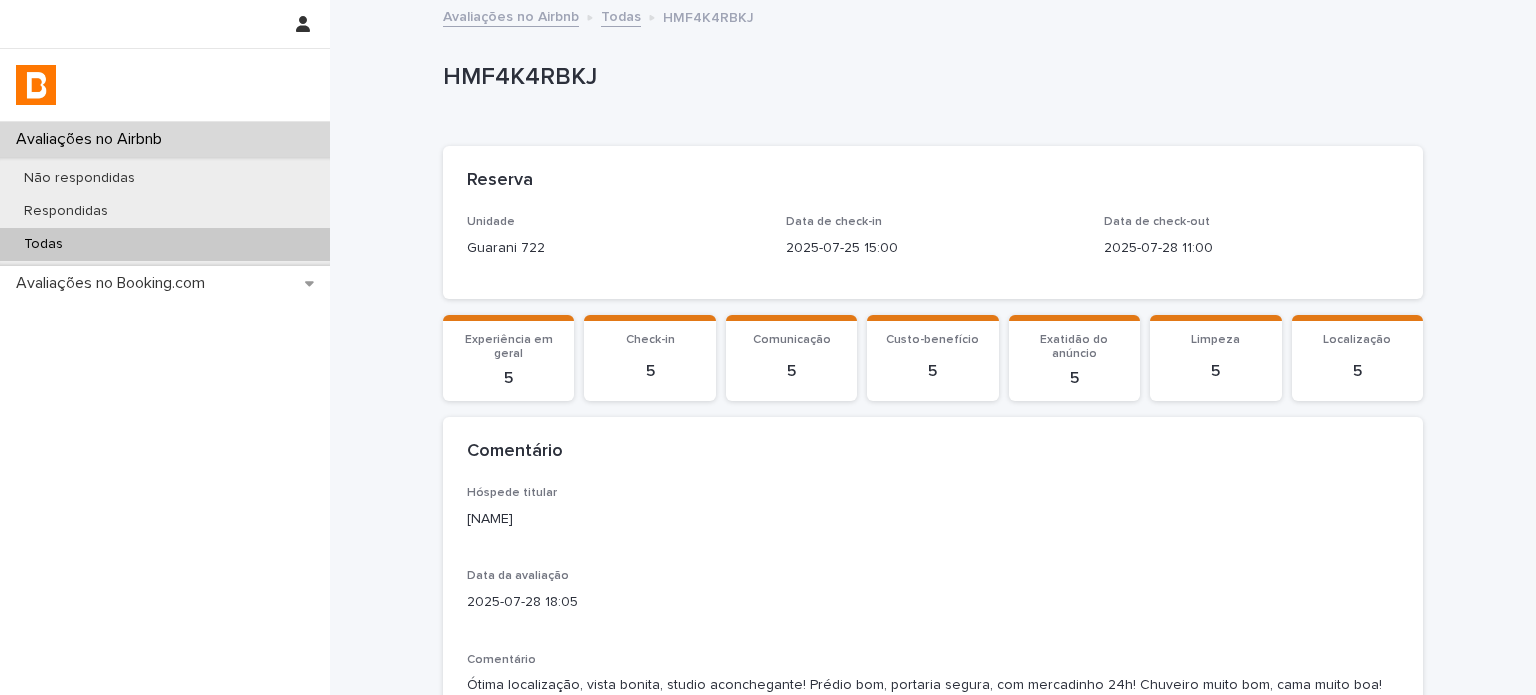 click on "[NAME]" at bounding box center (933, 519) 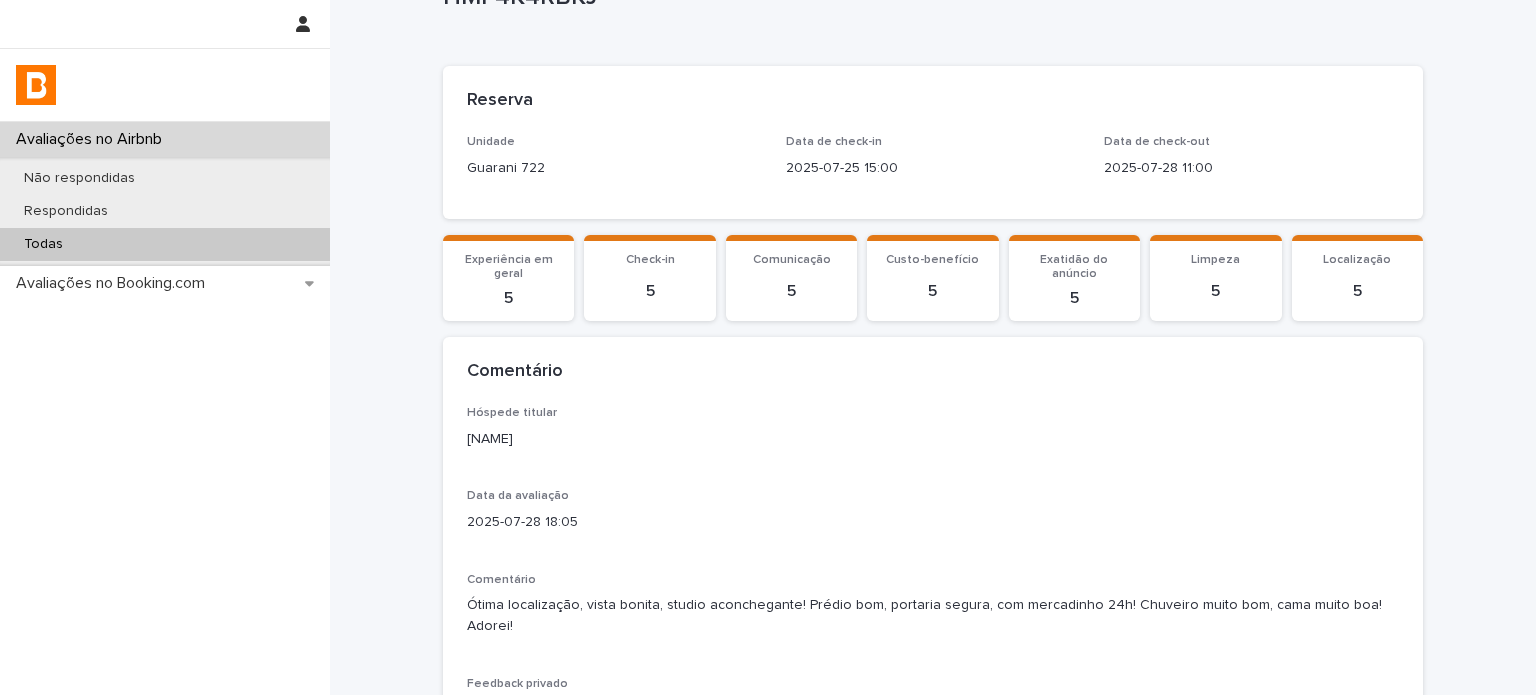 scroll, scrollTop: 344, scrollLeft: 0, axis: vertical 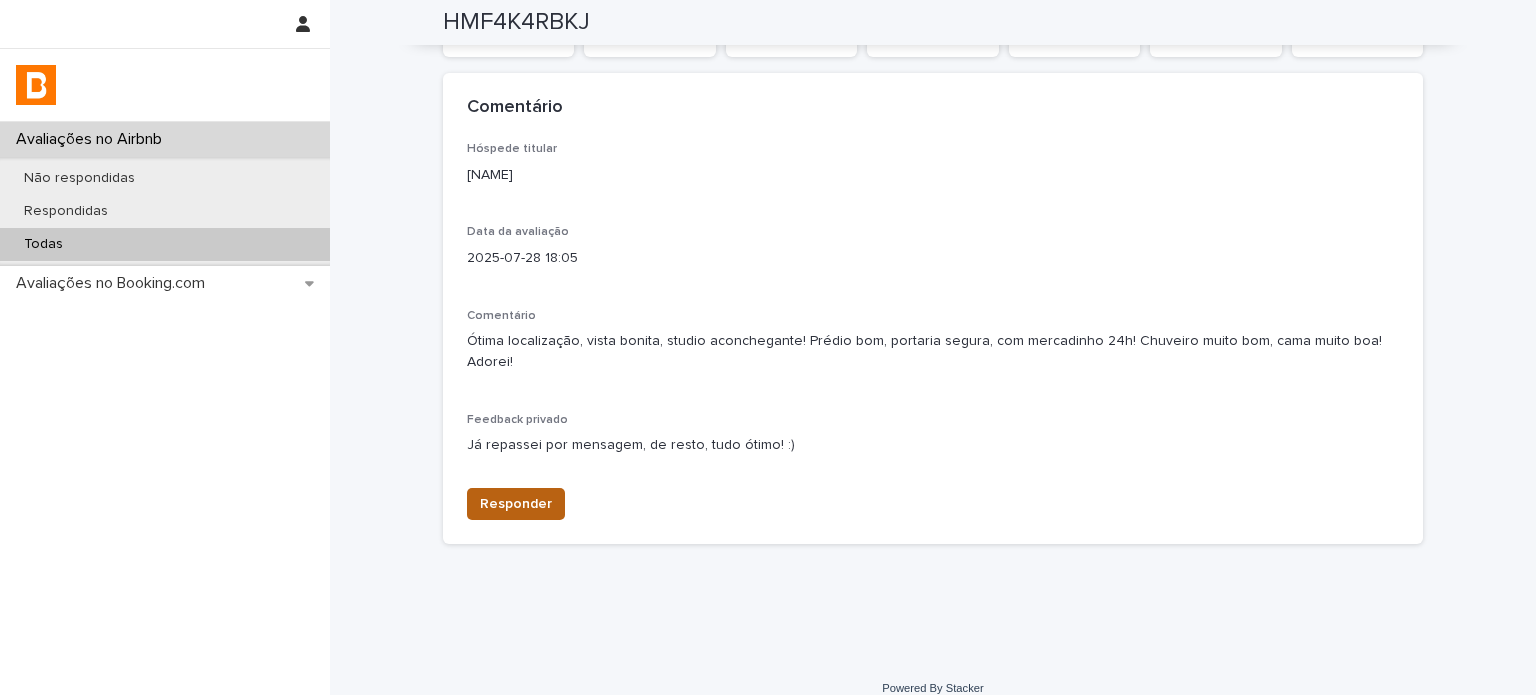 click on "Responder" at bounding box center (516, 504) 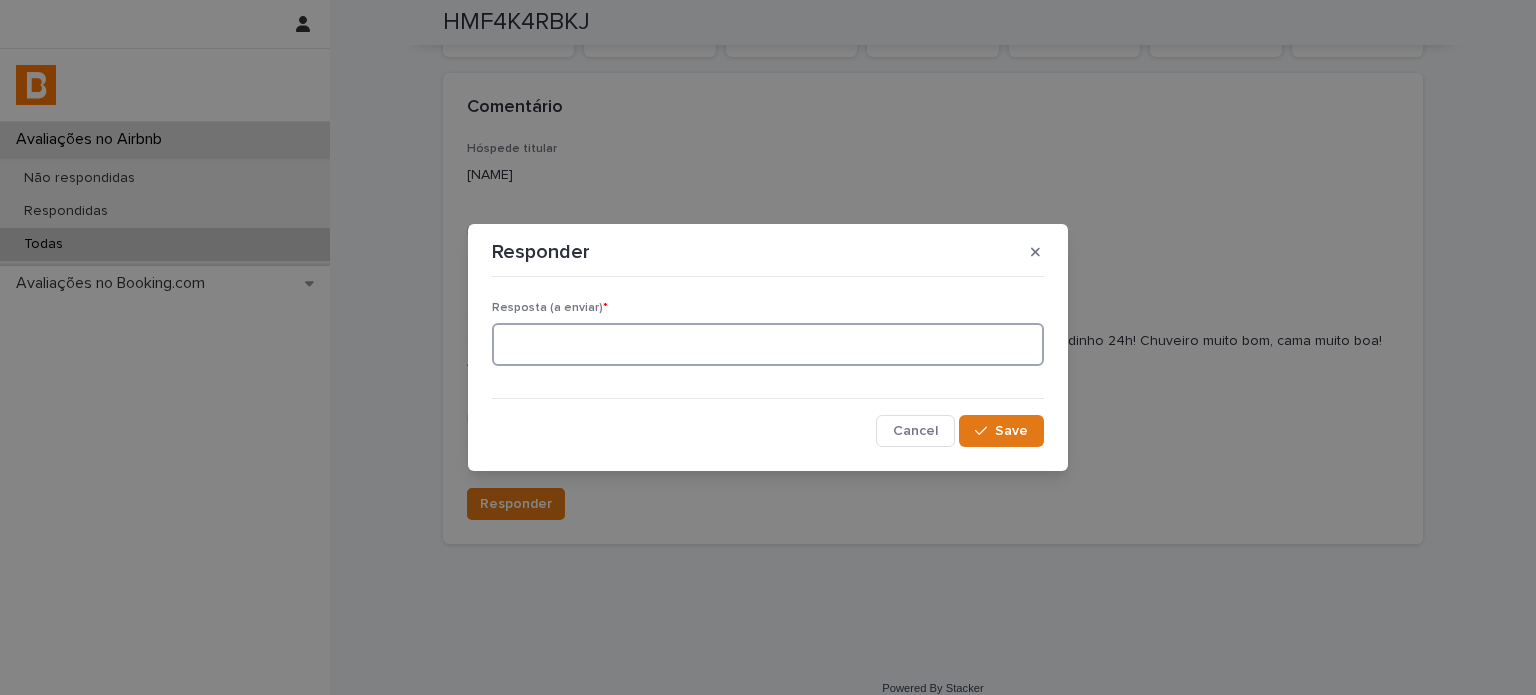 click at bounding box center (768, 344) 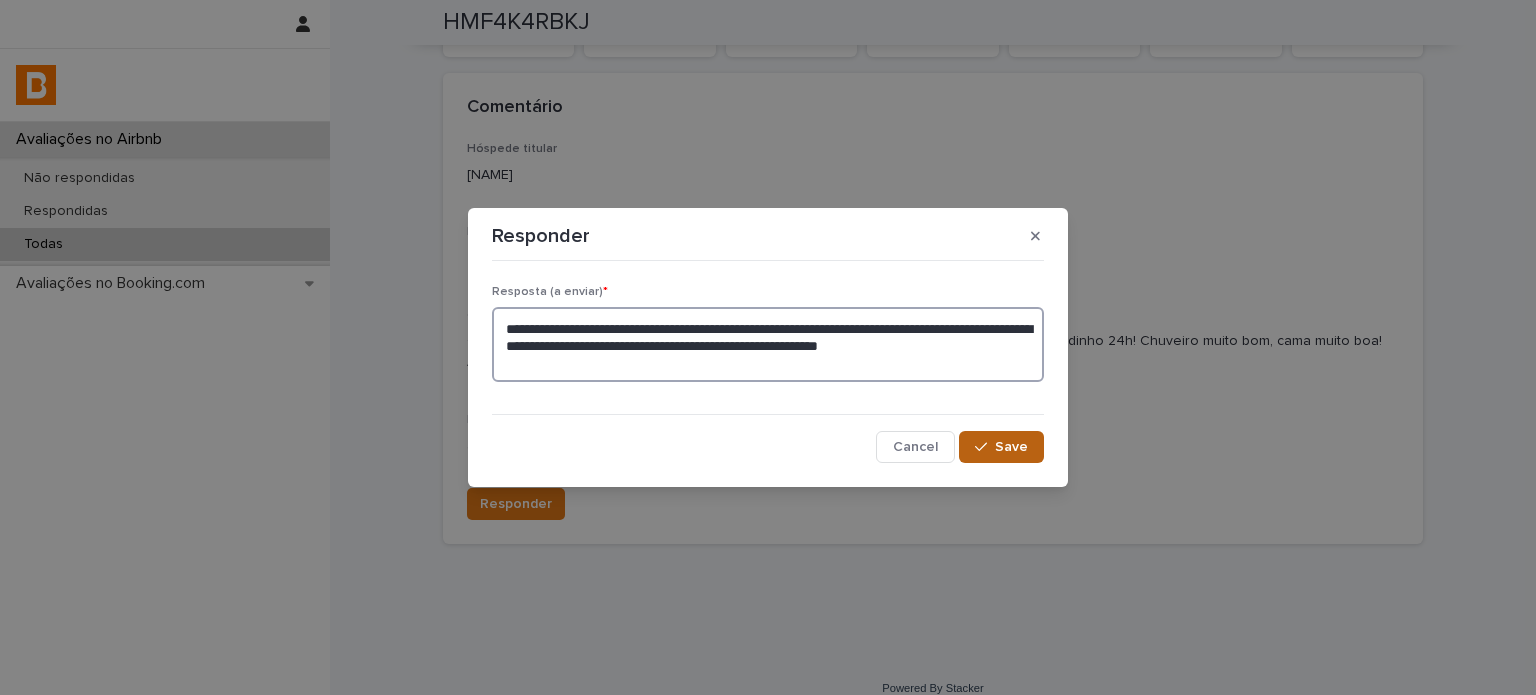 type on "**********" 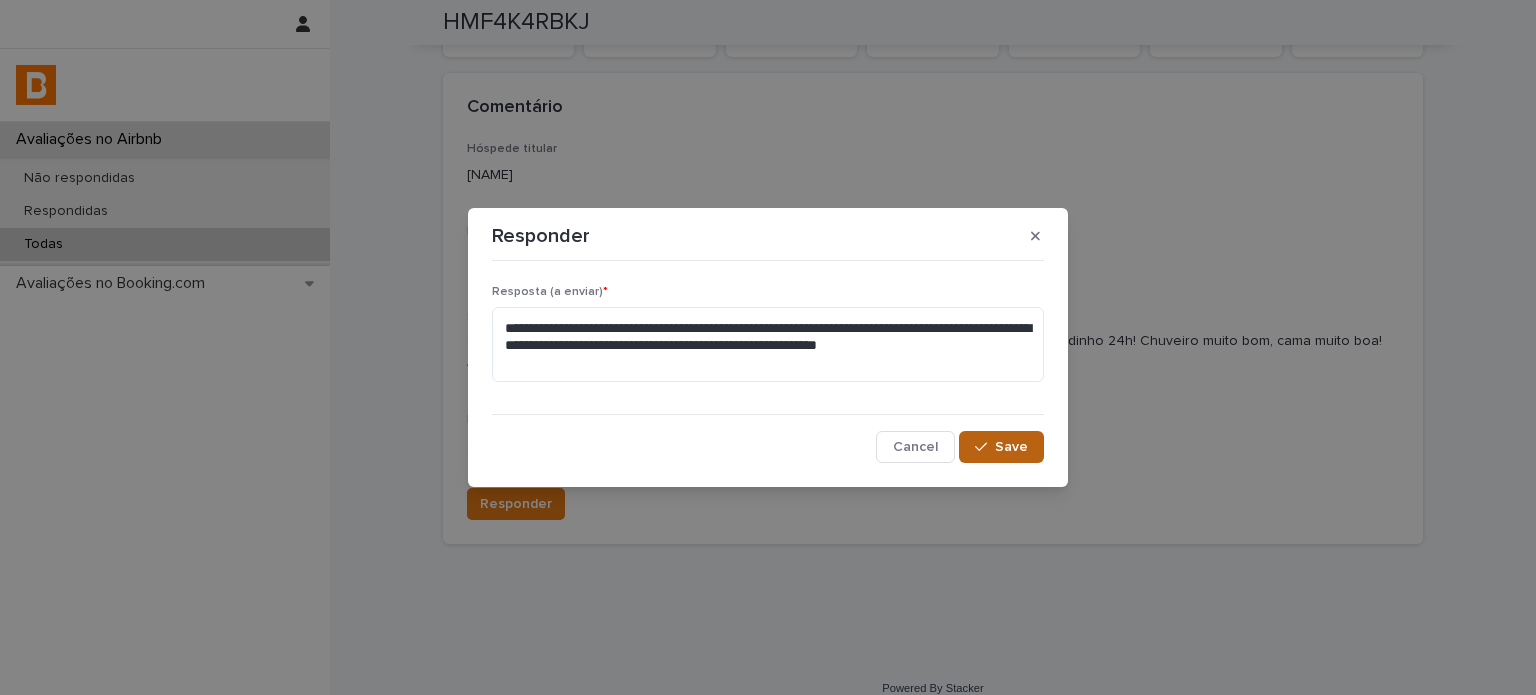 click 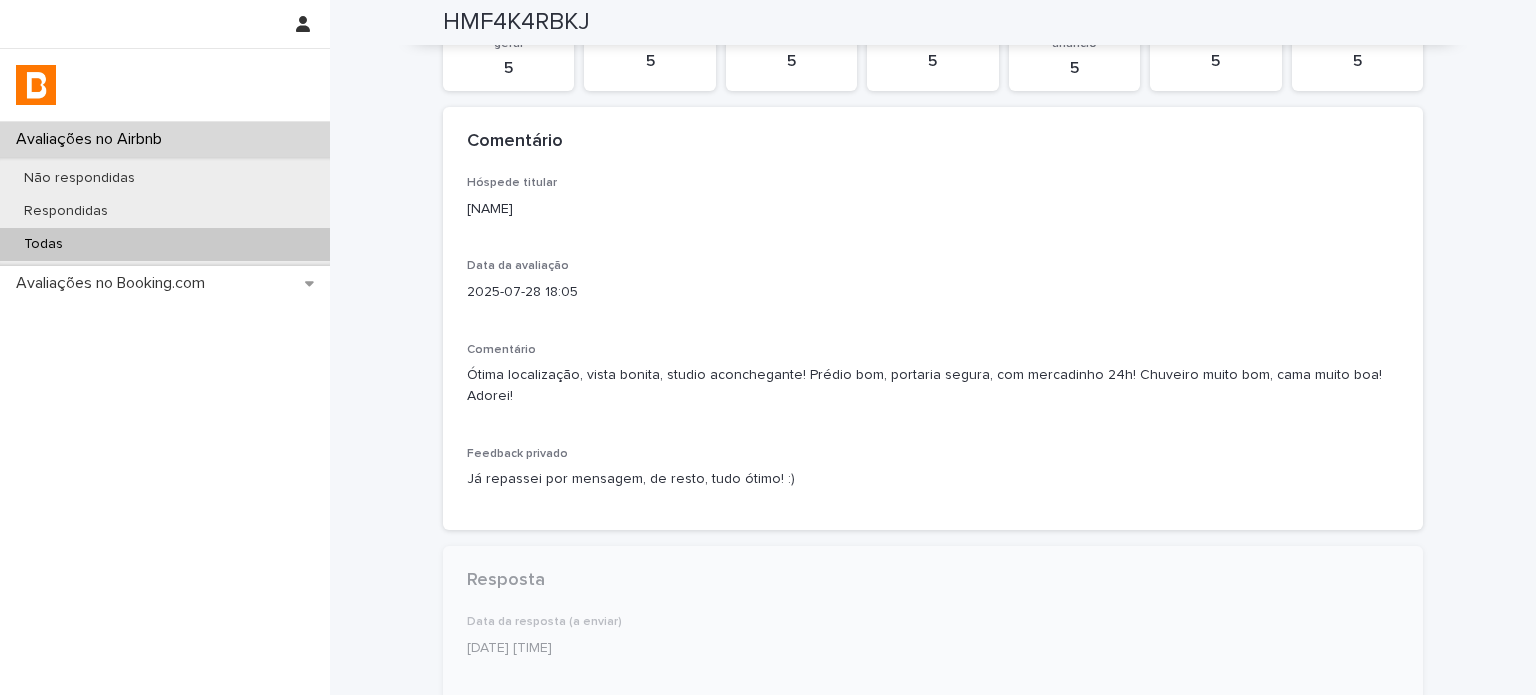 scroll, scrollTop: 456, scrollLeft: 0, axis: vertical 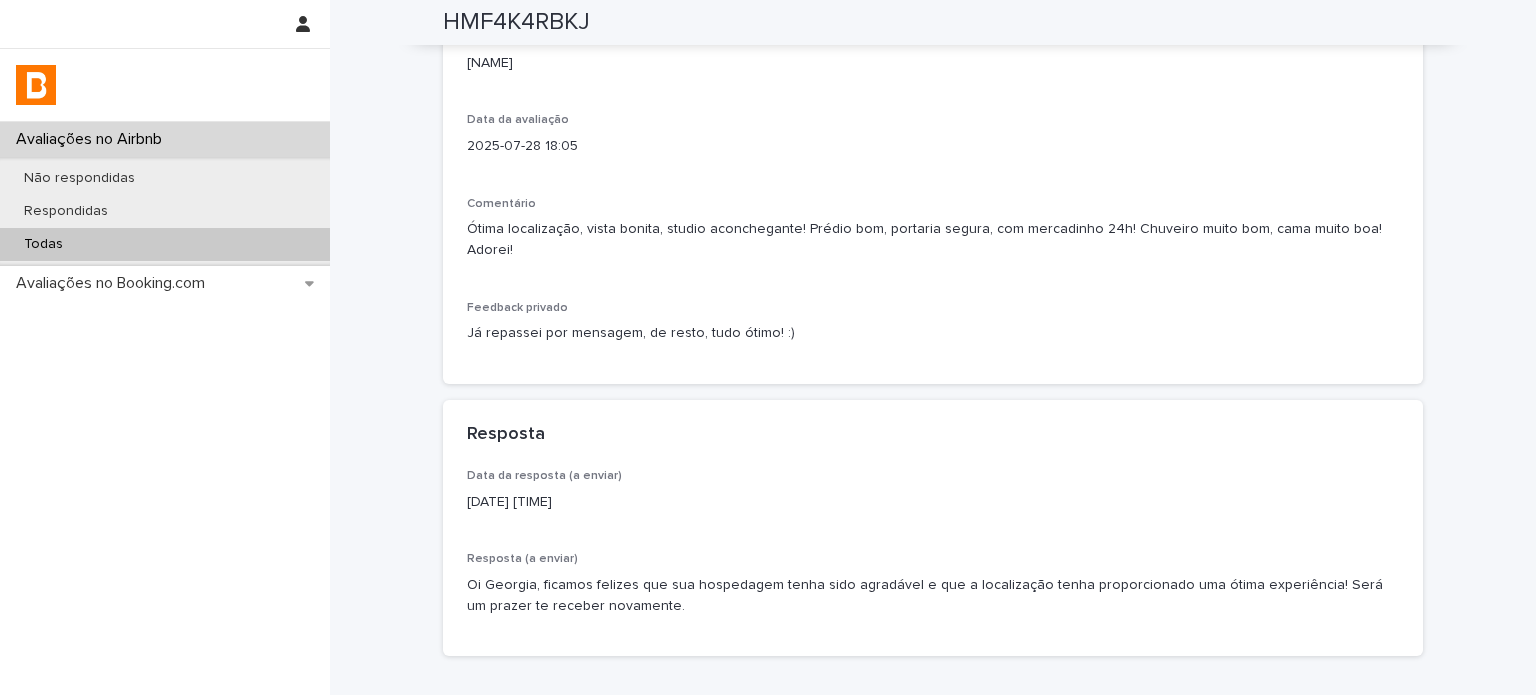 click on "Todas" at bounding box center [165, 244] 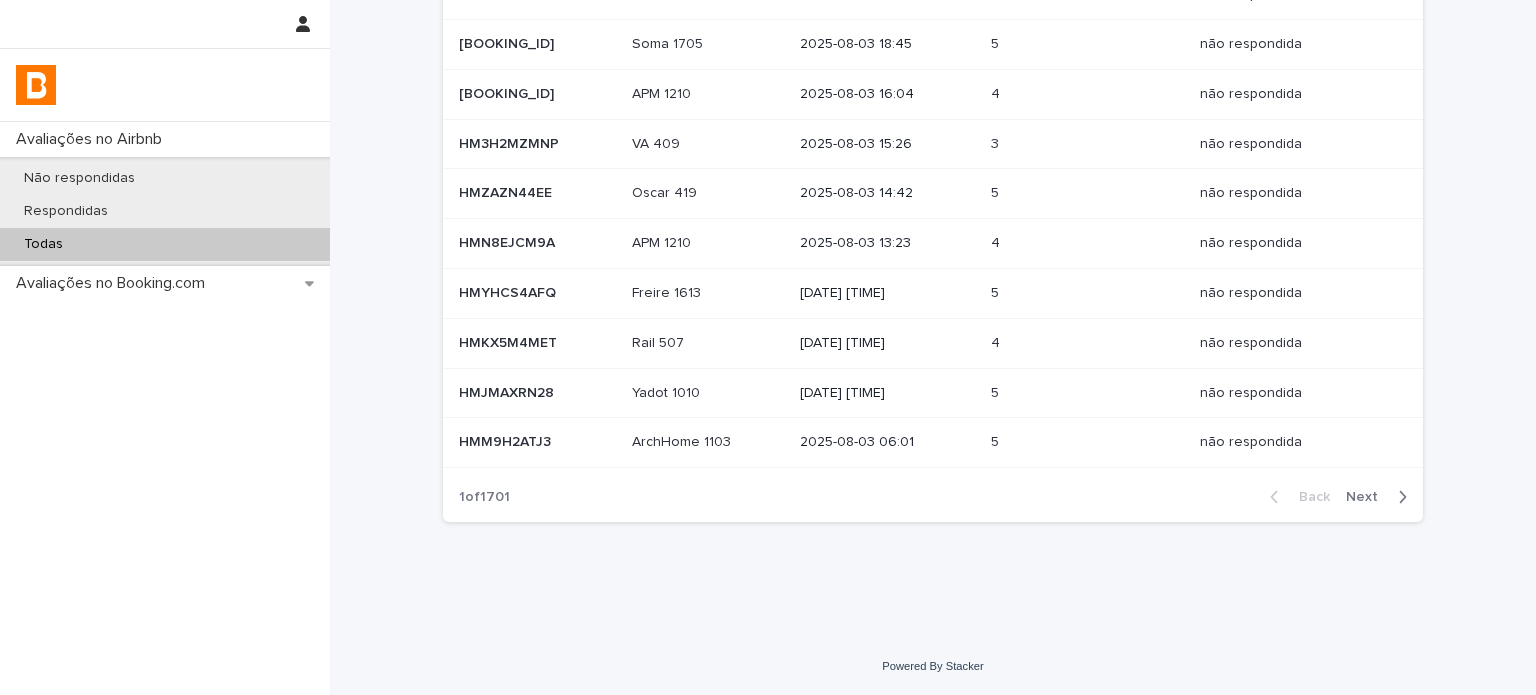scroll, scrollTop: 0, scrollLeft: 0, axis: both 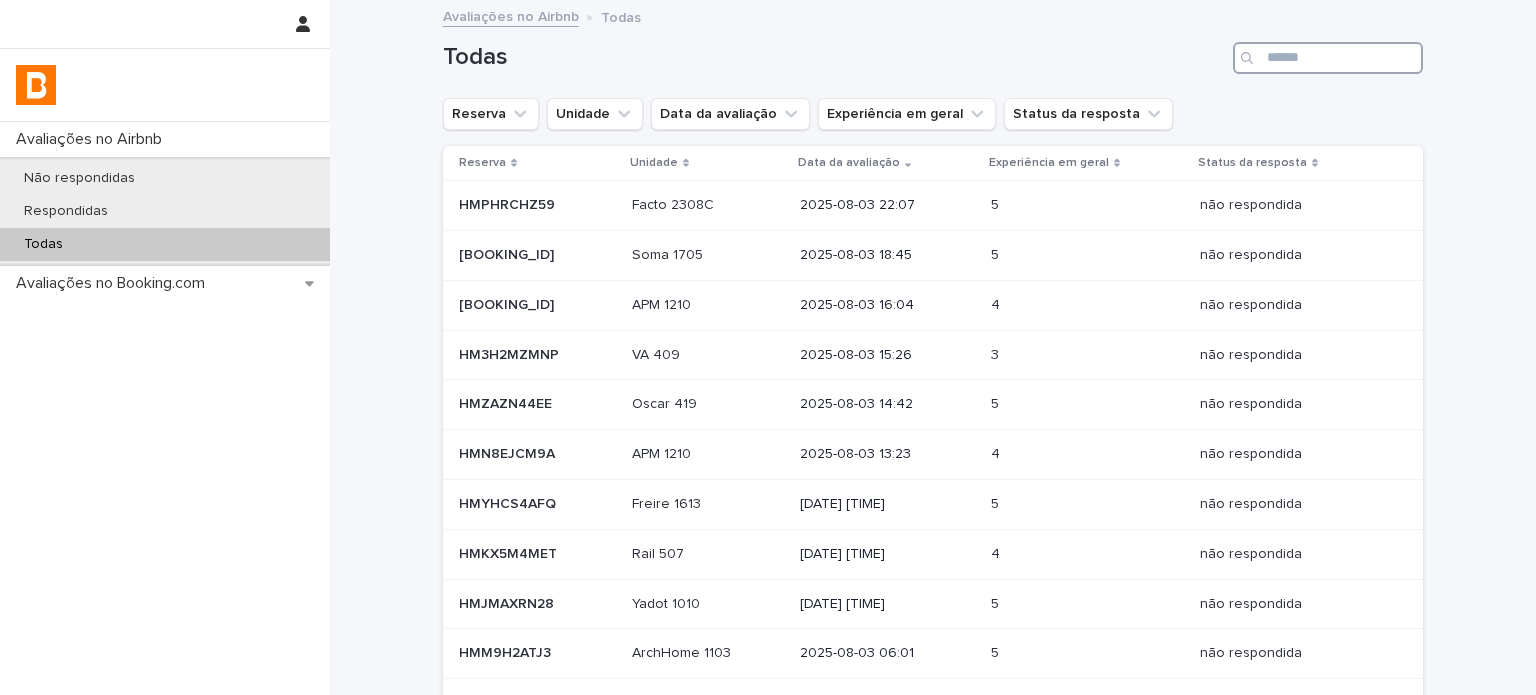 click at bounding box center (1328, 58) 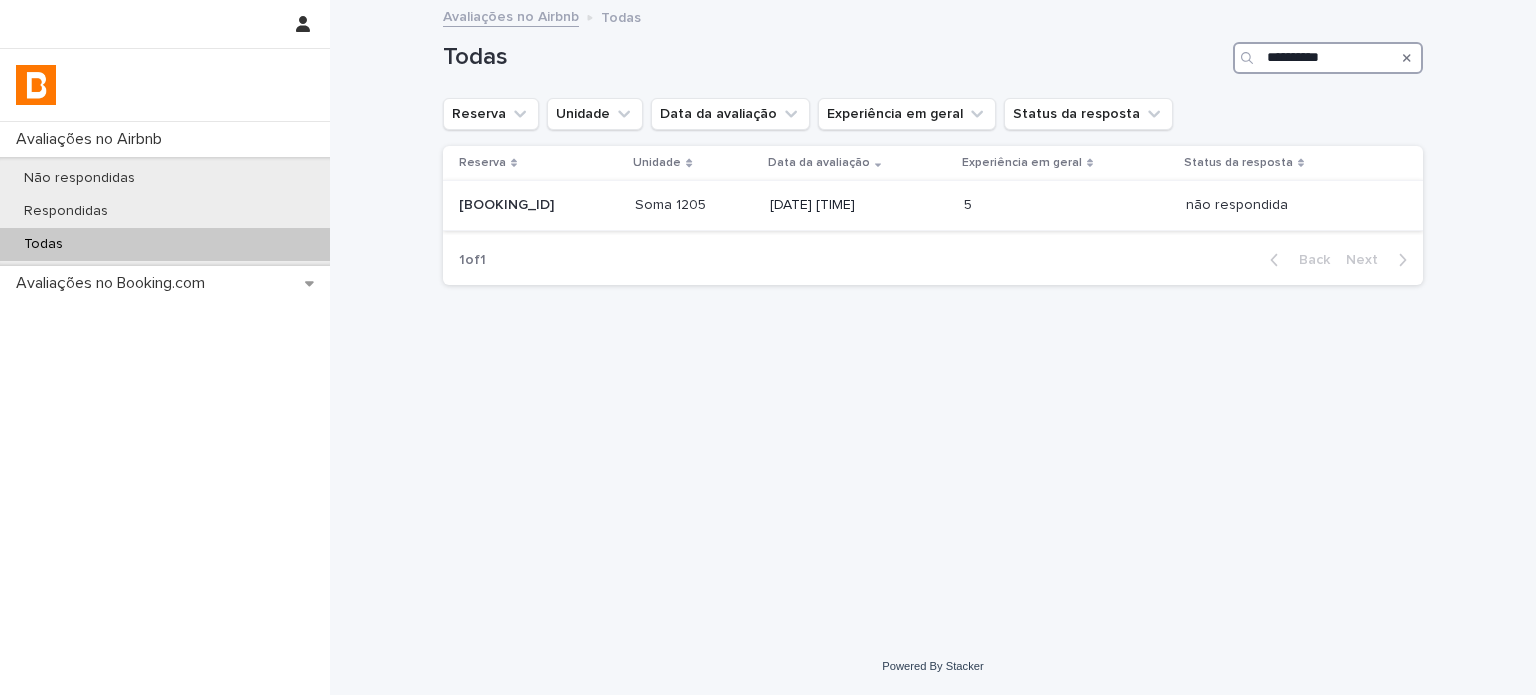 type on "**********" 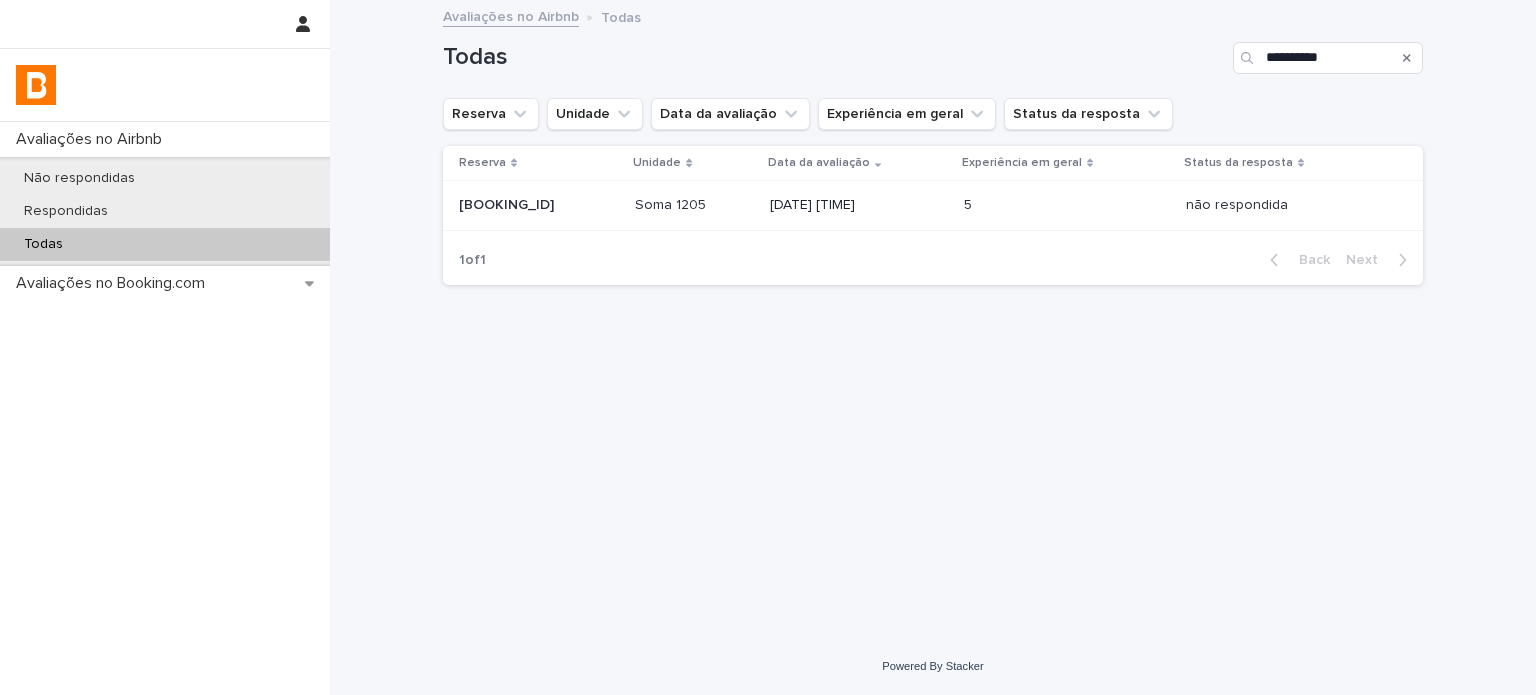 click at bounding box center (1014, 205) 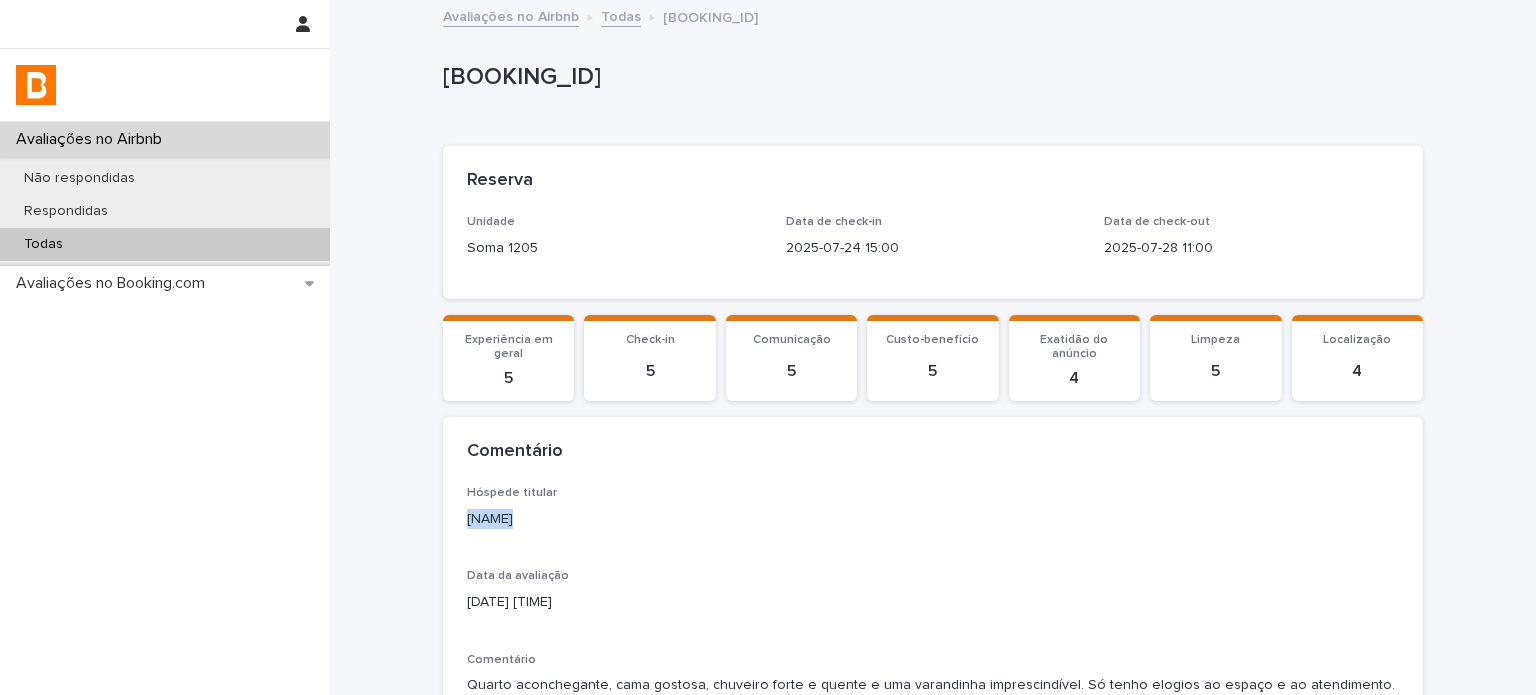 drag, startPoint x: 435, startPoint y: 517, endPoint x: 394, endPoint y: 517, distance: 41 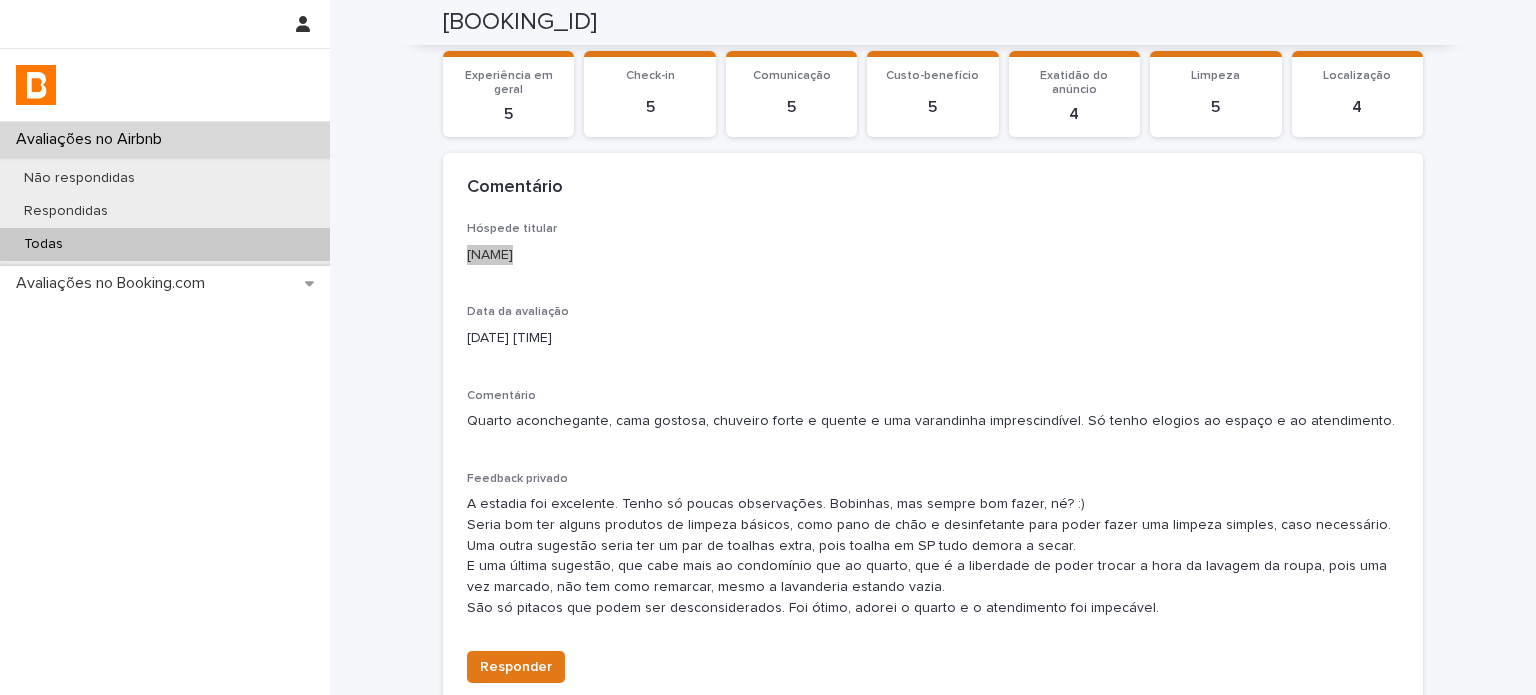 scroll, scrollTop: 448, scrollLeft: 0, axis: vertical 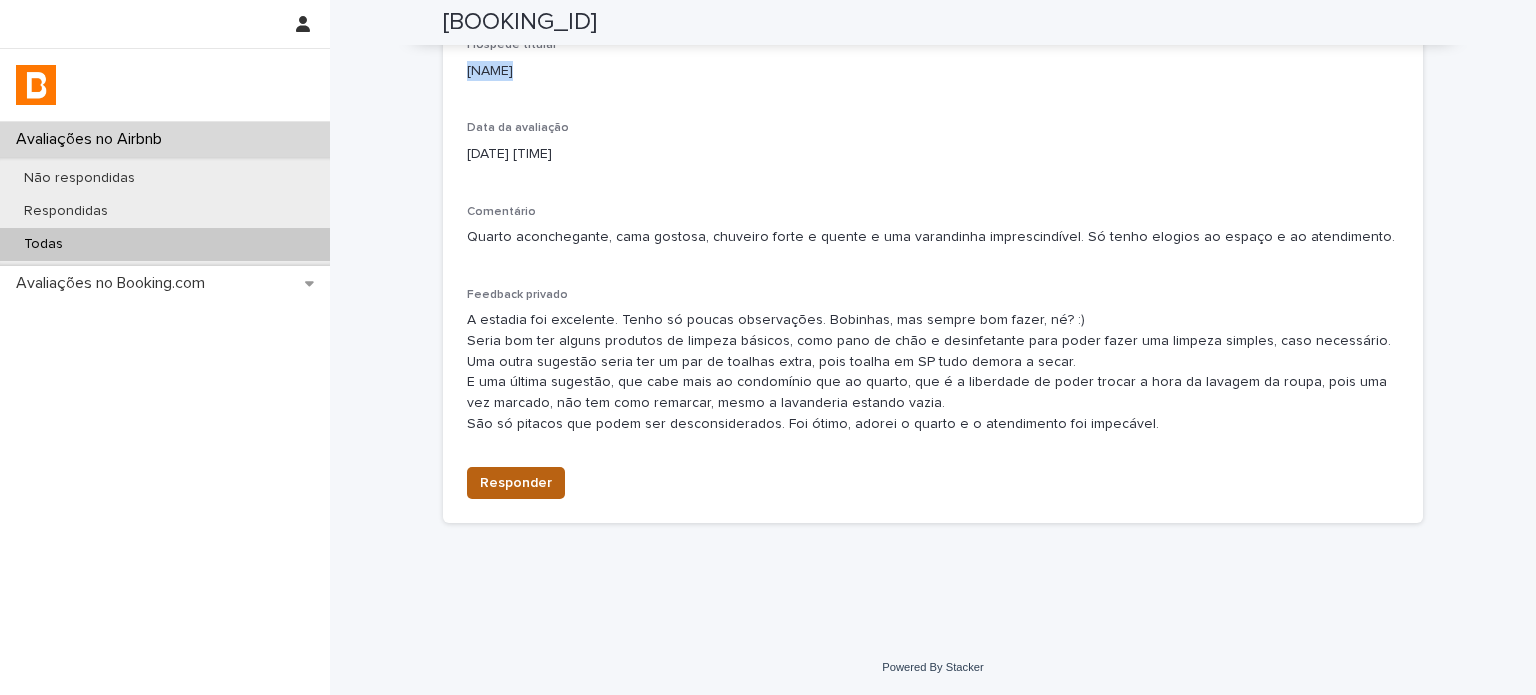 click on "Responder" at bounding box center [516, 483] 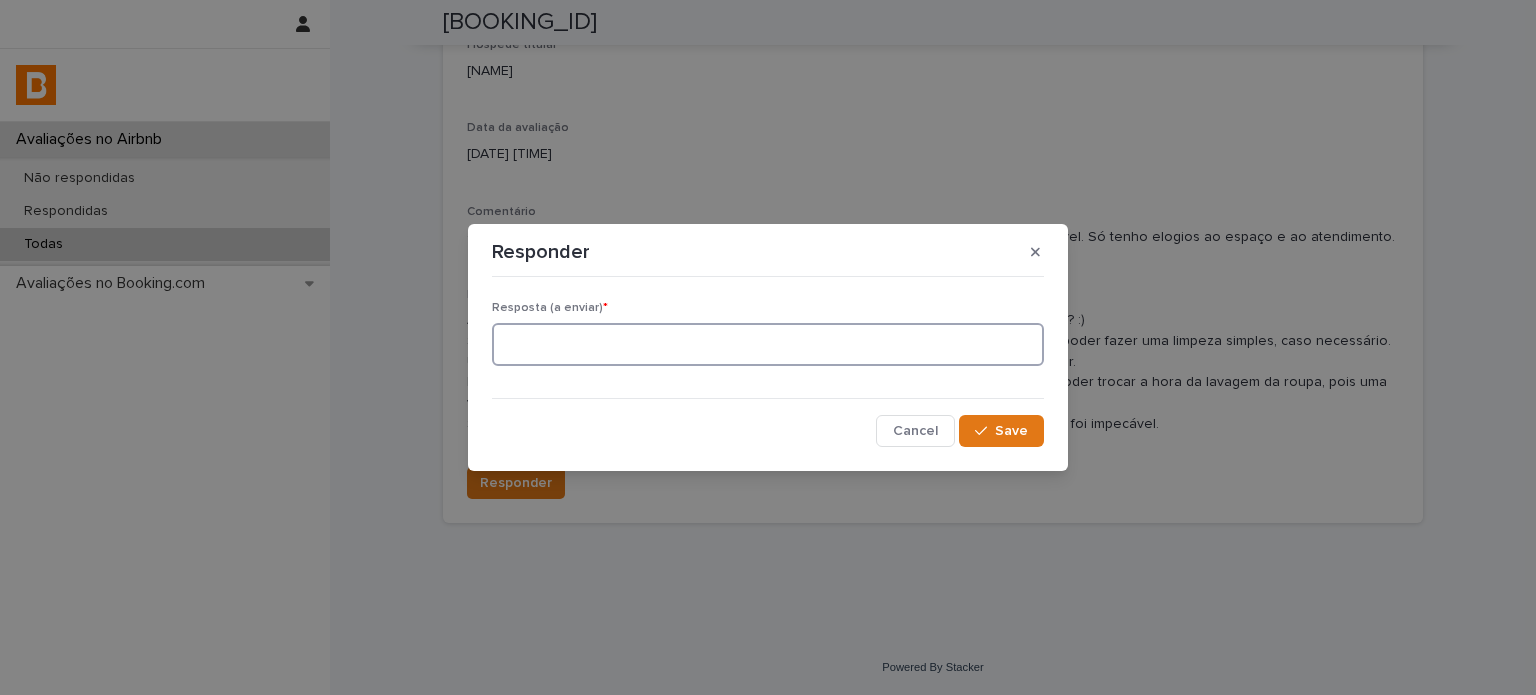 click at bounding box center (768, 344) 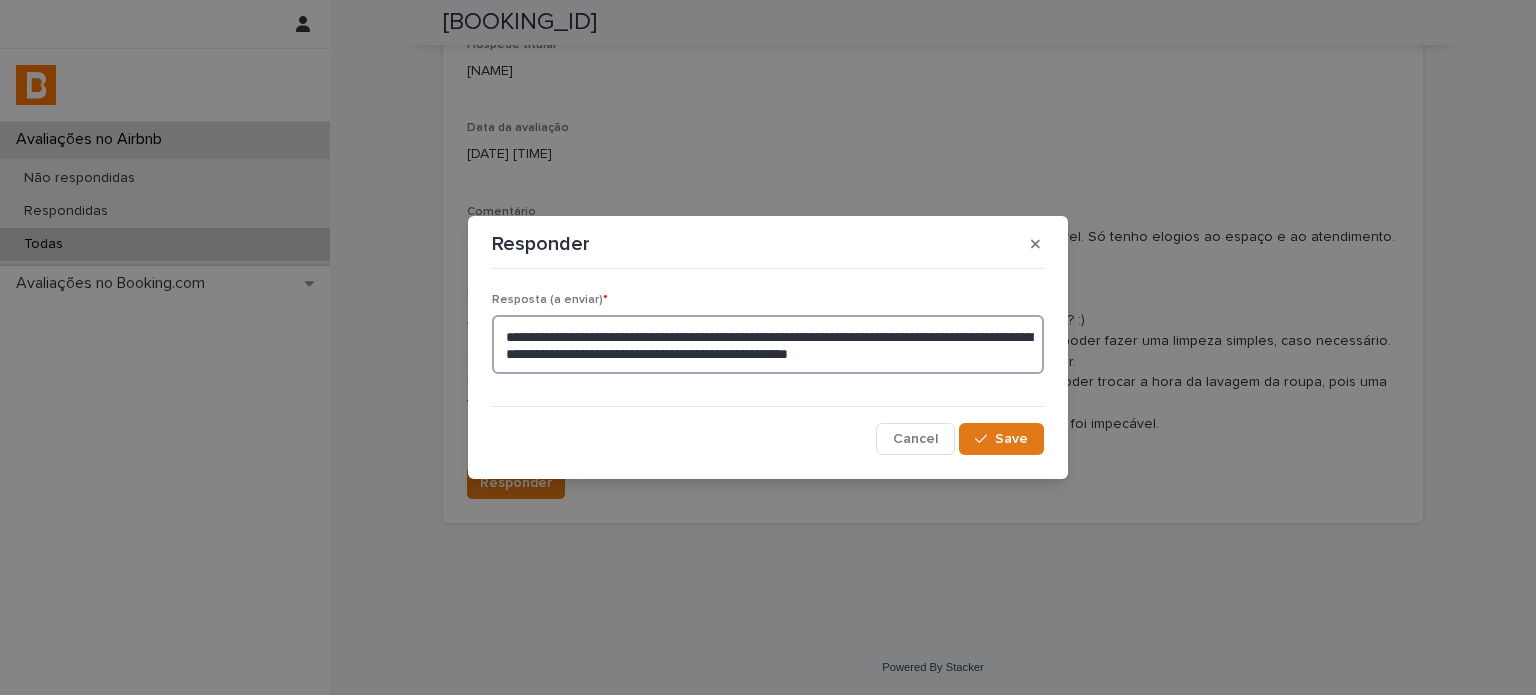 type on "**********" 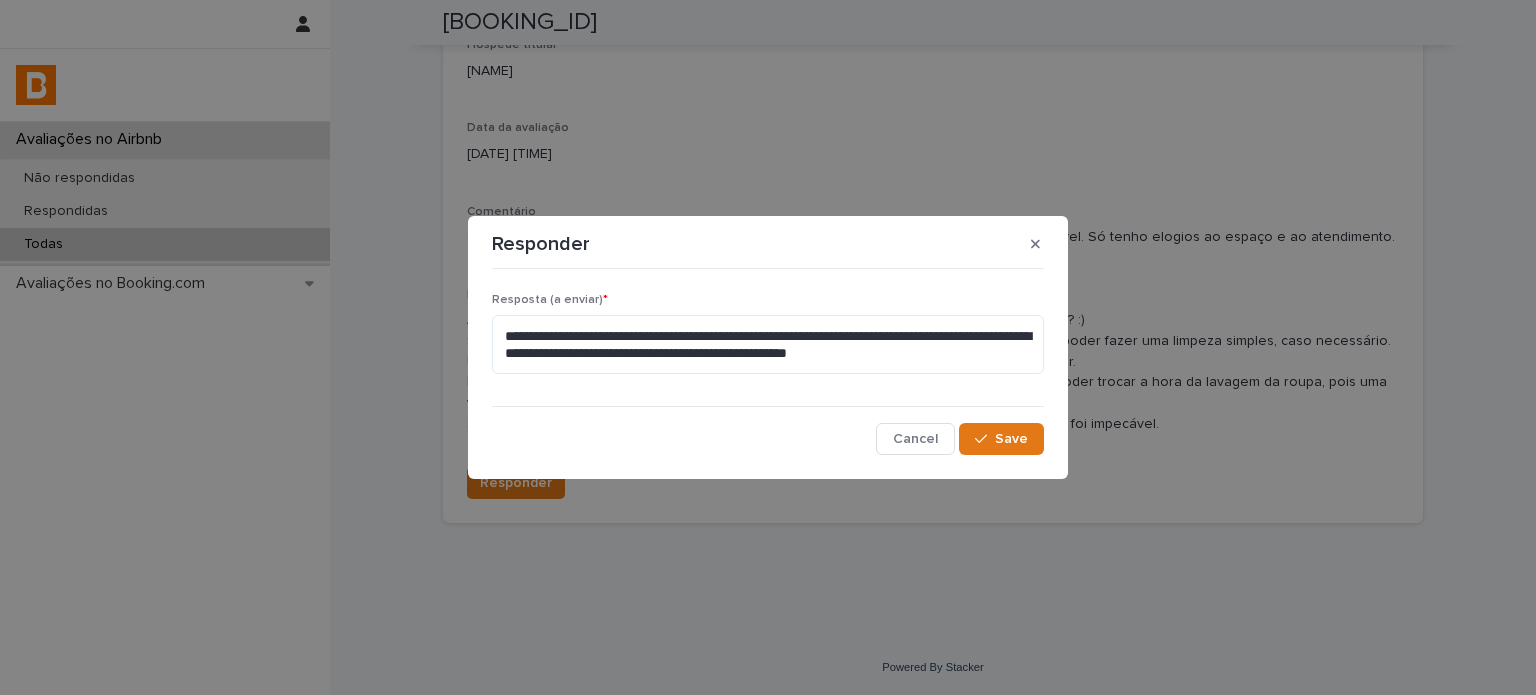 drag, startPoint x: 1046, startPoint y: 441, endPoint x: 1321, endPoint y: 384, distance: 280.84515 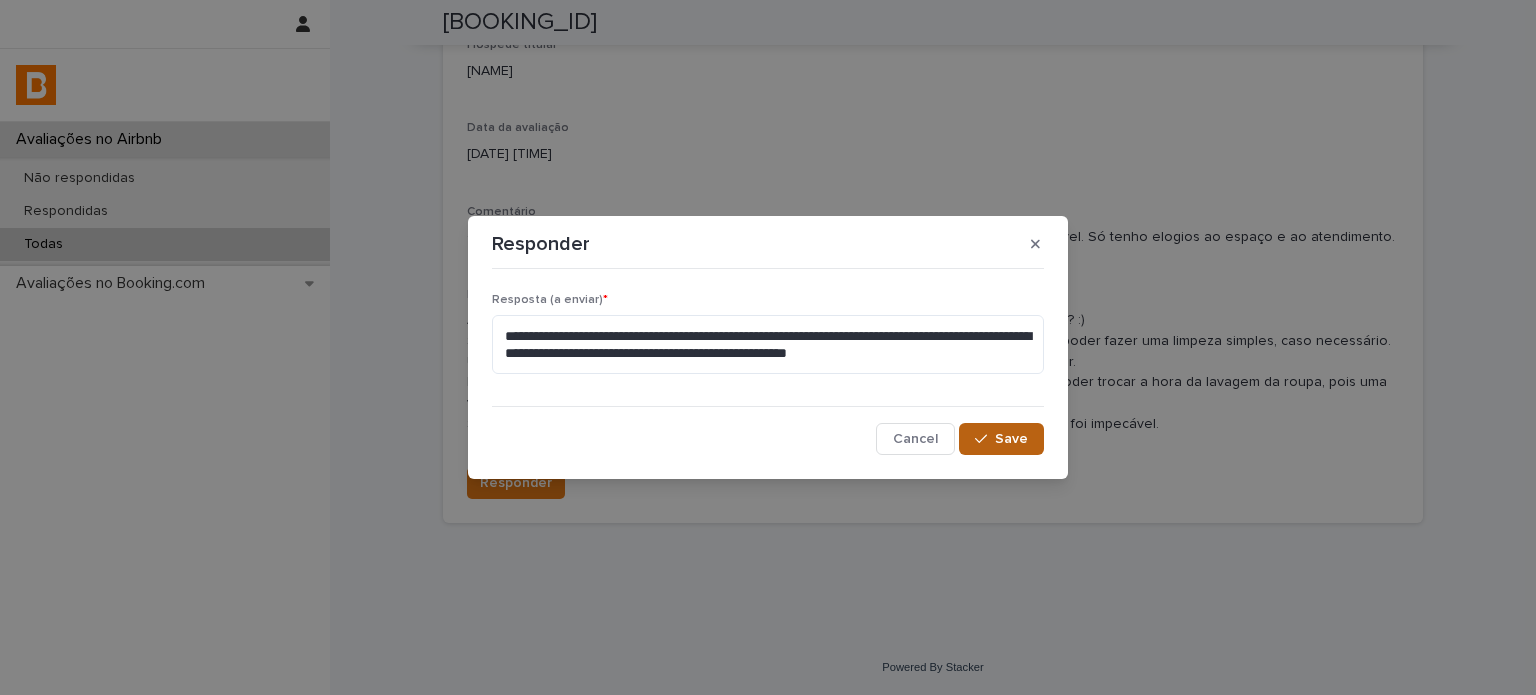 click on "Save" at bounding box center (1011, 439) 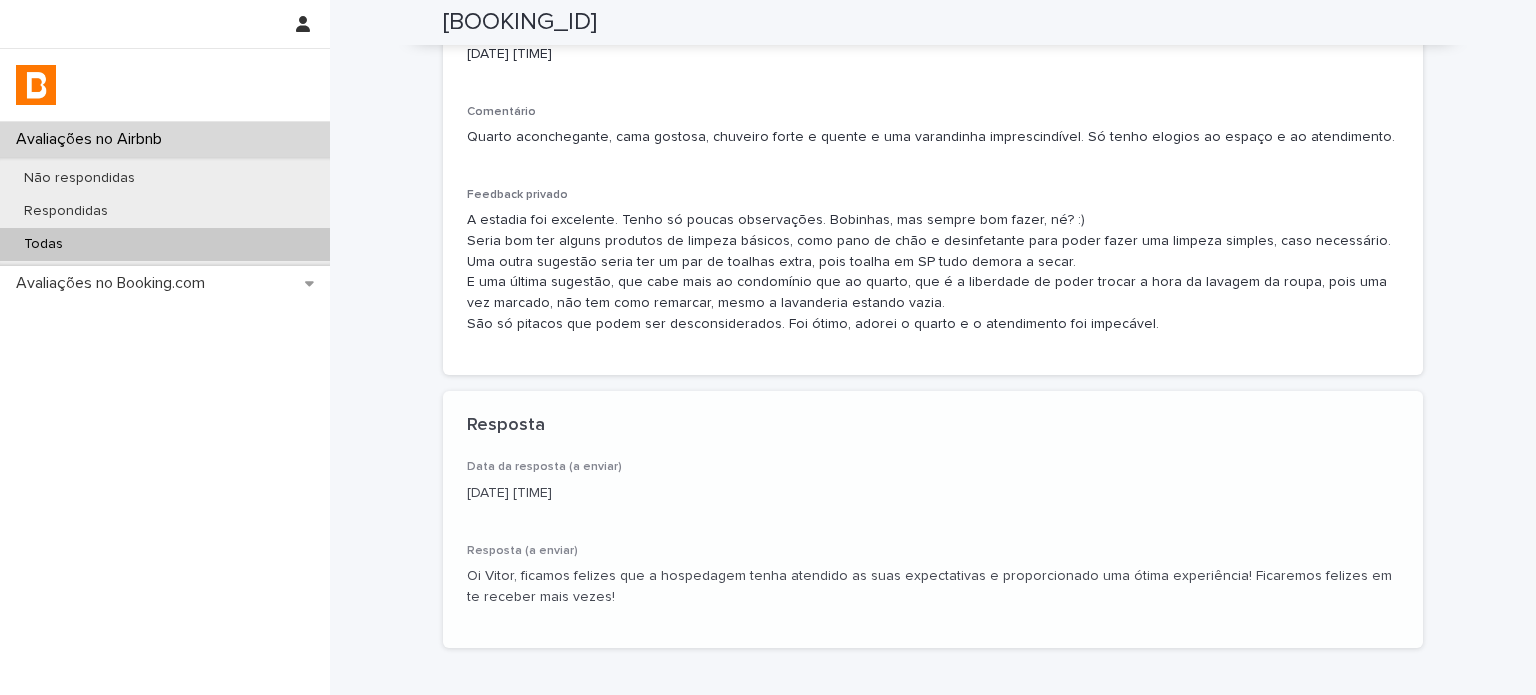 scroll, scrollTop: 560, scrollLeft: 0, axis: vertical 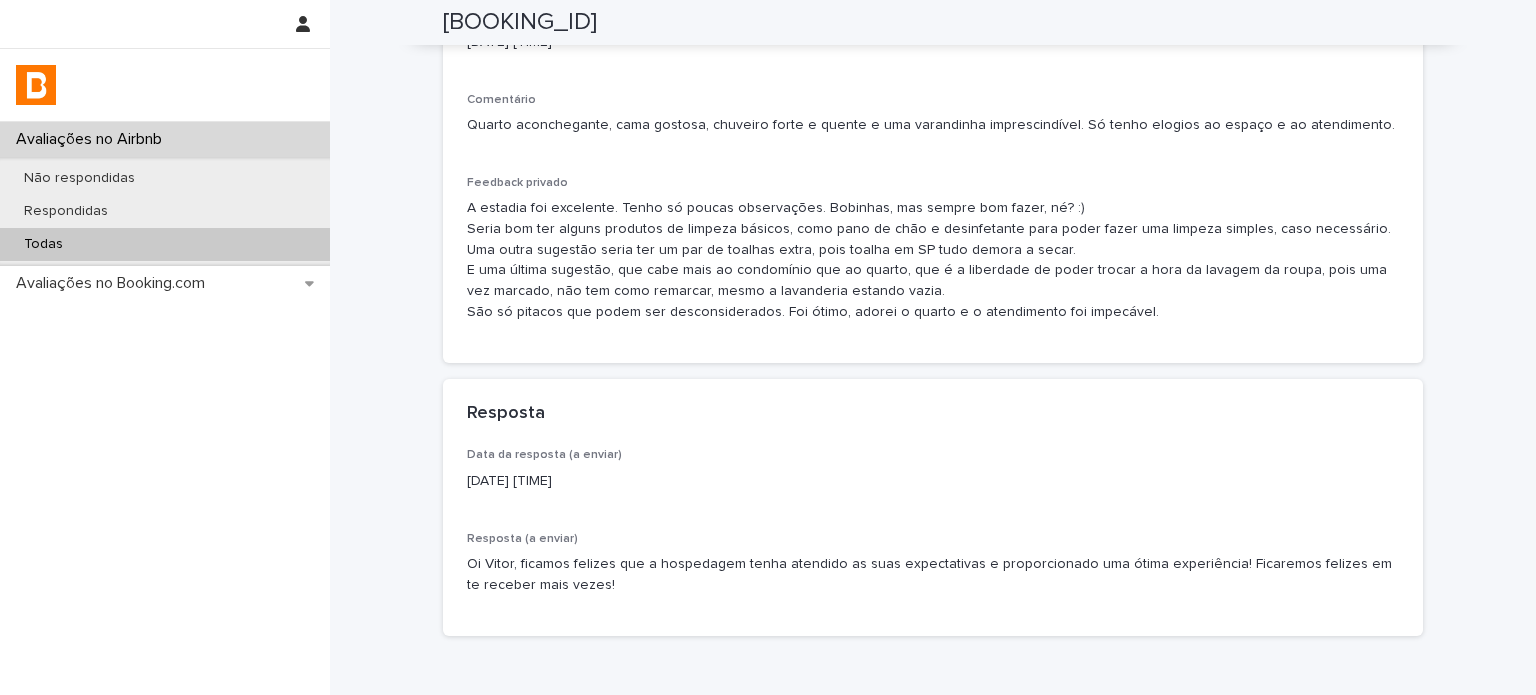 click on "Todas" at bounding box center (165, 244) 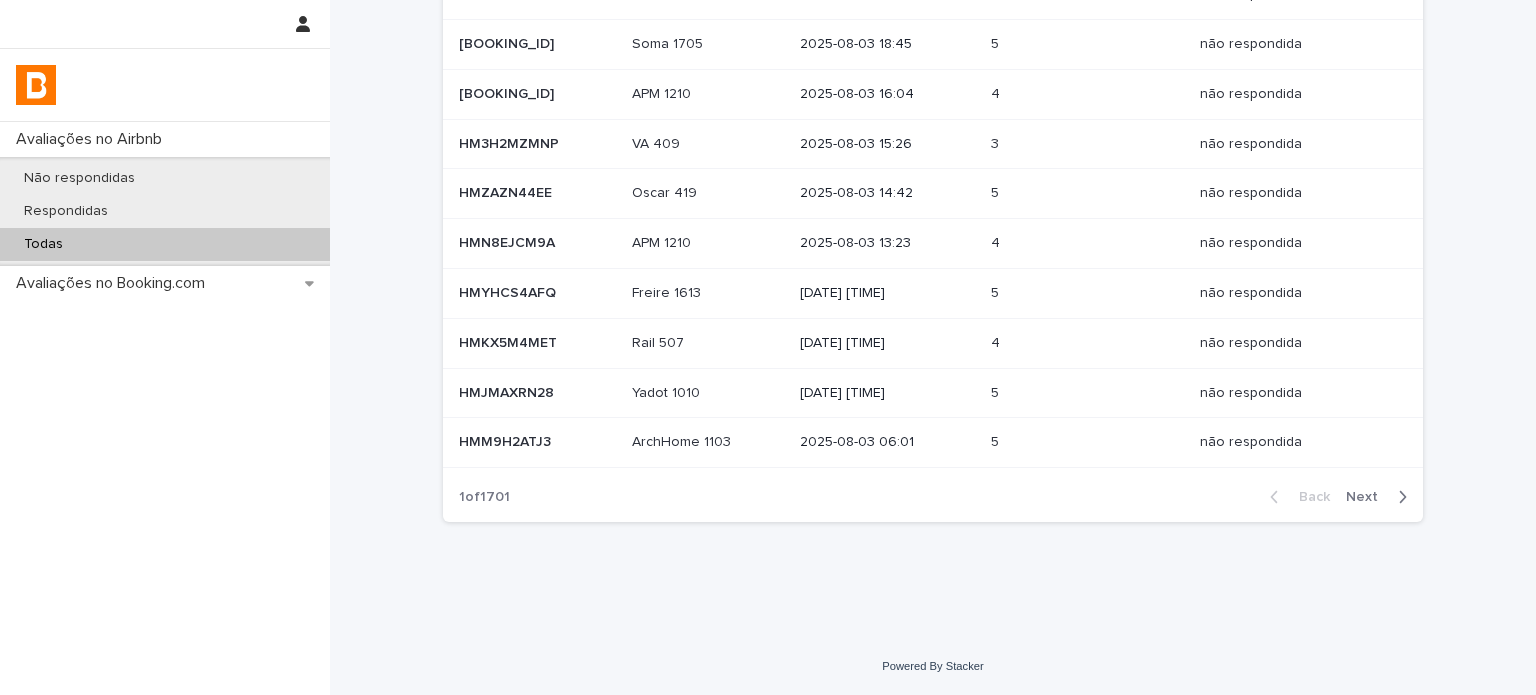 scroll, scrollTop: 0, scrollLeft: 0, axis: both 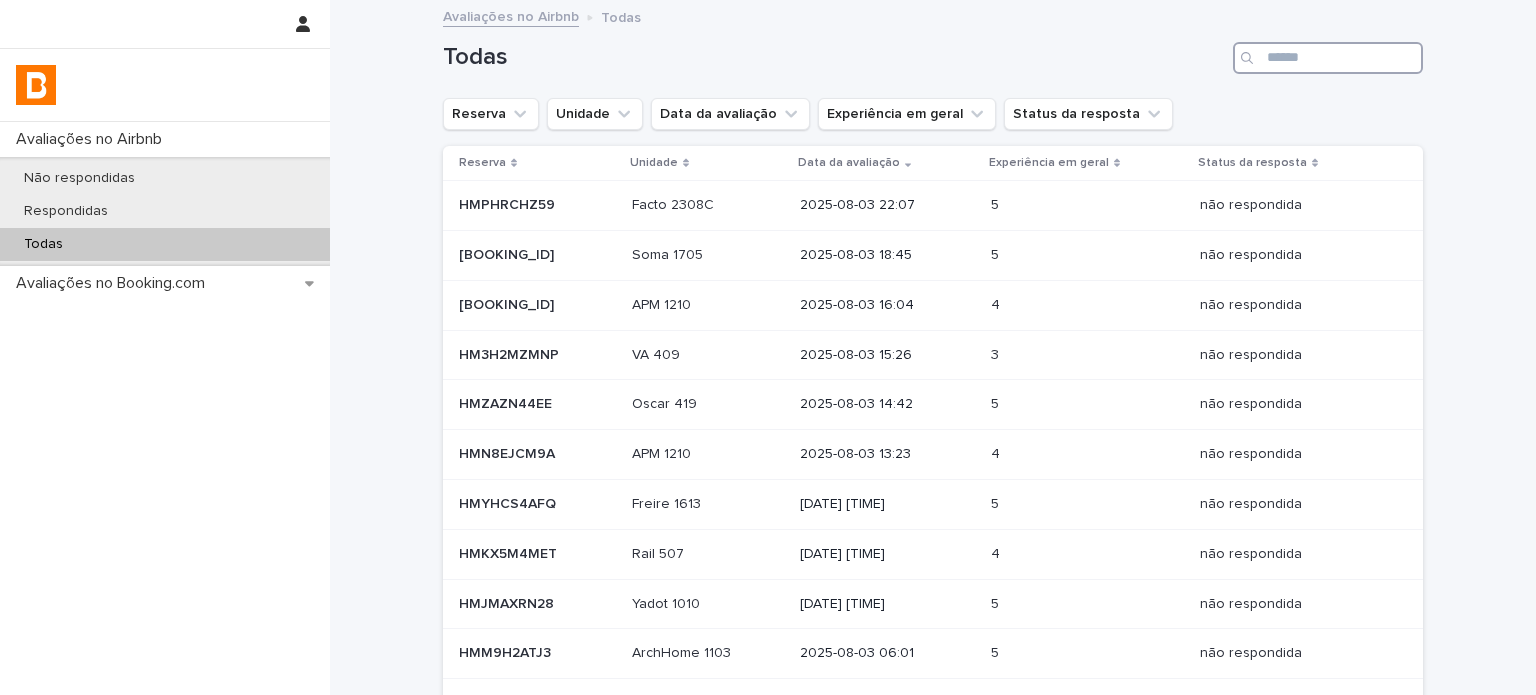 click at bounding box center [1328, 58] 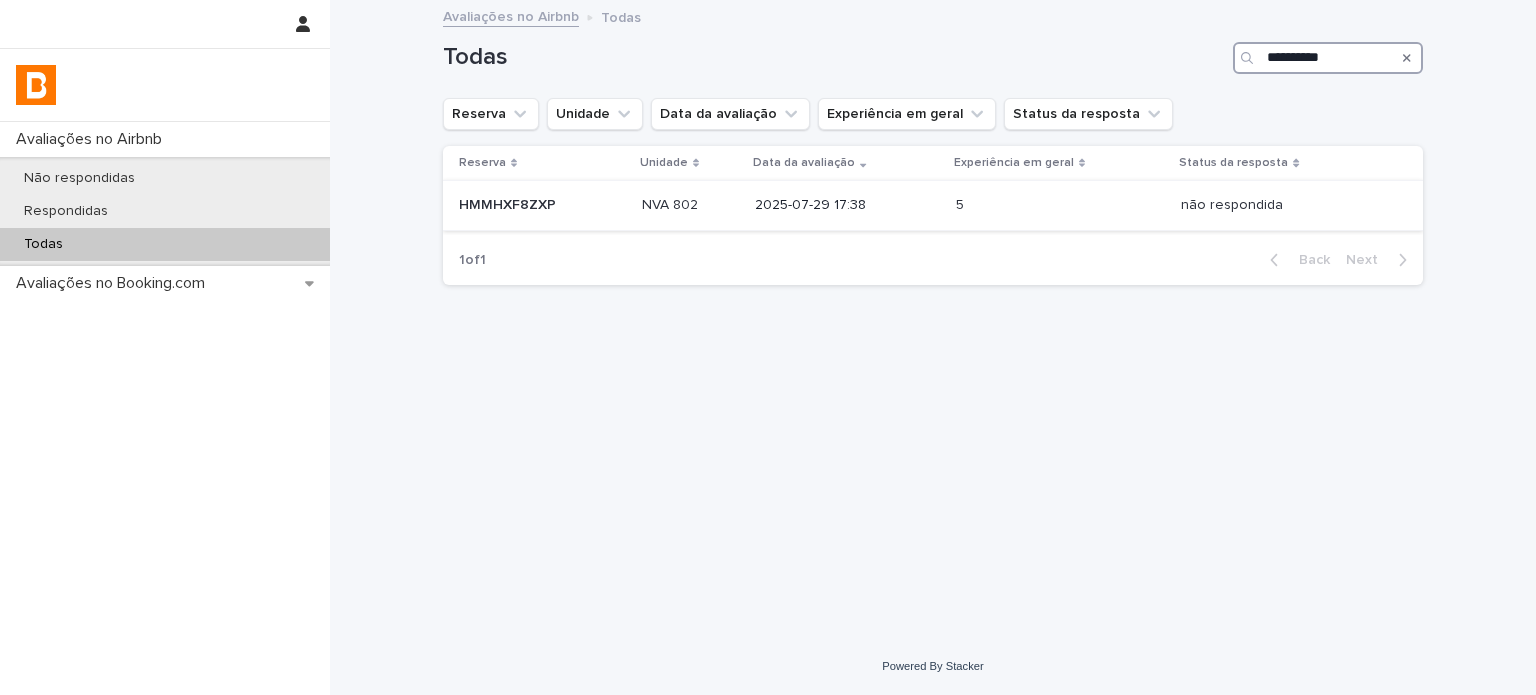 type on "**********" 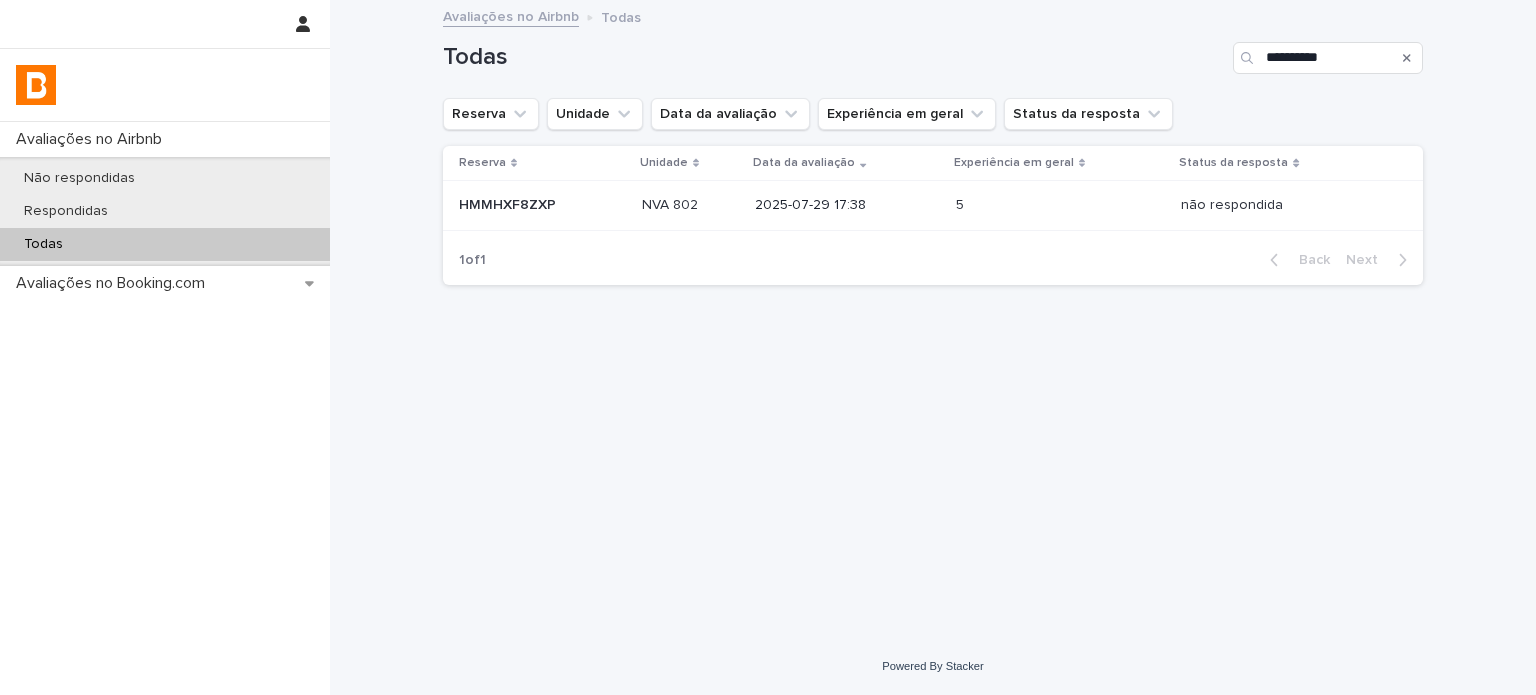 click at bounding box center [691, 205] 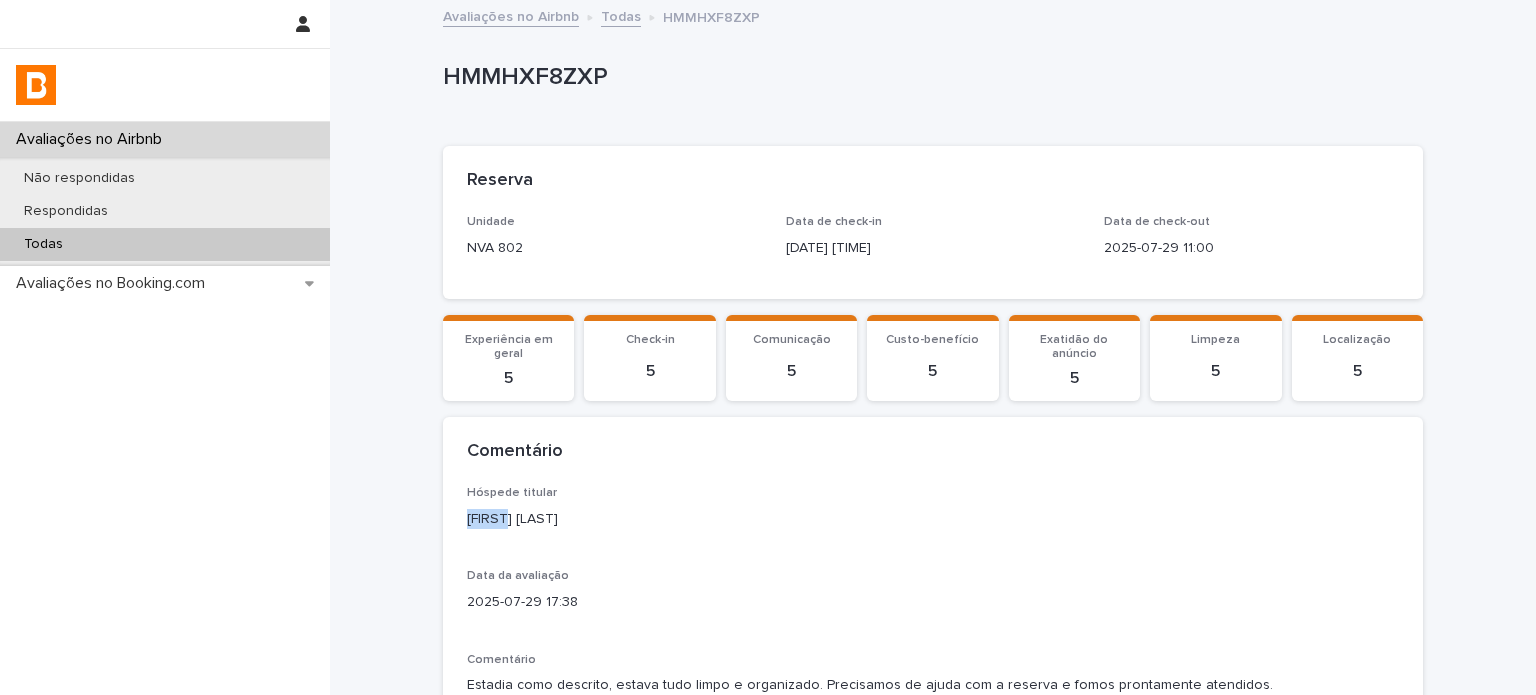 drag, startPoint x: 496, startPoint y: 522, endPoint x: 435, endPoint y: 523, distance: 61.008198 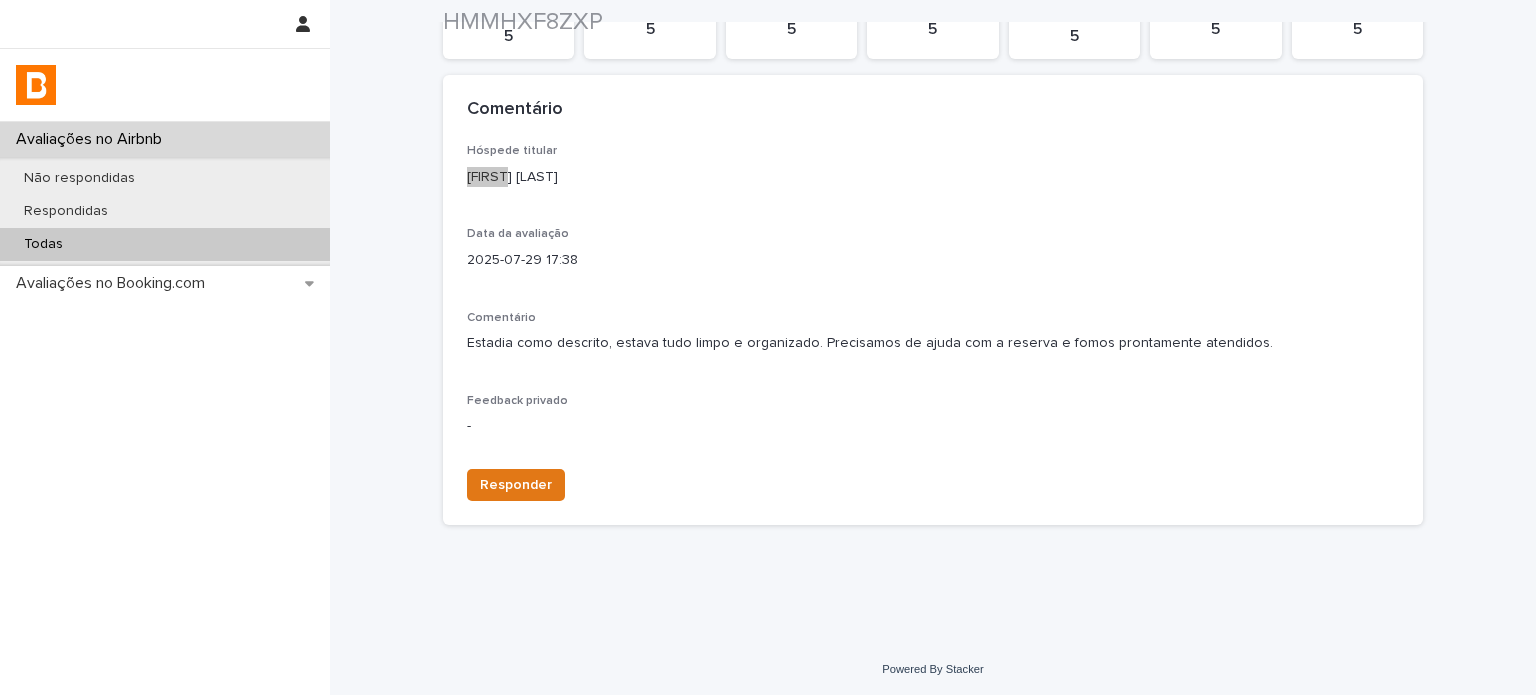 scroll, scrollTop: 344, scrollLeft: 0, axis: vertical 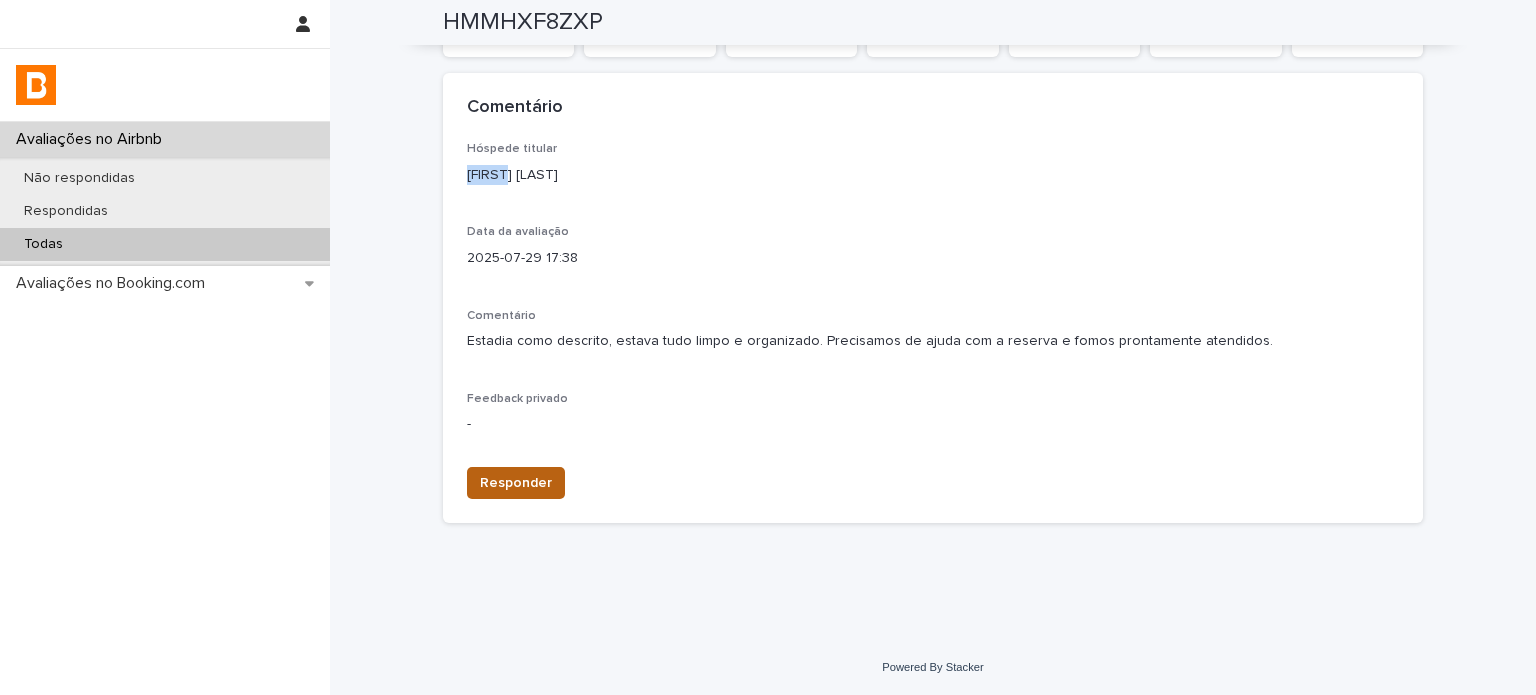 click on "Responder" at bounding box center [516, 483] 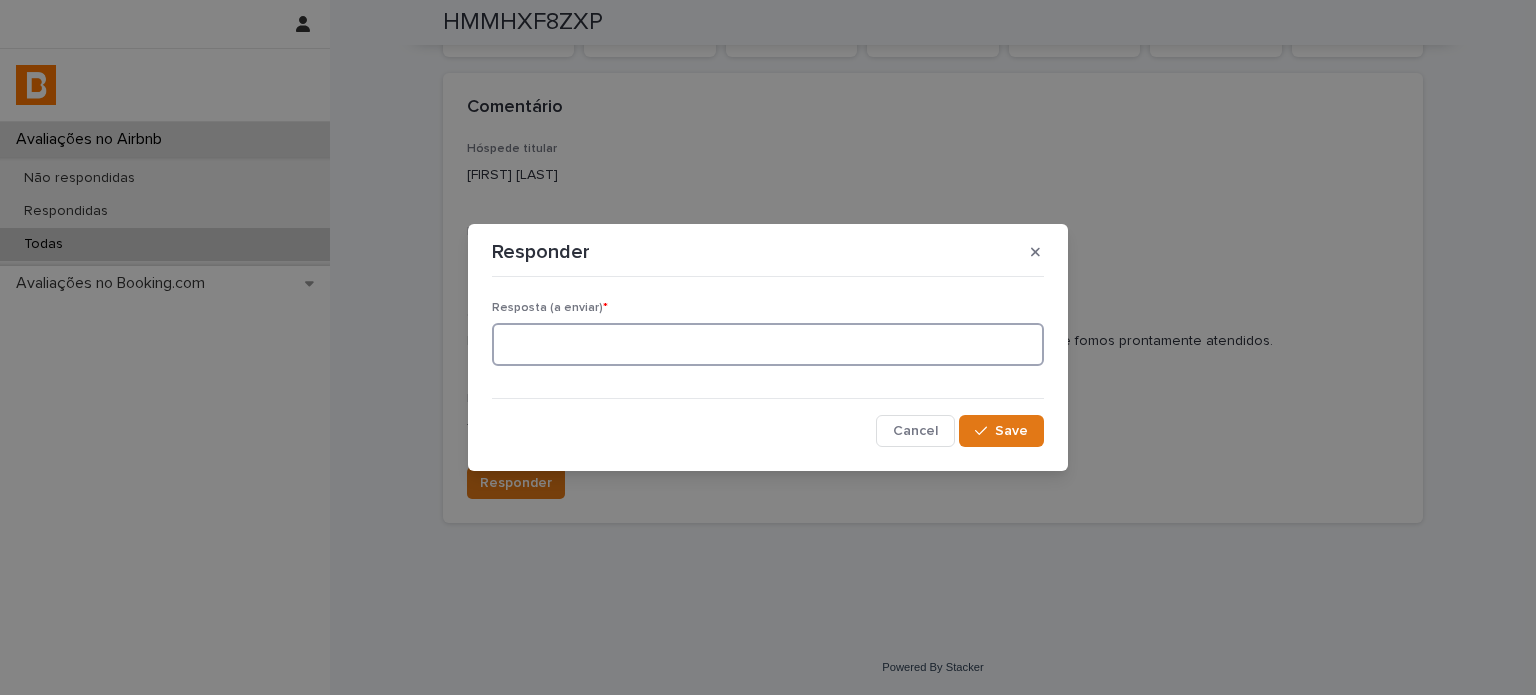 click at bounding box center [768, 344] 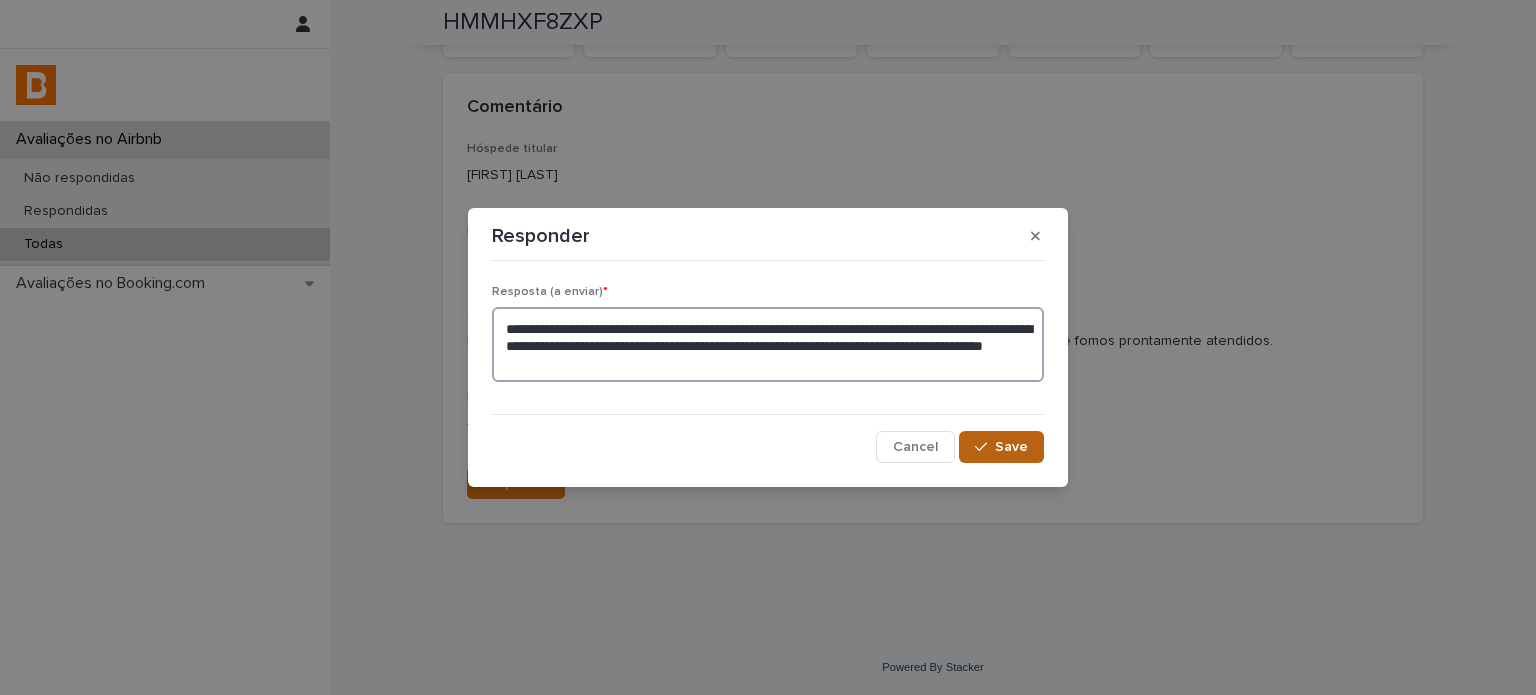 type on "**********" 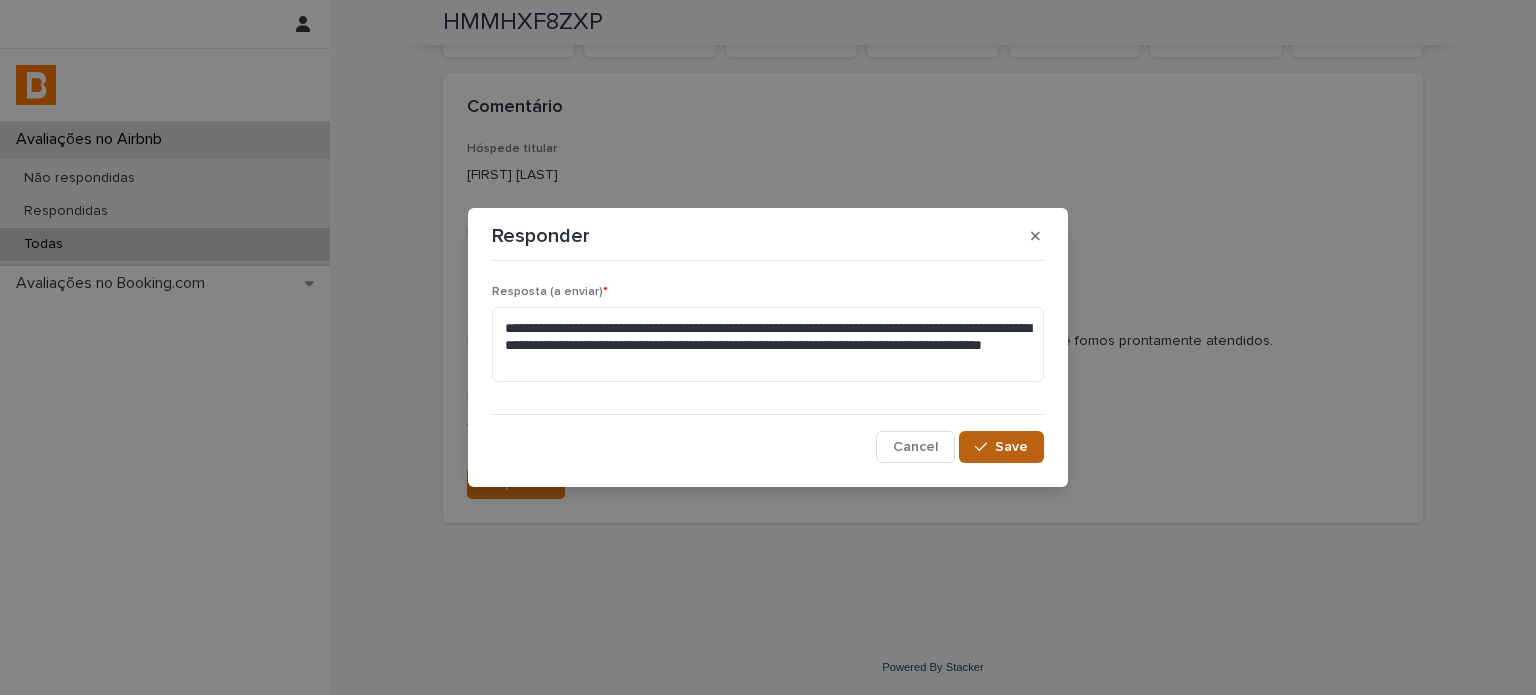 click on "Save" at bounding box center [1001, 447] 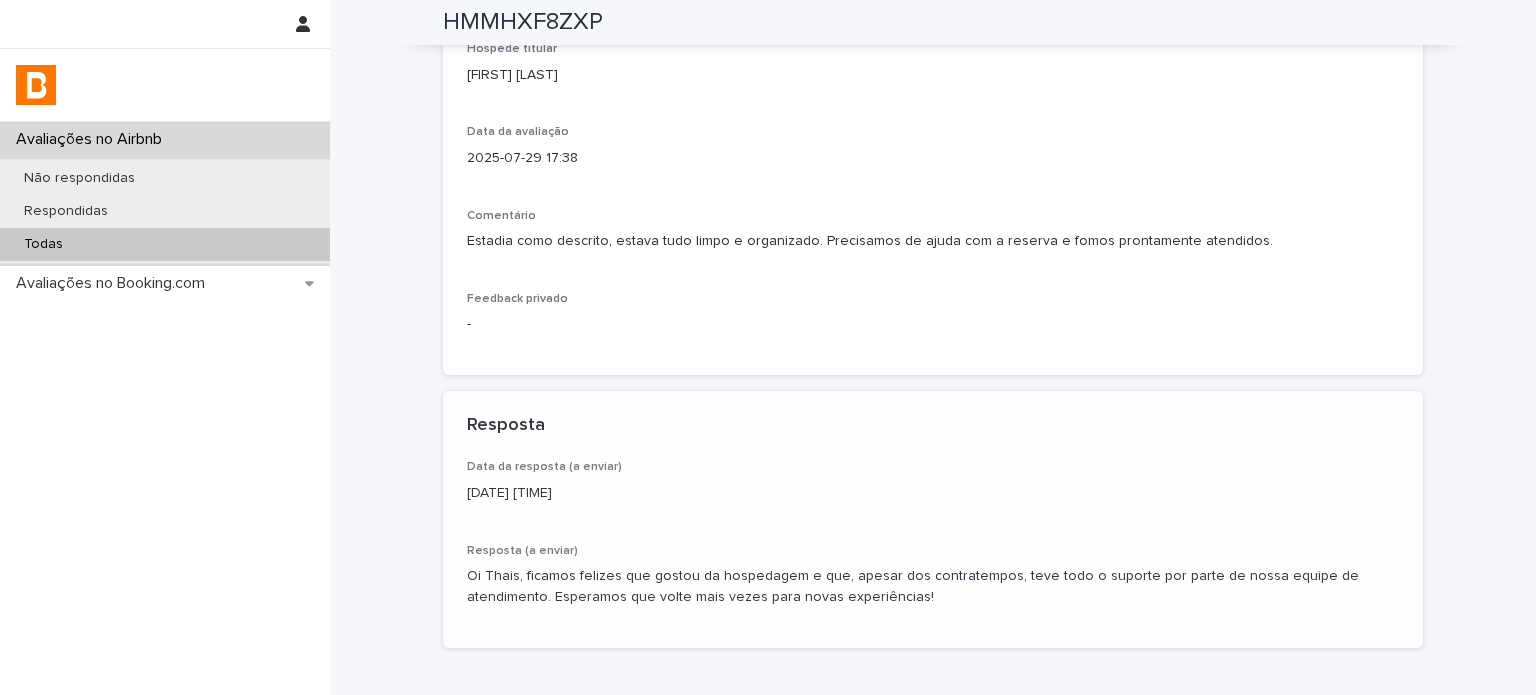scroll, scrollTop: 456, scrollLeft: 0, axis: vertical 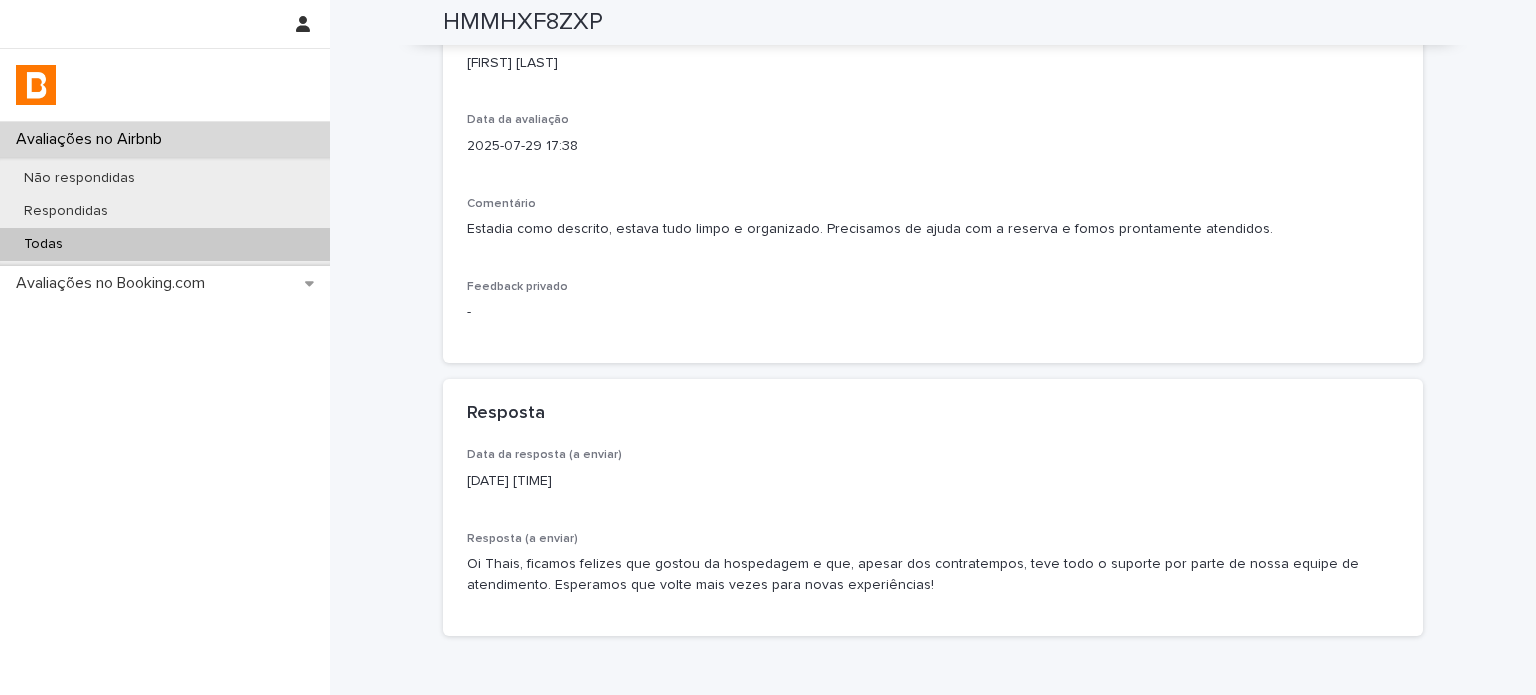 click on "Todas" at bounding box center [165, 244] 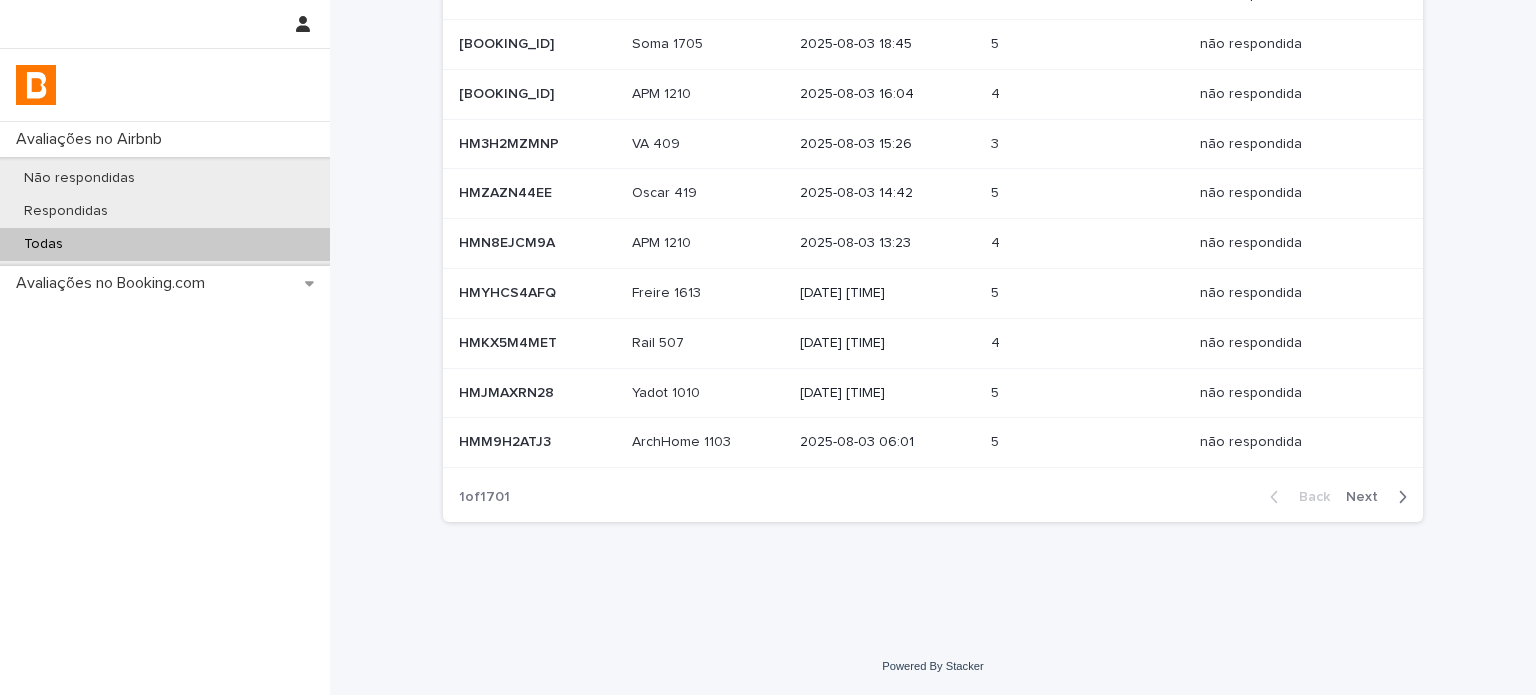 scroll, scrollTop: 0, scrollLeft: 0, axis: both 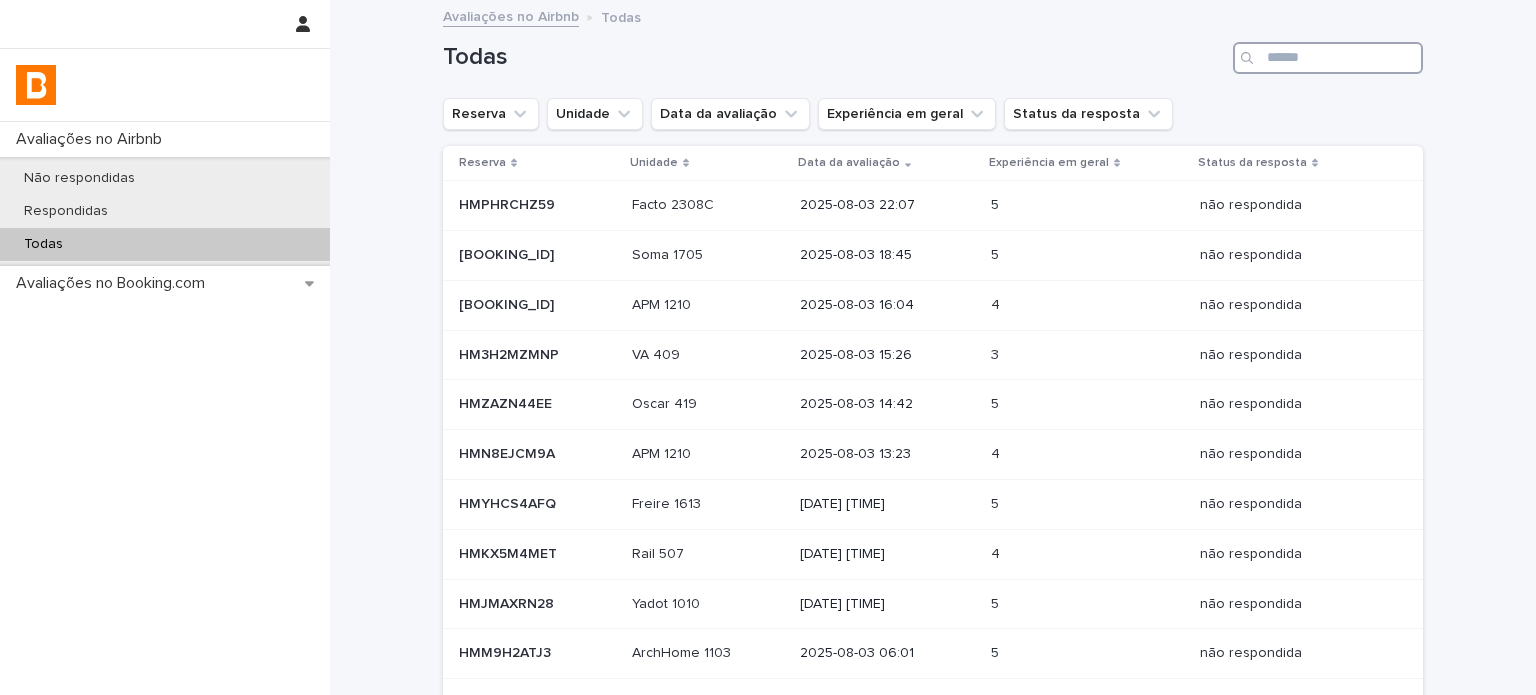 click at bounding box center [1328, 58] 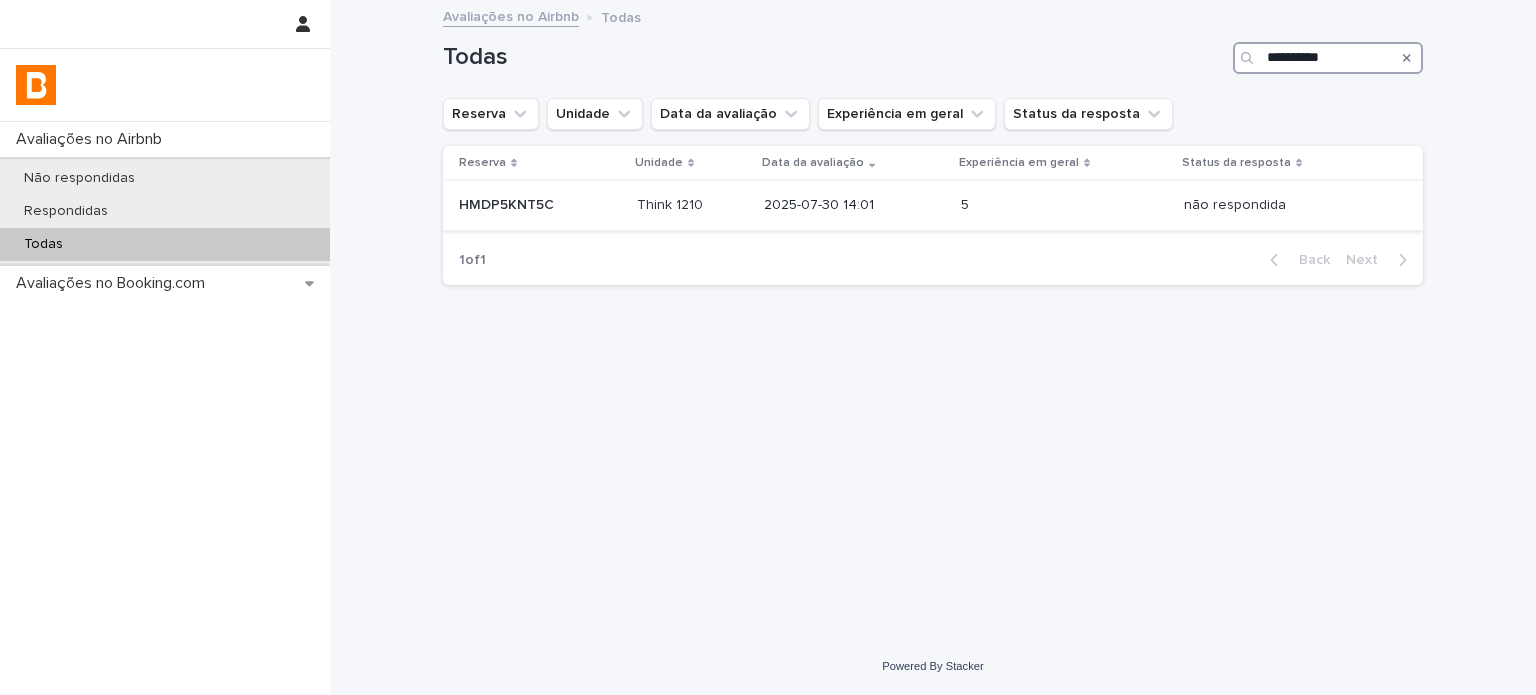 type on "**********" 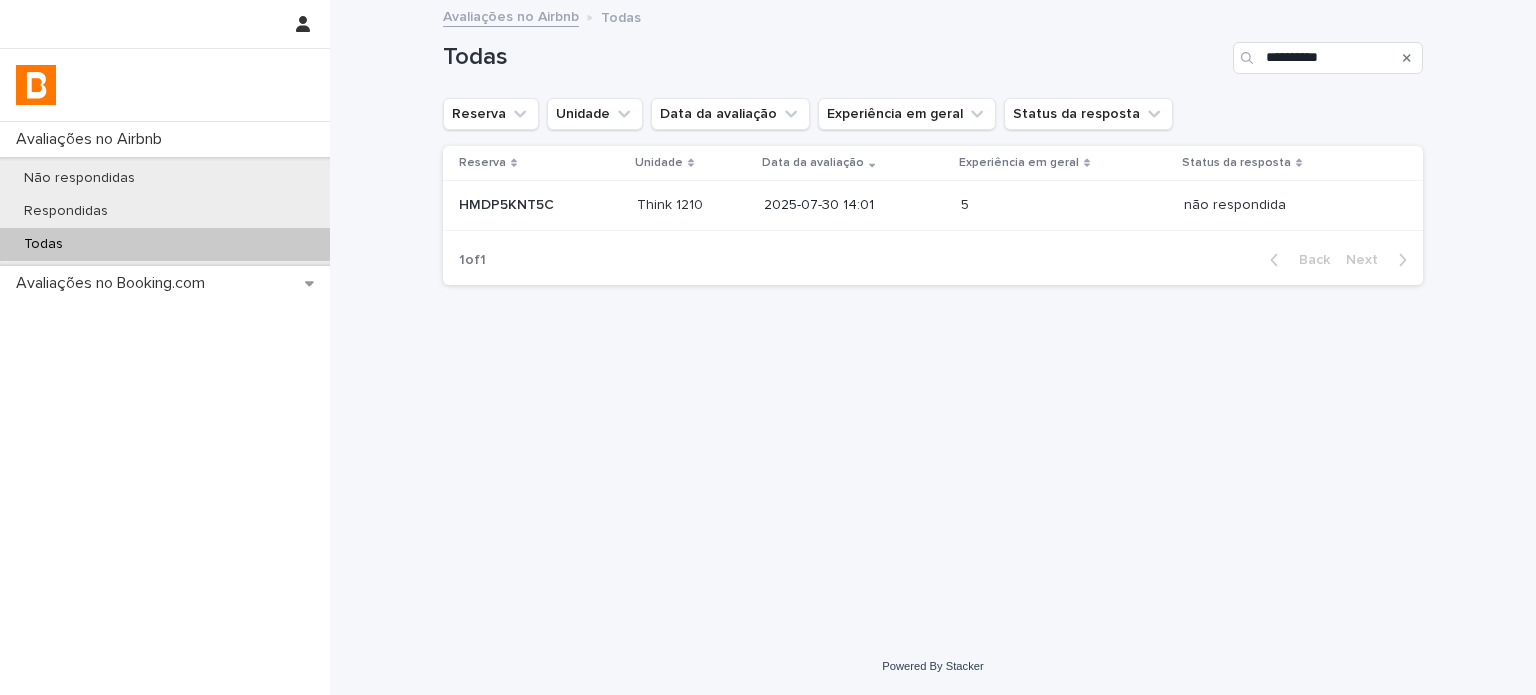 click on "2025-07-30 14:01" at bounding box center (854, 205) 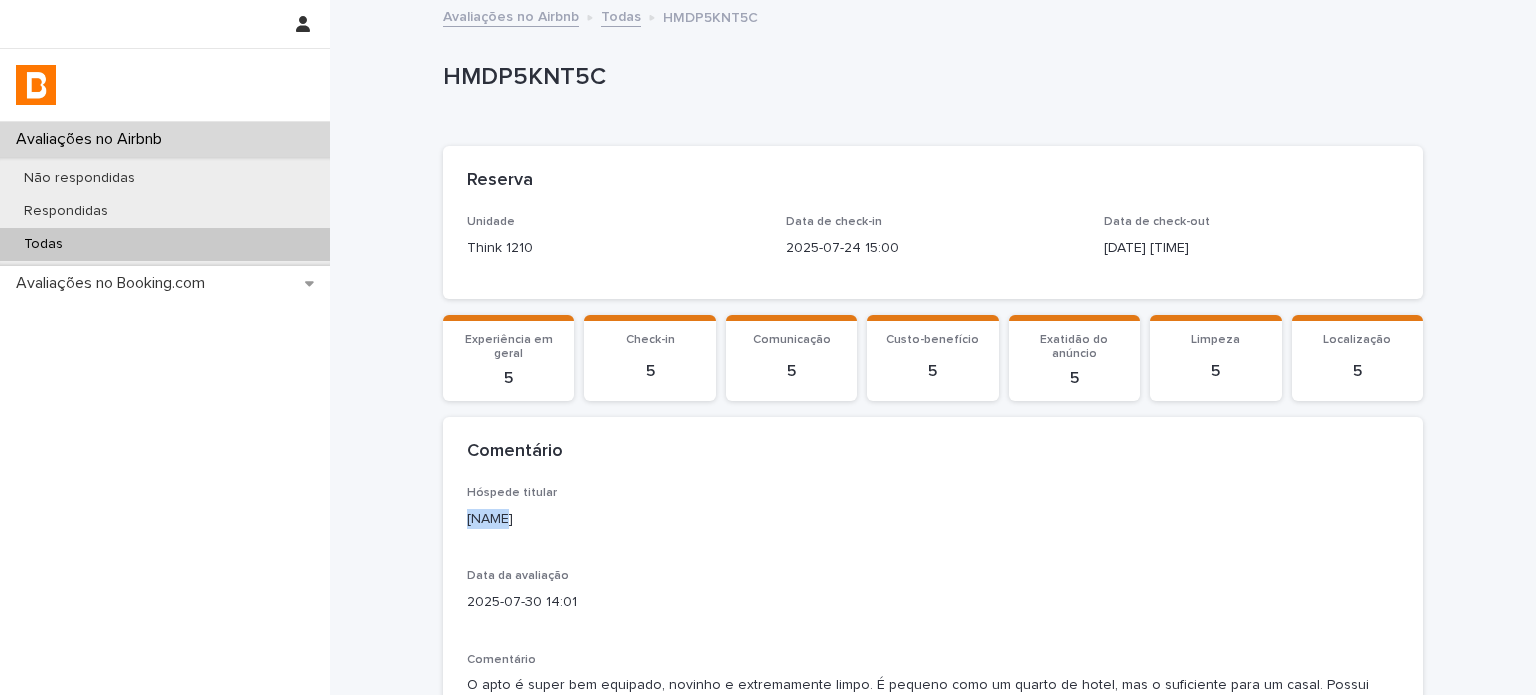 drag, startPoint x: 488, startPoint y: 521, endPoint x: 391, endPoint y: 523, distance: 97.020615 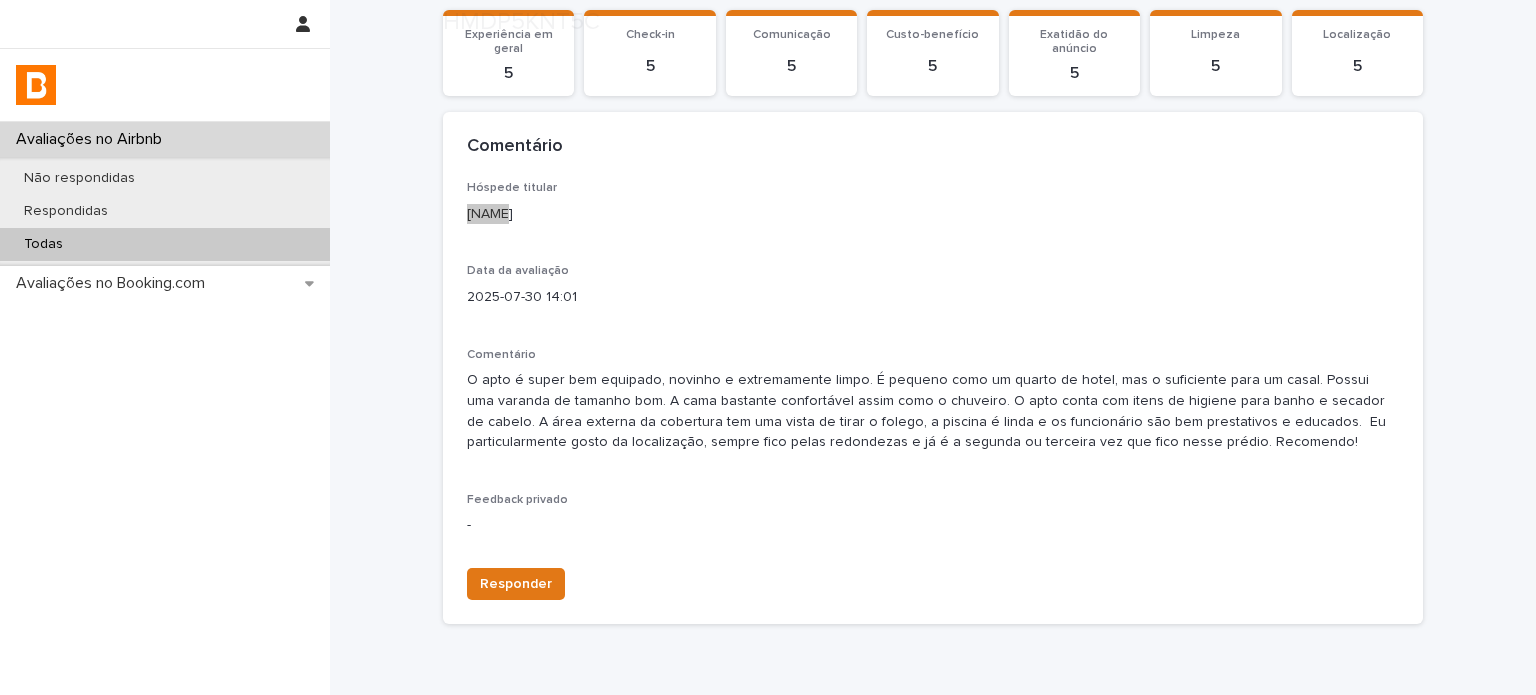 scroll, scrollTop: 400, scrollLeft: 0, axis: vertical 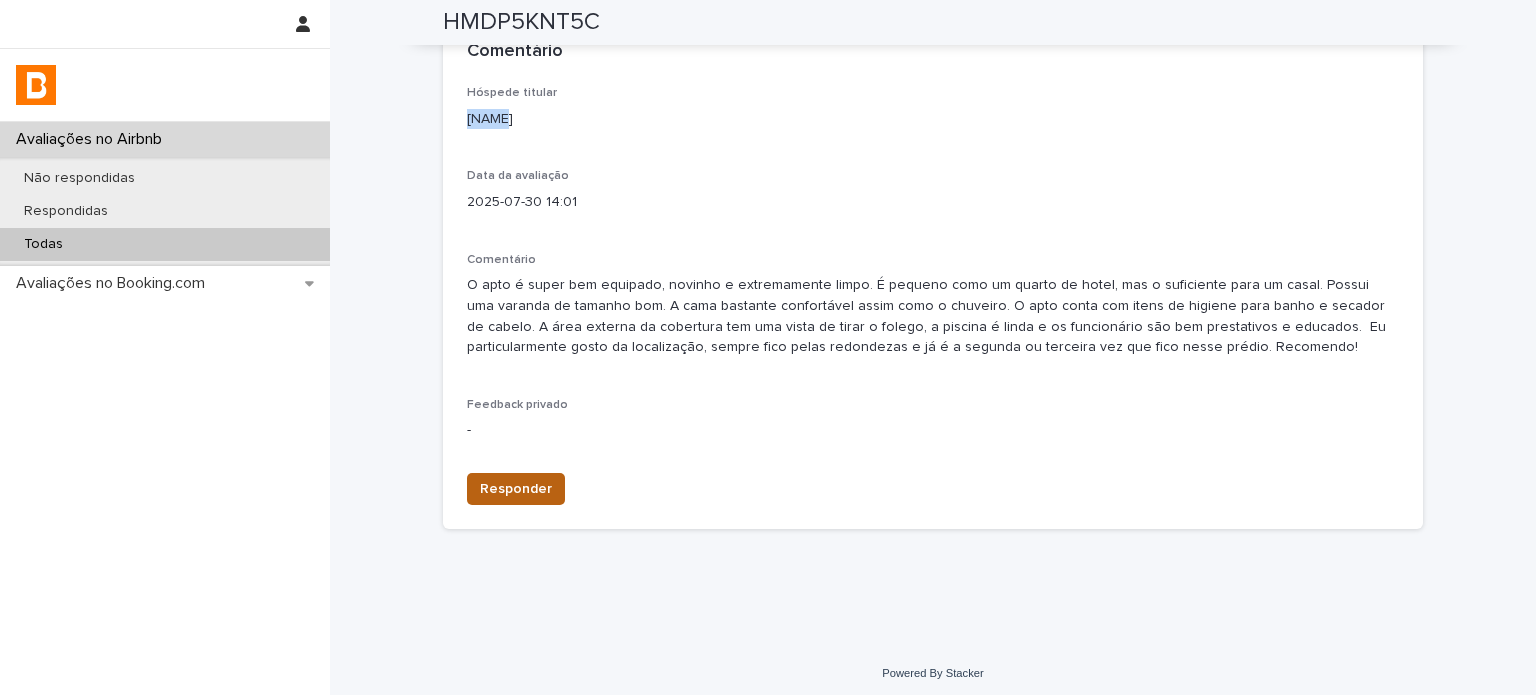click on "Responder" at bounding box center (516, 489) 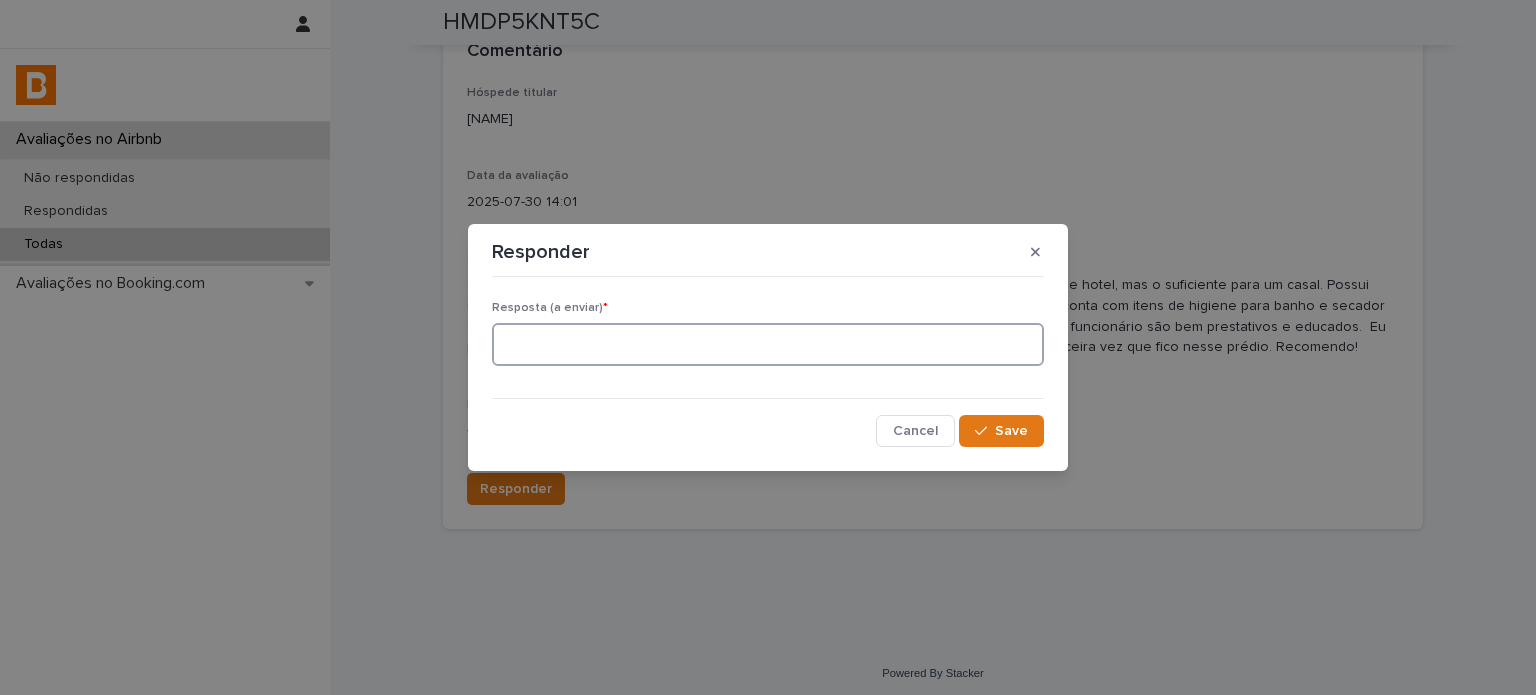 click at bounding box center (768, 344) 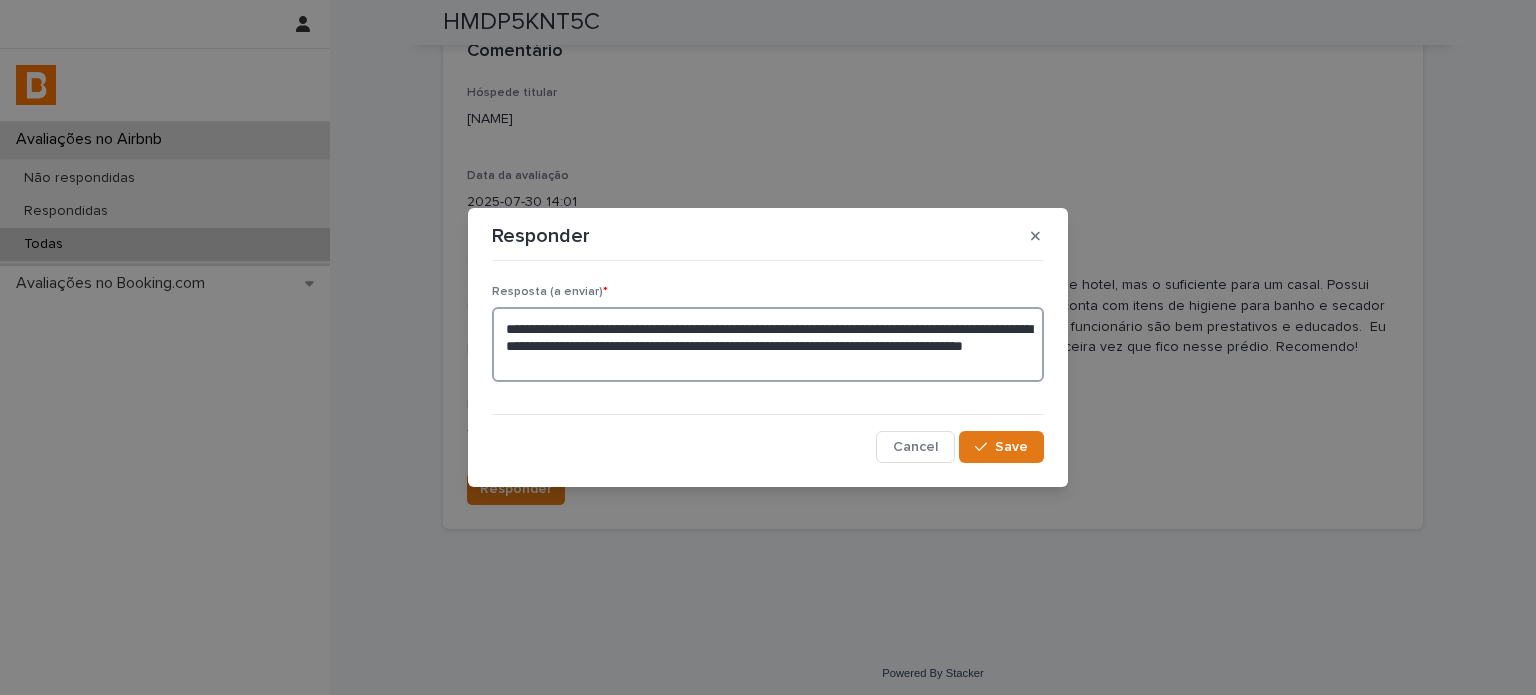 type on "**********" 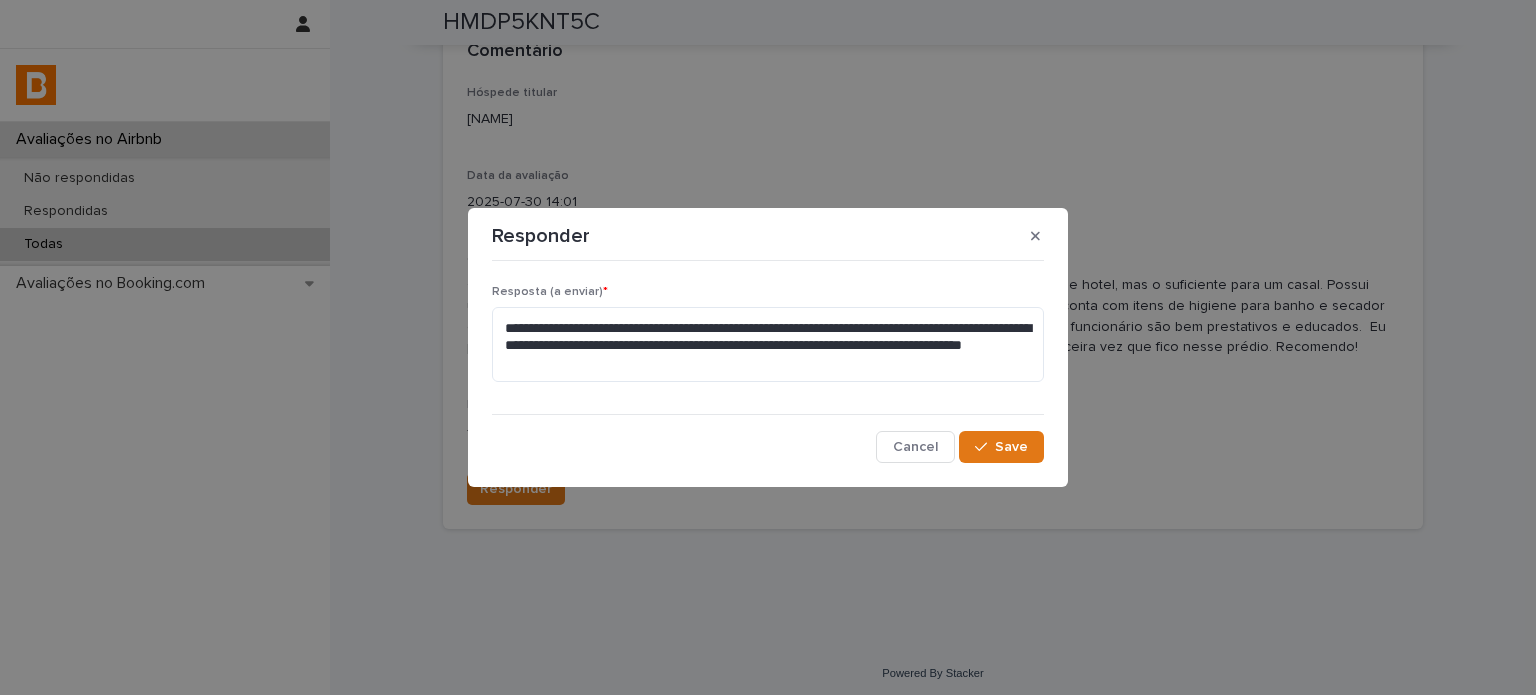 click on "**********" at bounding box center [768, 366] 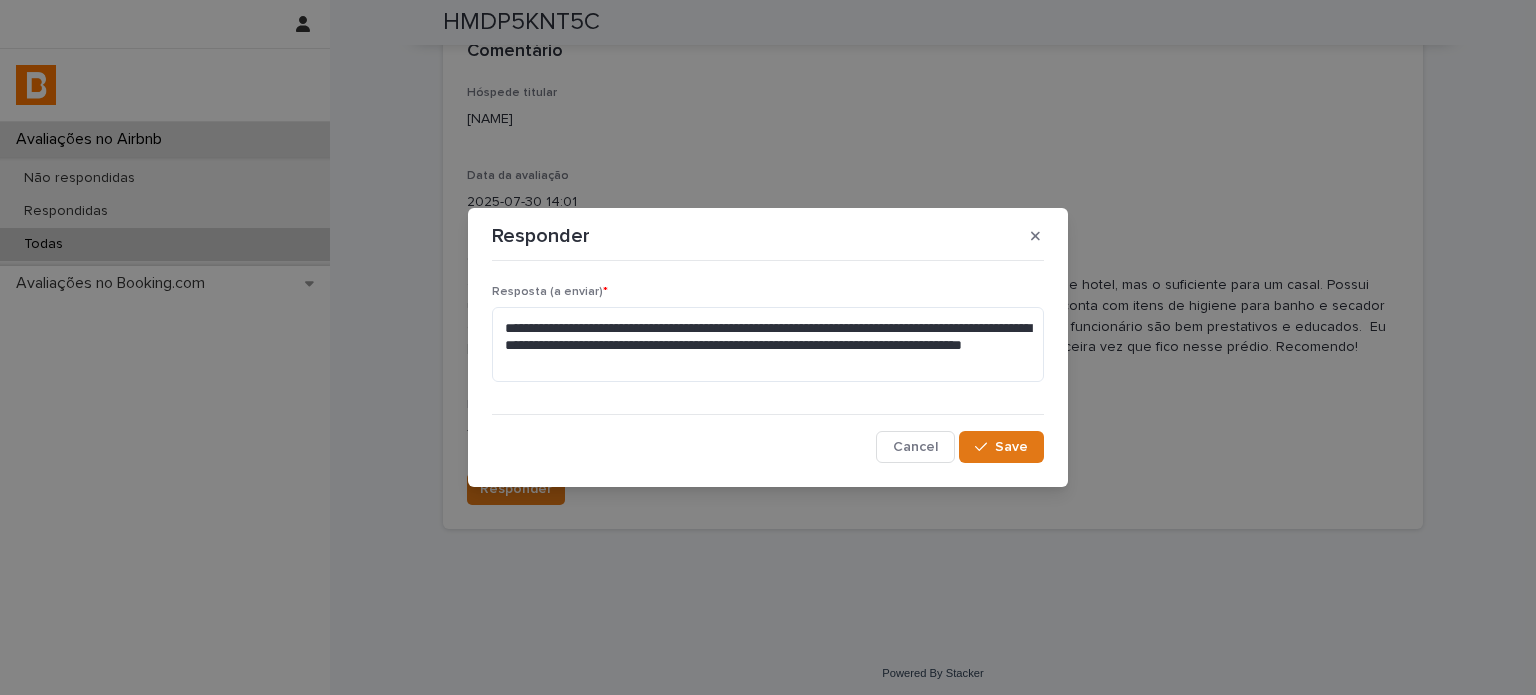 drag, startPoint x: 1020, startPoint y: 446, endPoint x: 1065, endPoint y: 437, distance: 45.891174 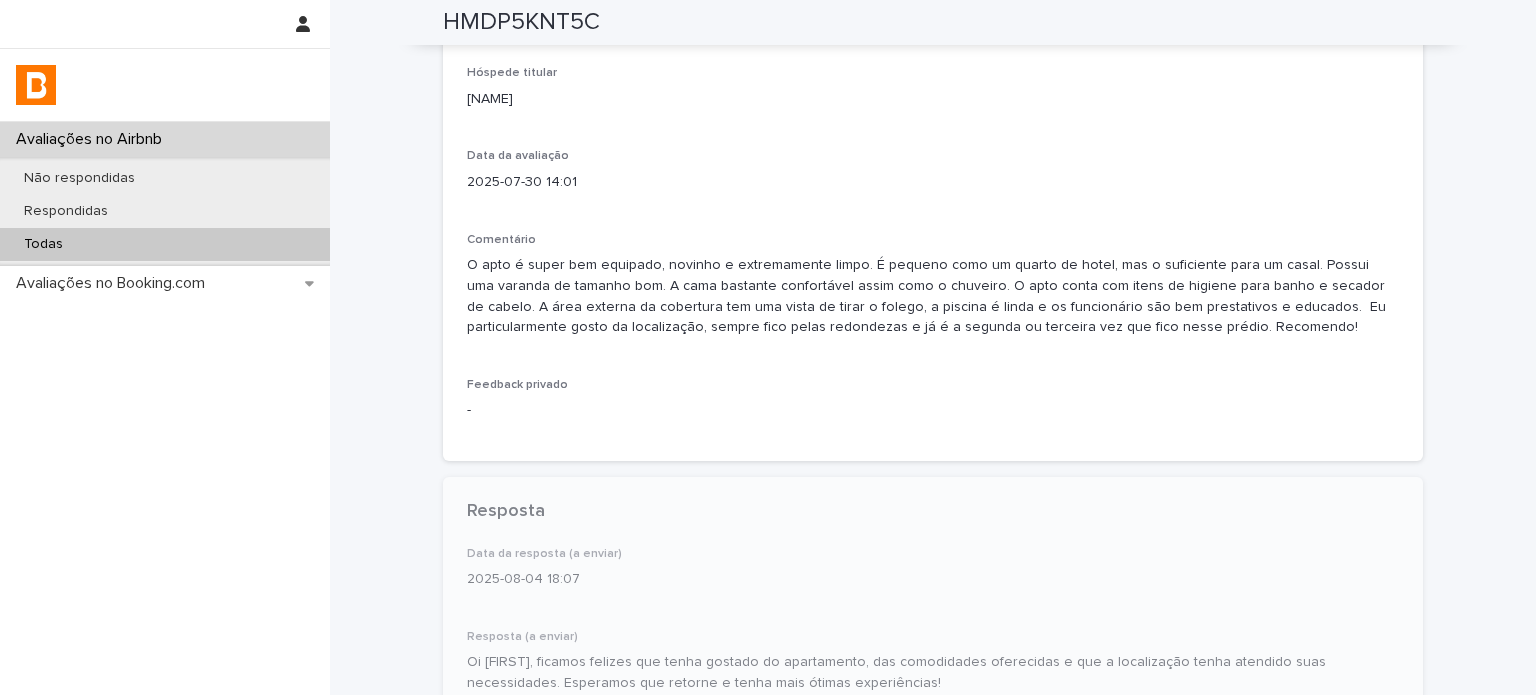 scroll, scrollTop: 512, scrollLeft: 0, axis: vertical 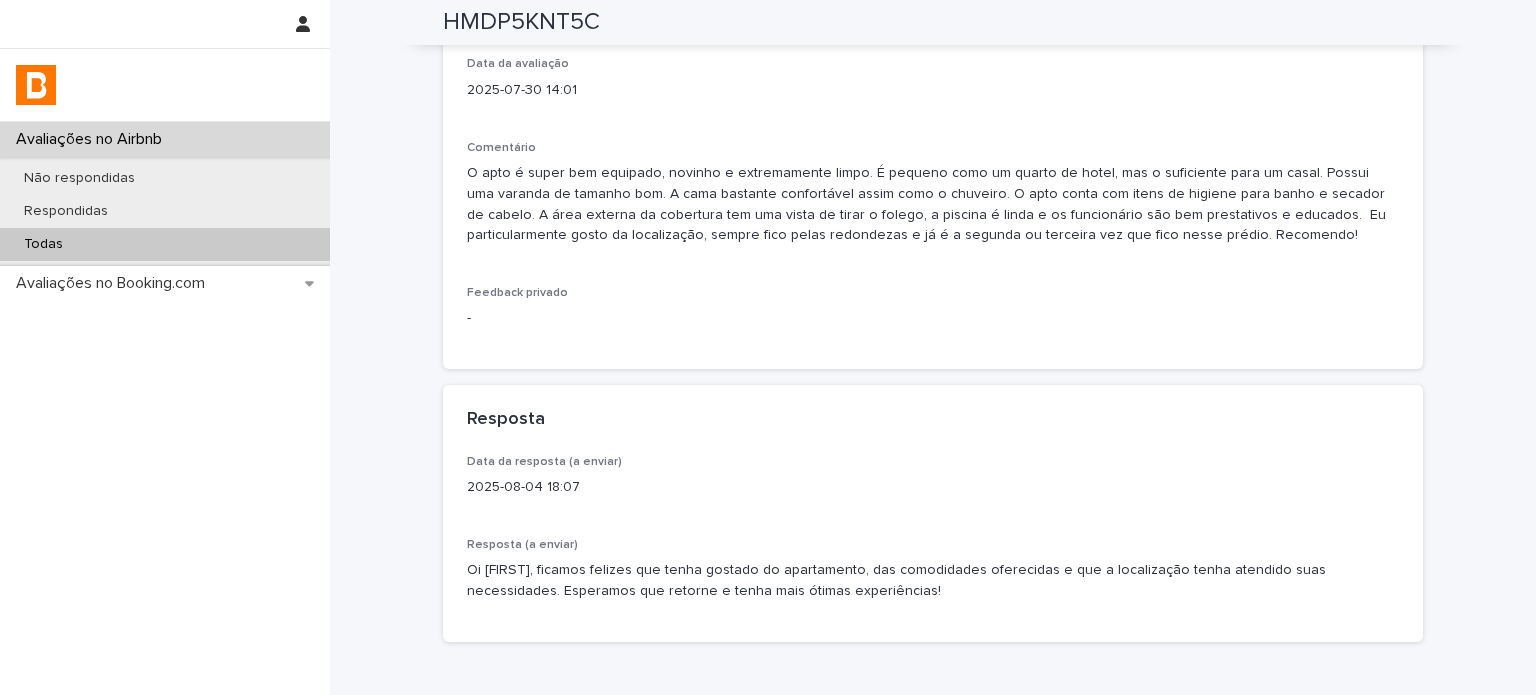 click on "Todas" at bounding box center [165, 244] 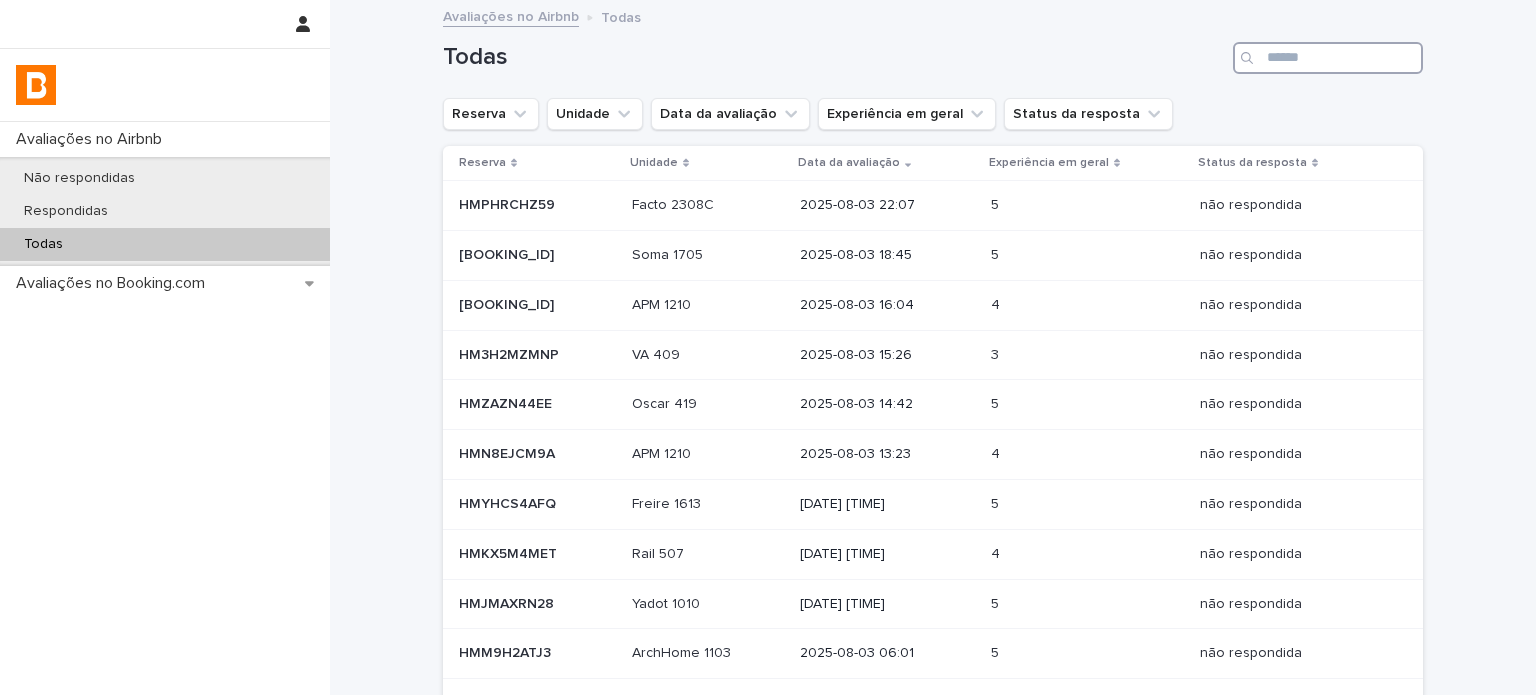 click at bounding box center (1328, 58) 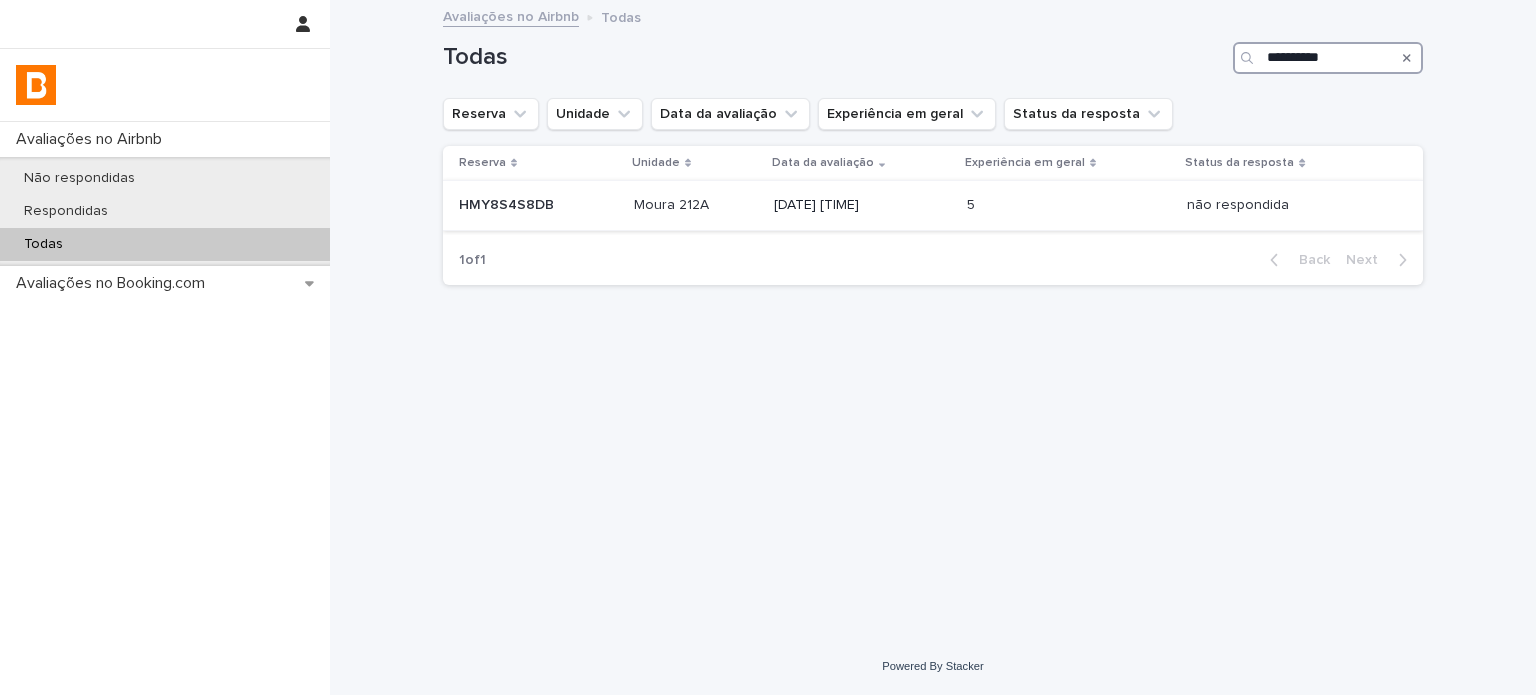 type on "**********" 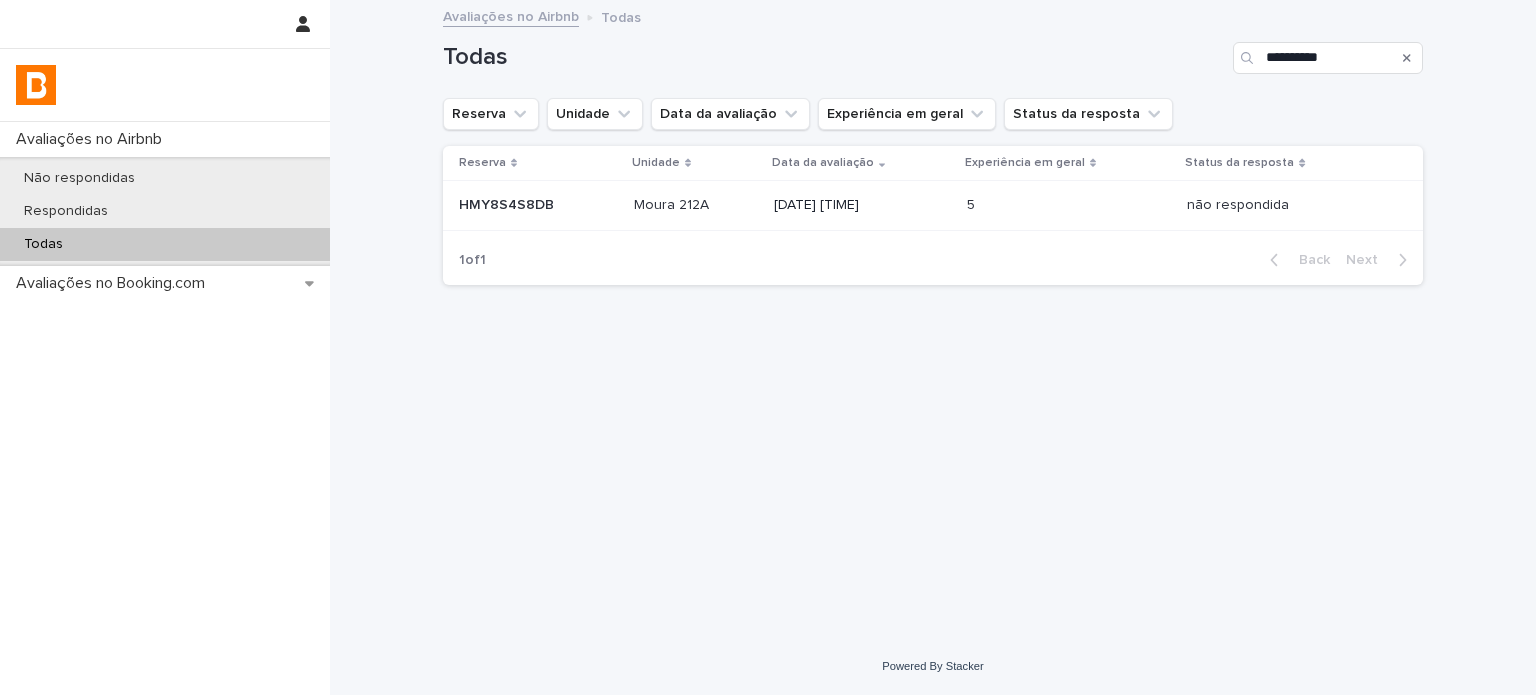 click on "[DATE] [TIME]" at bounding box center [862, 205] 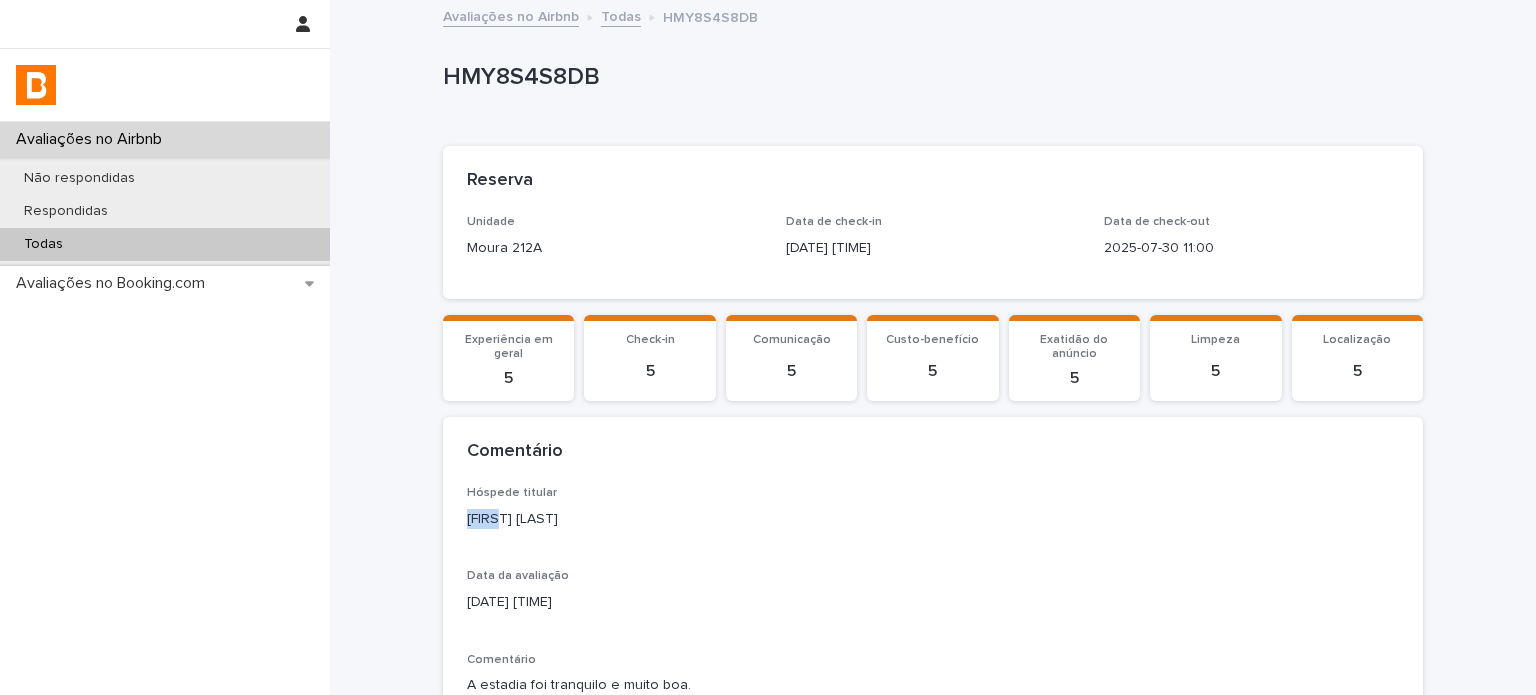 drag, startPoint x: 494, startPoint y: 516, endPoint x: 389, endPoint y: 517, distance: 105.00476 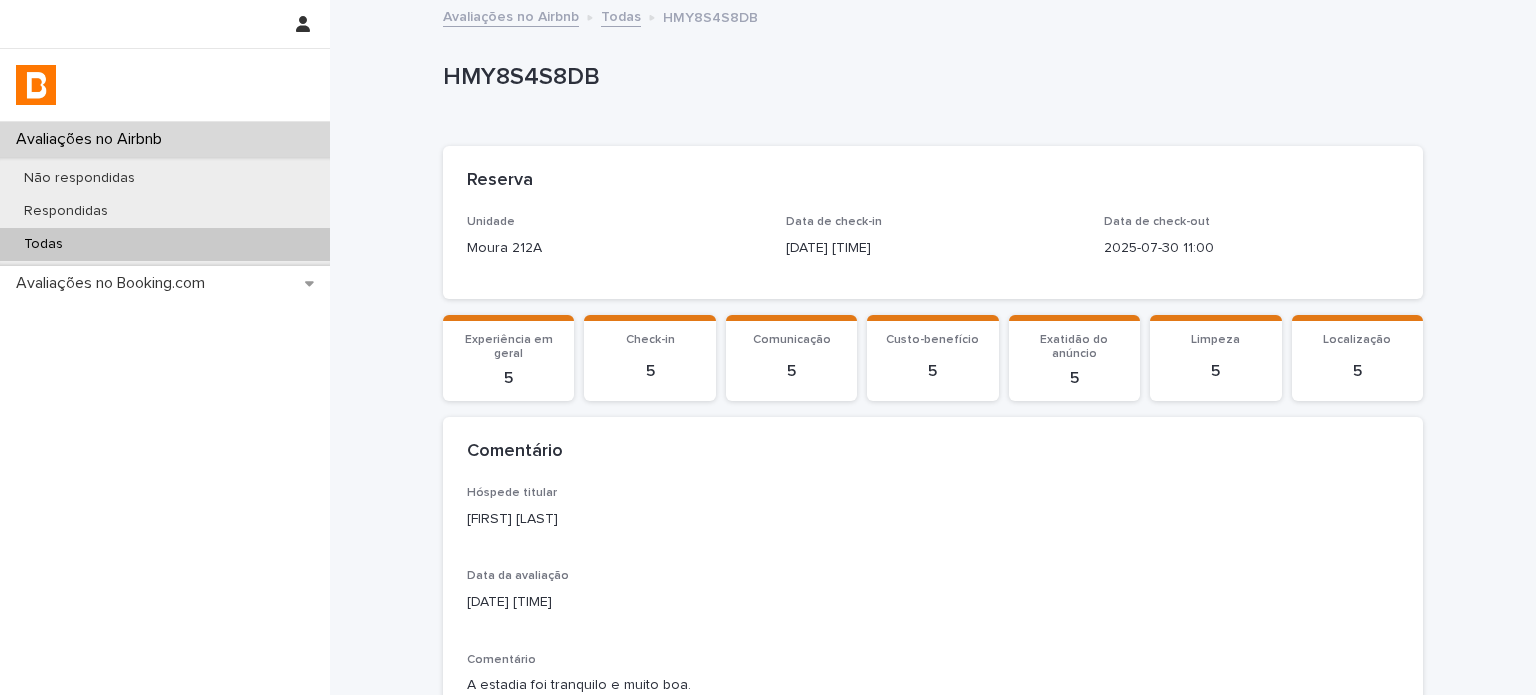 drag, startPoint x: 512, startPoint y: 503, endPoint x: 492, endPoint y: 515, distance: 23.323807 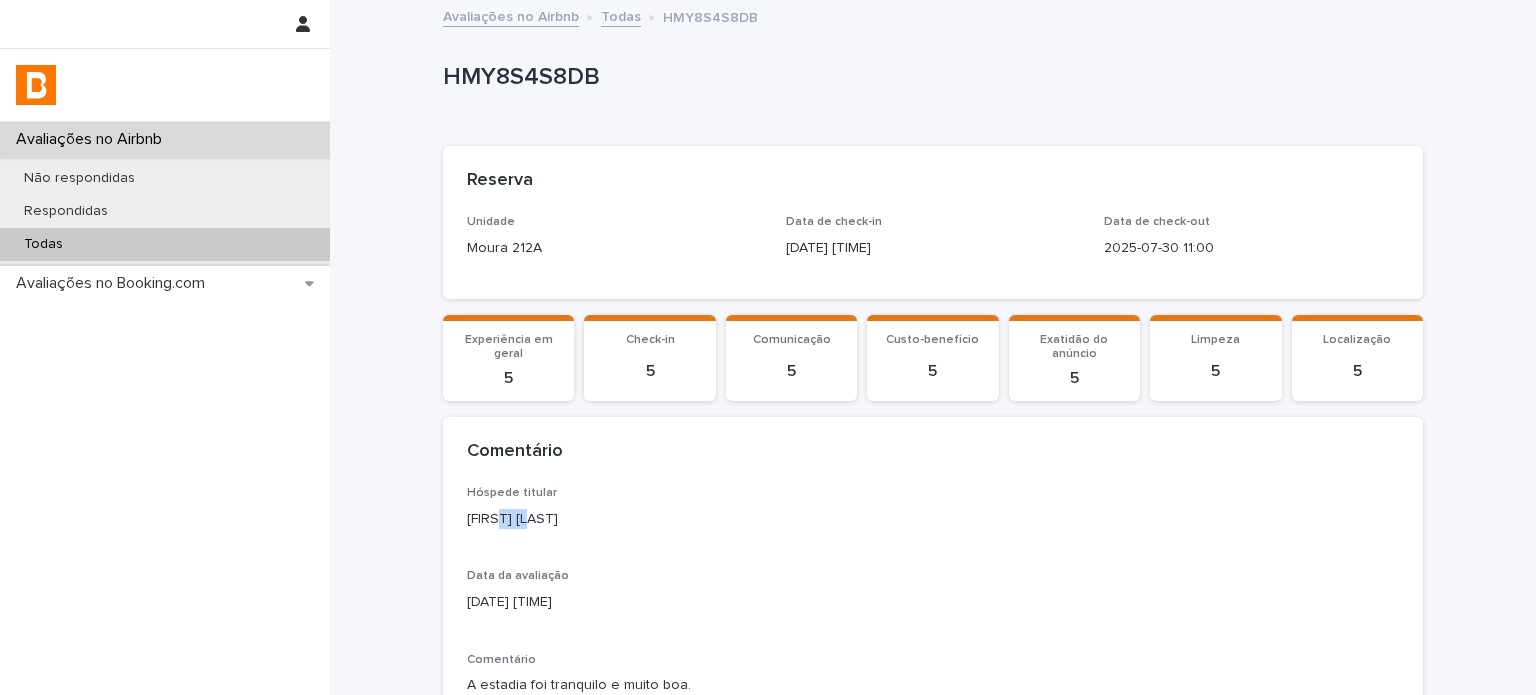 drag, startPoint x: 492, startPoint y: 515, endPoint x: 530, endPoint y: 515, distance: 38 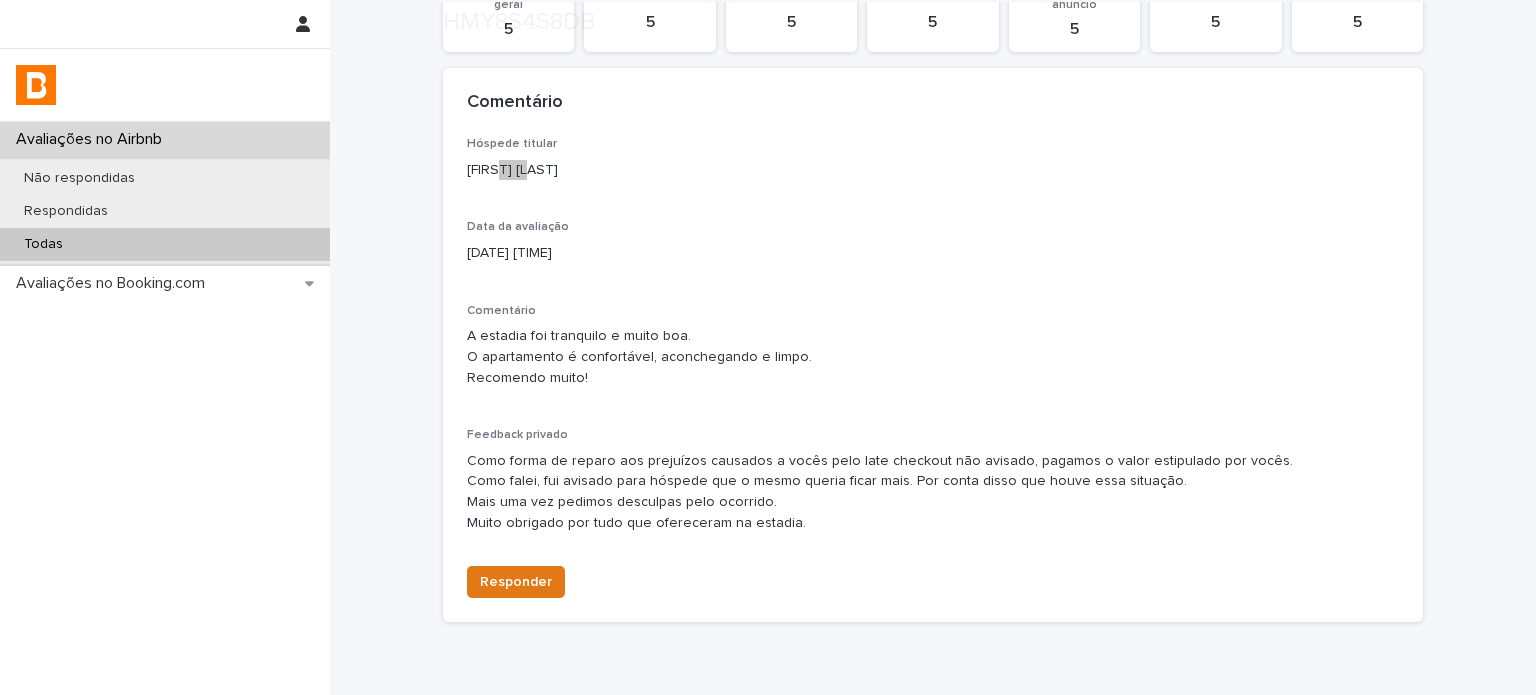 scroll, scrollTop: 400, scrollLeft: 0, axis: vertical 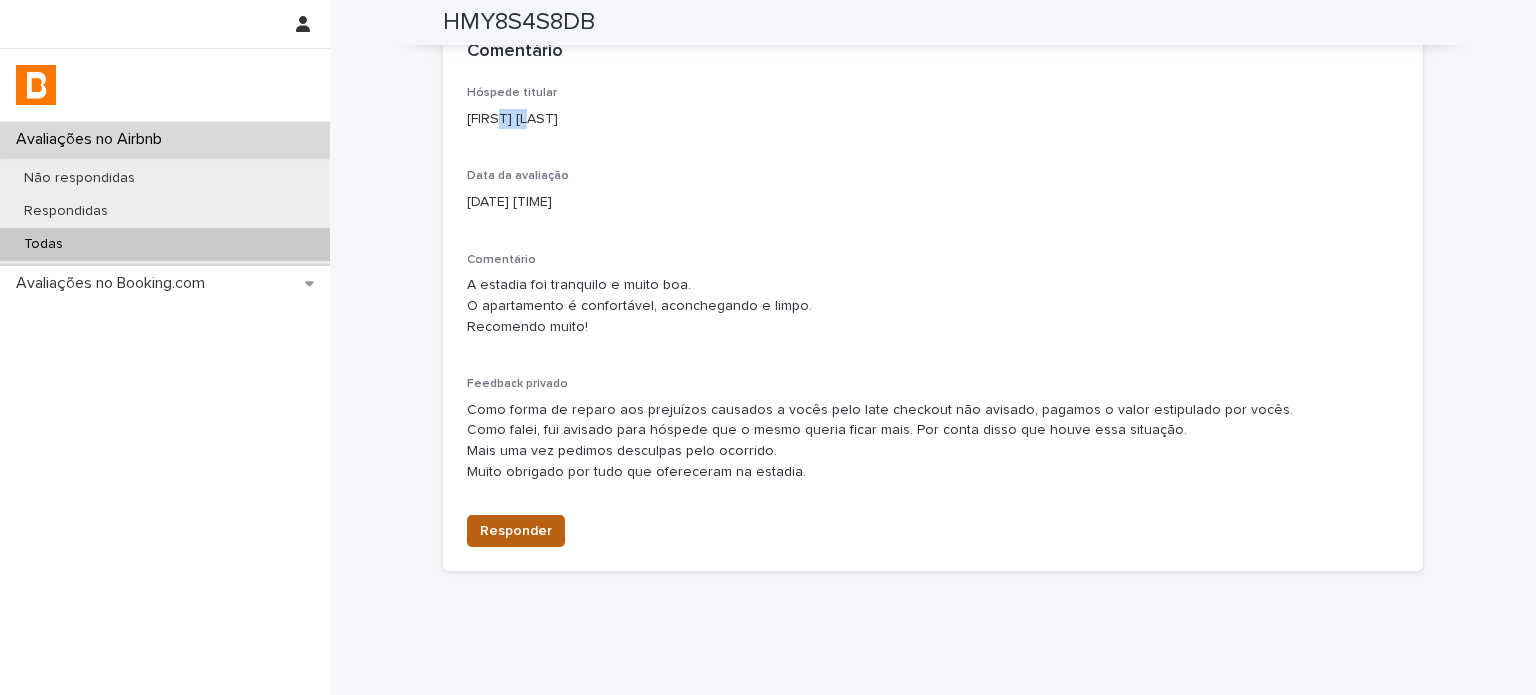 click on "Responder" at bounding box center [516, 531] 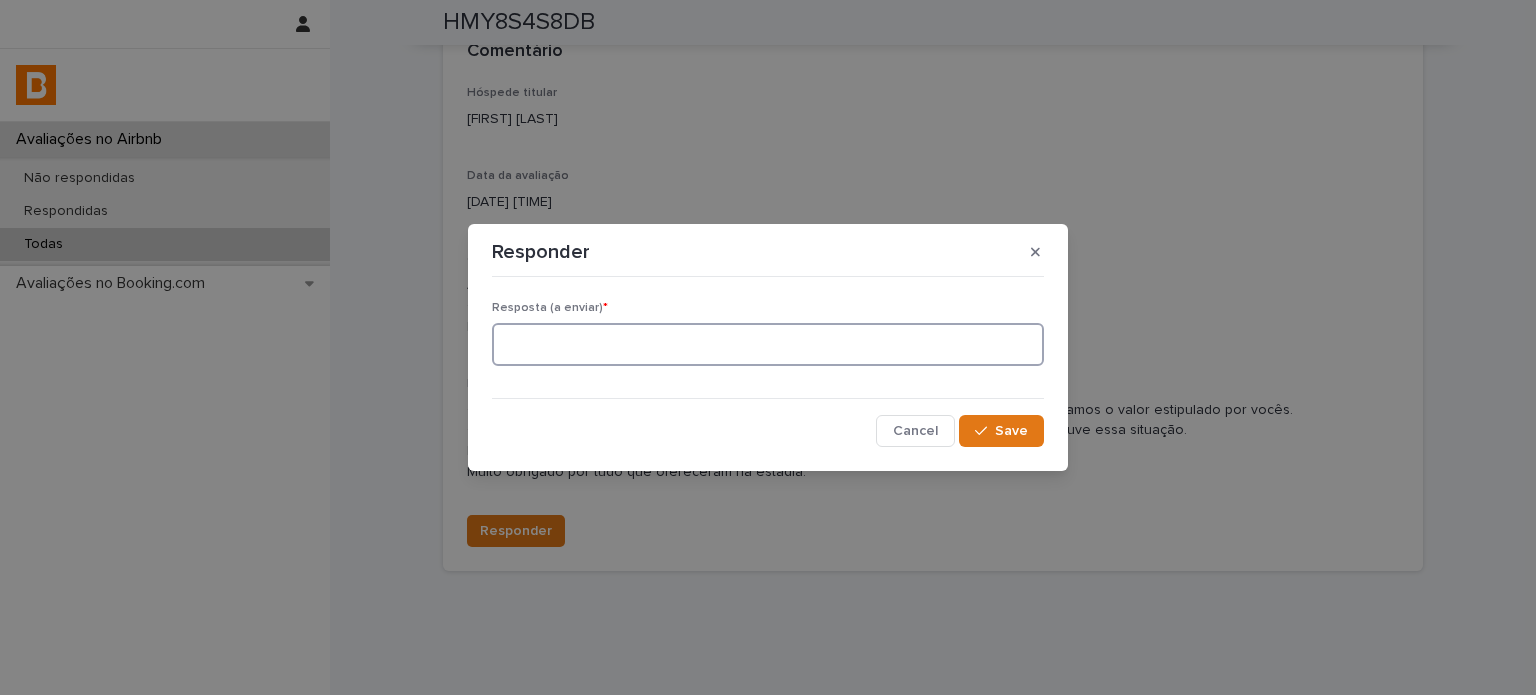 click at bounding box center (768, 344) 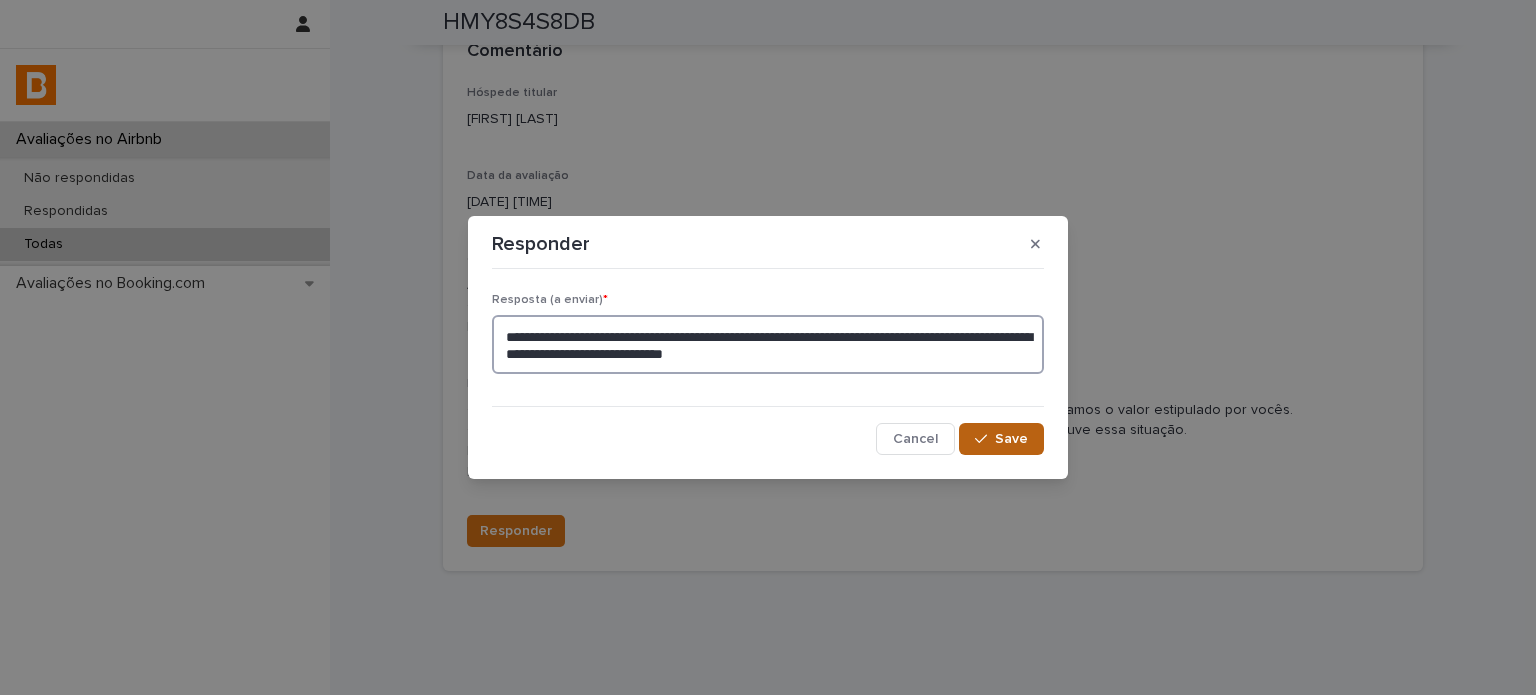 type on "**********" 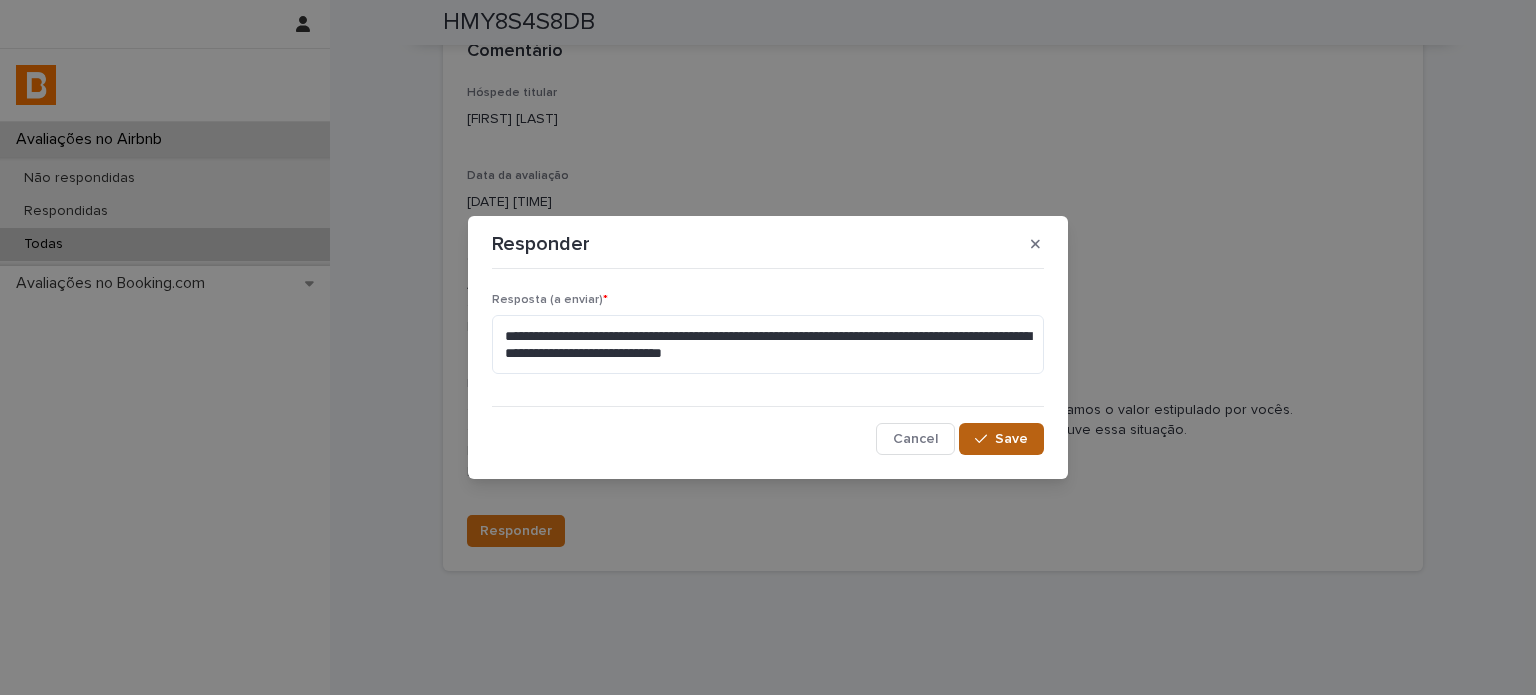 click on "Save" at bounding box center (1011, 439) 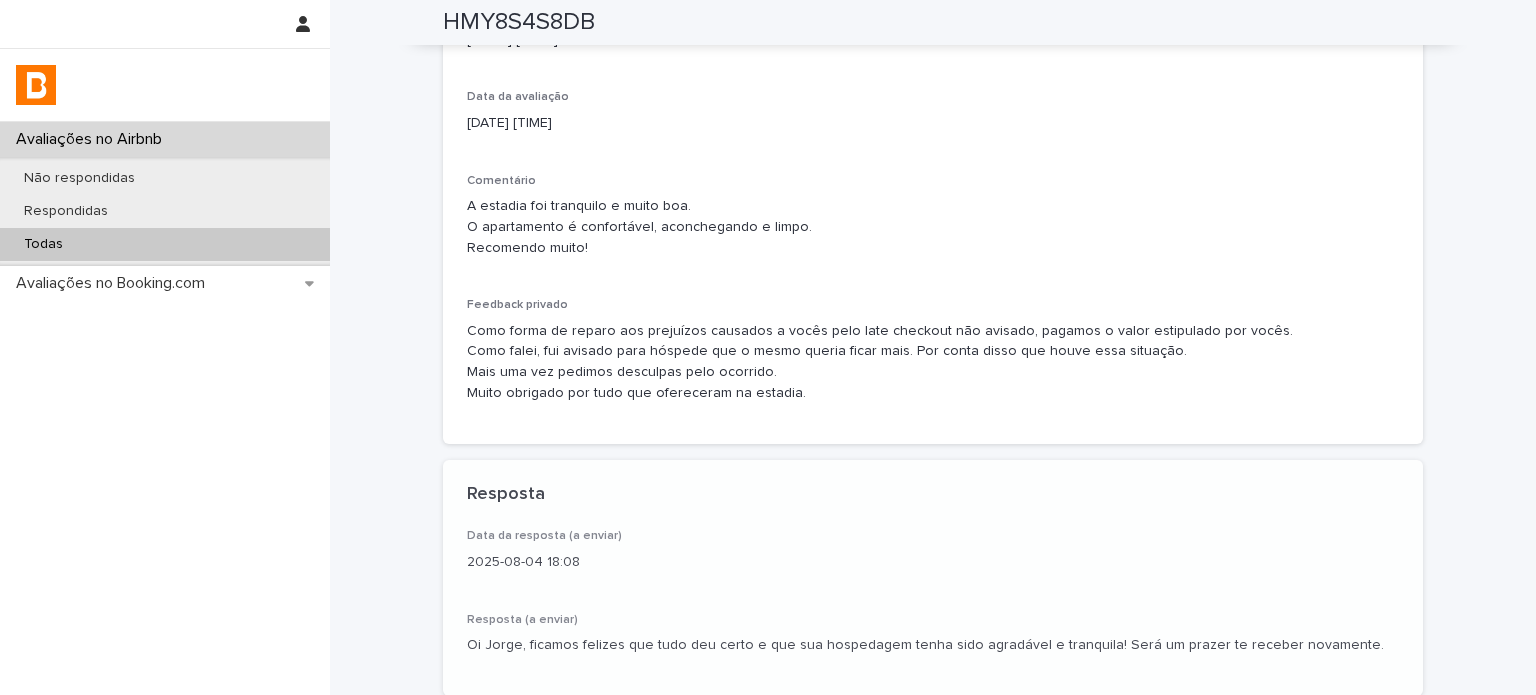scroll, scrollTop: 502, scrollLeft: 0, axis: vertical 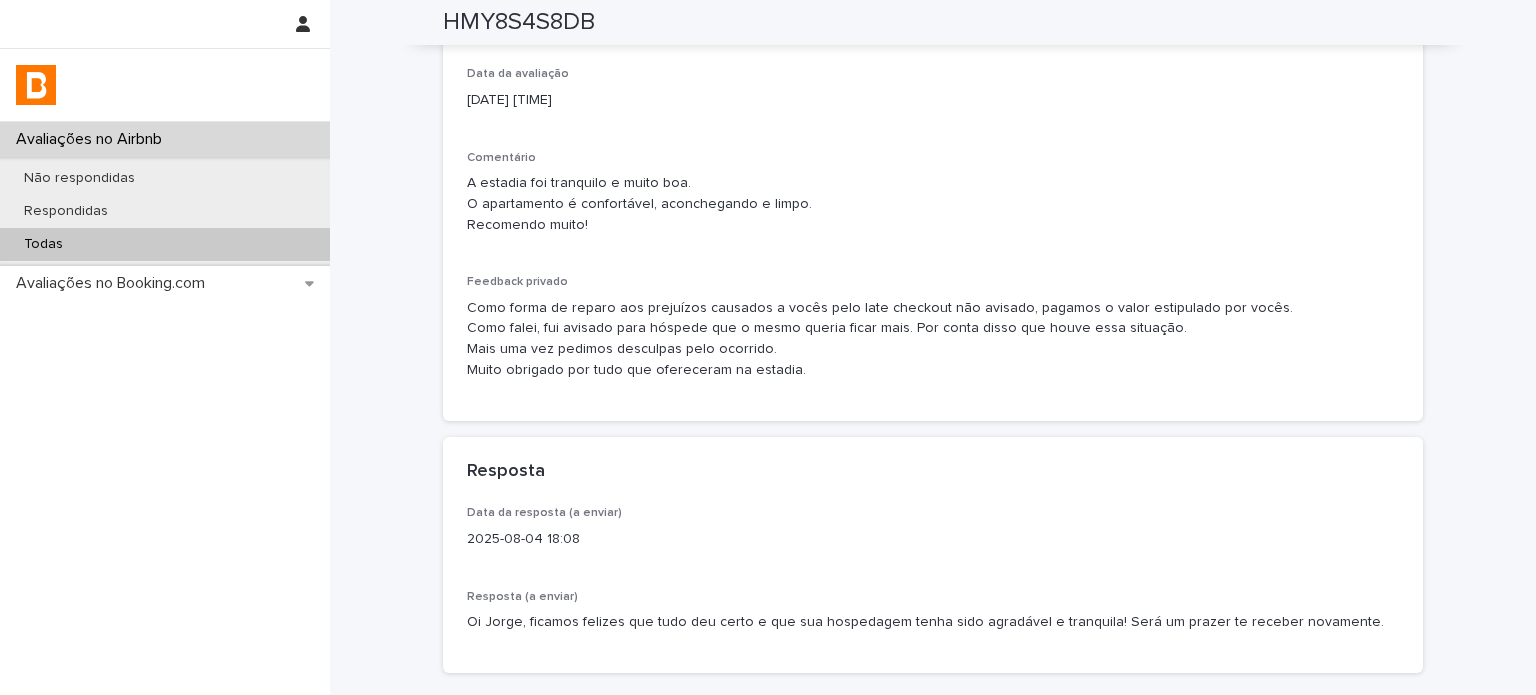 click on "Todas" at bounding box center [165, 244] 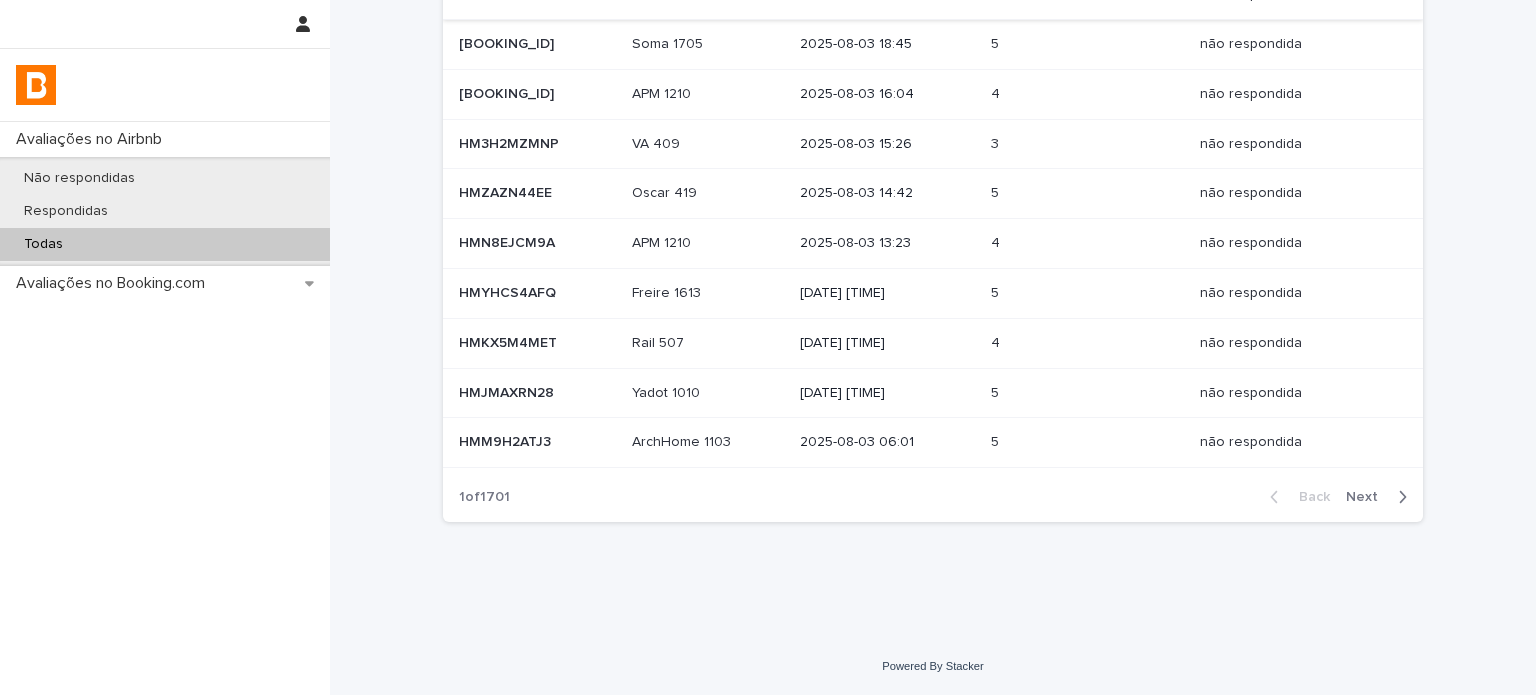 scroll, scrollTop: 0, scrollLeft: 0, axis: both 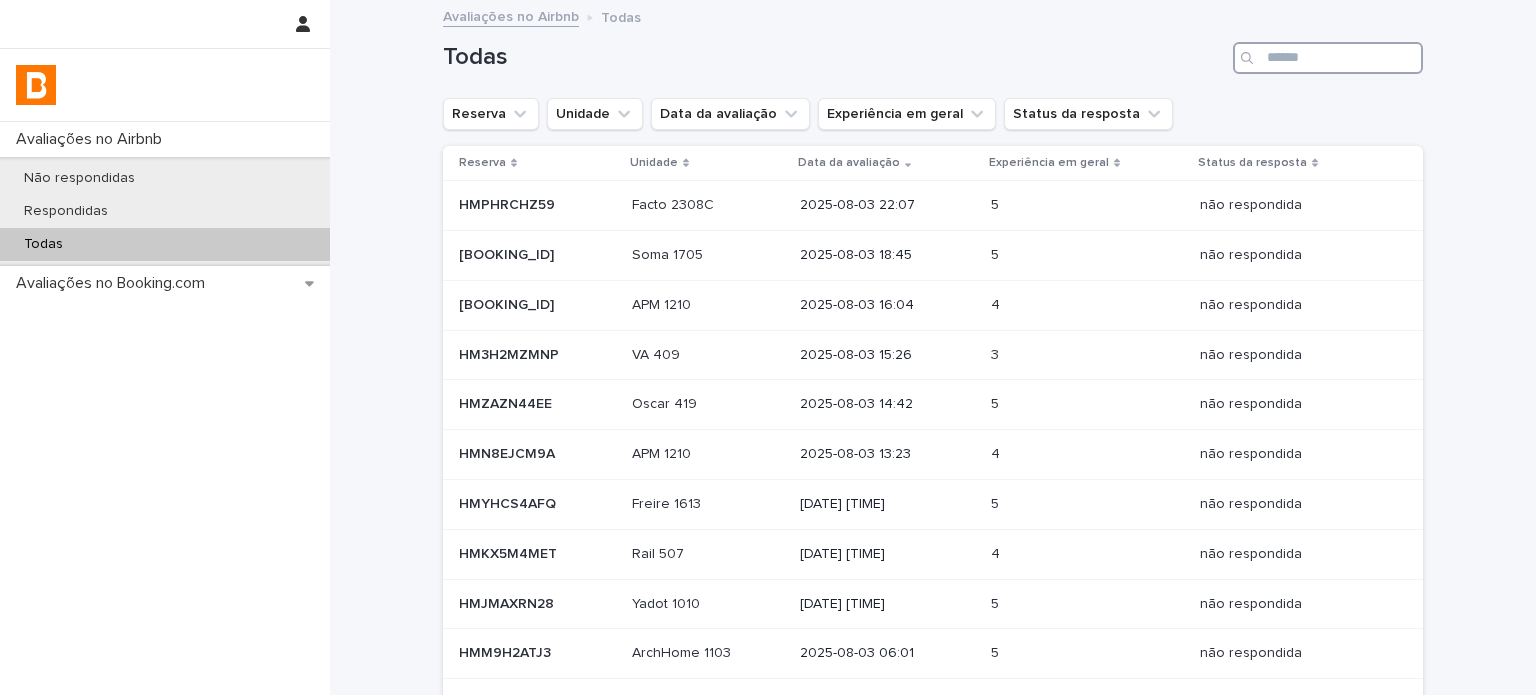 click at bounding box center [1328, 58] 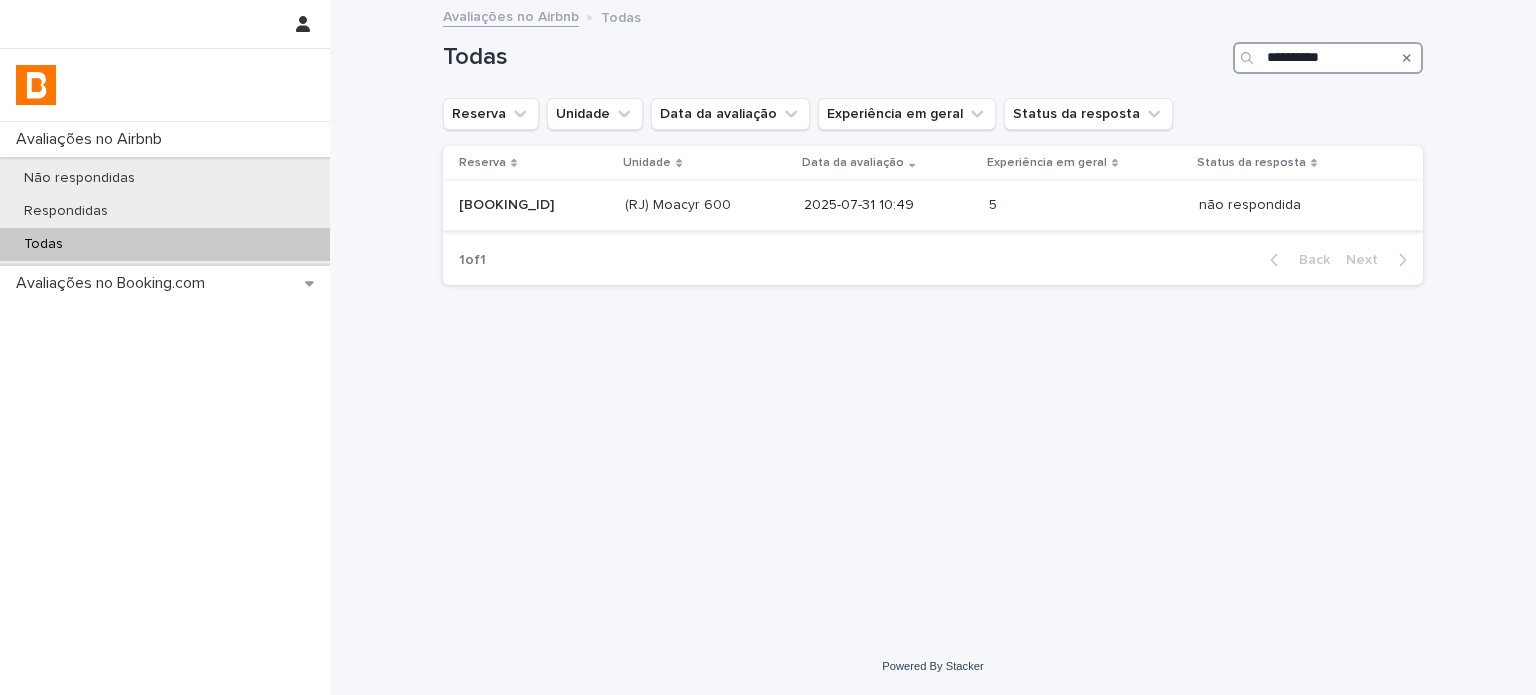 type on "**********" 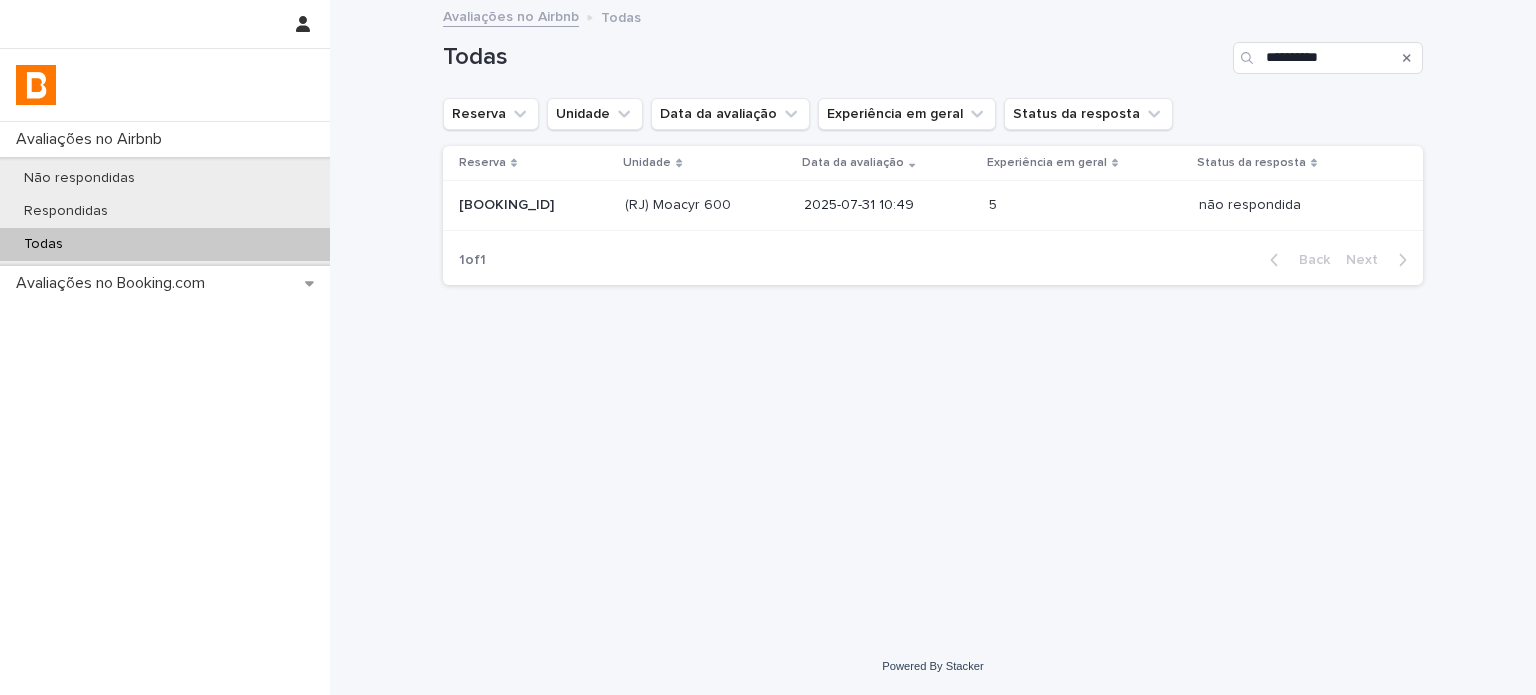 click on "5 5" at bounding box center [1086, 205] 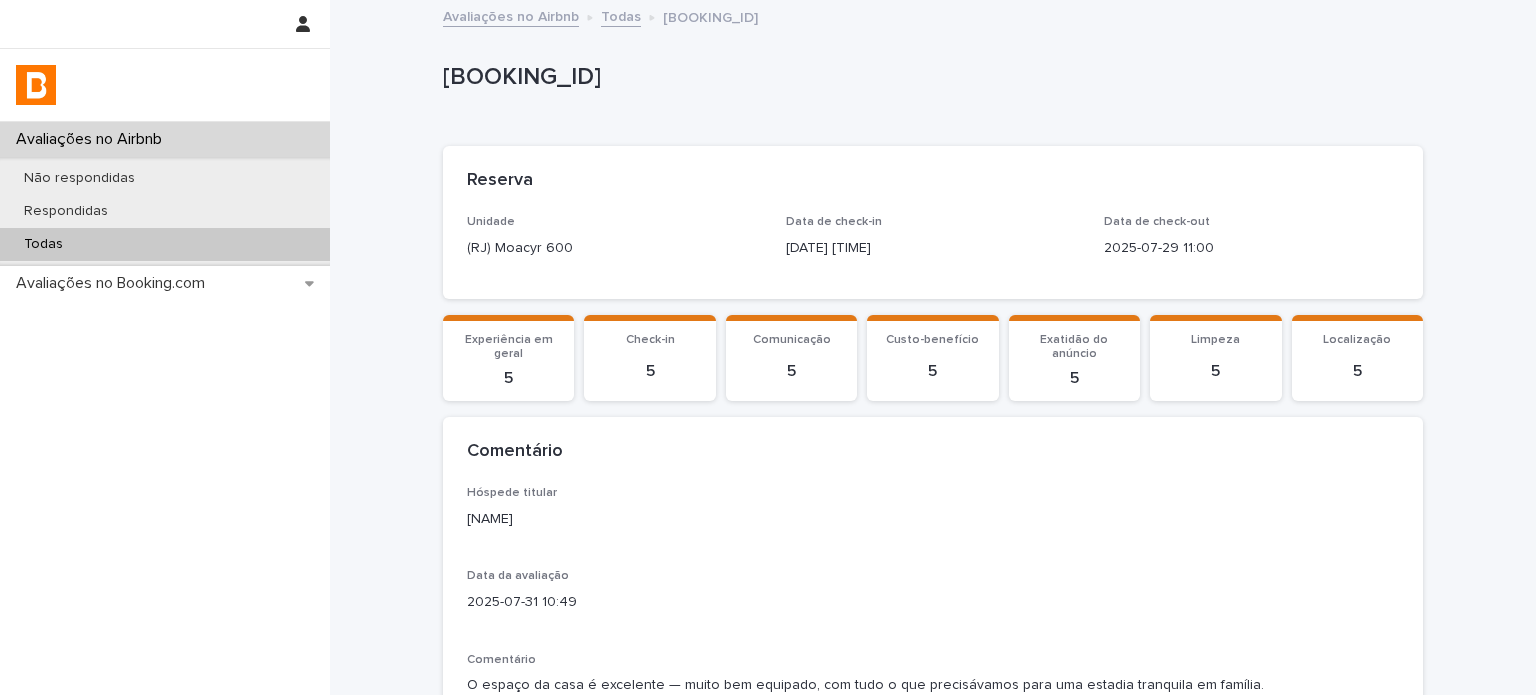 click on "[NAME]" at bounding box center (933, 519) 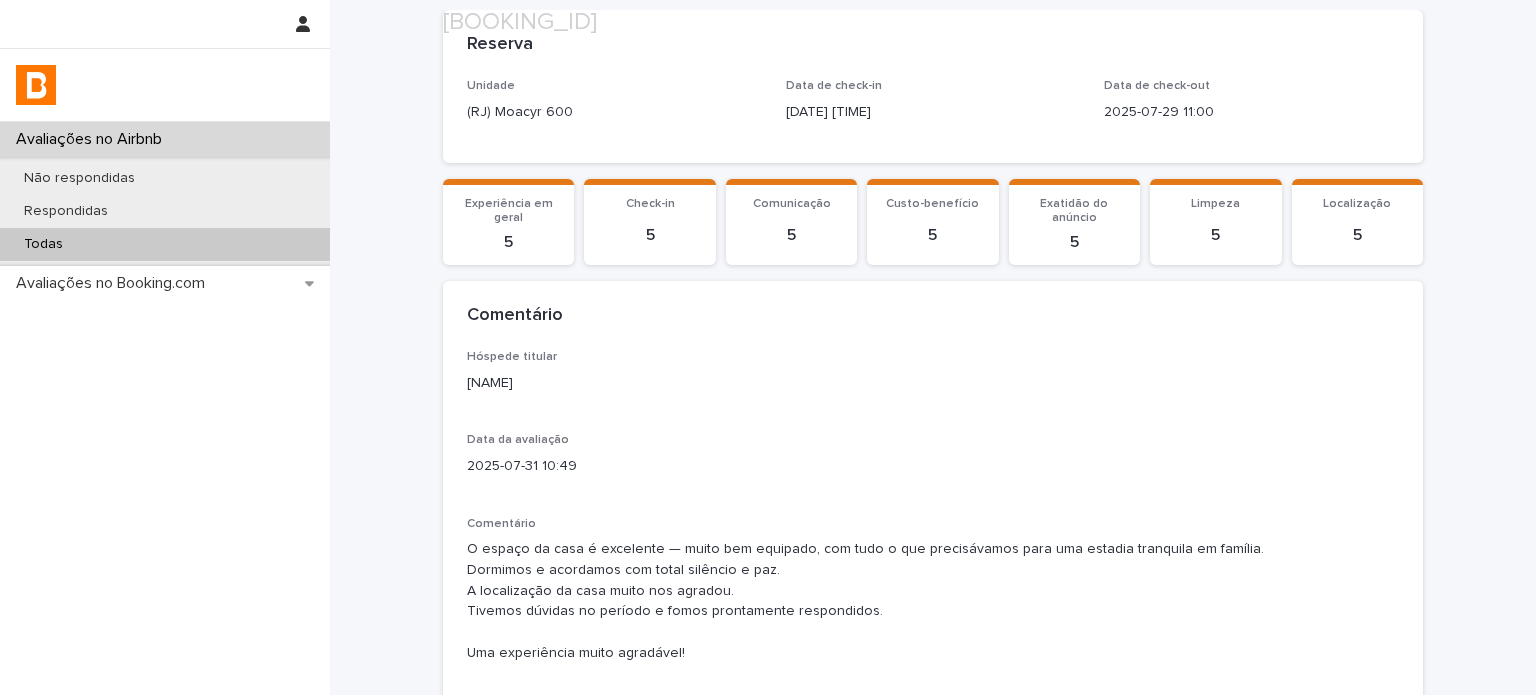 scroll, scrollTop: 500, scrollLeft: 0, axis: vertical 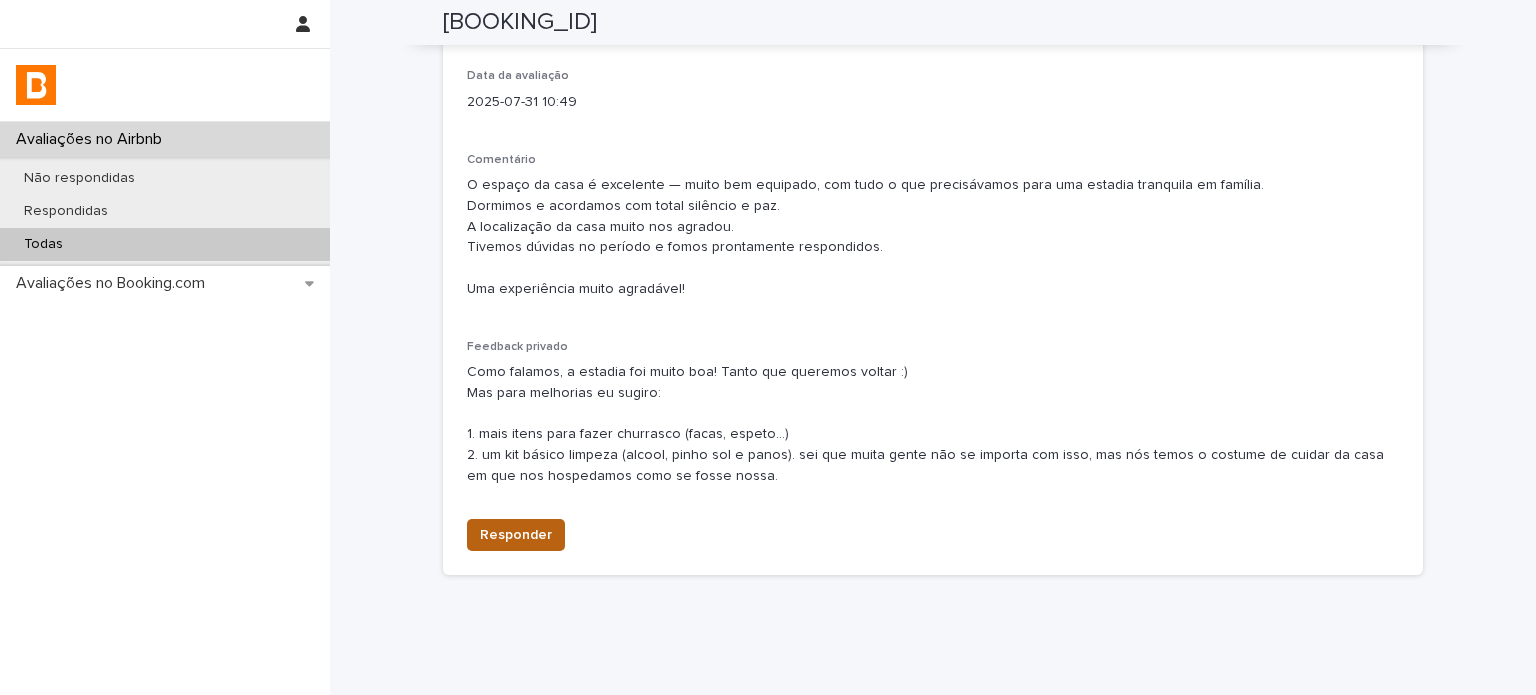 click on "Responder" at bounding box center [516, 535] 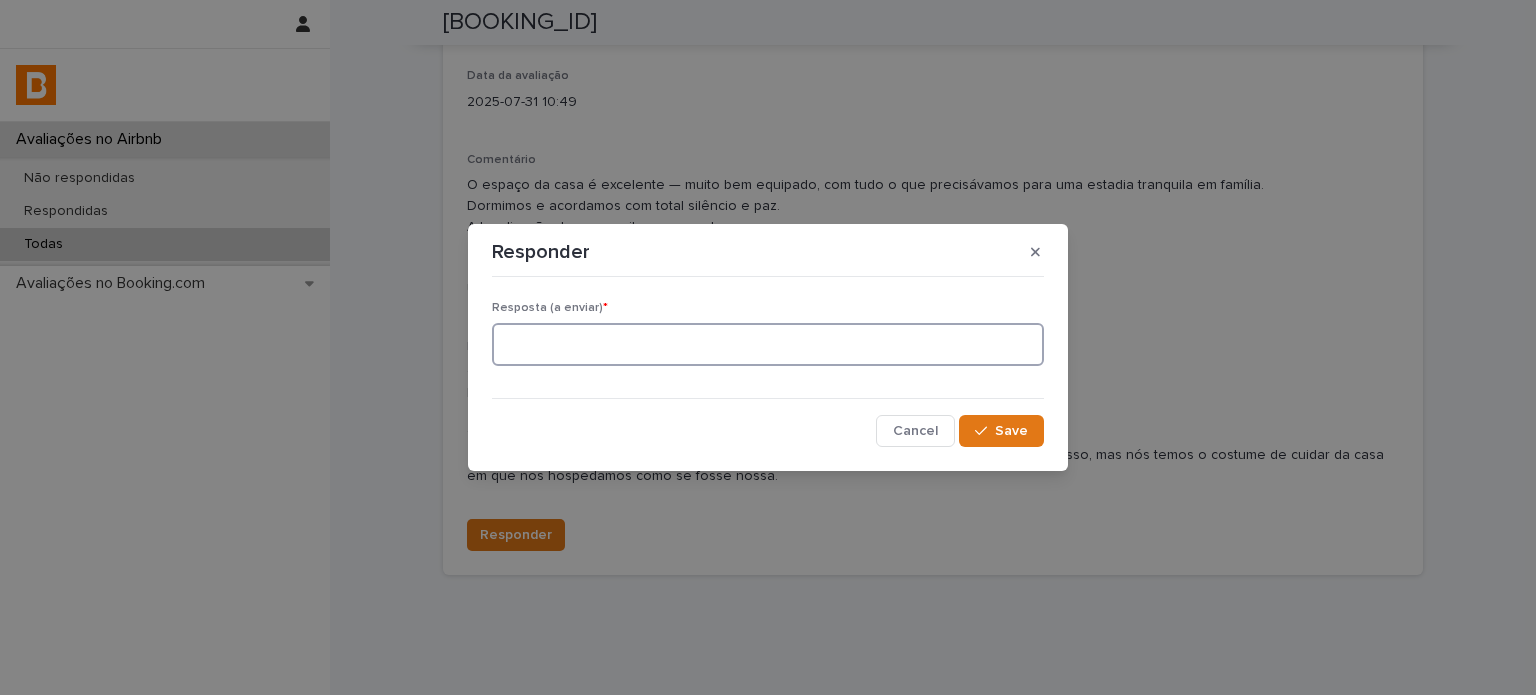 click at bounding box center (768, 344) 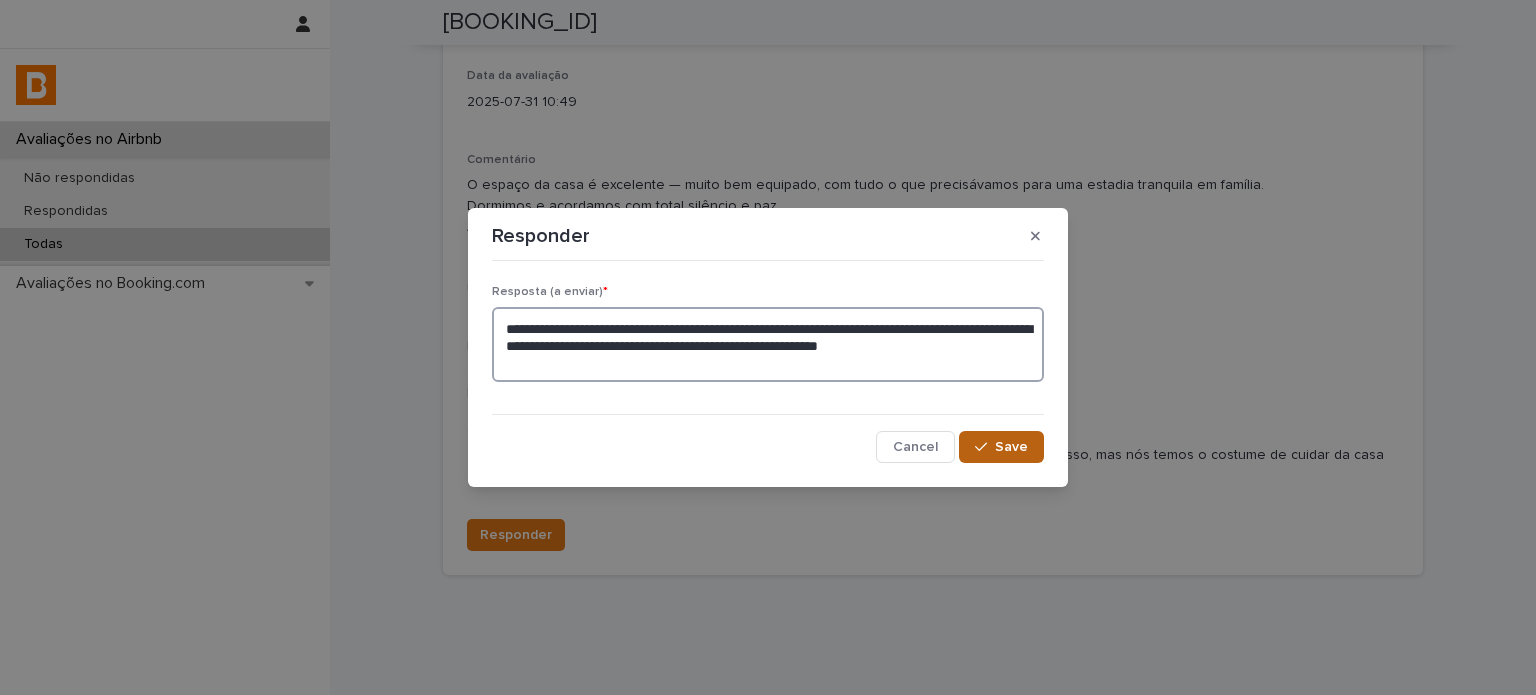 type on "**********" 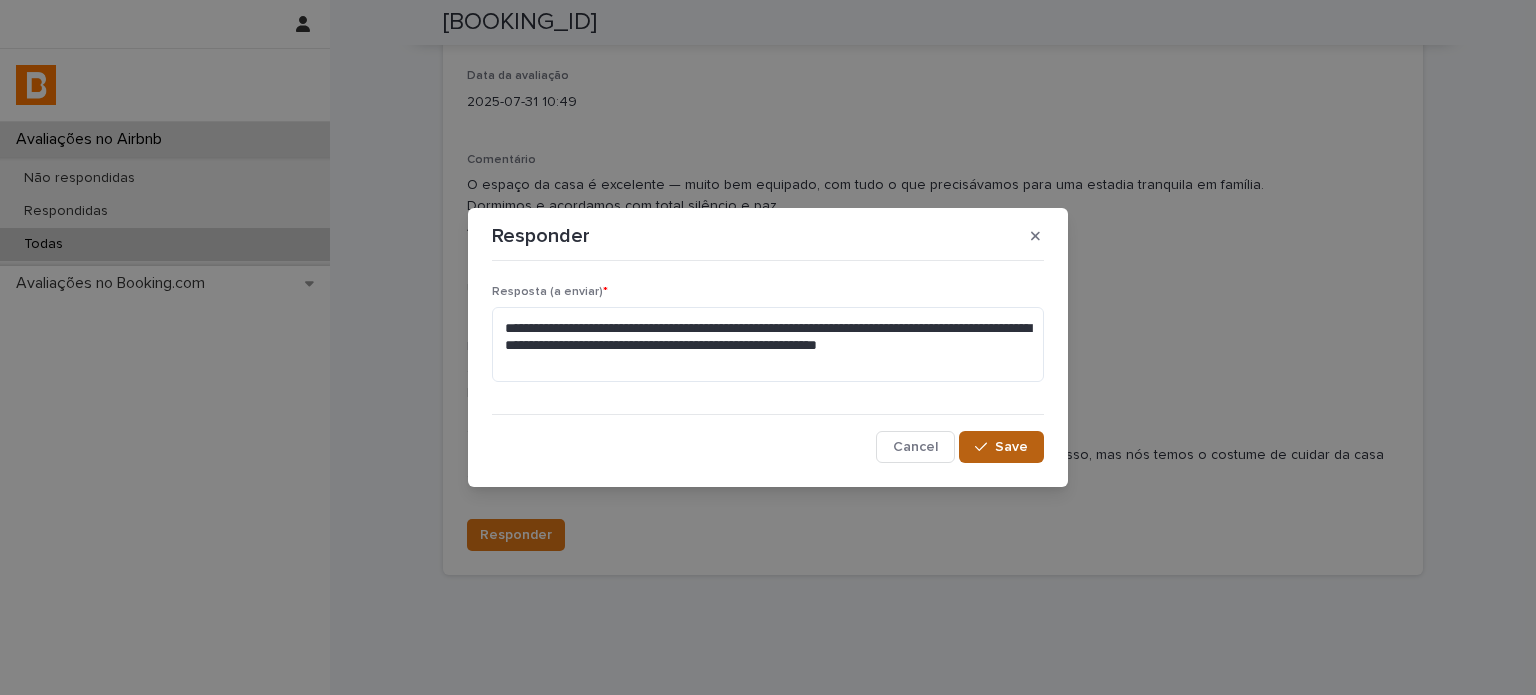 drag, startPoint x: 1012, startPoint y: 450, endPoint x: 1000, endPoint y: 441, distance: 15 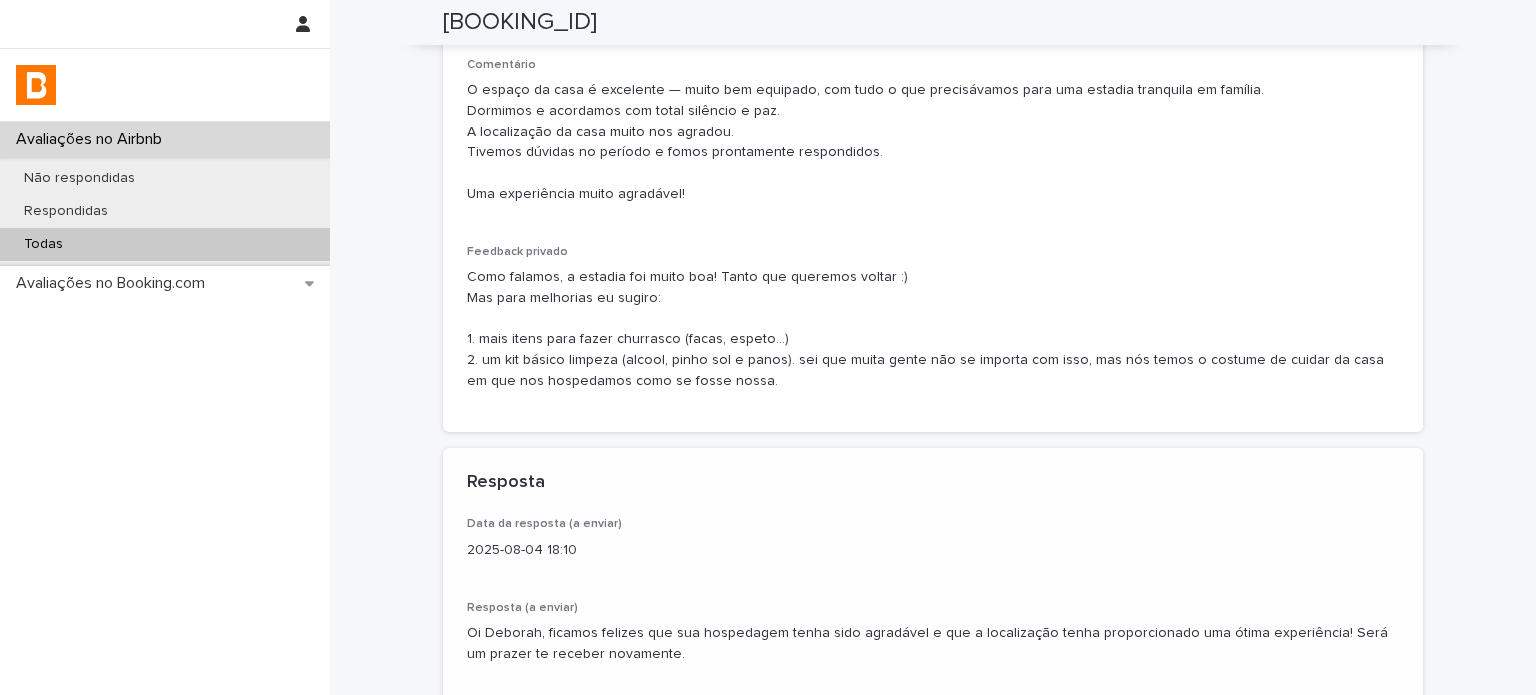 scroll, scrollTop: 612, scrollLeft: 0, axis: vertical 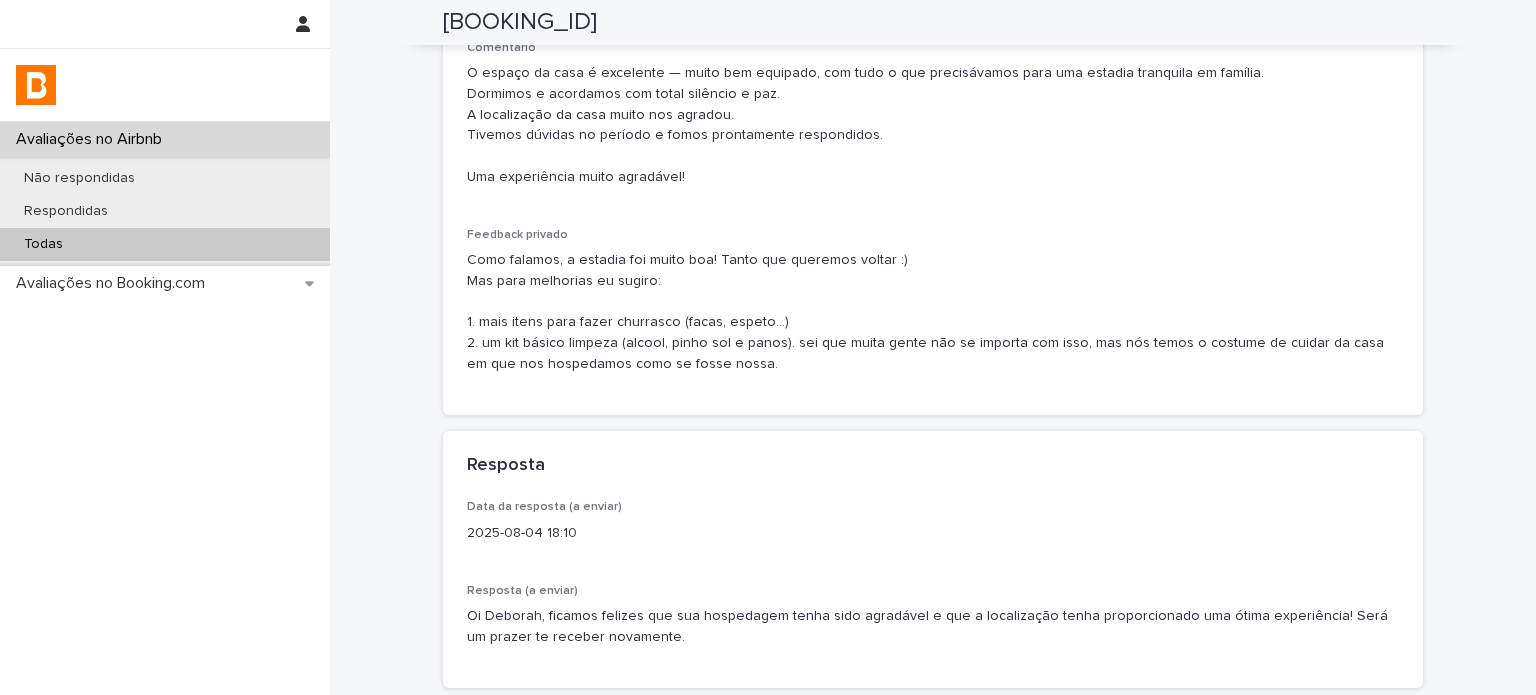 click on "Todas" at bounding box center [165, 244] 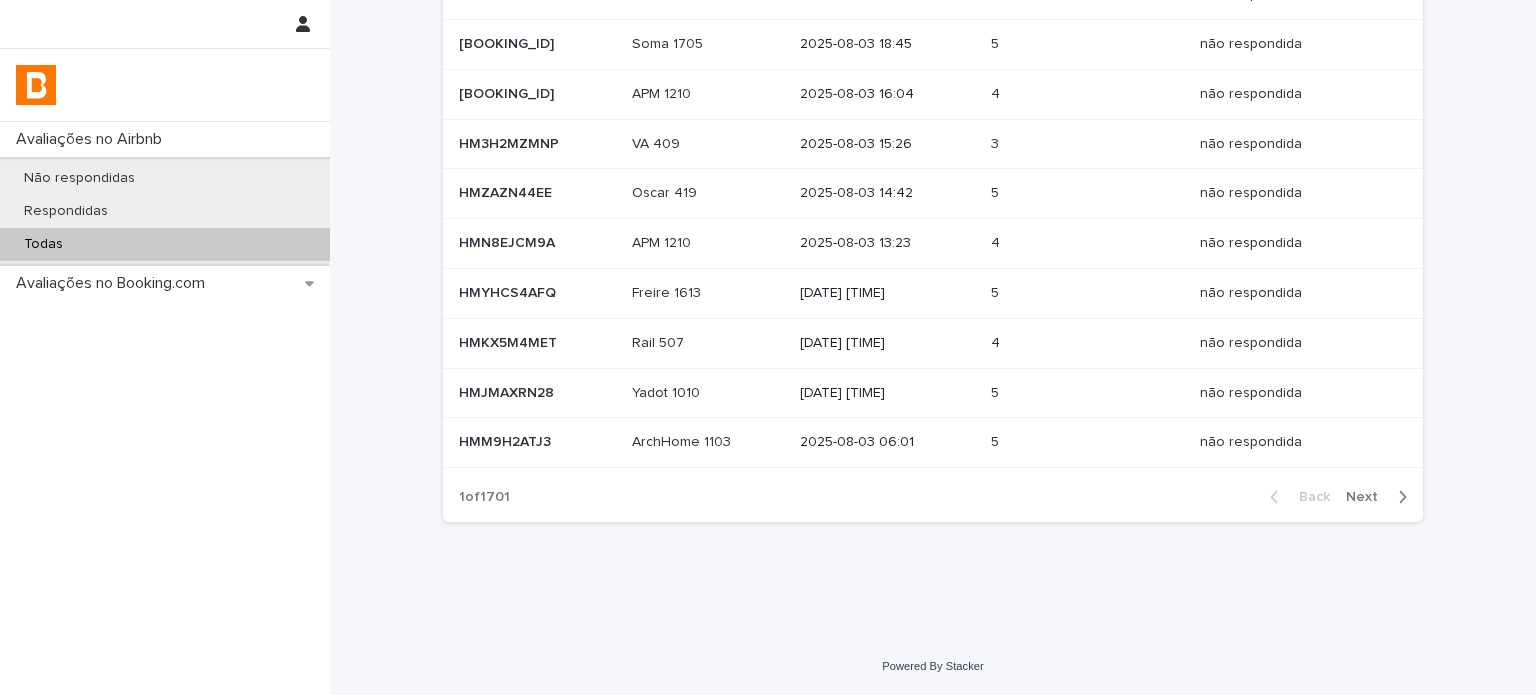scroll, scrollTop: 0, scrollLeft: 0, axis: both 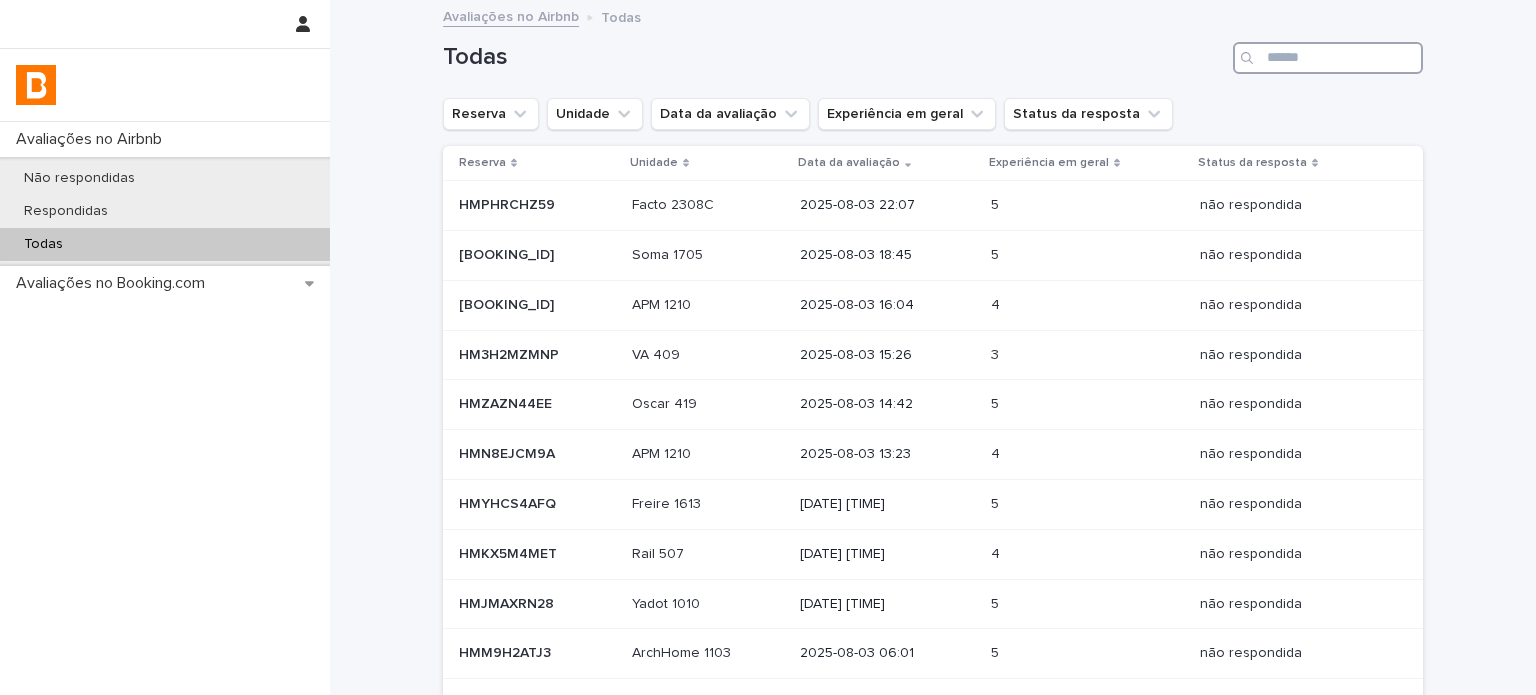 click at bounding box center (1328, 58) 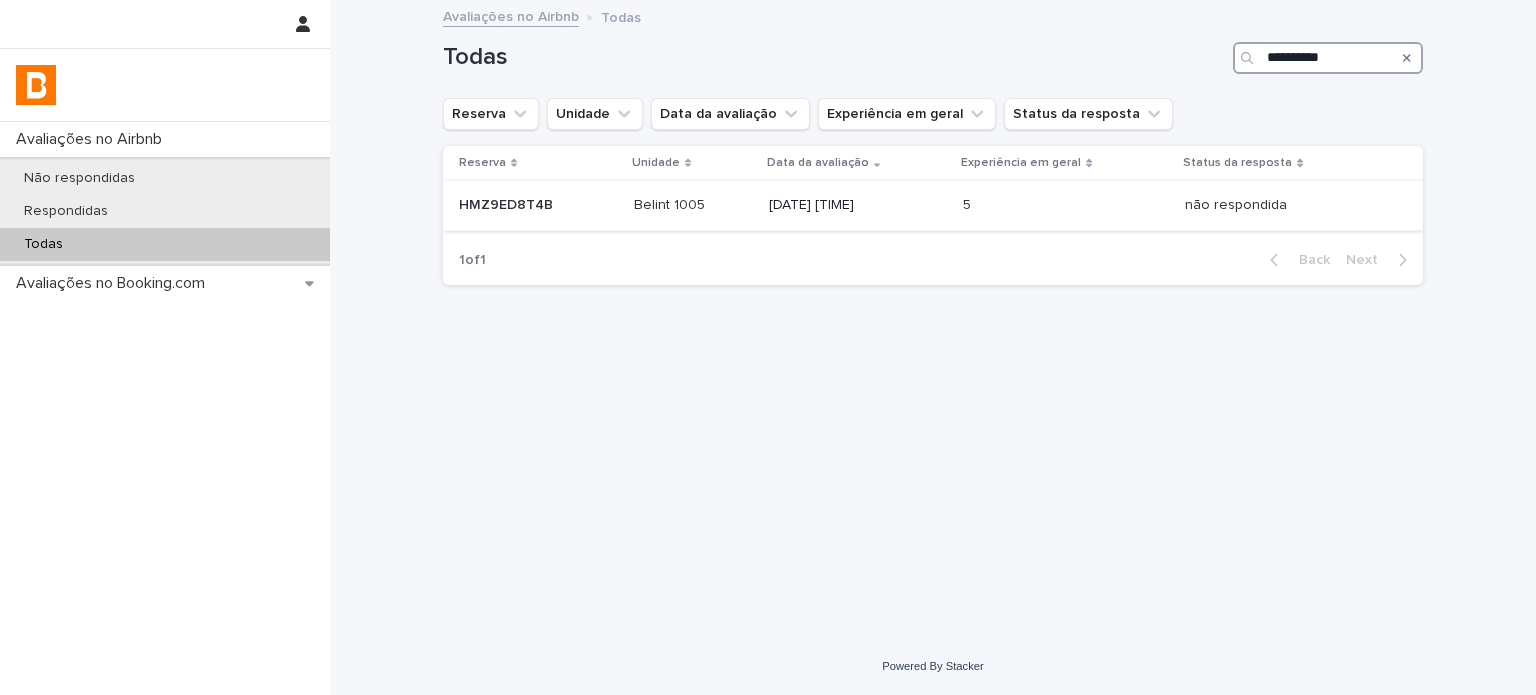 type on "**********" 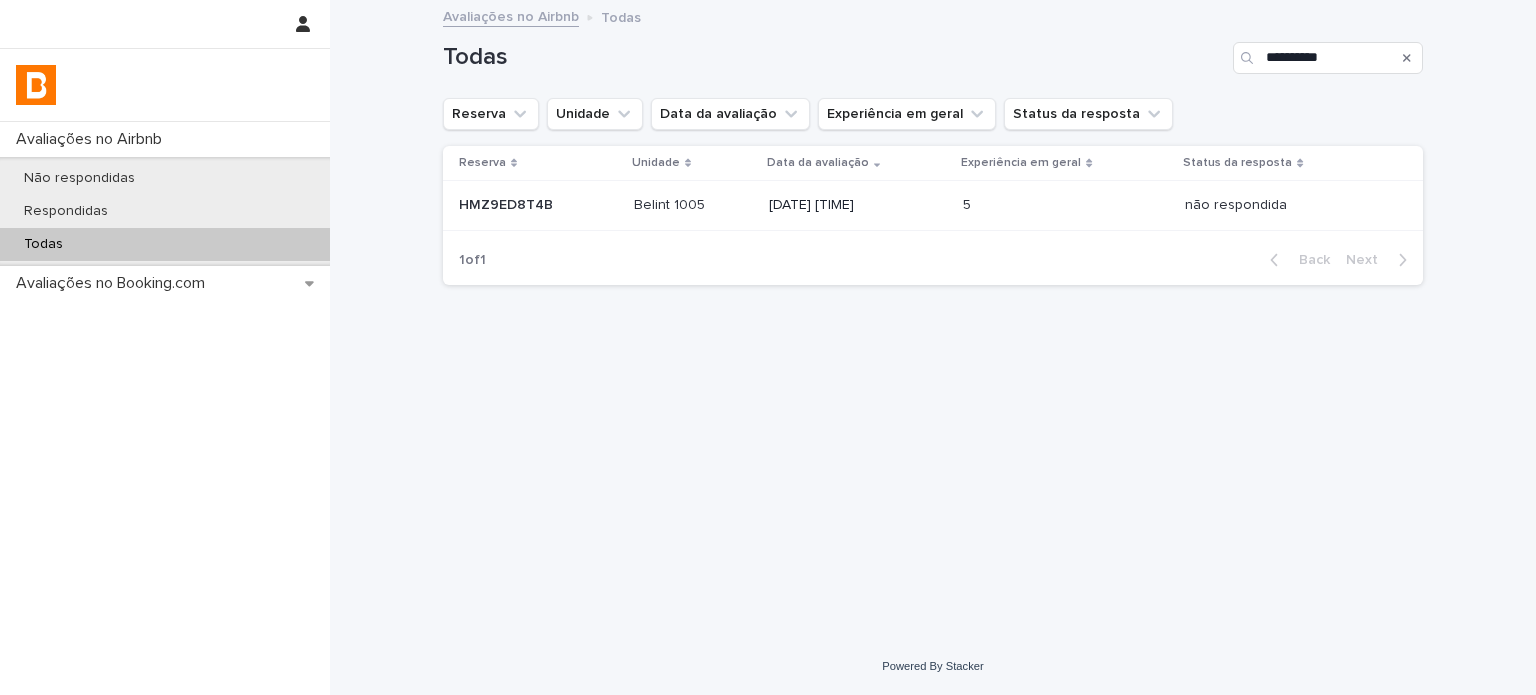 click on "[DATE] [TIME]" at bounding box center (858, 205) 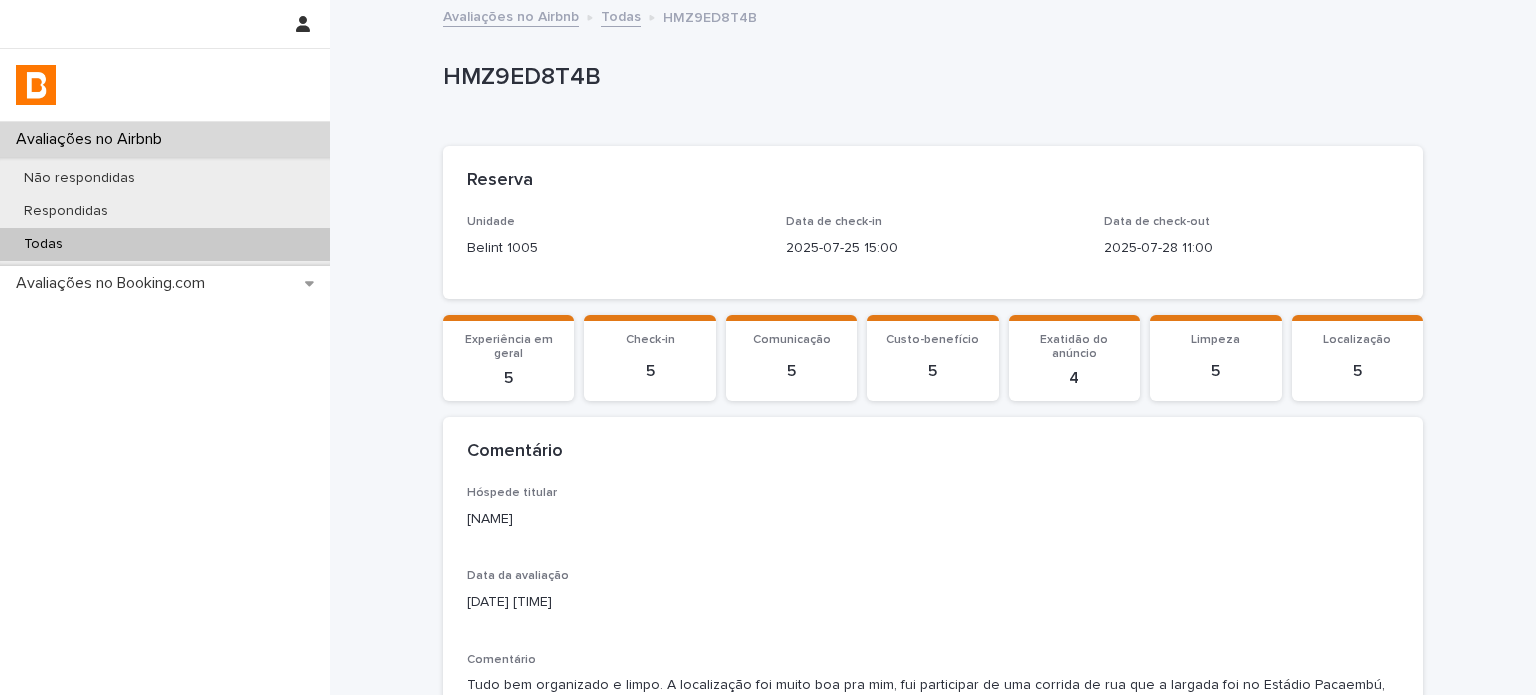 click on "[NAME]" at bounding box center [933, 519] 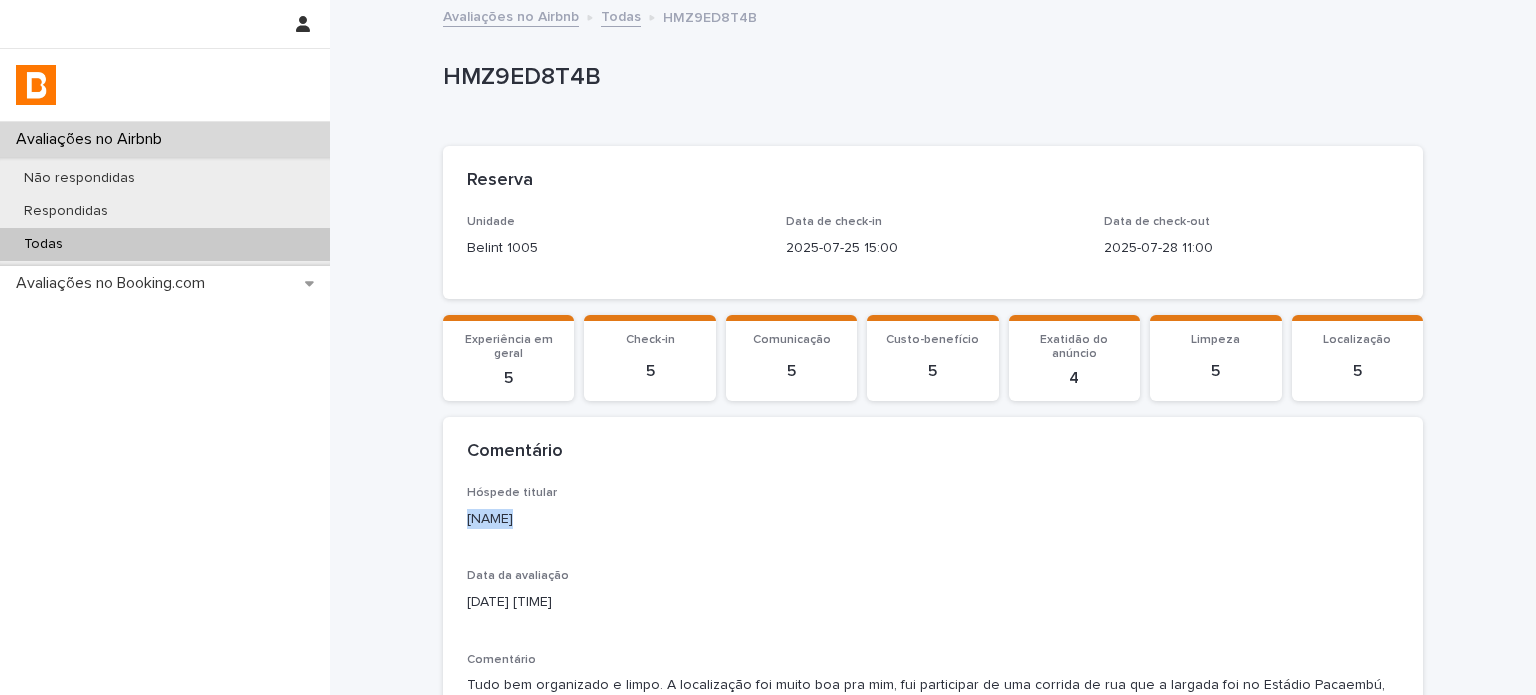 click on "[NAME]" at bounding box center [933, 519] 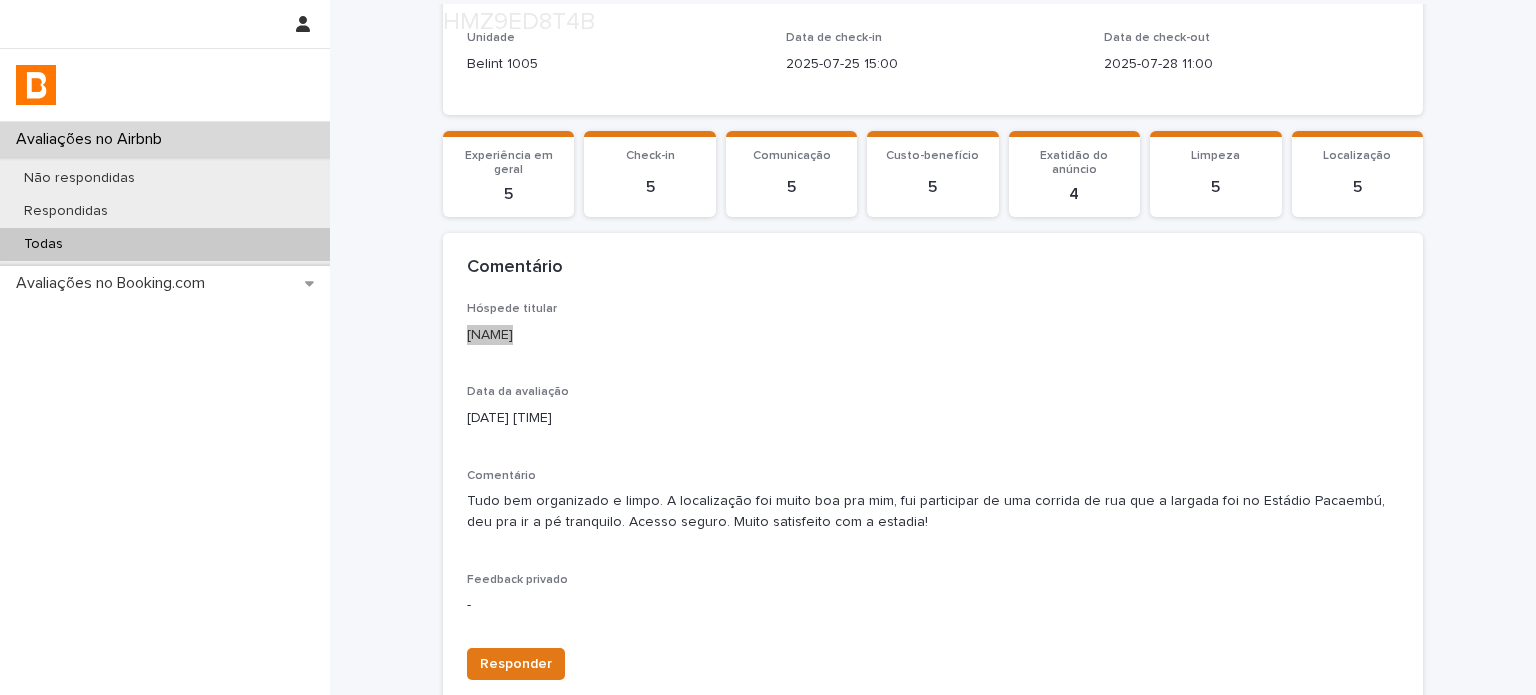 scroll, scrollTop: 300, scrollLeft: 0, axis: vertical 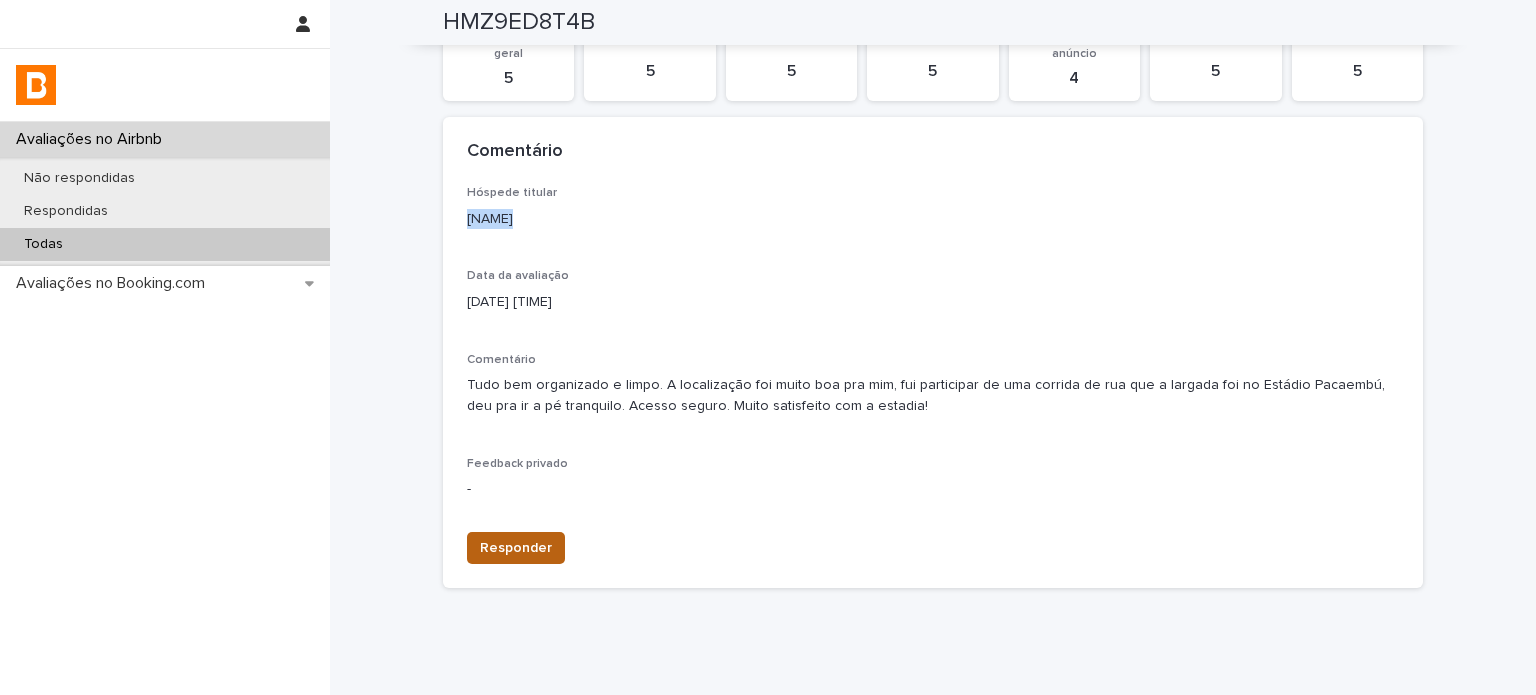 click on "Responder" at bounding box center (516, 548) 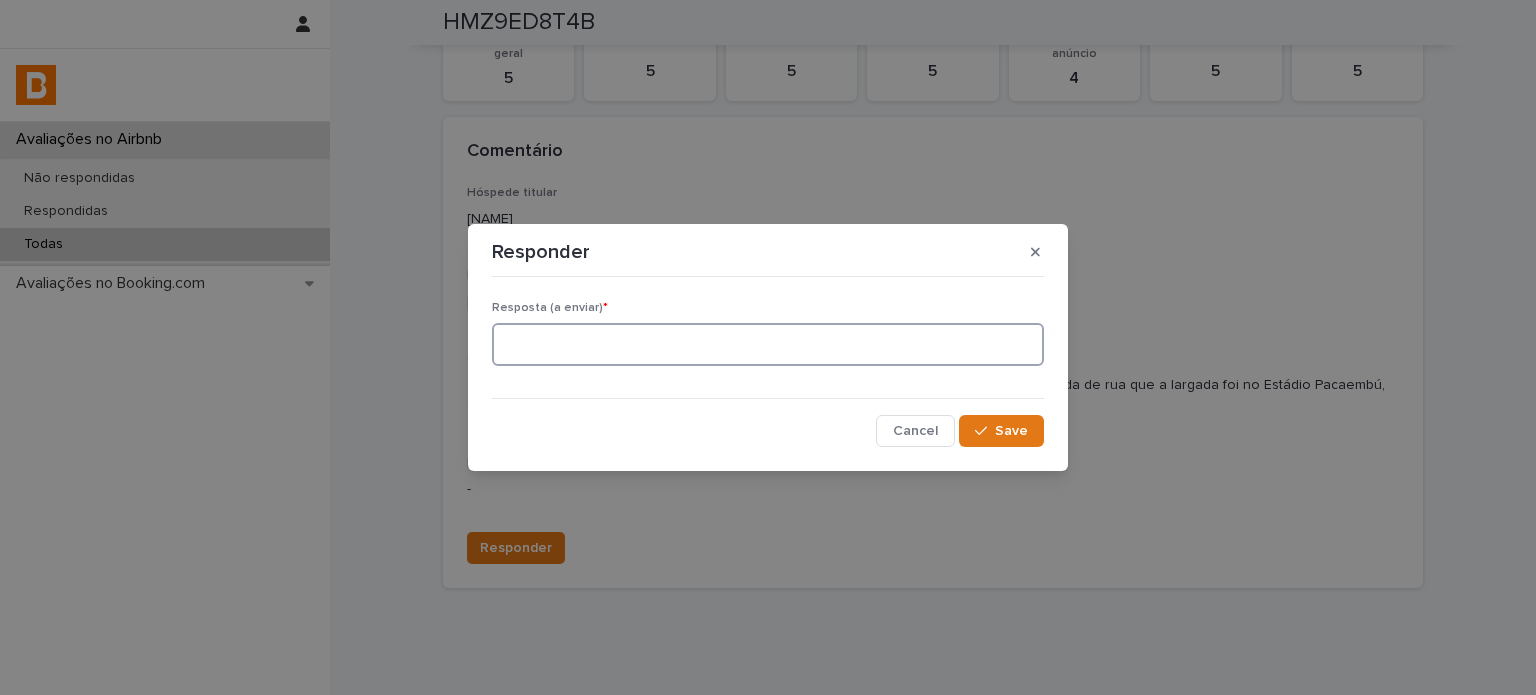 click at bounding box center [768, 344] 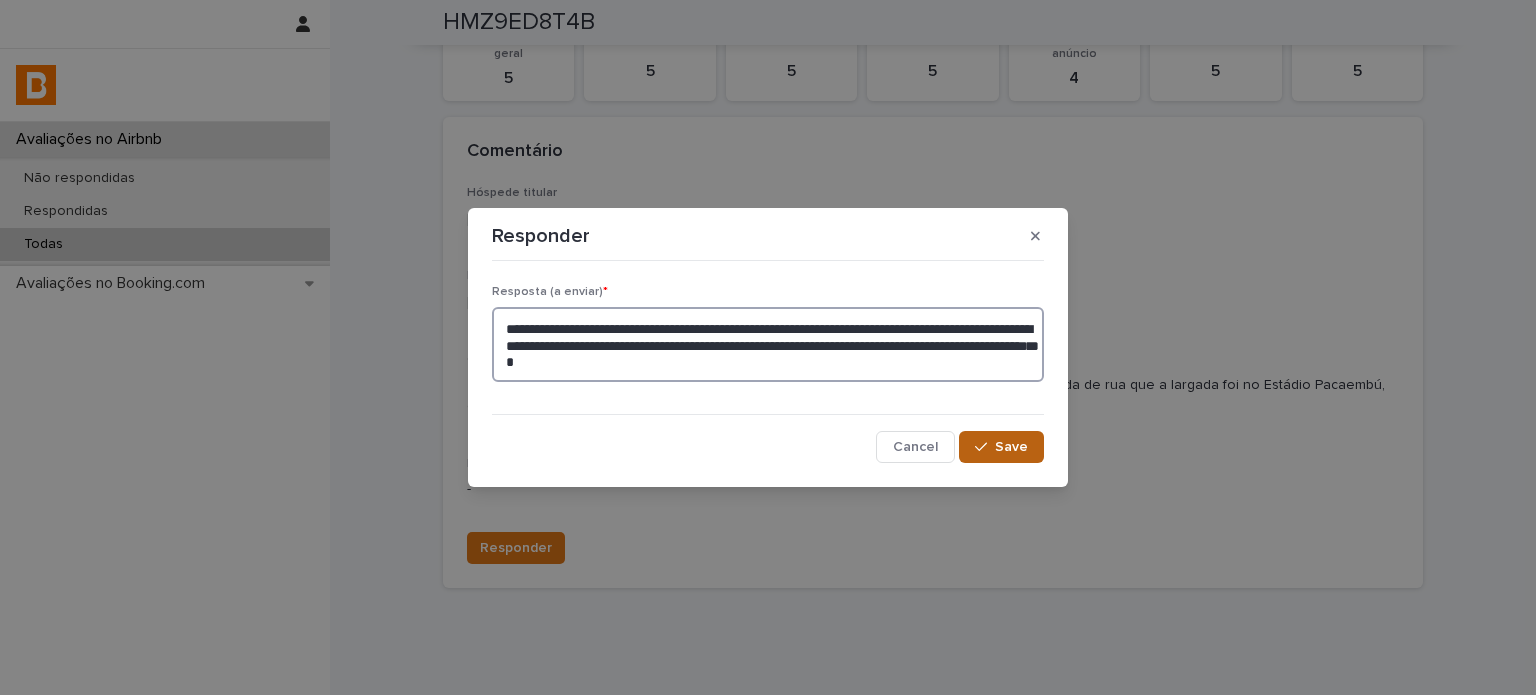 type on "**********" 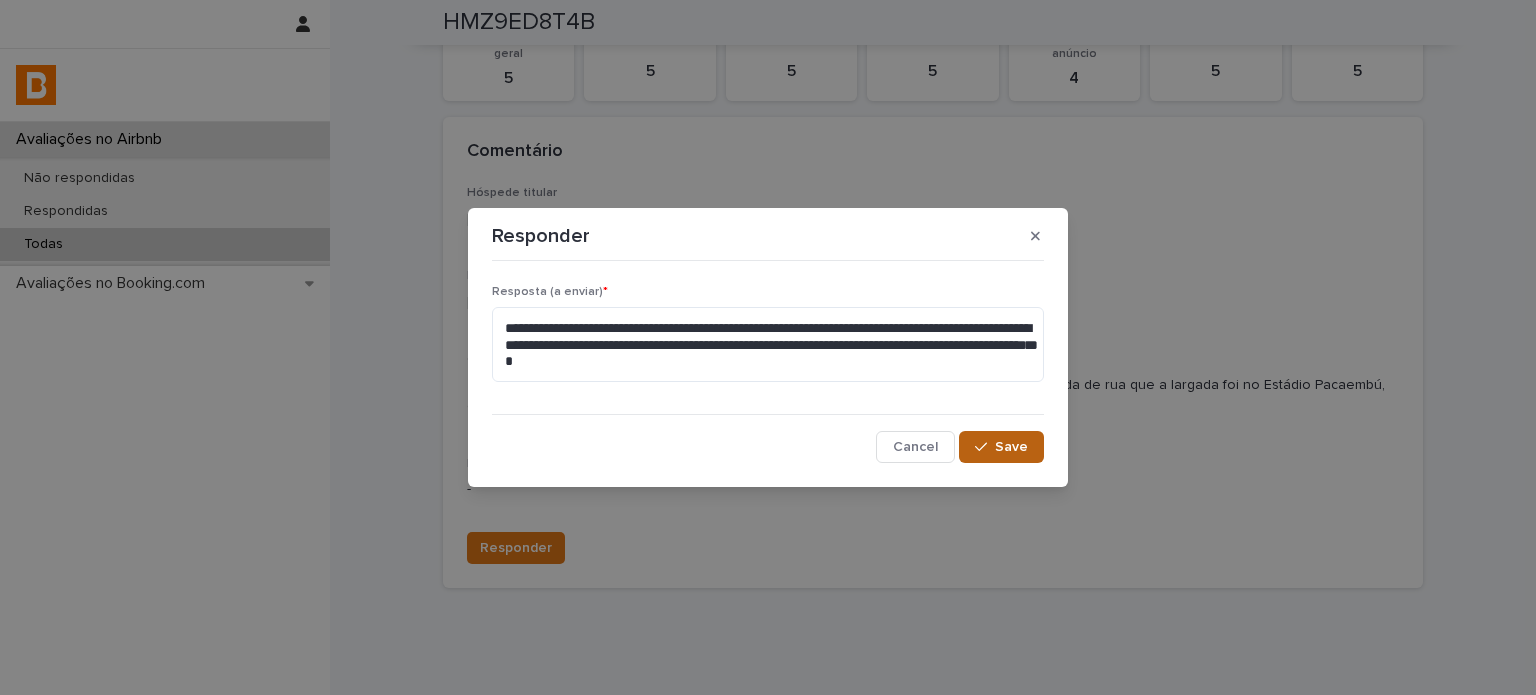 click on "Save" at bounding box center [1011, 447] 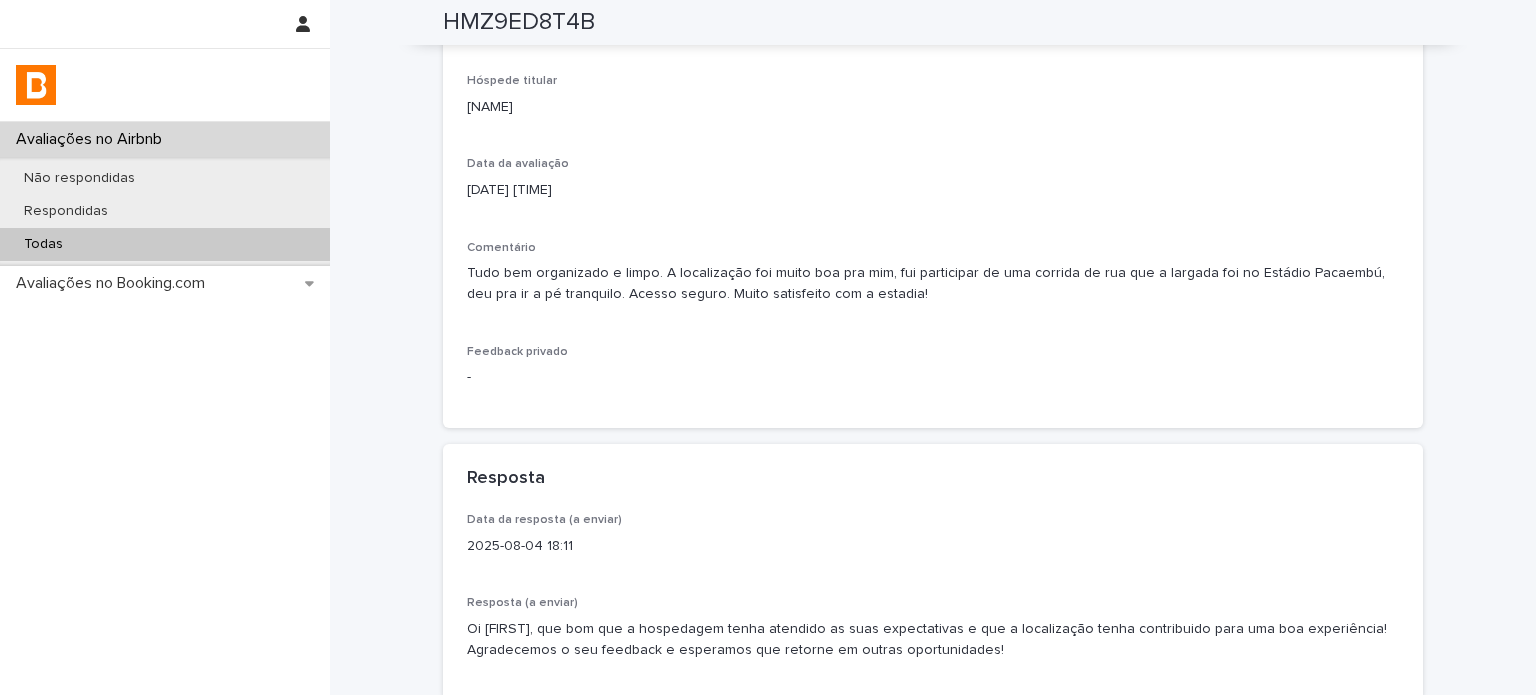 scroll, scrollTop: 412, scrollLeft: 0, axis: vertical 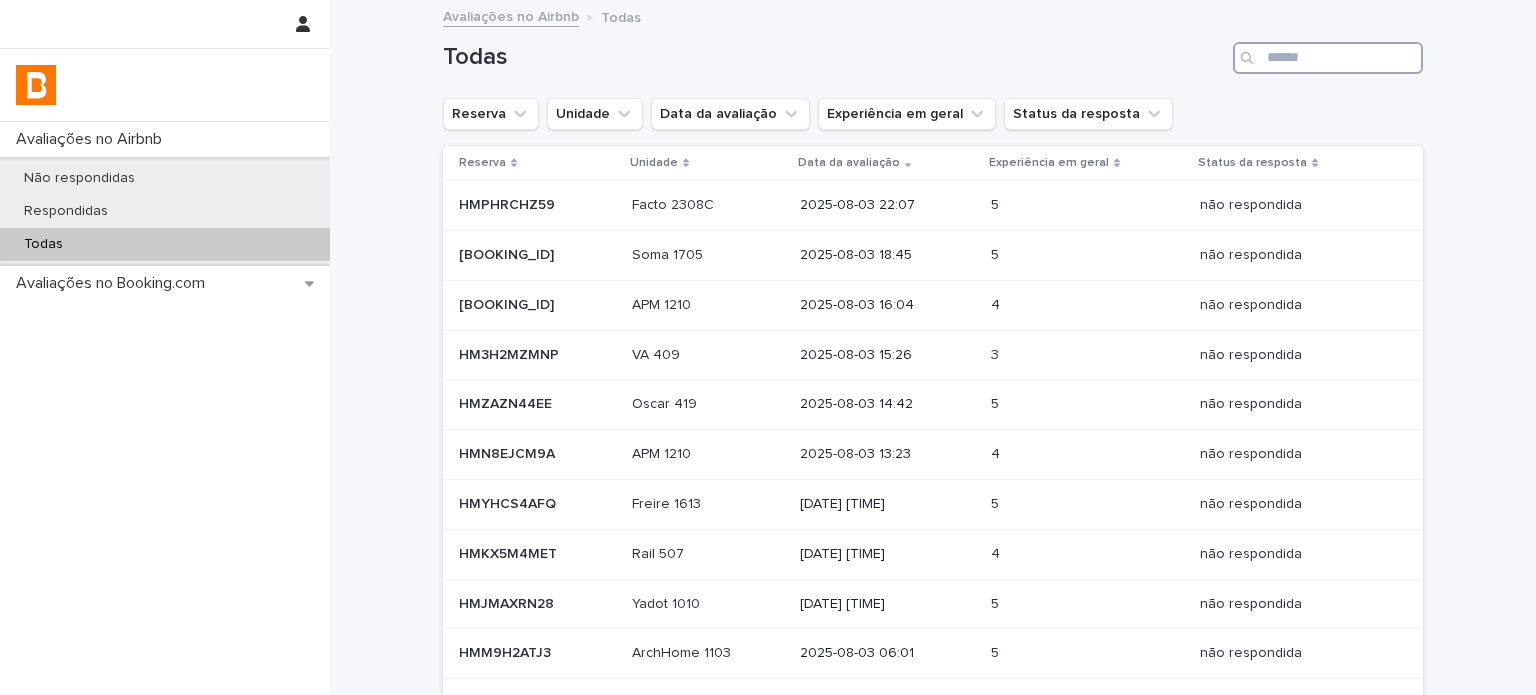 click at bounding box center [1328, 58] 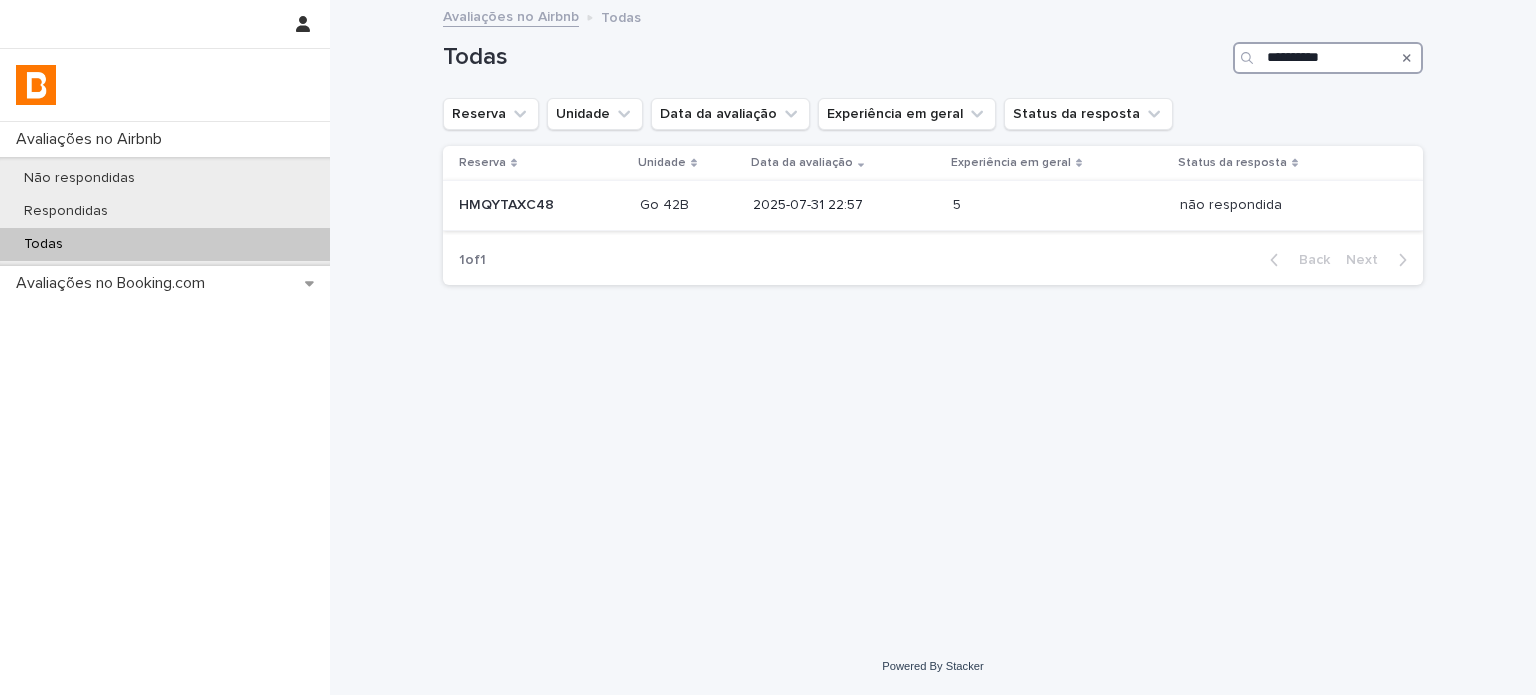 type on "**********" 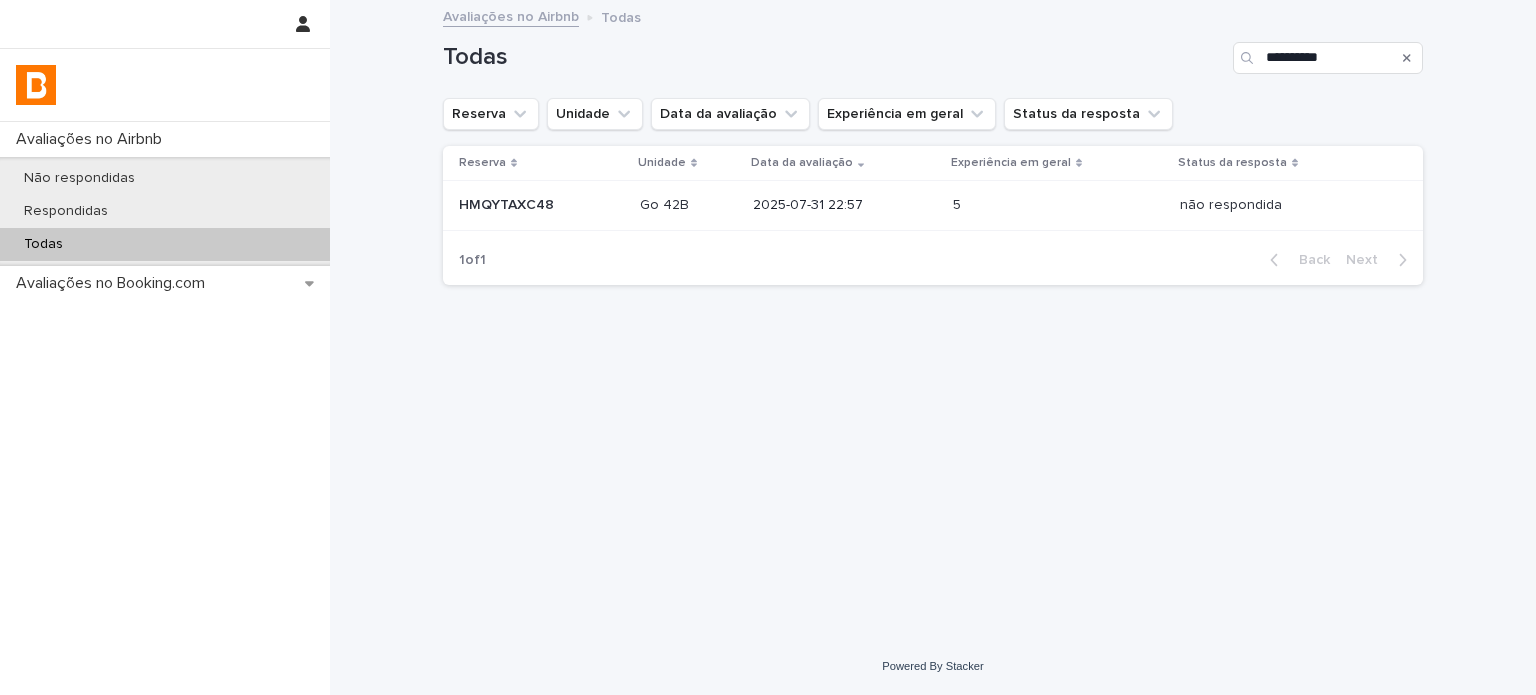 click on "5 5" at bounding box center (1058, 205) 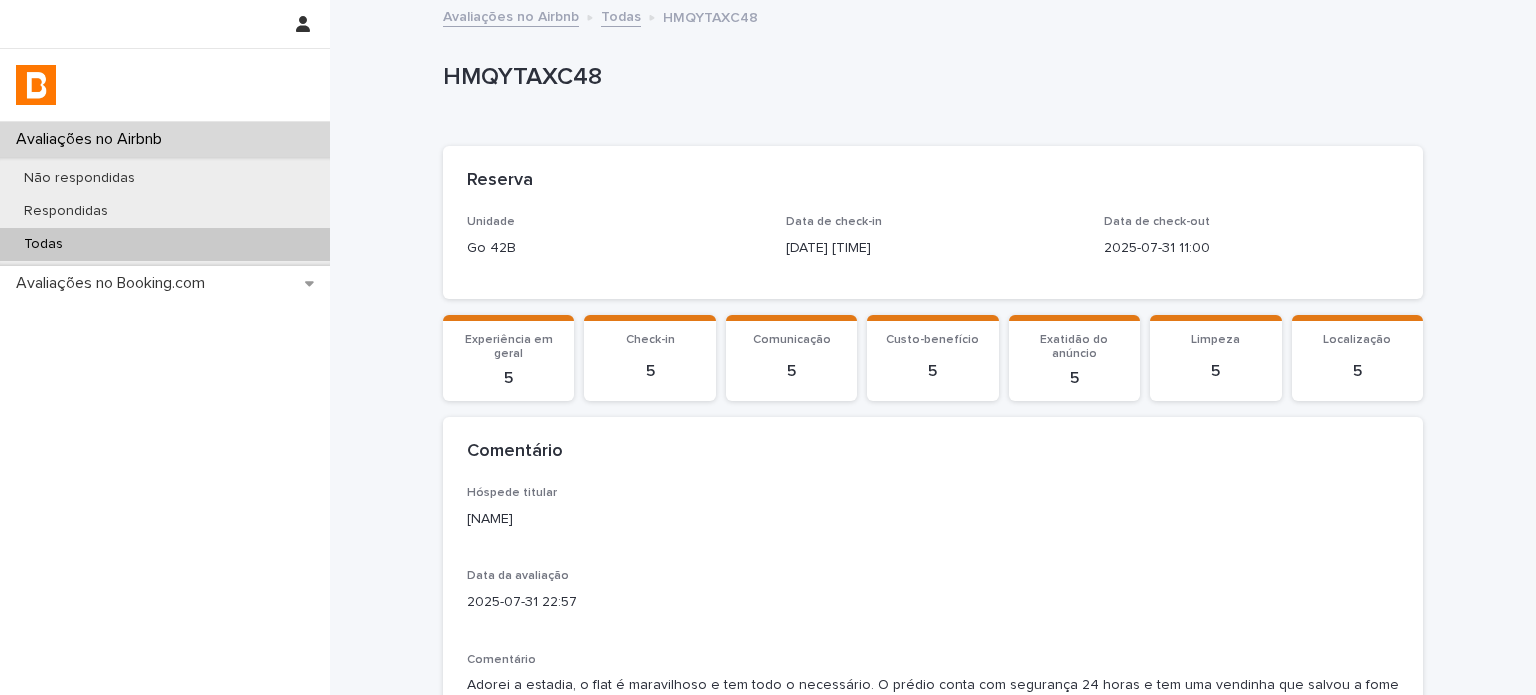 click on "[NAME]" at bounding box center (933, 519) 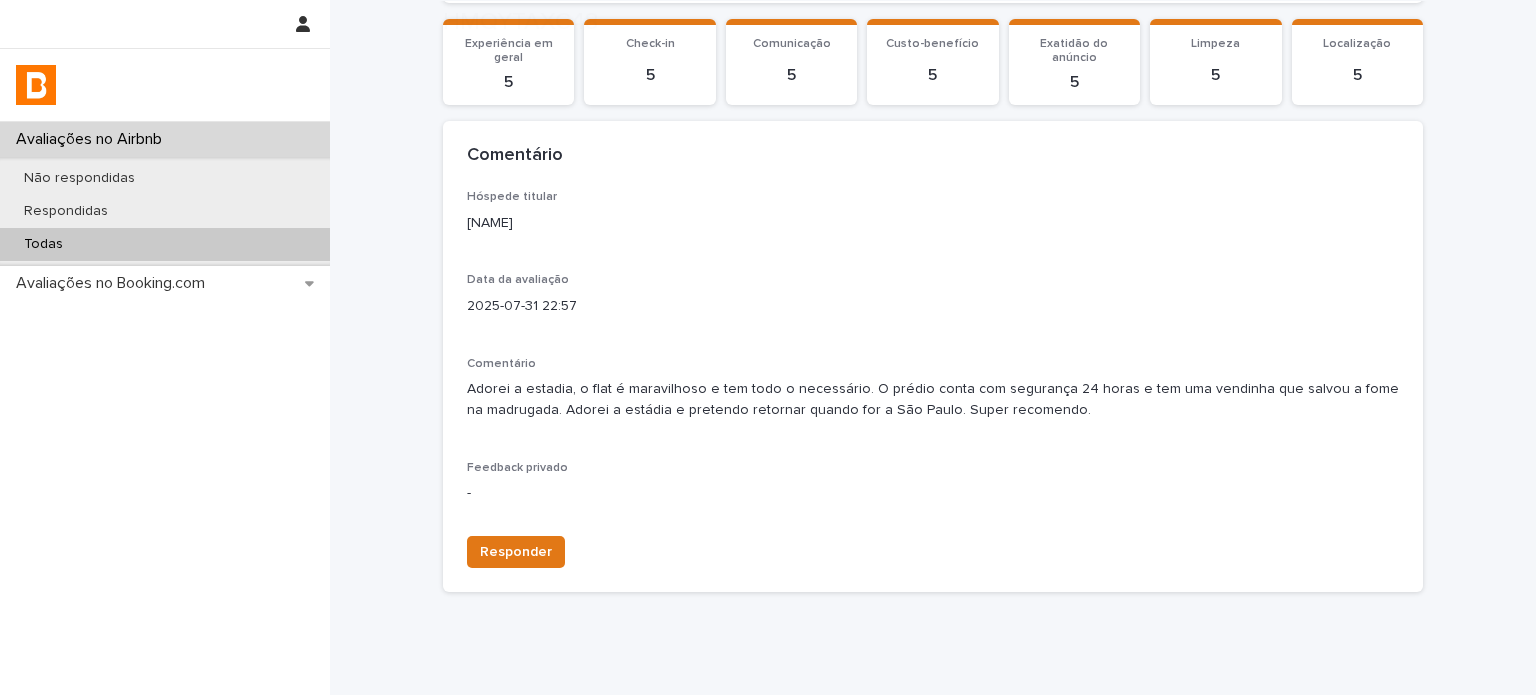 scroll, scrollTop: 300, scrollLeft: 0, axis: vertical 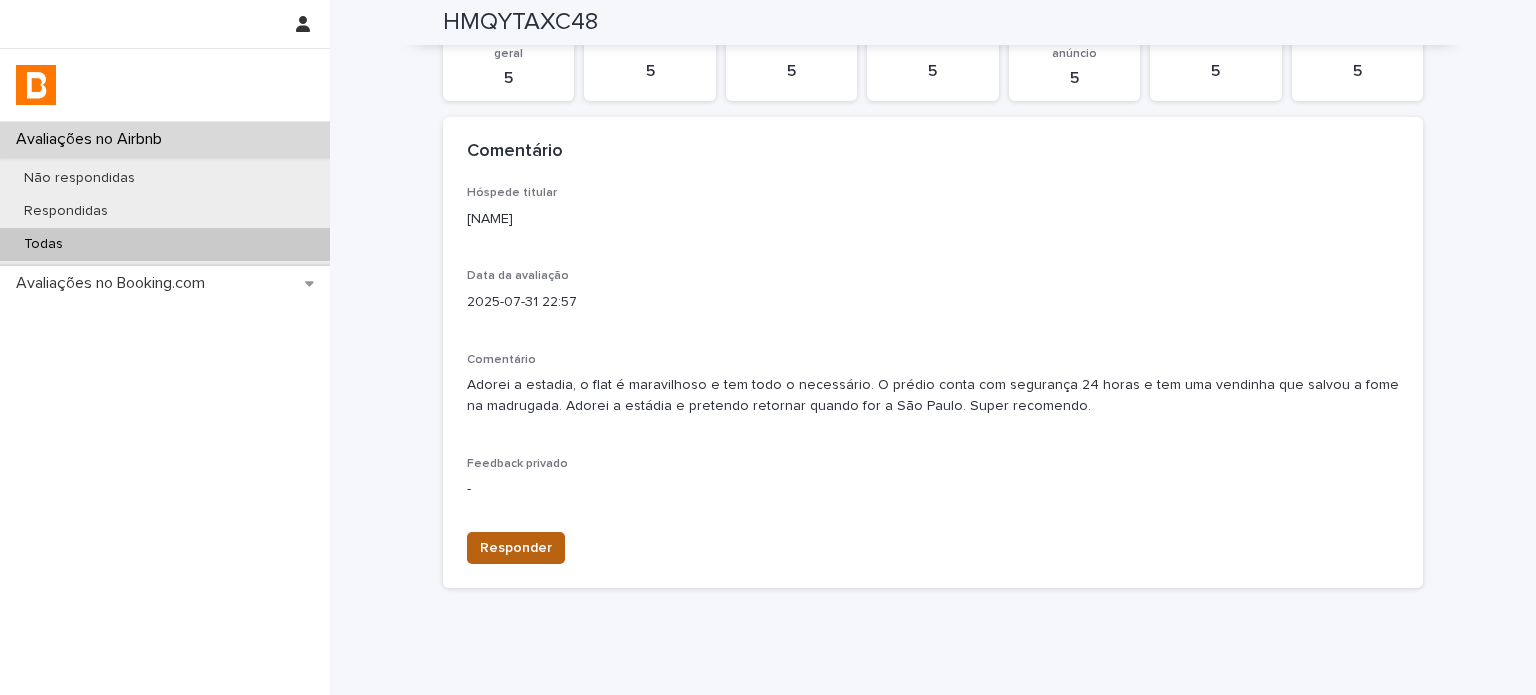 drag, startPoint x: 490, startPoint y: 558, endPoint x: 497, endPoint y: 548, distance: 12.206555 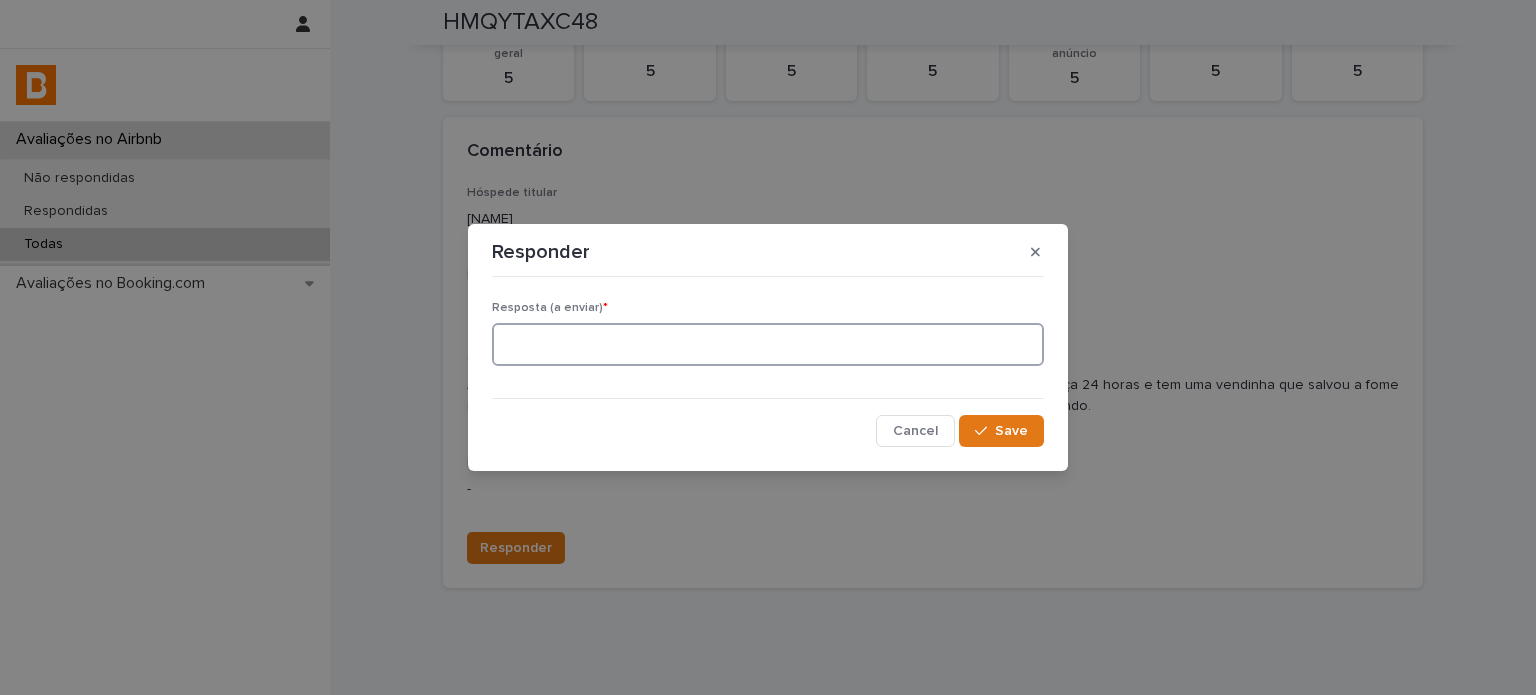 click at bounding box center [768, 344] 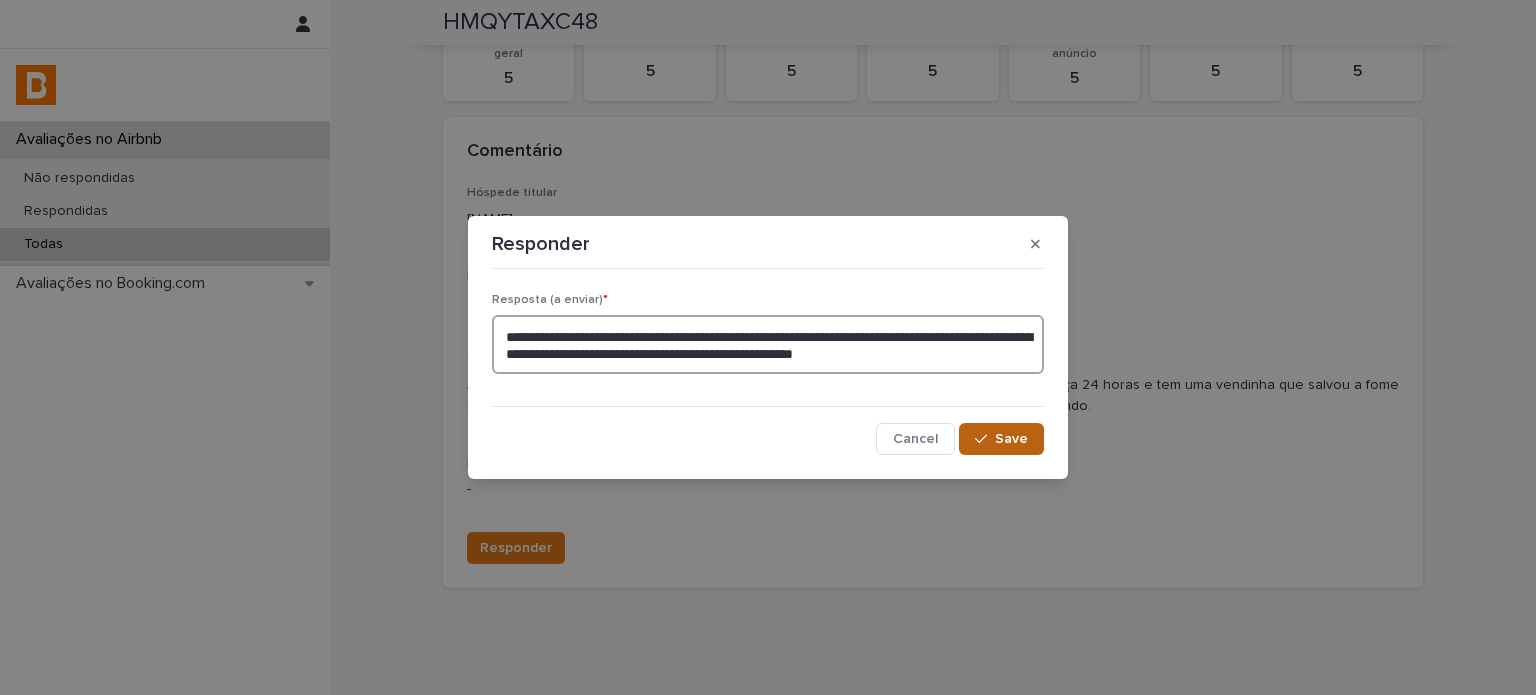 type on "**********" 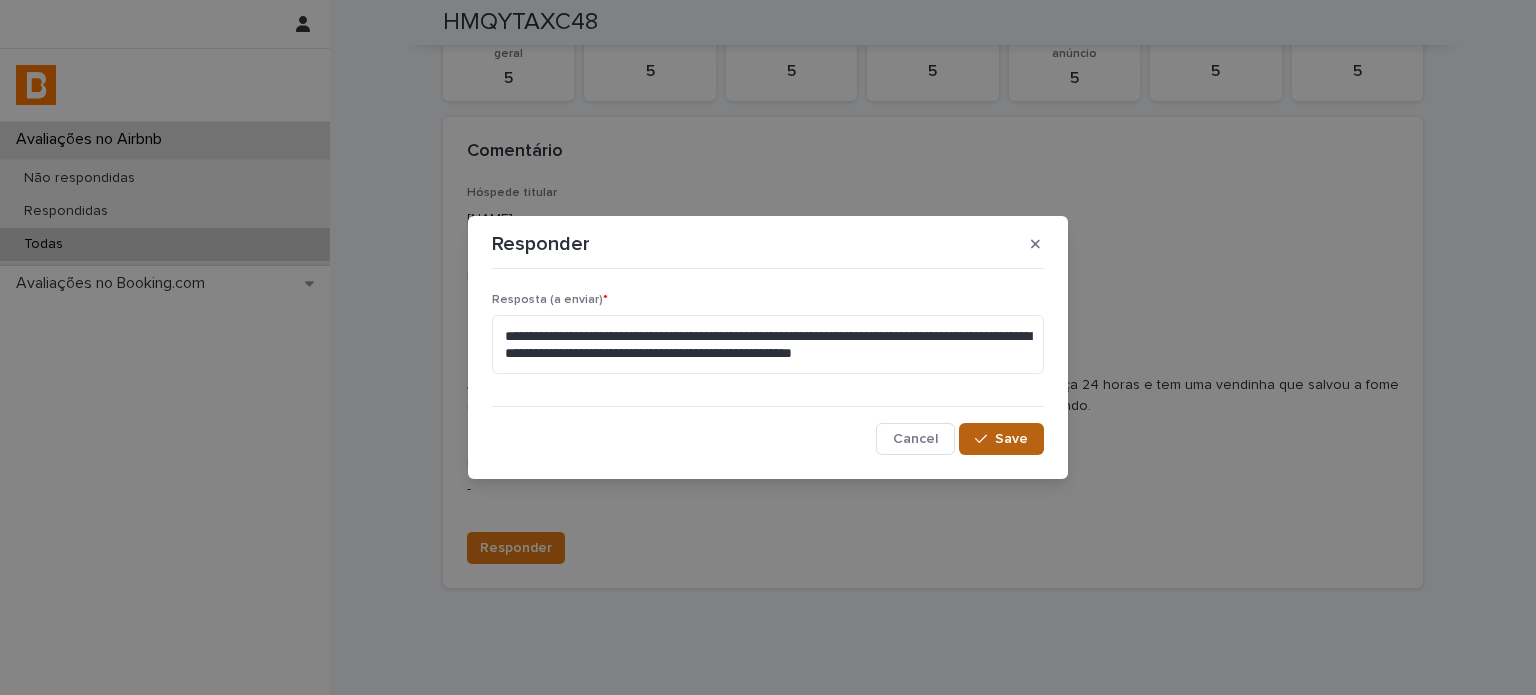 click on "Save" at bounding box center [1001, 439] 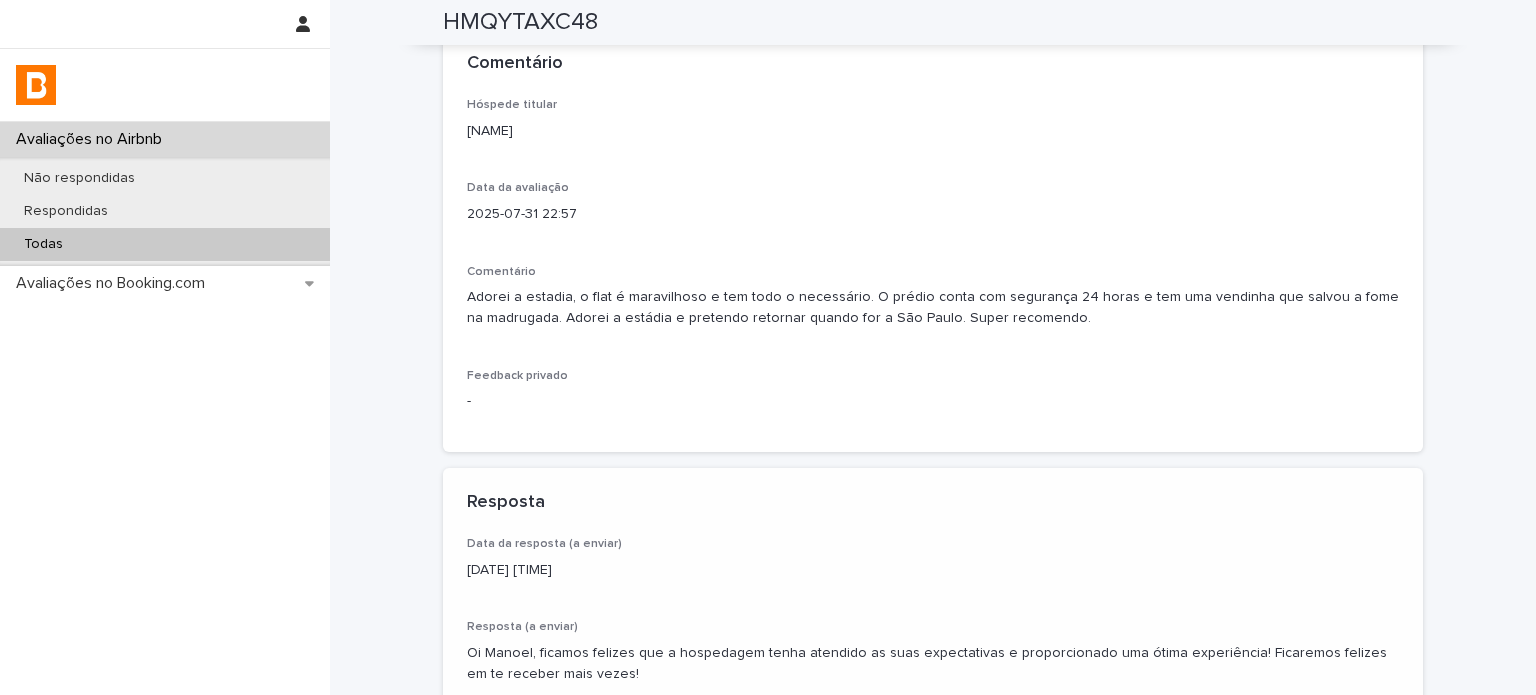 scroll, scrollTop: 412, scrollLeft: 0, axis: vertical 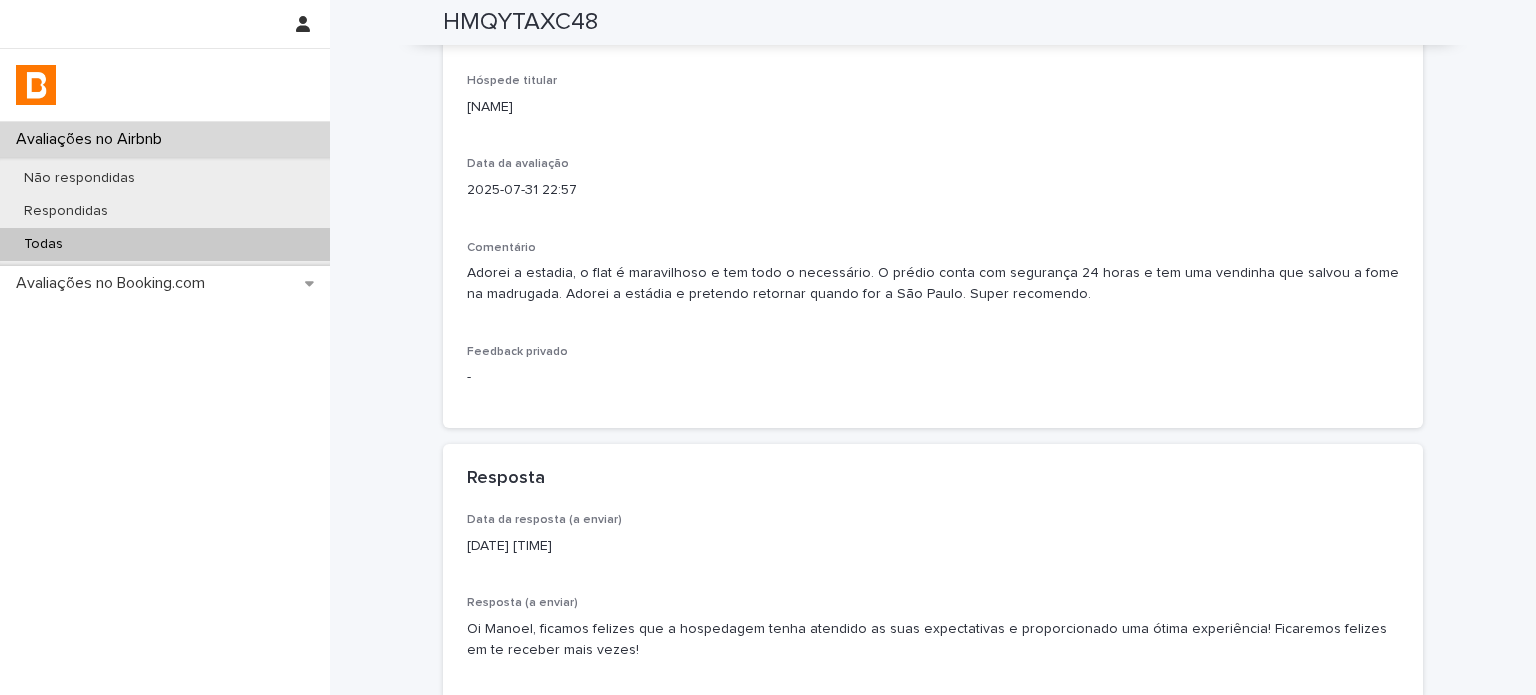 click on "Todas" at bounding box center (165, 244) 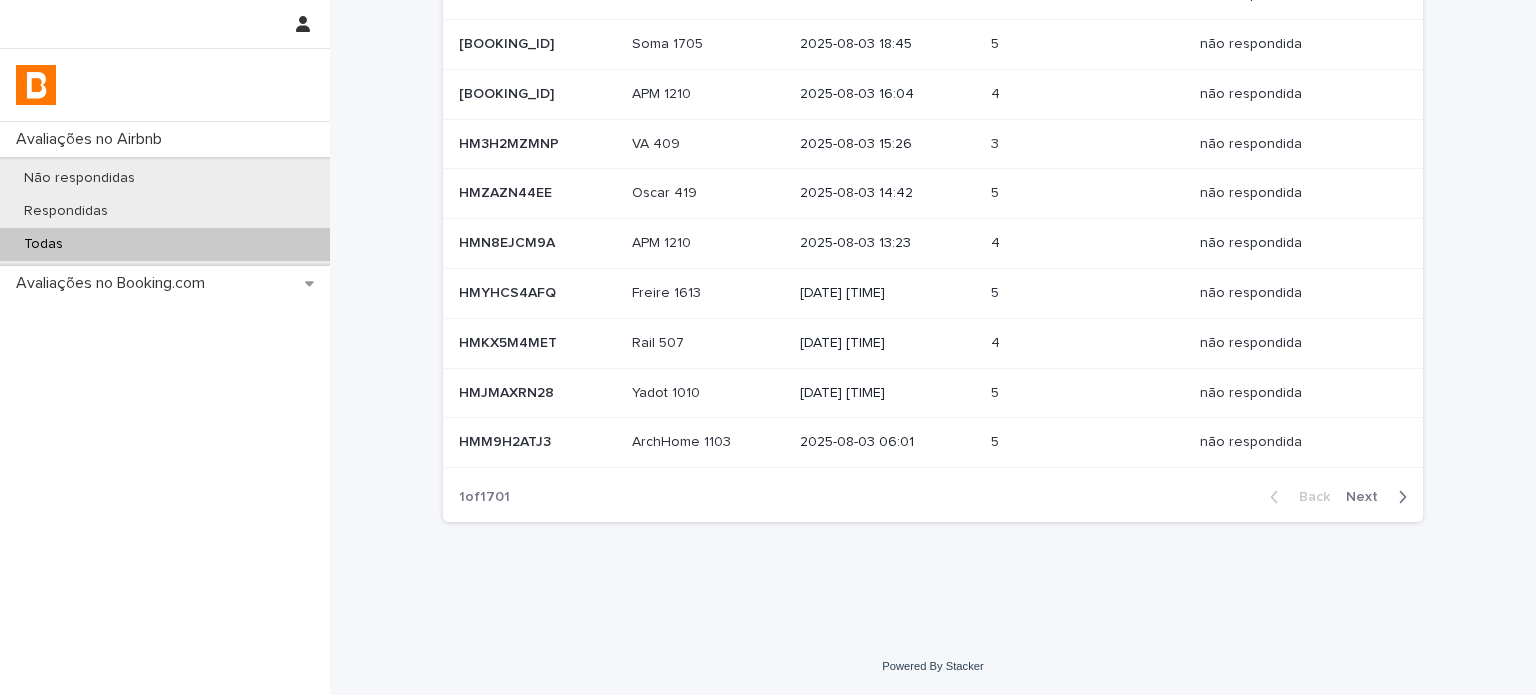 scroll, scrollTop: 0, scrollLeft: 0, axis: both 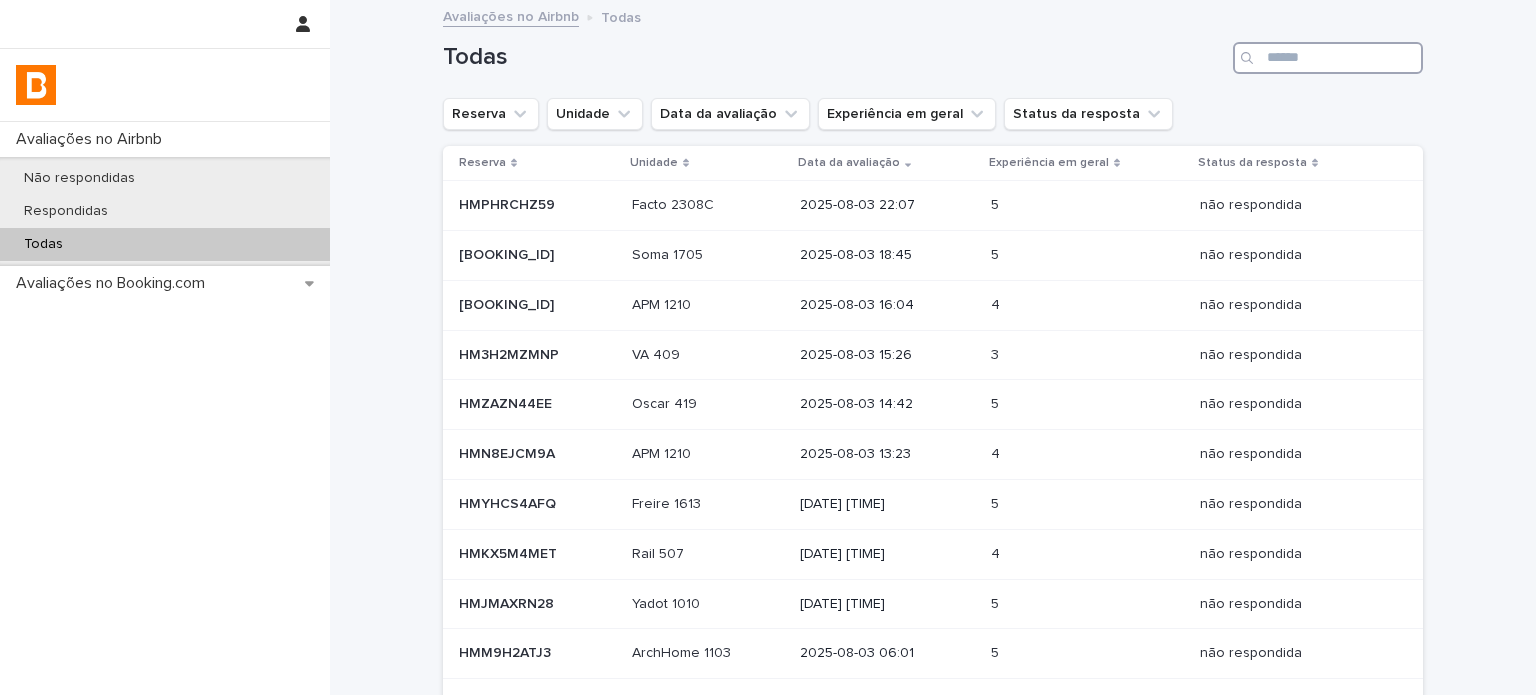 drag, startPoint x: 1312, startPoint y: 59, endPoint x: 1320, endPoint y: 66, distance: 10.630146 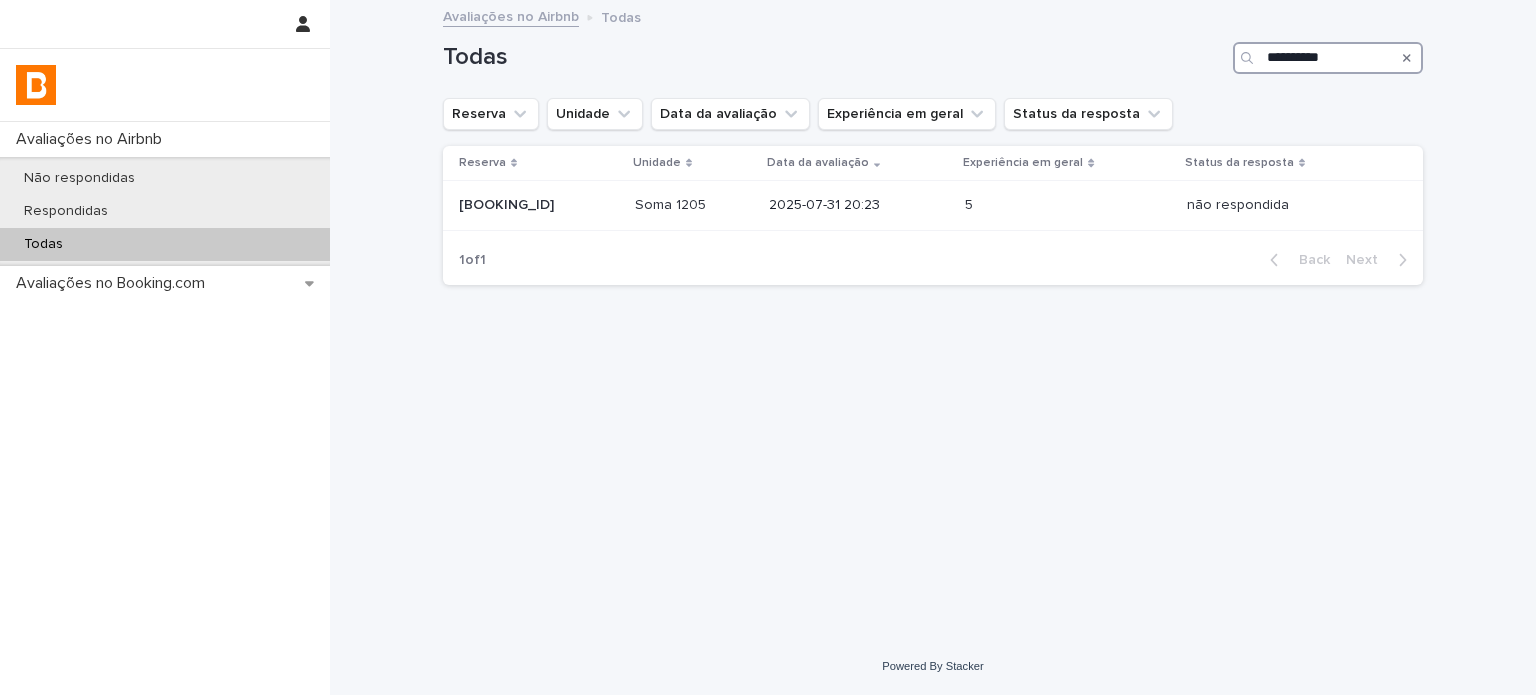 type on "**********" 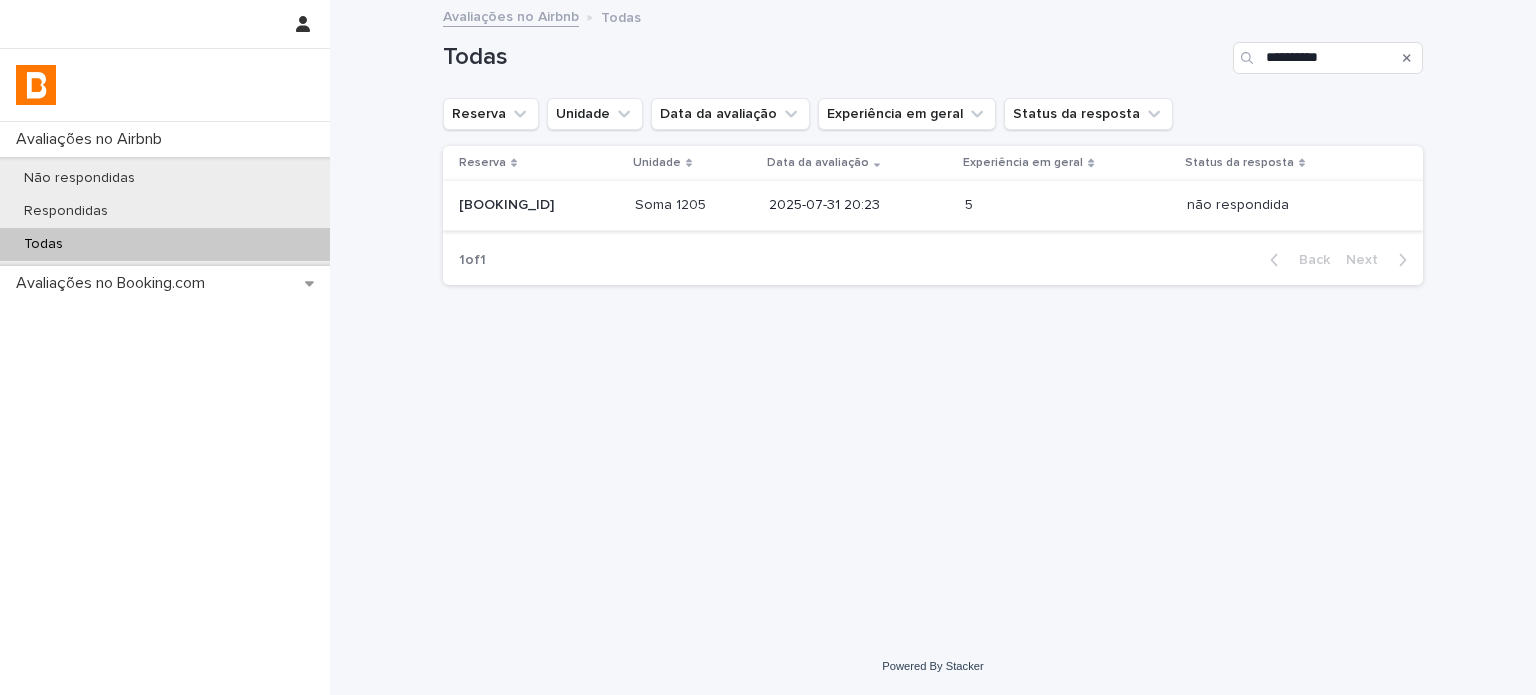click on "Reserva Unidade Data da avaliação Experiência em geral Status da resposta HMK8HQTDFK HMK8HQTDFK   Soma 1205 Soma 1205   2025-07-31 20:23 5 5   não respondida não respondida" at bounding box center (933, 190) 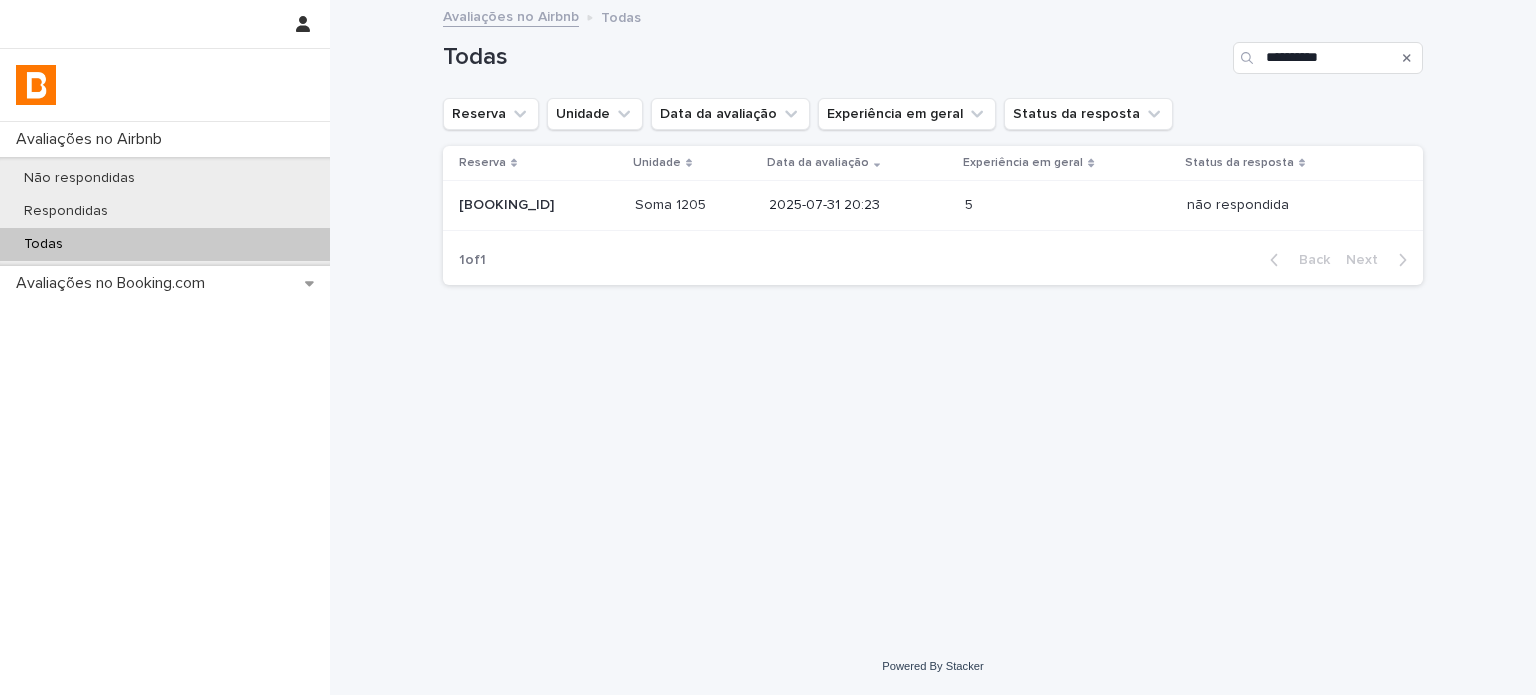 click on "2025-07-31 20:23" at bounding box center [859, 206] 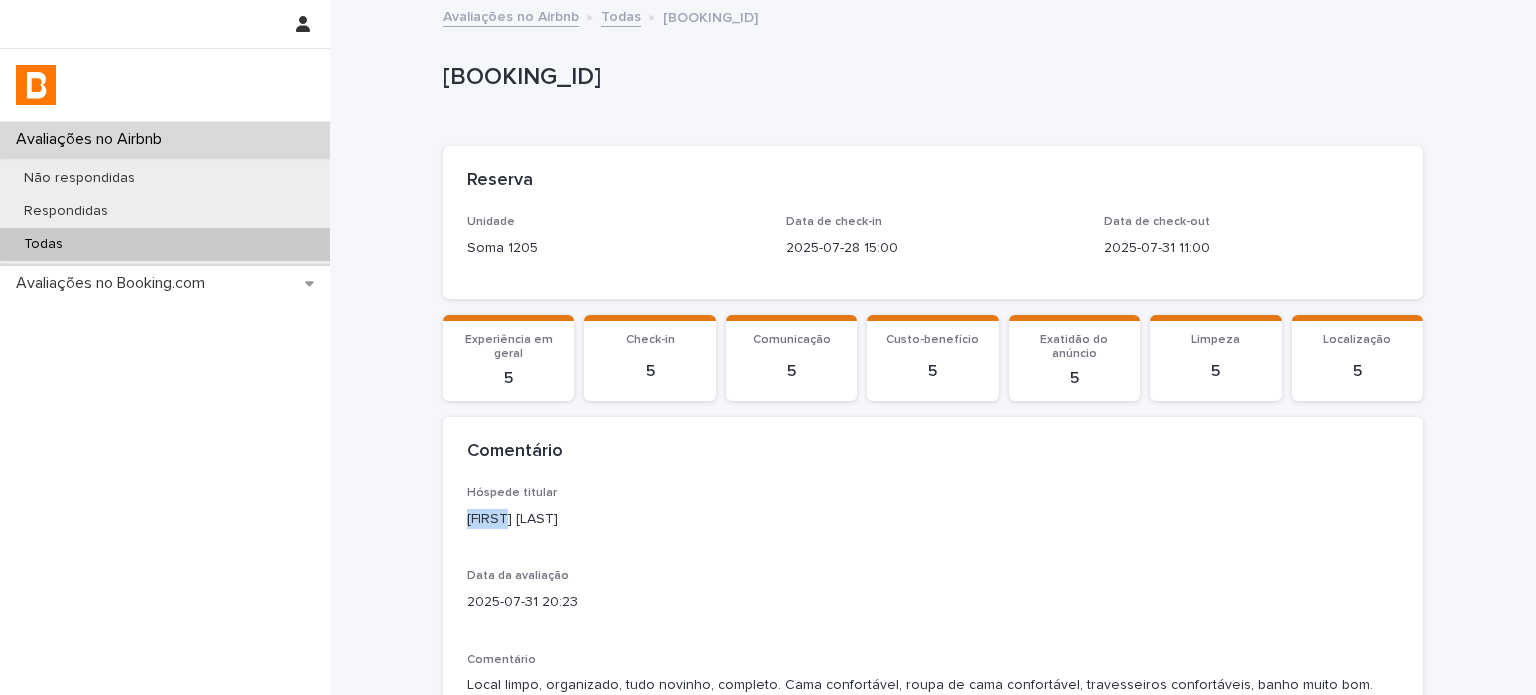 drag, startPoint x: 503, startPoint y: 524, endPoint x: 404, endPoint y: 524, distance: 99 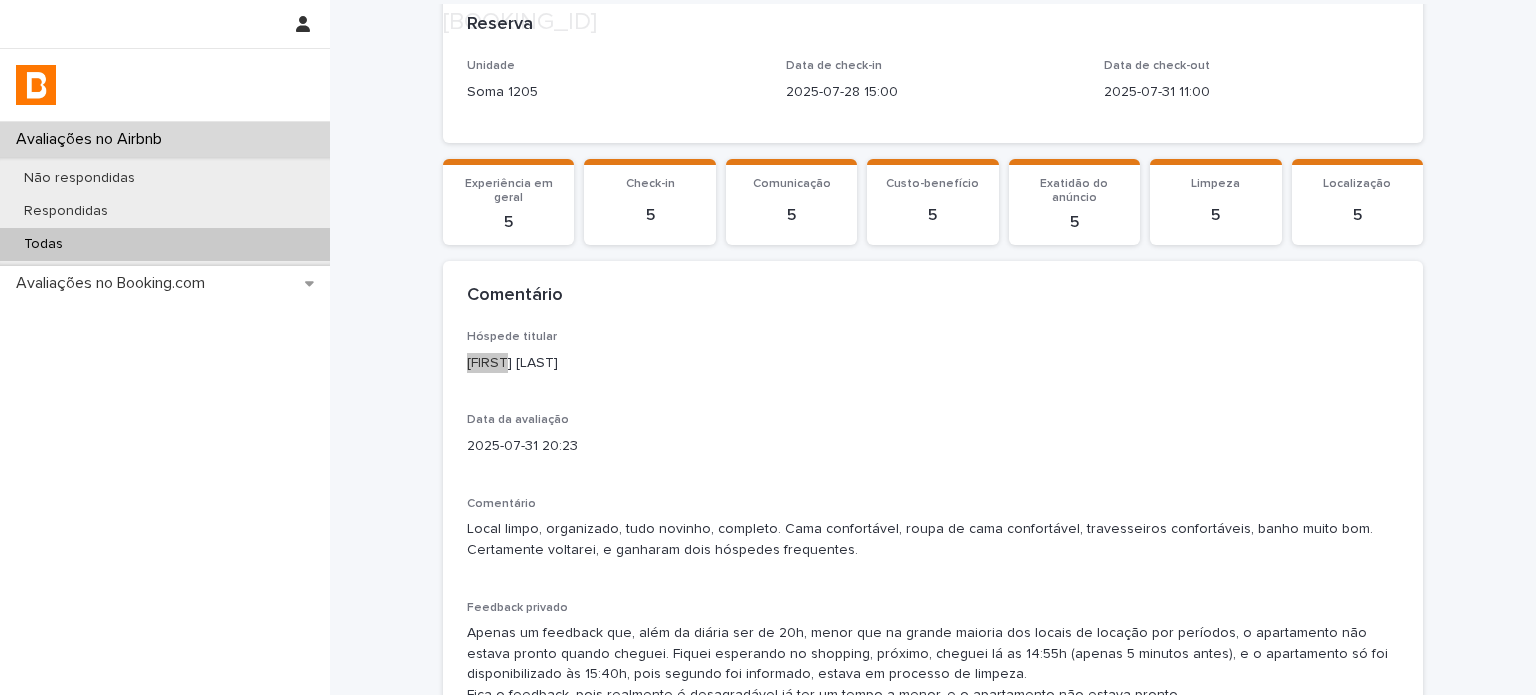 scroll, scrollTop: 400, scrollLeft: 0, axis: vertical 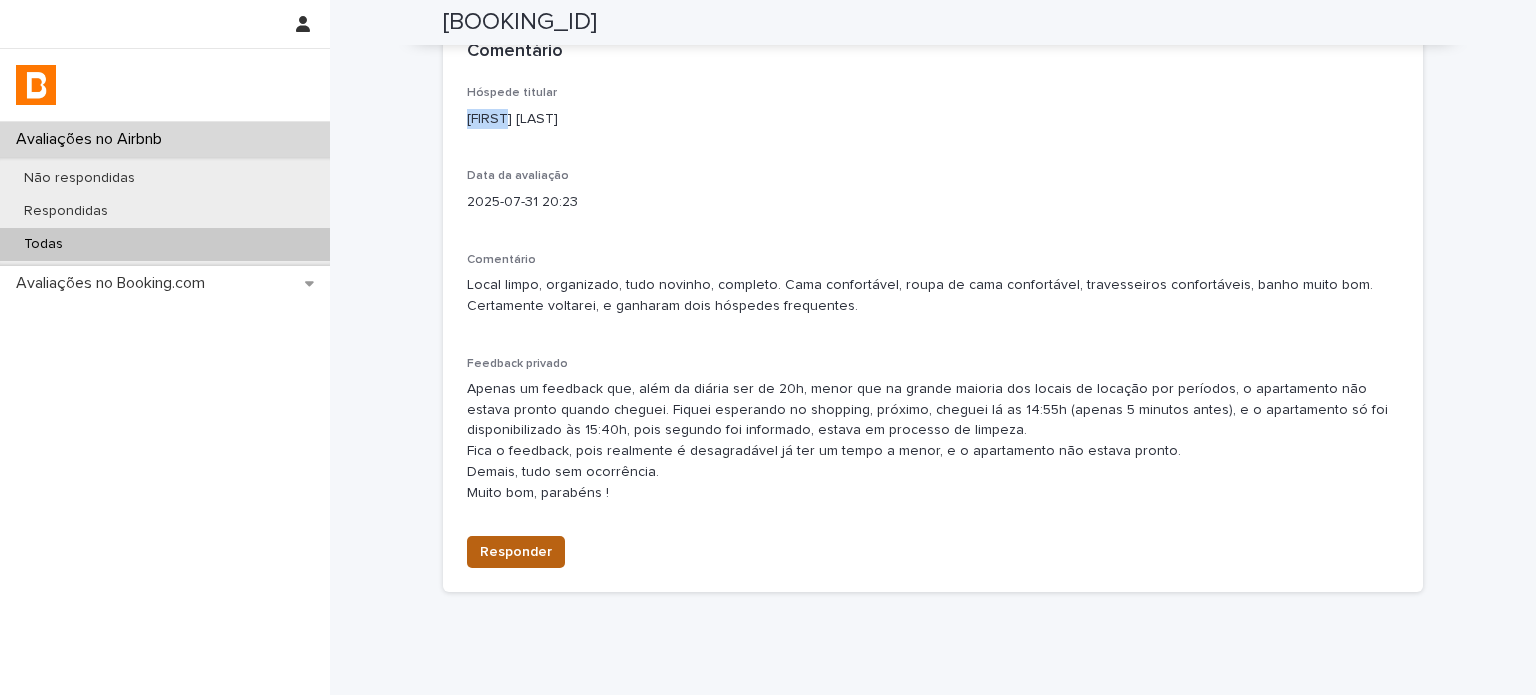 click on "Responder" at bounding box center (516, 552) 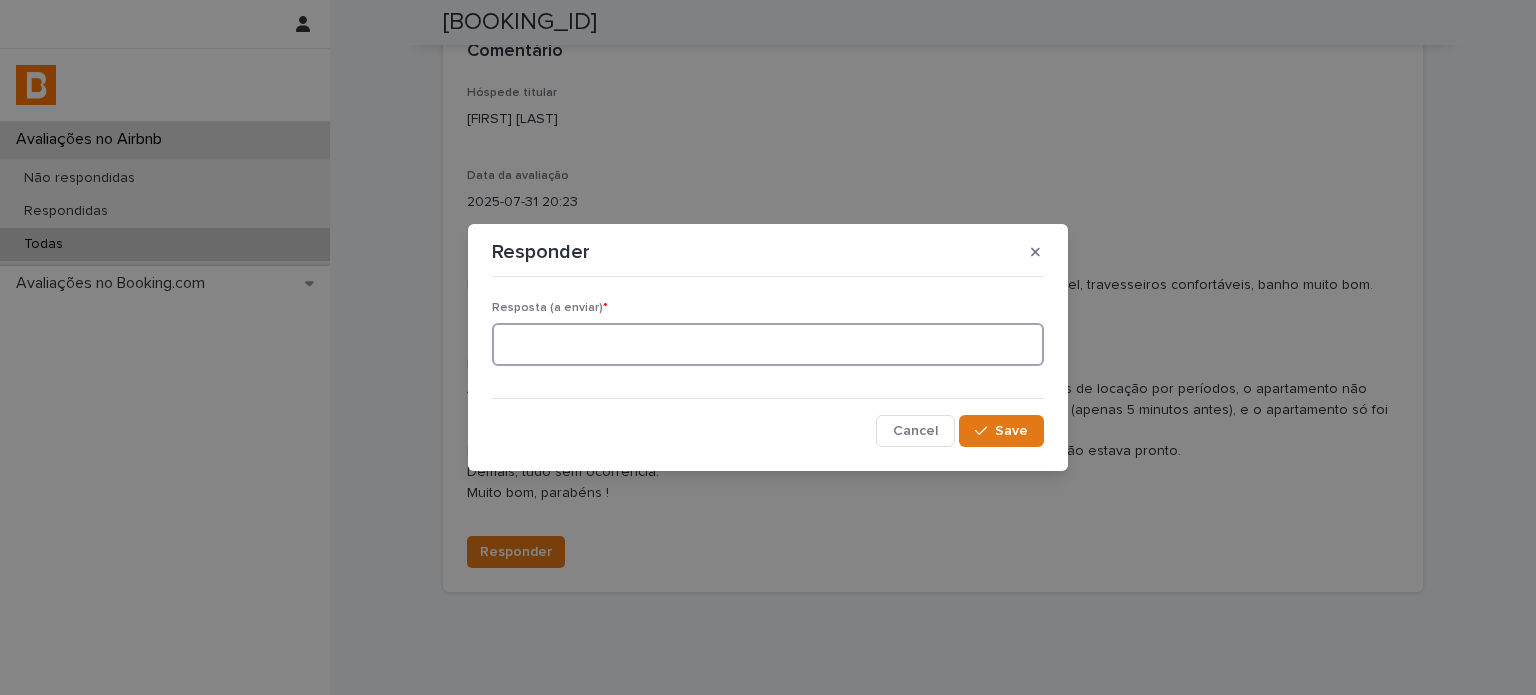 click at bounding box center [768, 344] 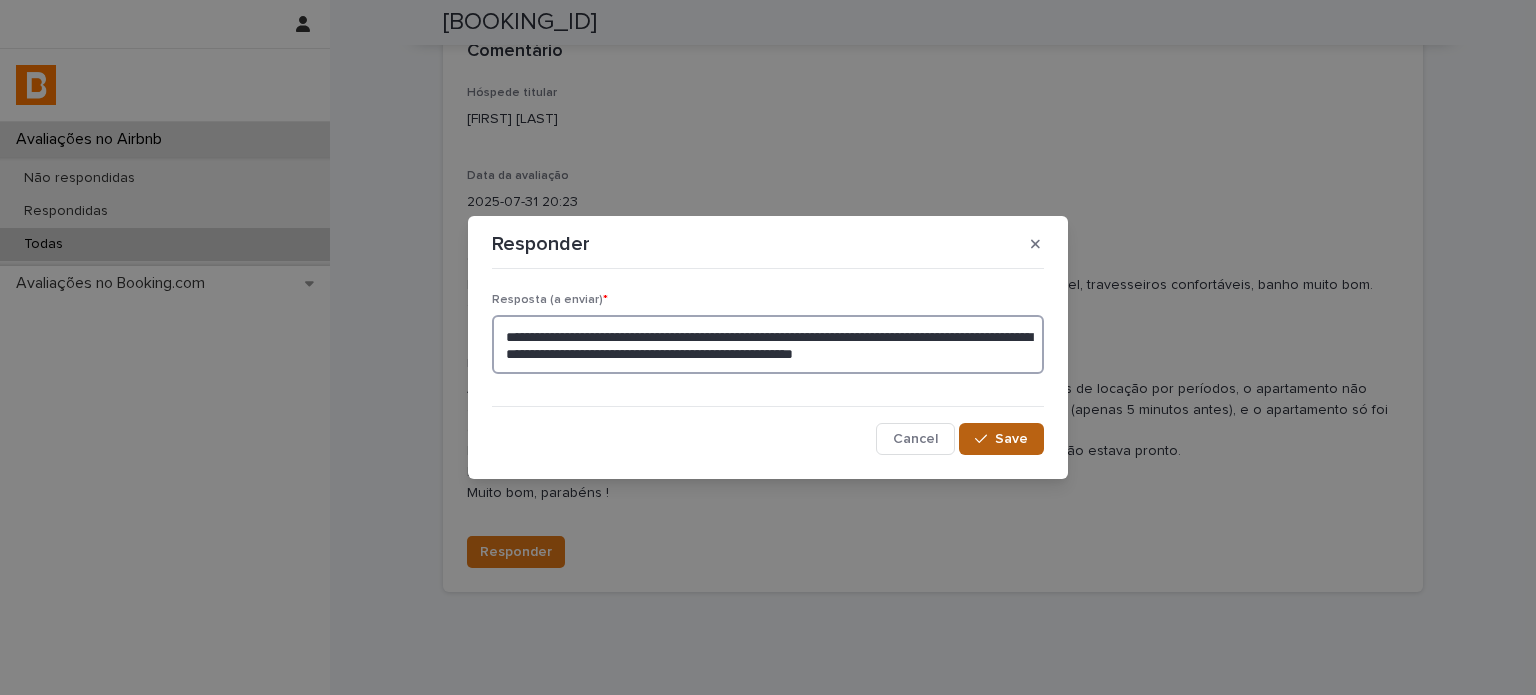 type on "**********" 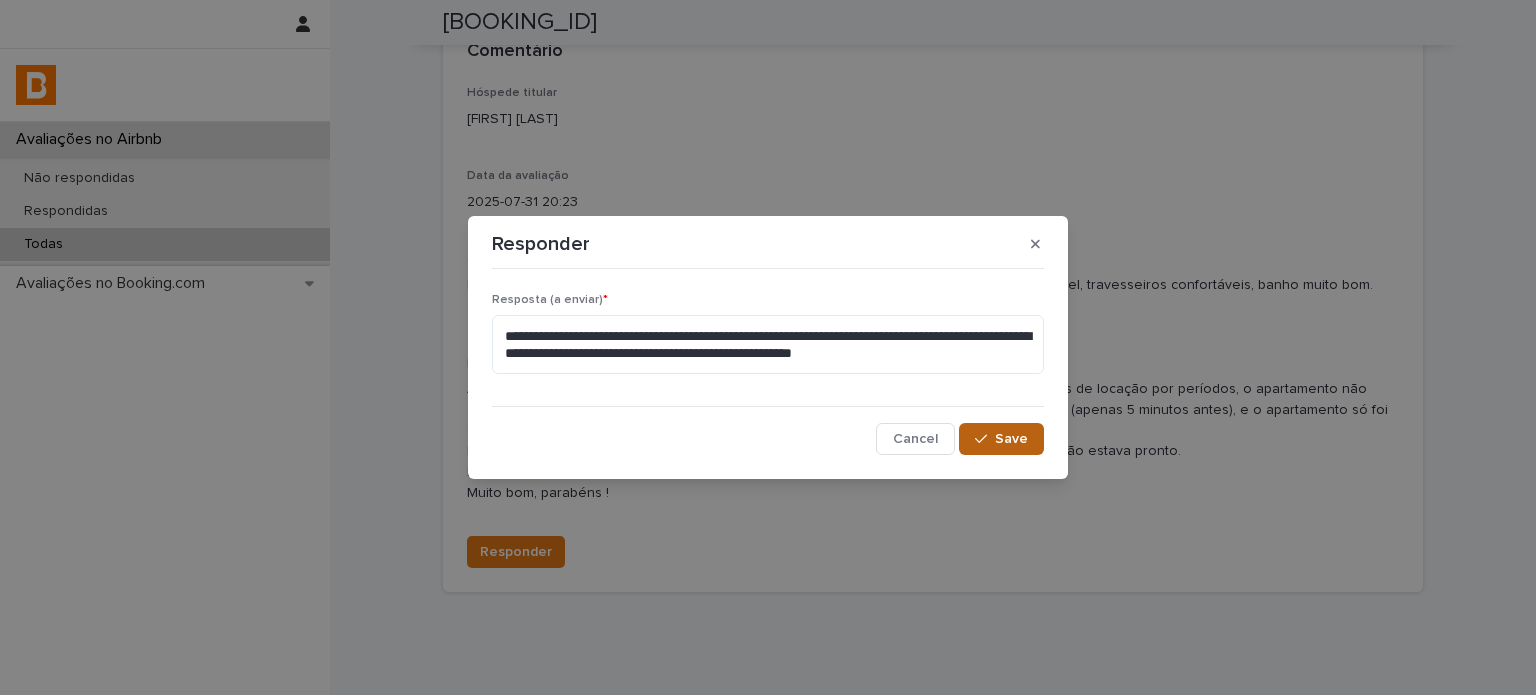 click on "Save" at bounding box center [1011, 439] 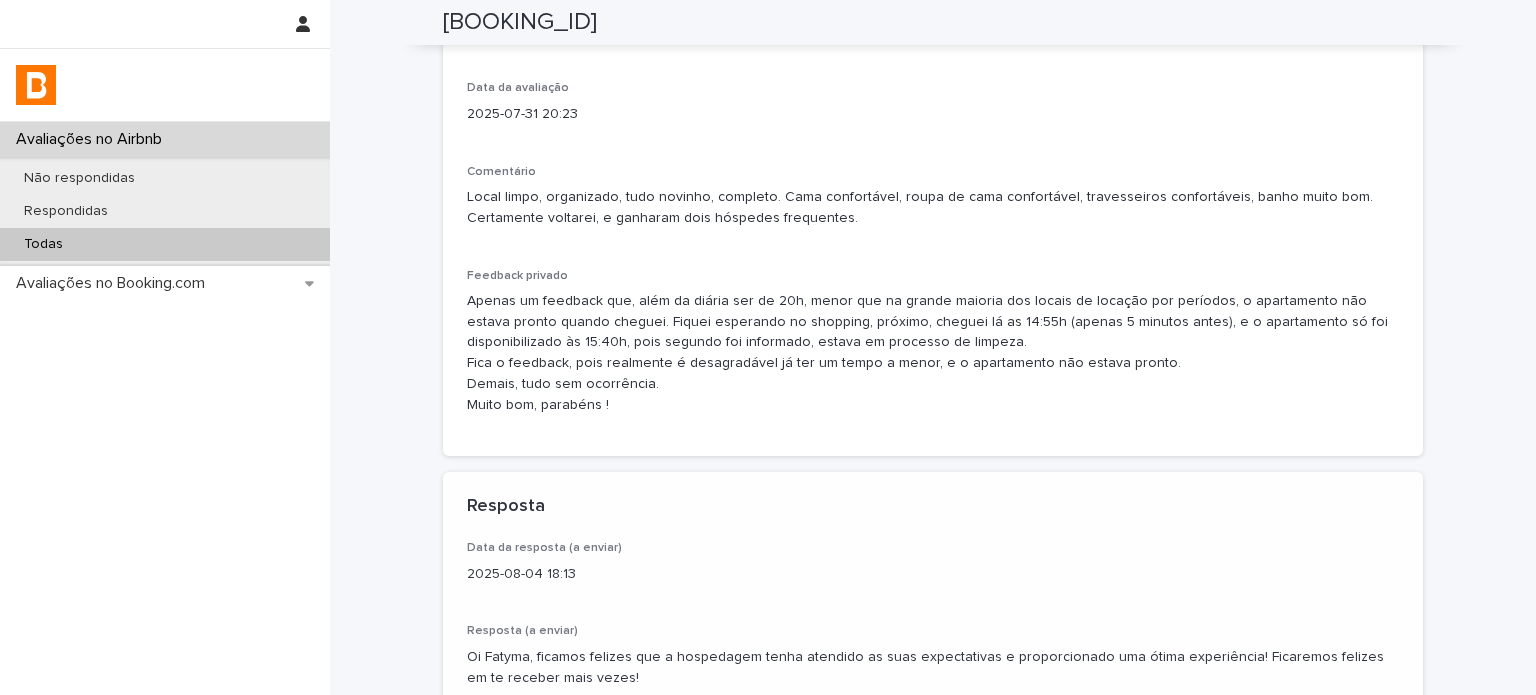 scroll, scrollTop: 512, scrollLeft: 0, axis: vertical 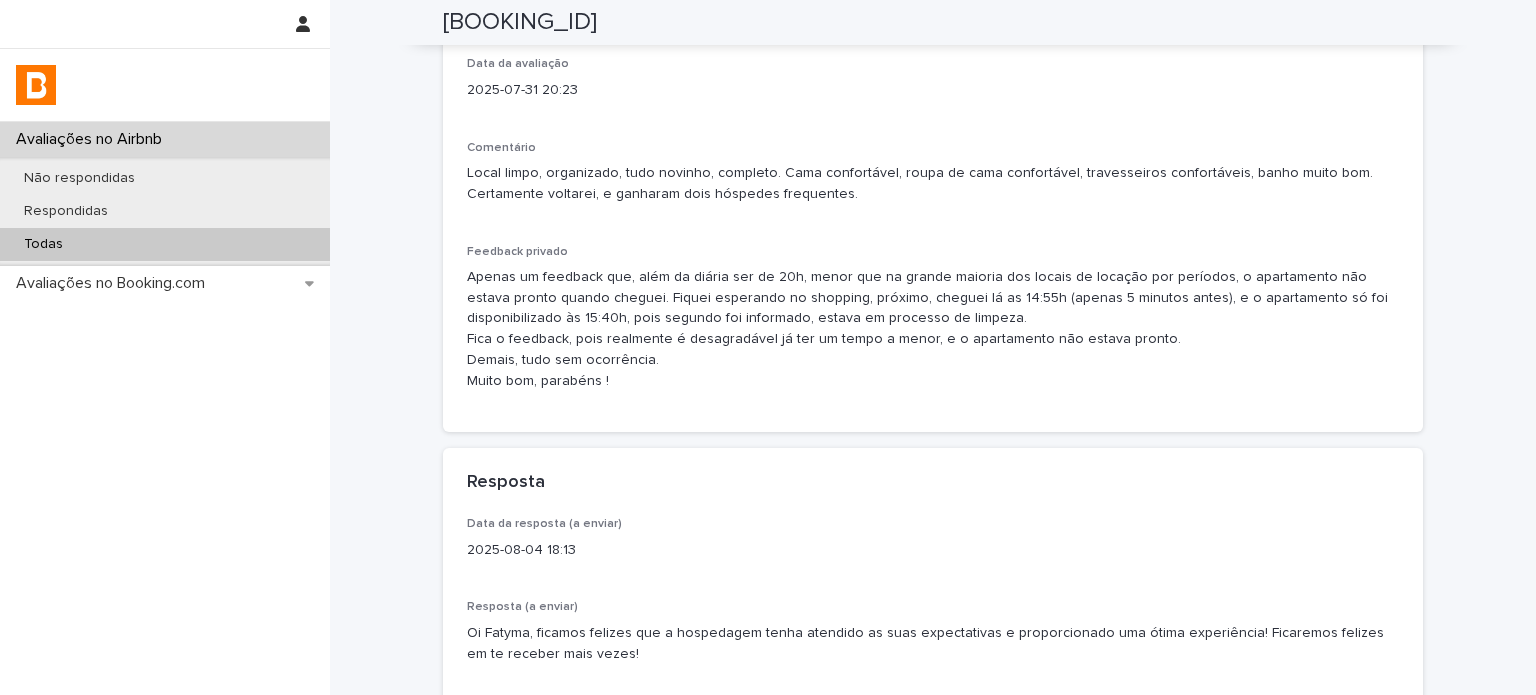 click on "Todas" at bounding box center [165, 244] 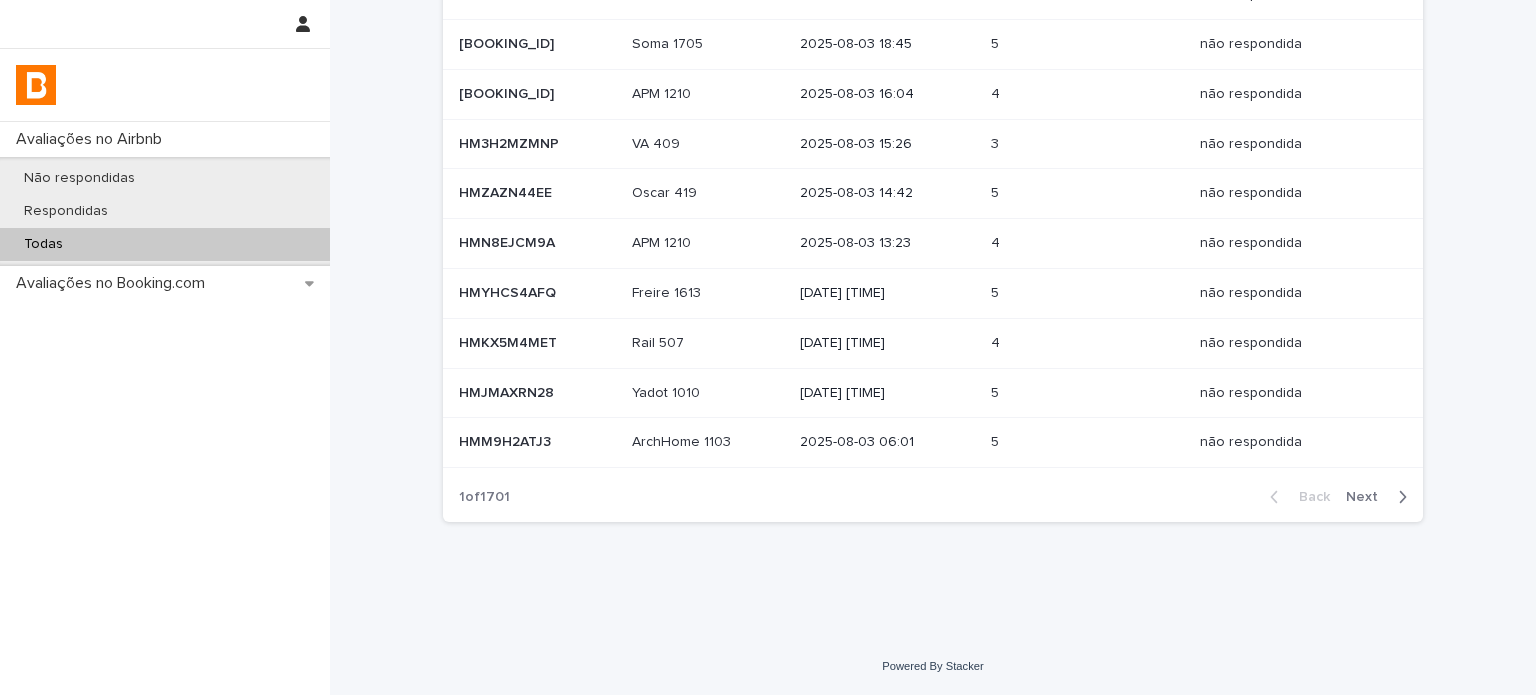 scroll, scrollTop: 0, scrollLeft: 0, axis: both 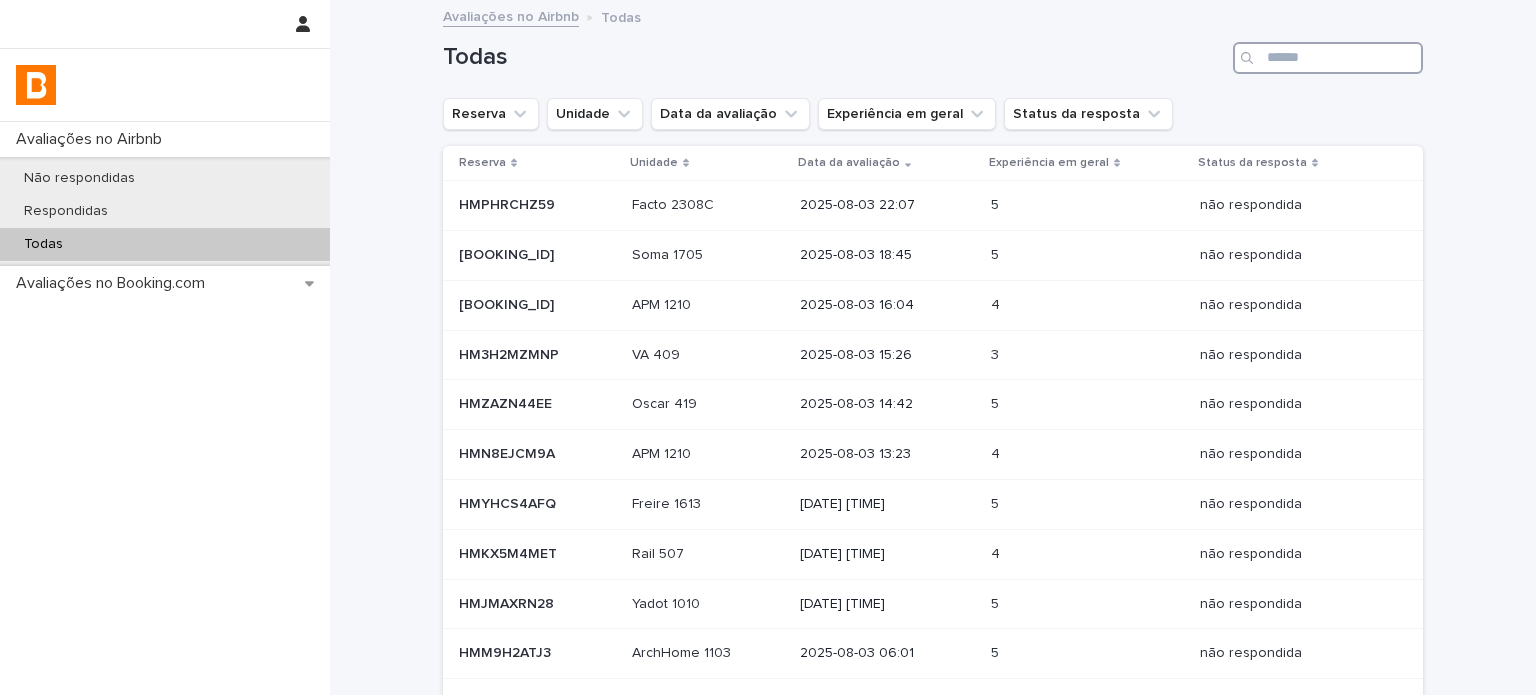 click at bounding box center (1328, 58) 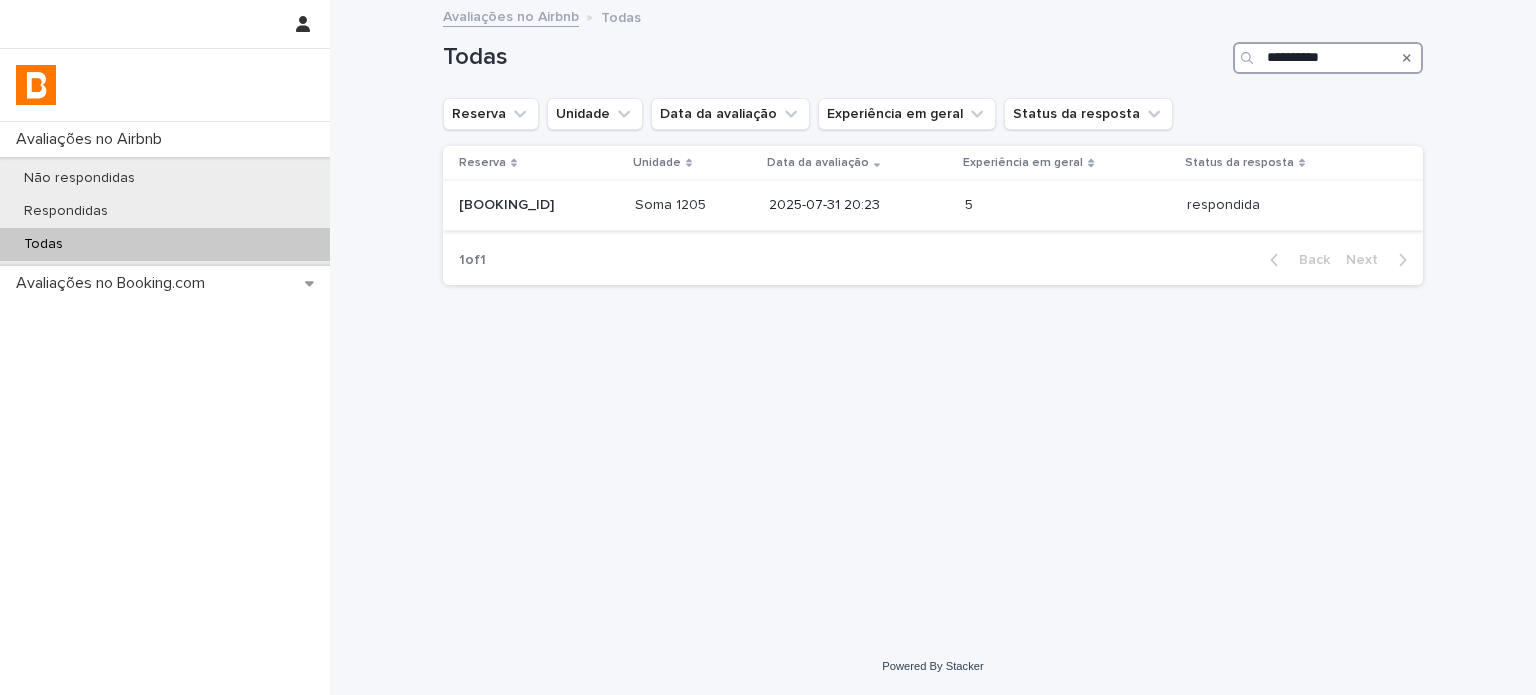 type on "**********" 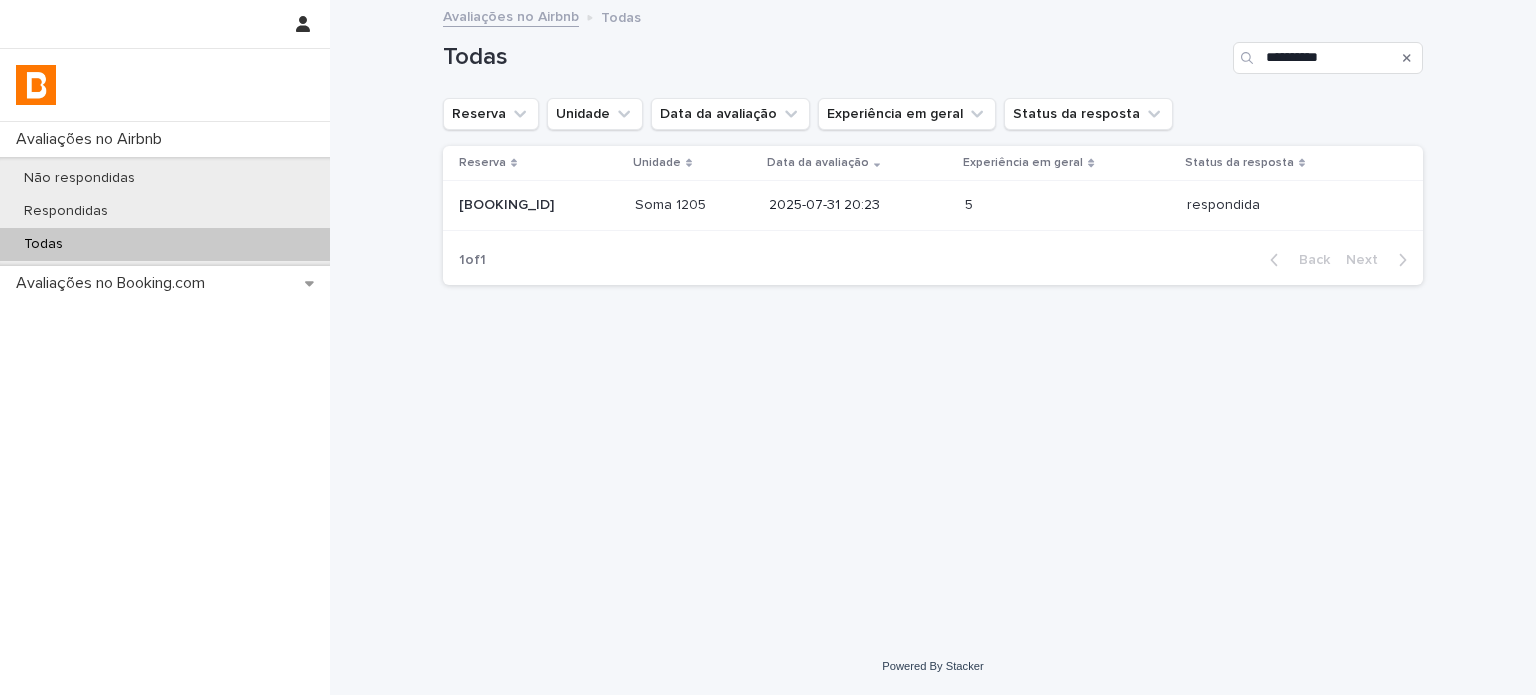 click on "2025-07-31 20:23" at bounding box center (859, 206) 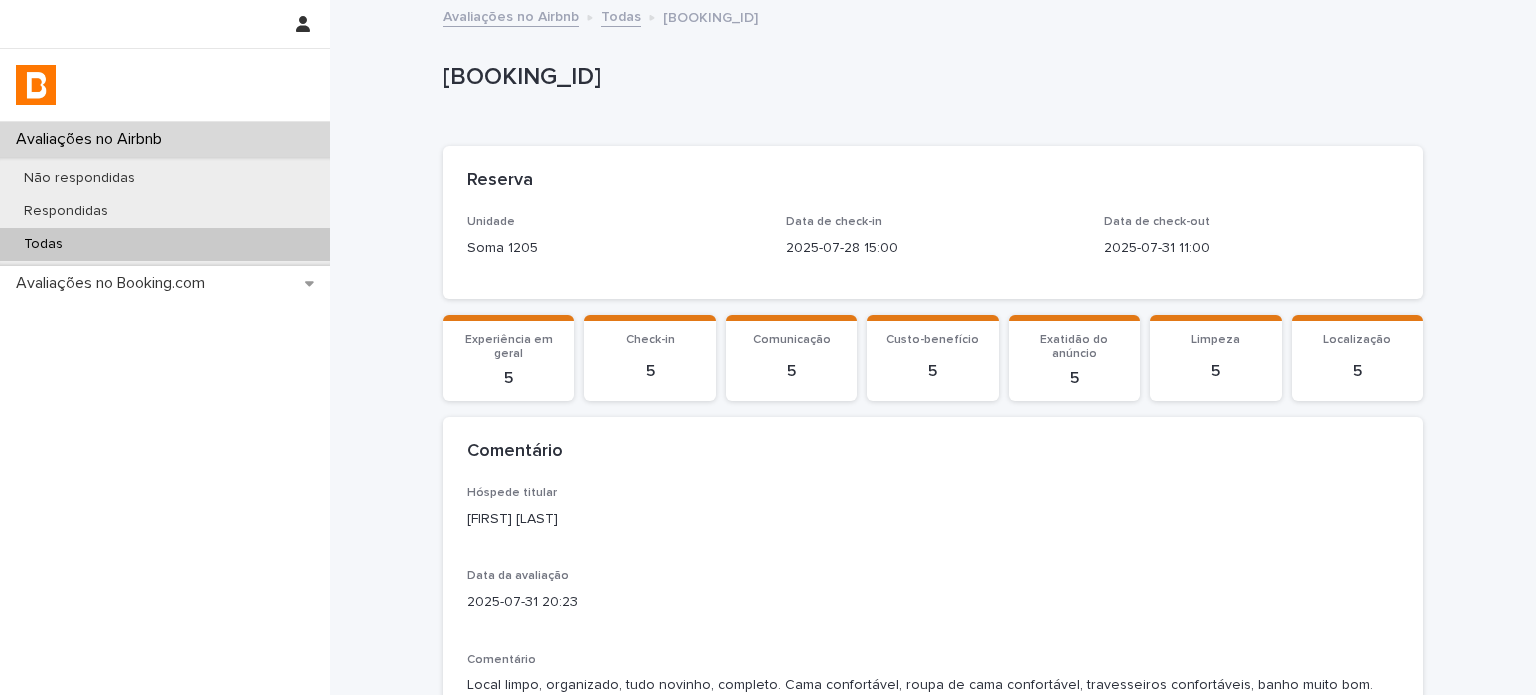 click on "Reserva" at bounding box center [933, 181] 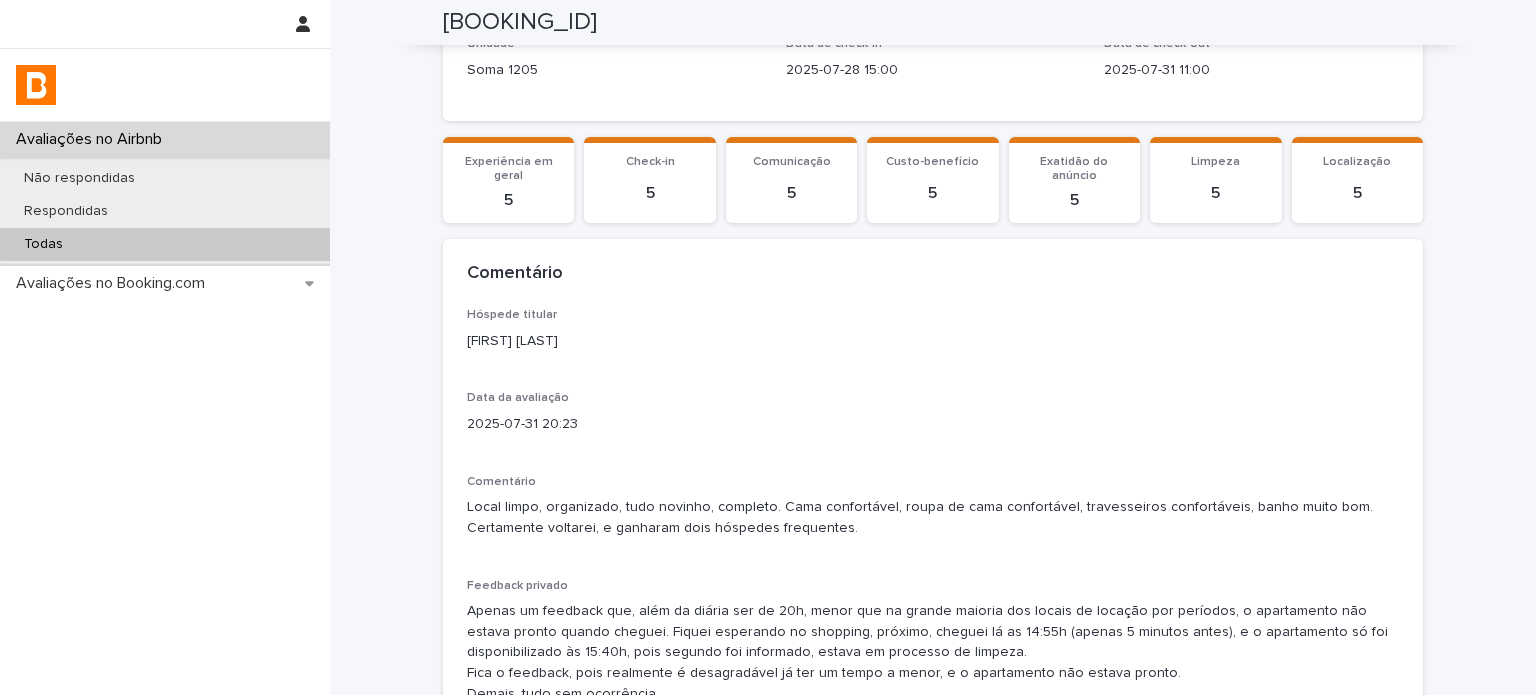 scroll, scrollTop: 0, scrollLeft: 0, axis: both 